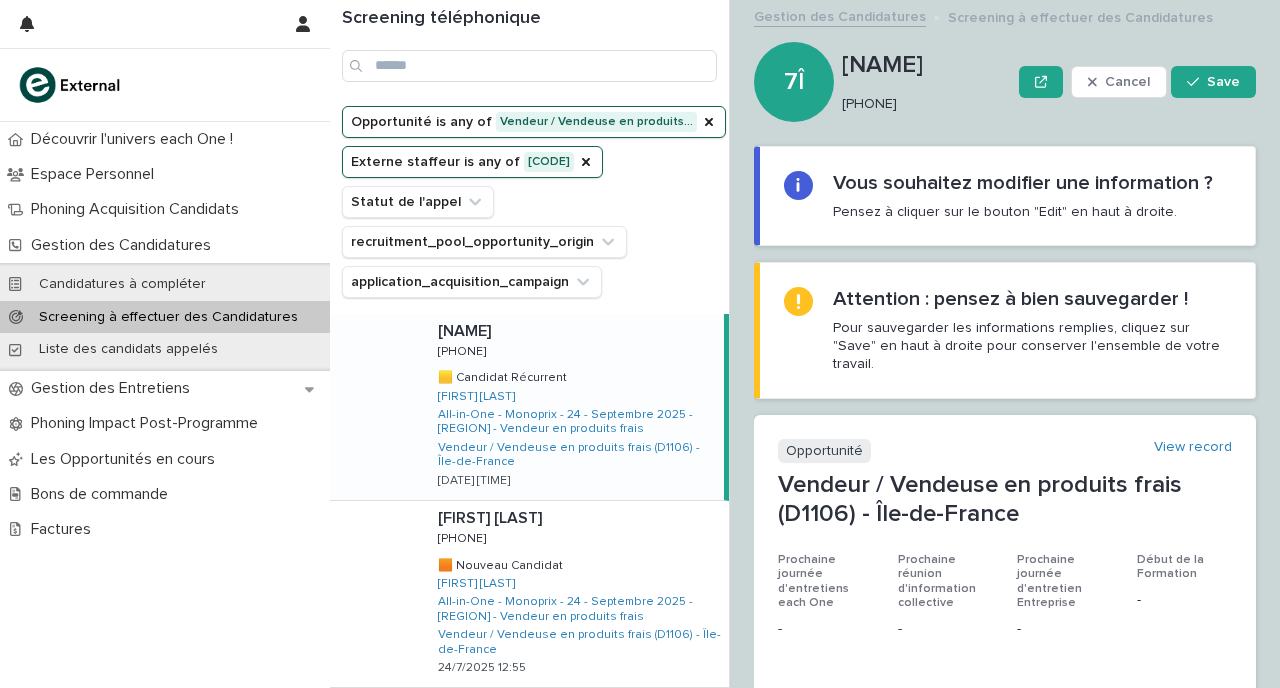 scroll, scrollTop: 0, scrollLeft: 0, axis: both 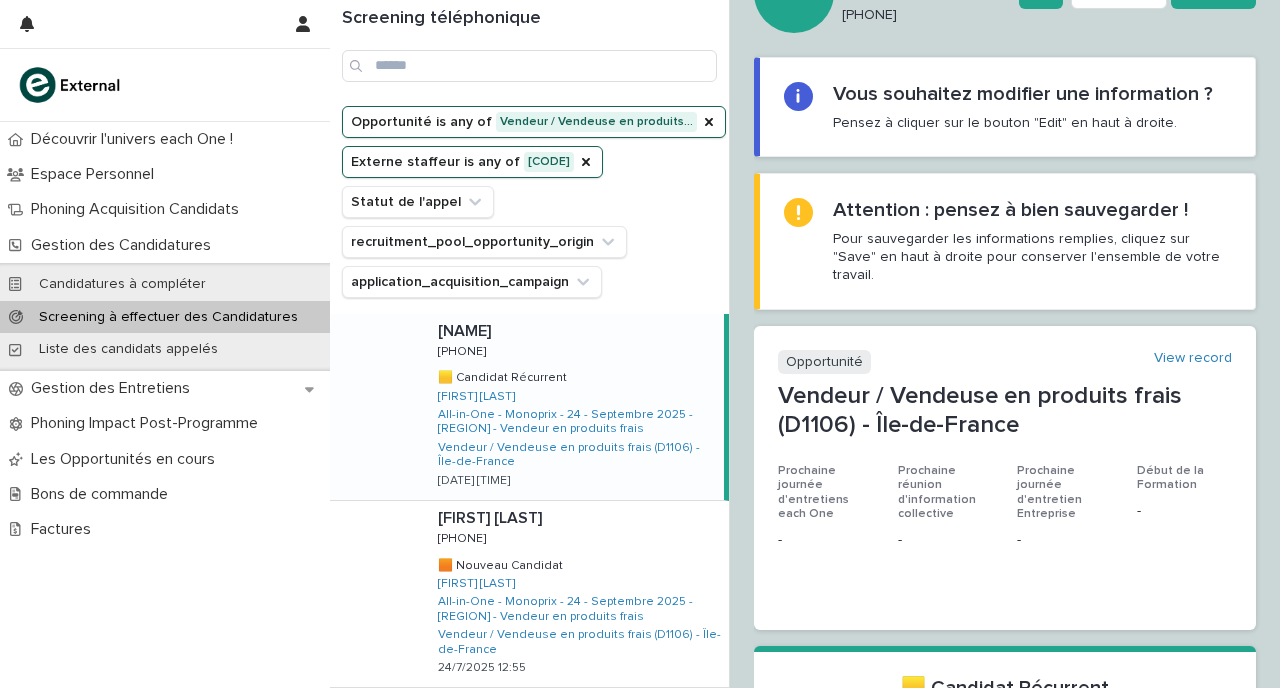 click on "Screening à effectuer des Candidatures" at bounding box center (168, 317) 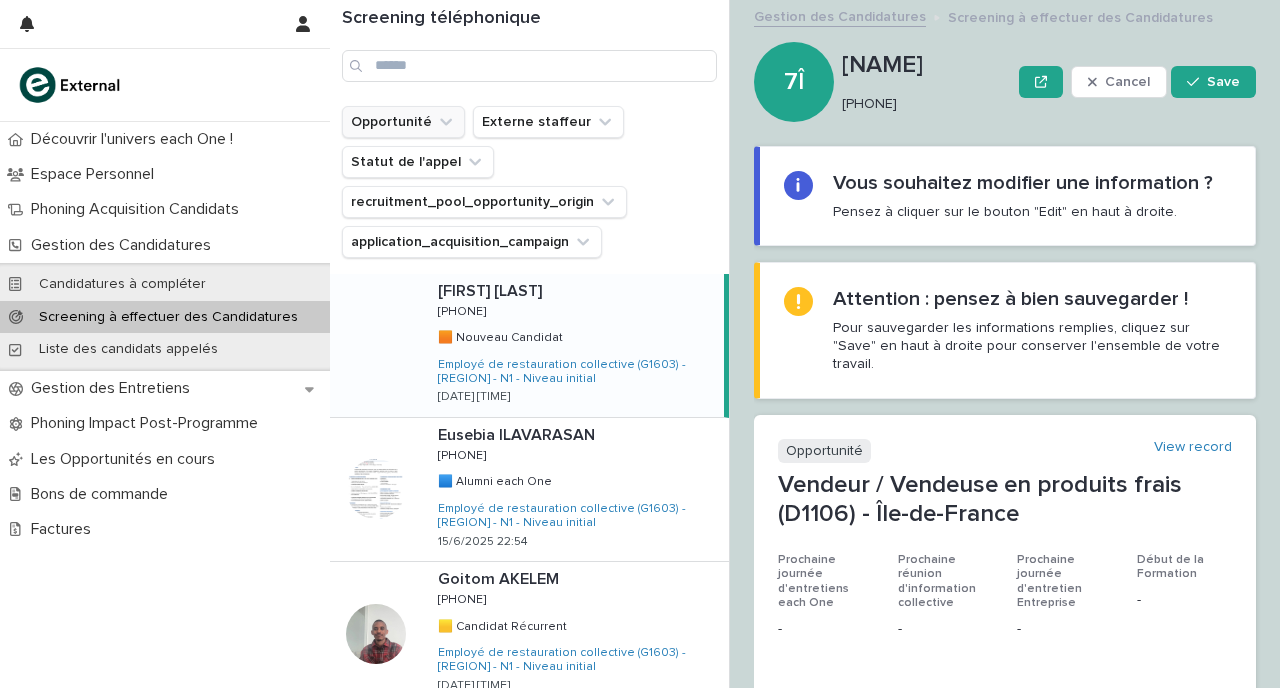 click on "Opportunité" at bounding box center [403, 122] 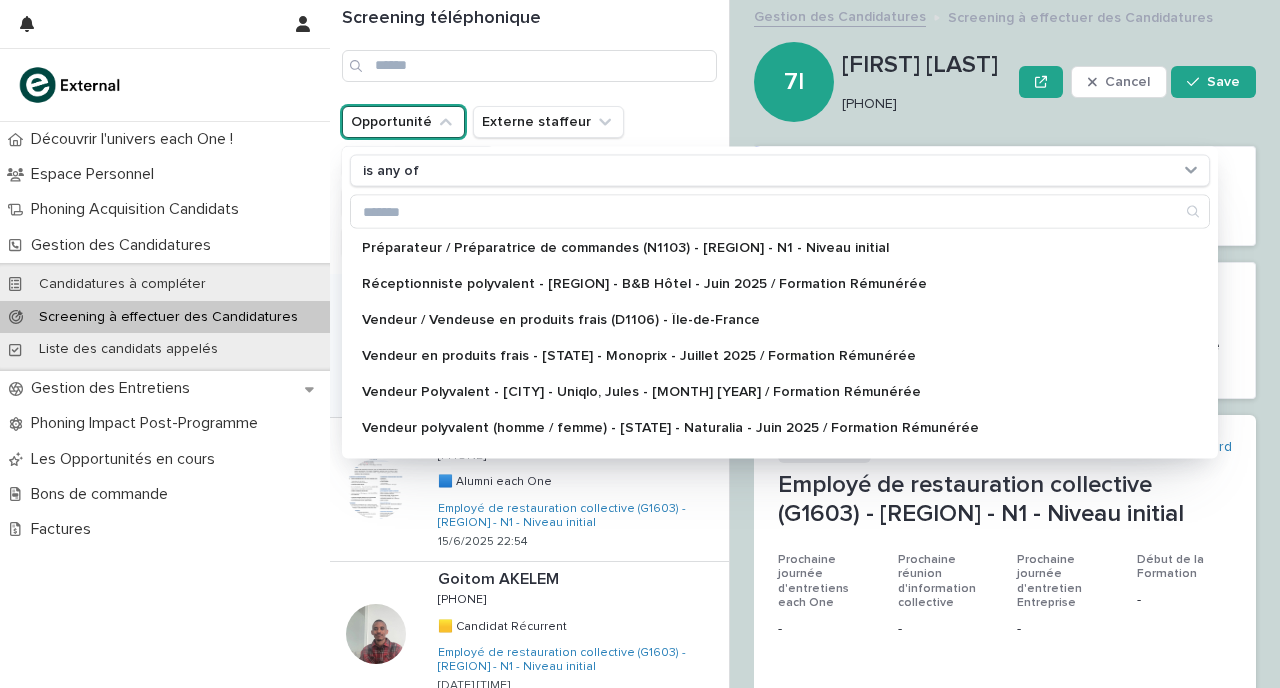 scroll, scrollTop: 428, scrollLeft: 0, axis: vertical 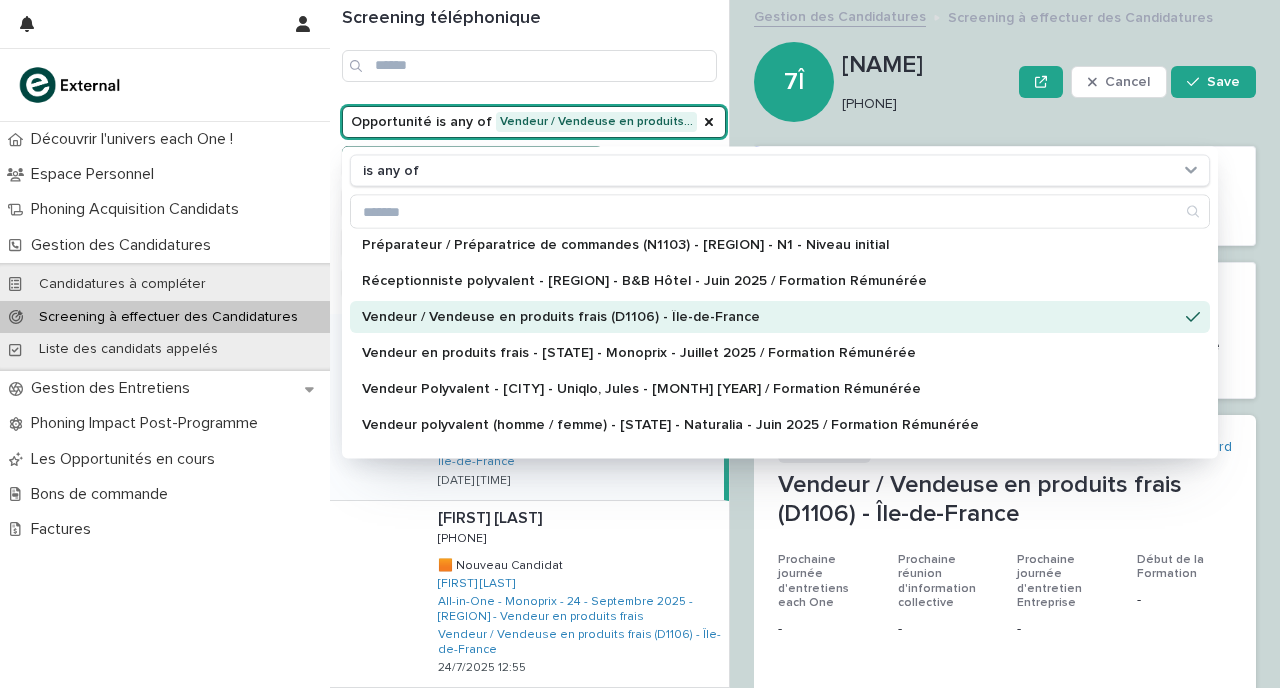 click on "Vendeur / Vendeuse en produits frais (D1106) - Île-de-France" at bounding box center (770, 318) 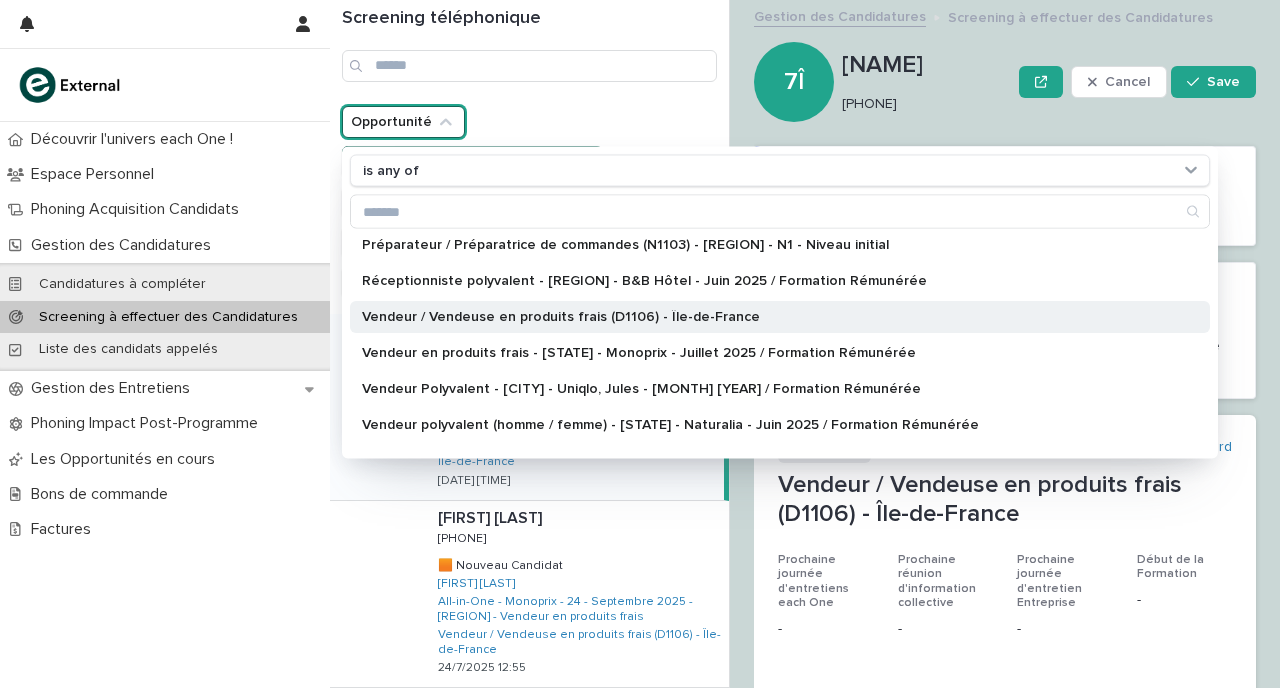 click on "Vendeur / Vendeuse en produits frais (D1106) - Île-de-France" at bounding box center (780, 318) 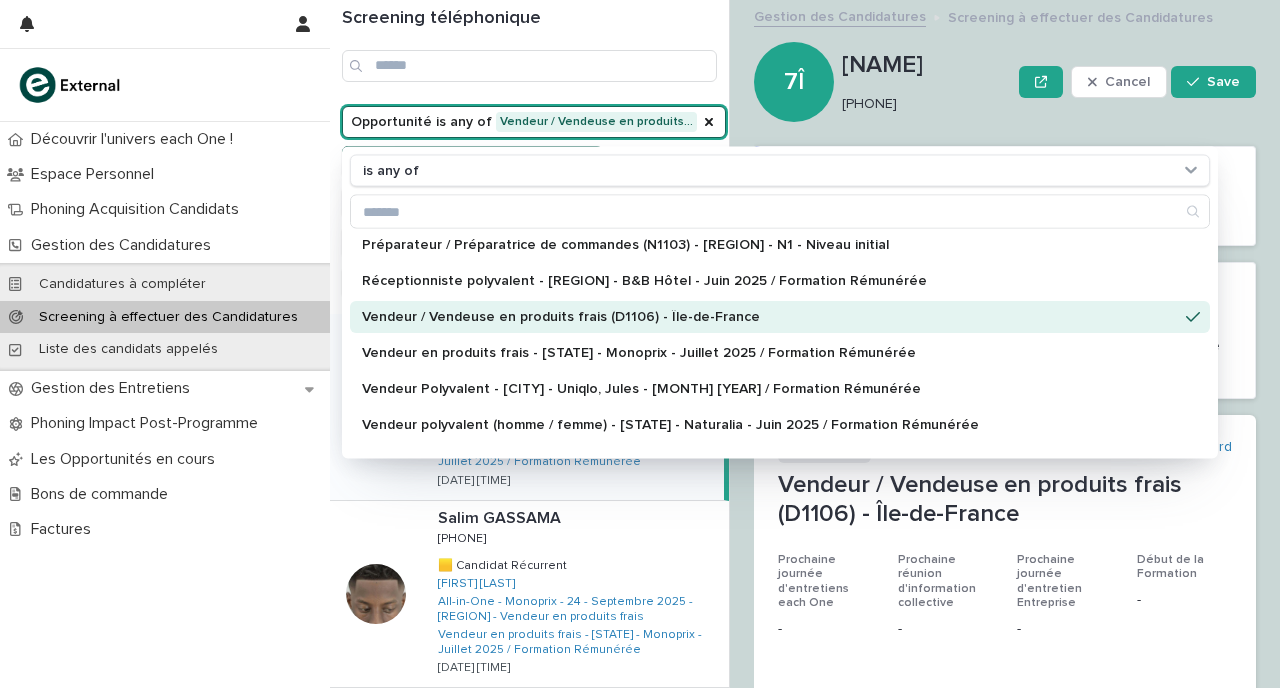 click on "Screening téléphonique" at bounding box center [529, 19] 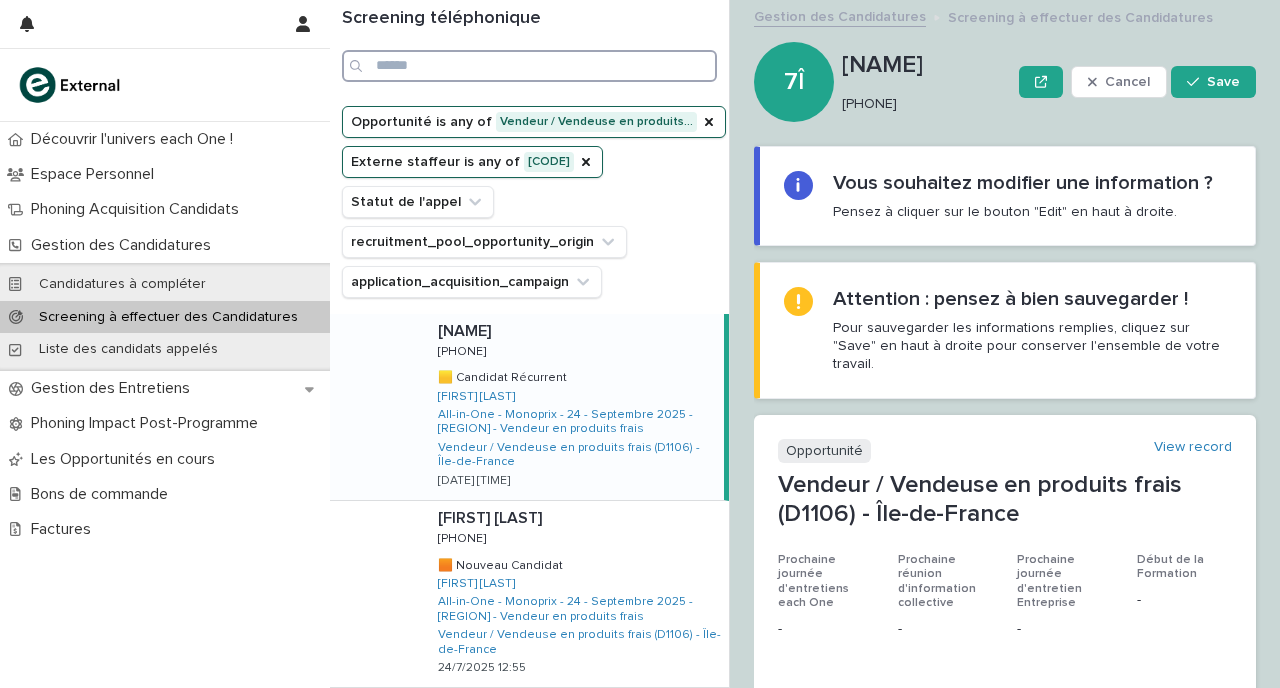 click at bounding box center (529, 66) 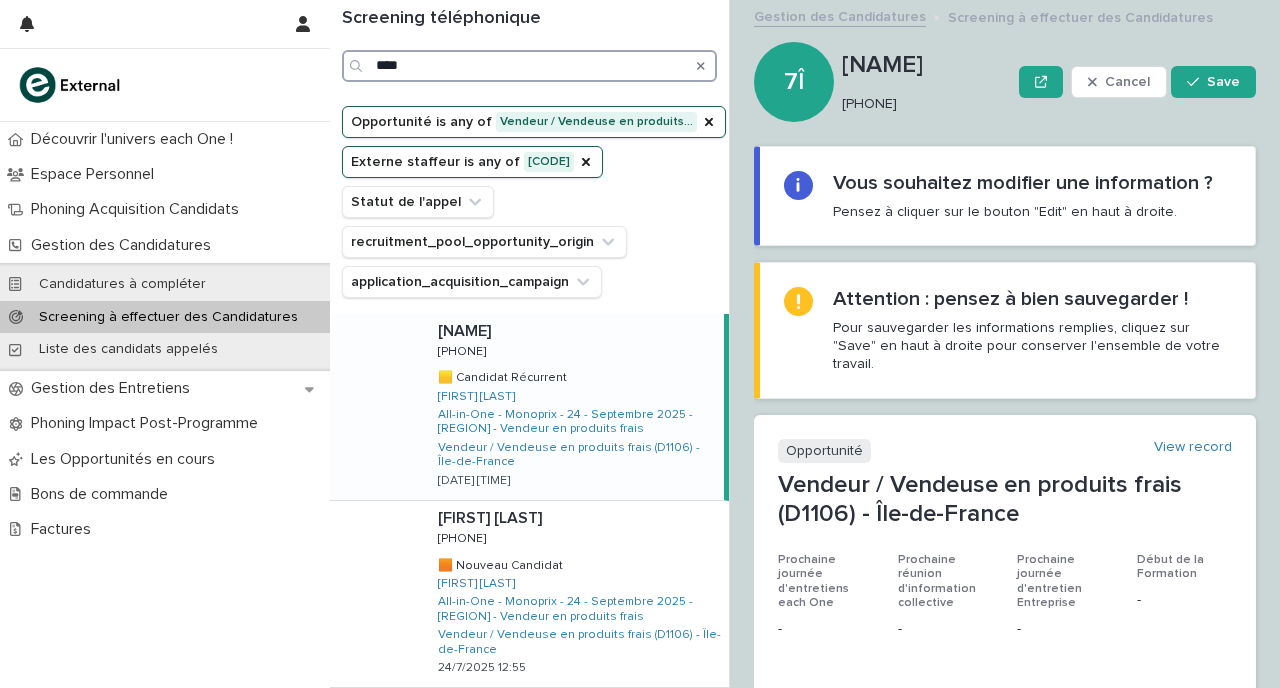 type on "****" 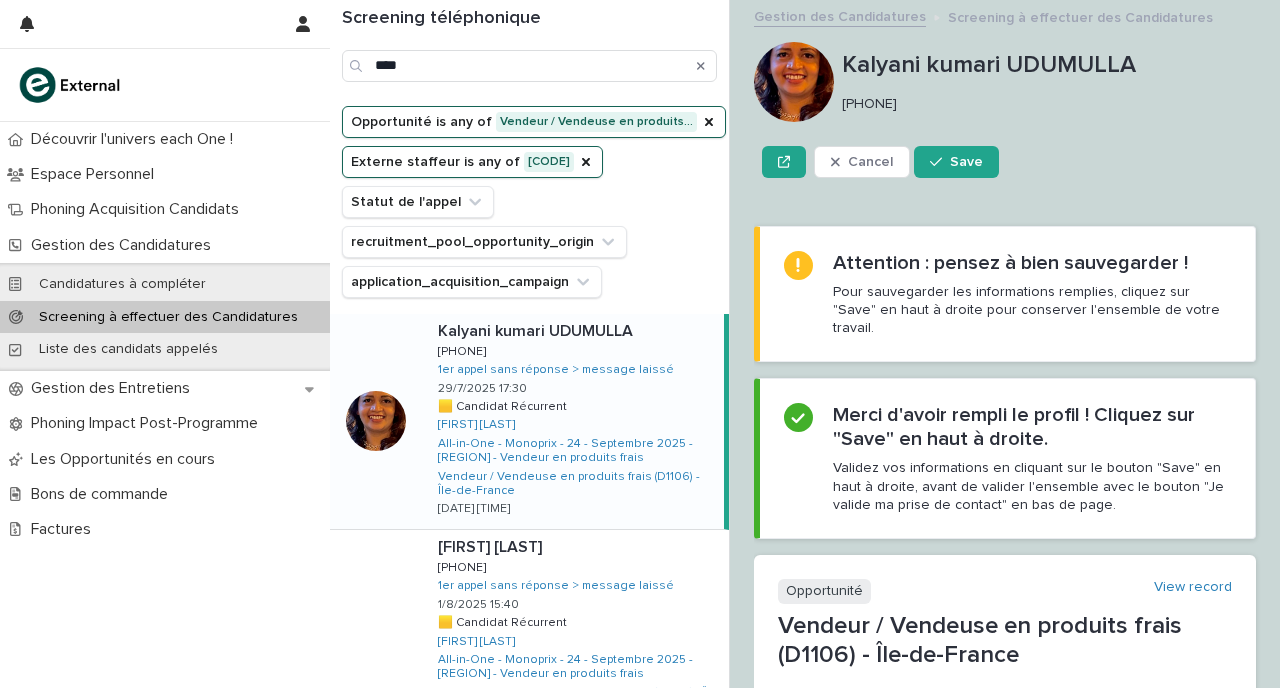 click at bounding box center [577, 331] 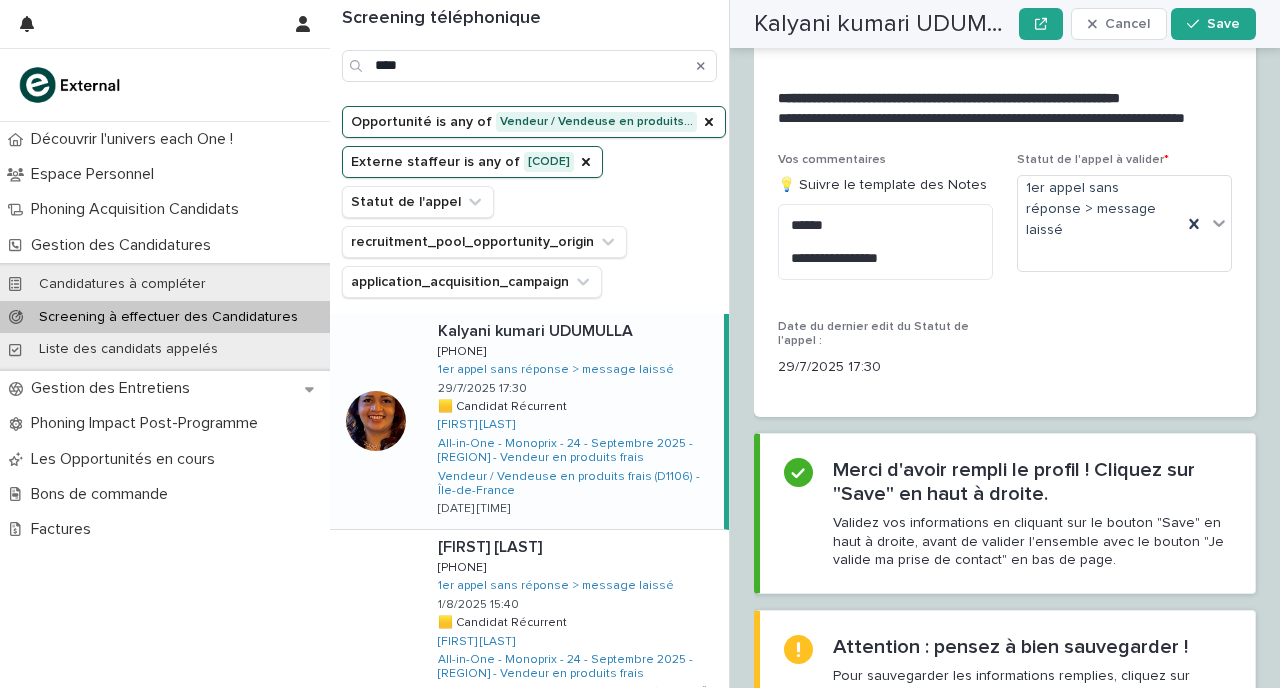 scroll, scrollTop: 3270, scrollLeft: 0, axis: vertical 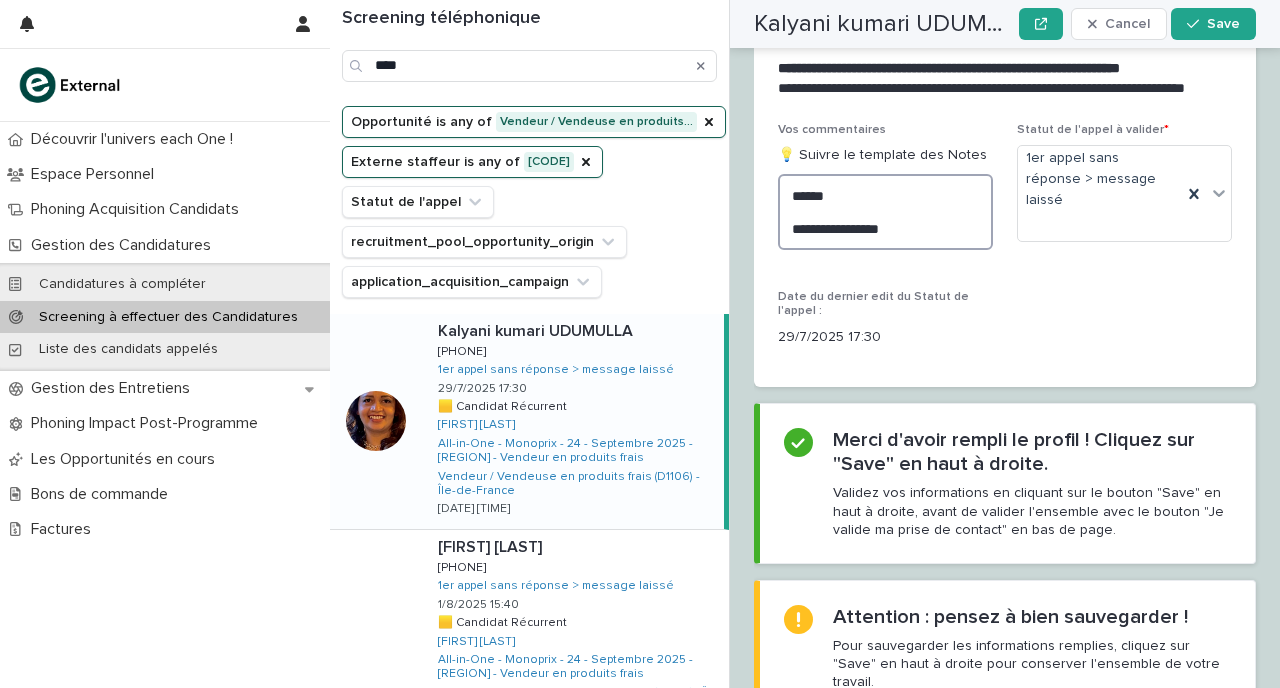 click on "**********" at bounding box center [885, 212] 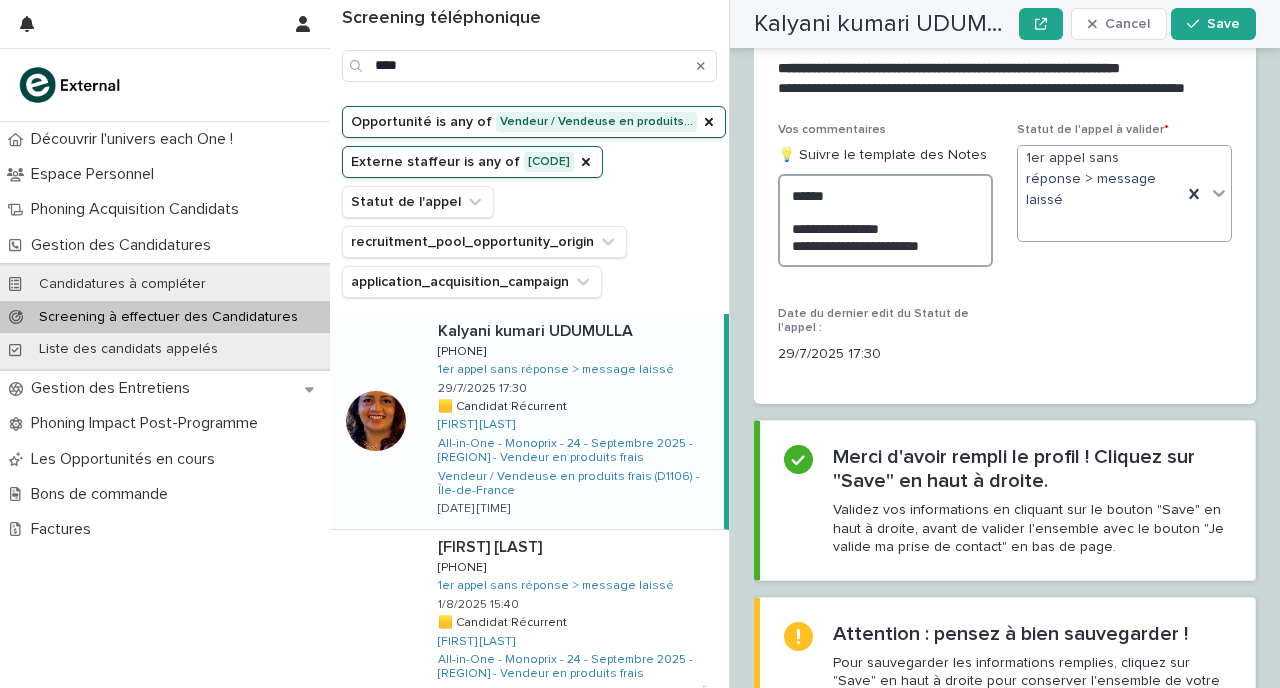type on "**********" 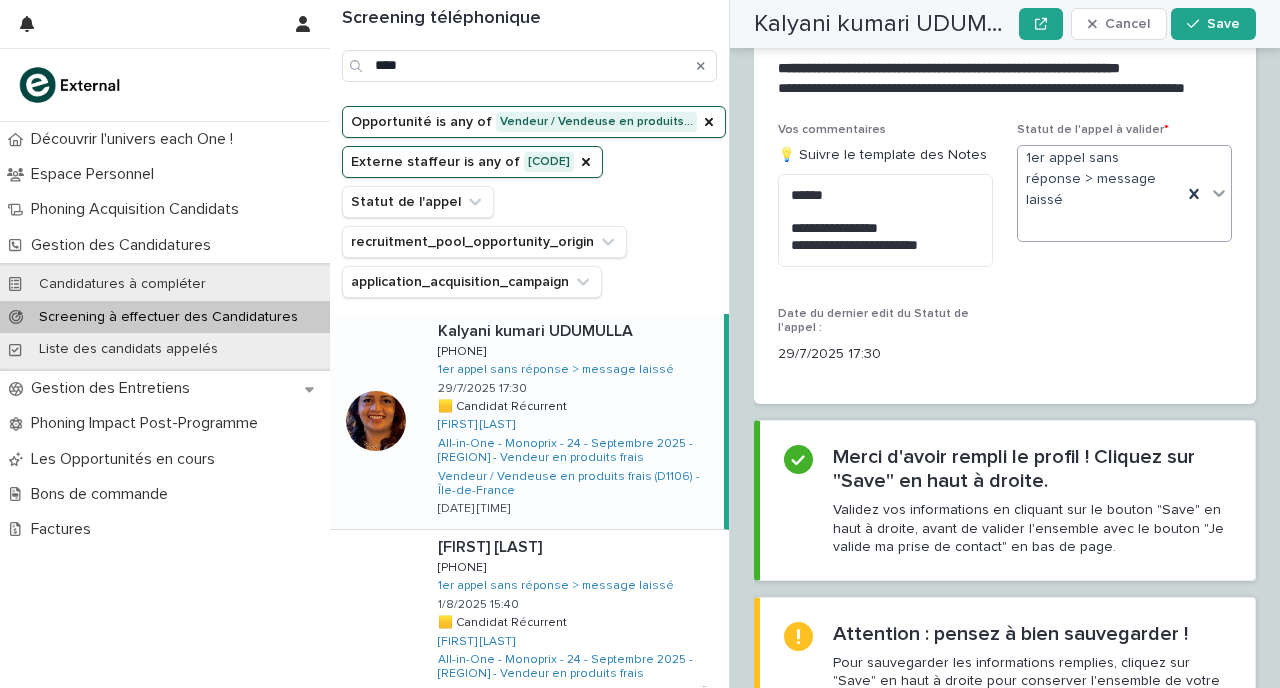 click on "1er appel sans réponse > message laissé" at bounding box center (1100, 193) 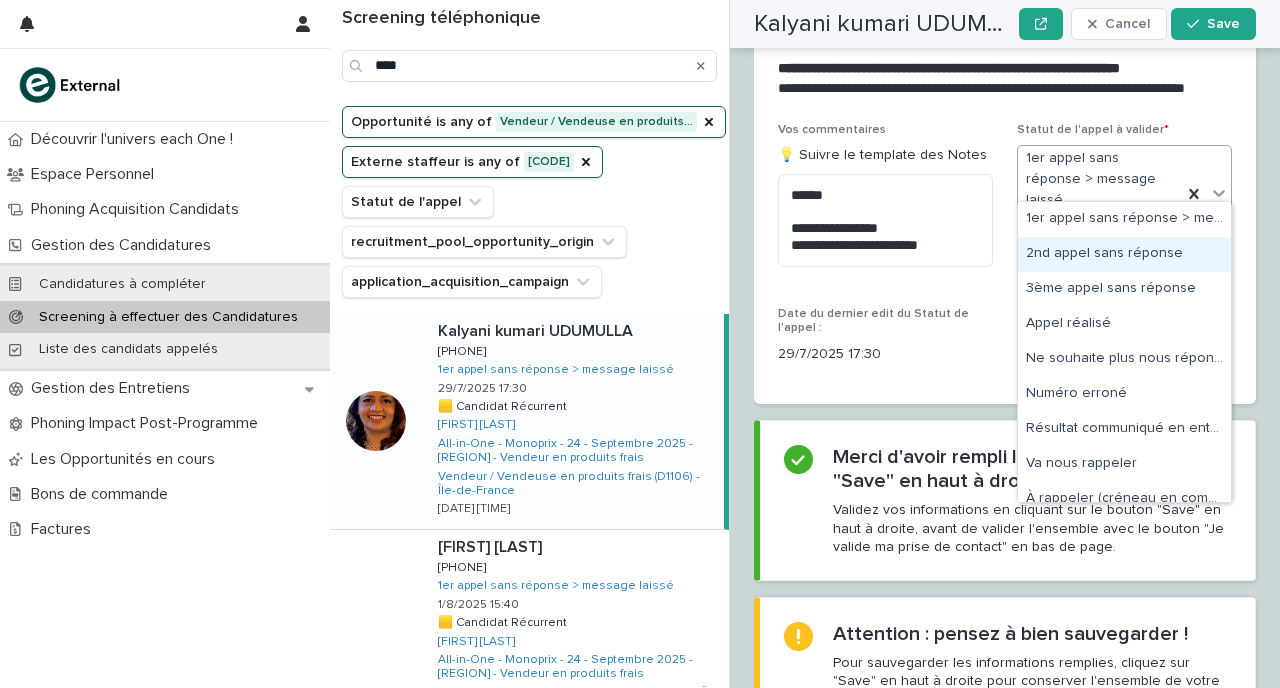 click on "2nd appel sans réponse" at bounding box center [1124, 254] 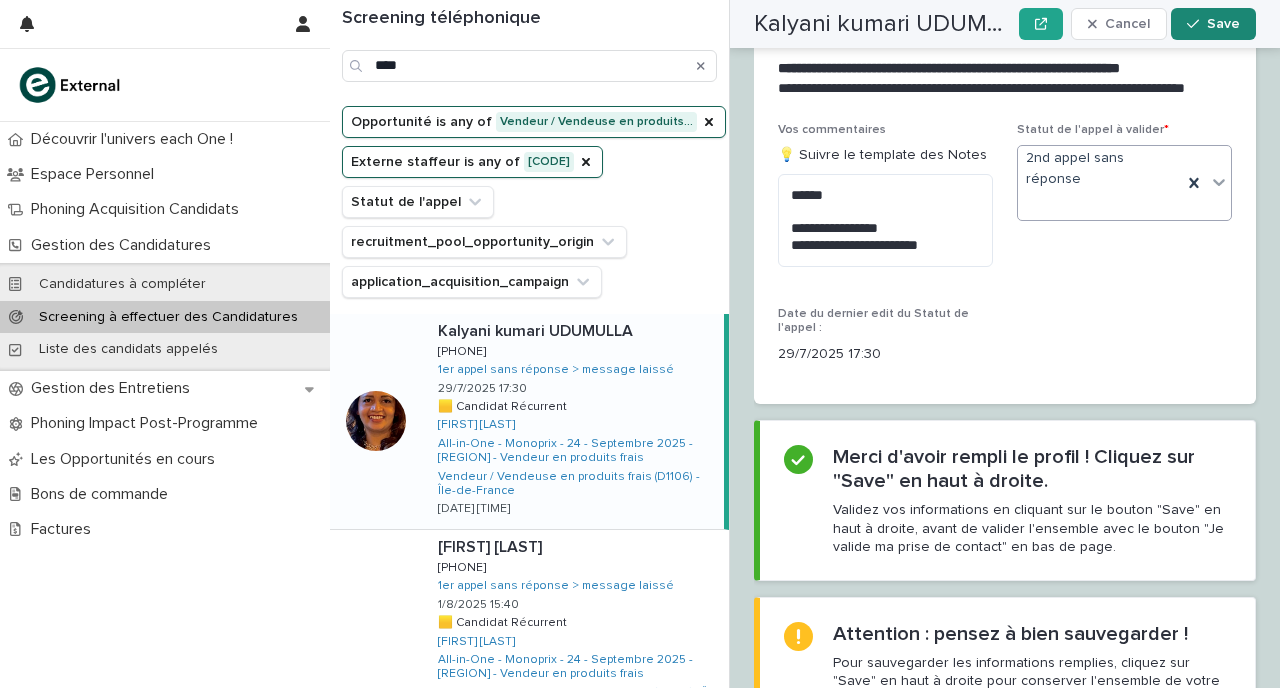 click on "Save" at bounding box center (1223, 24) 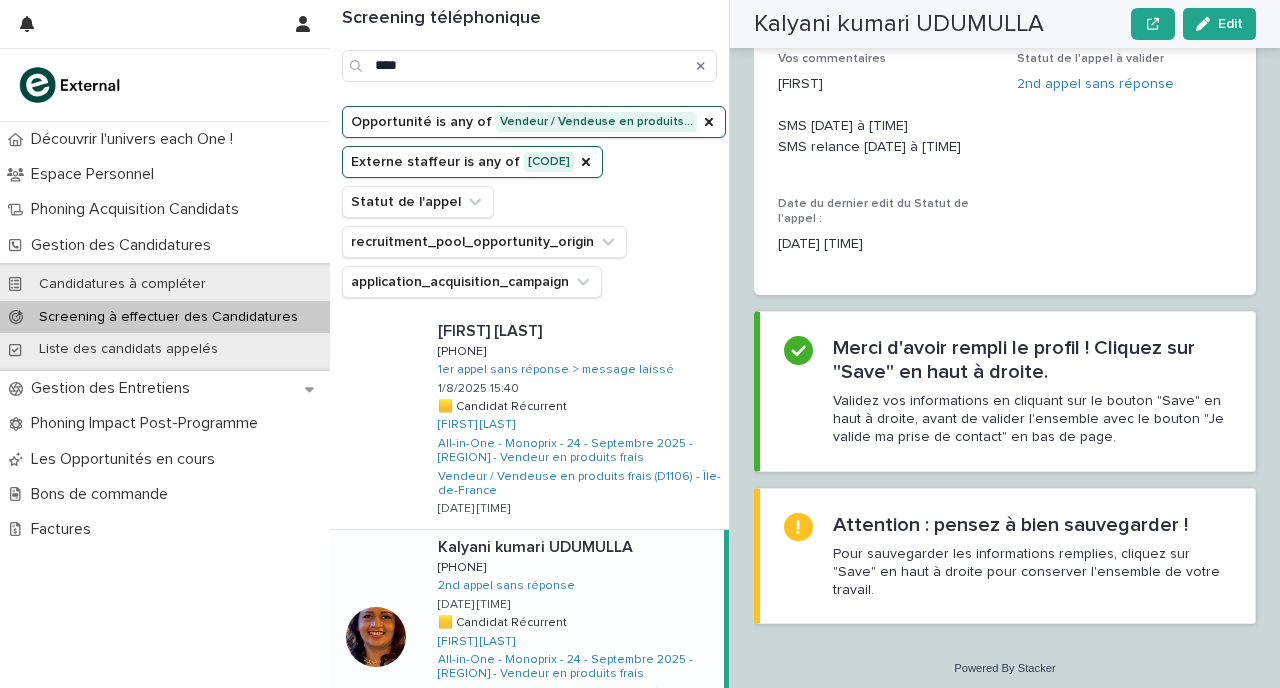 scroll, scrollTop: 3169, scrollLeft: 0, axis: vertical 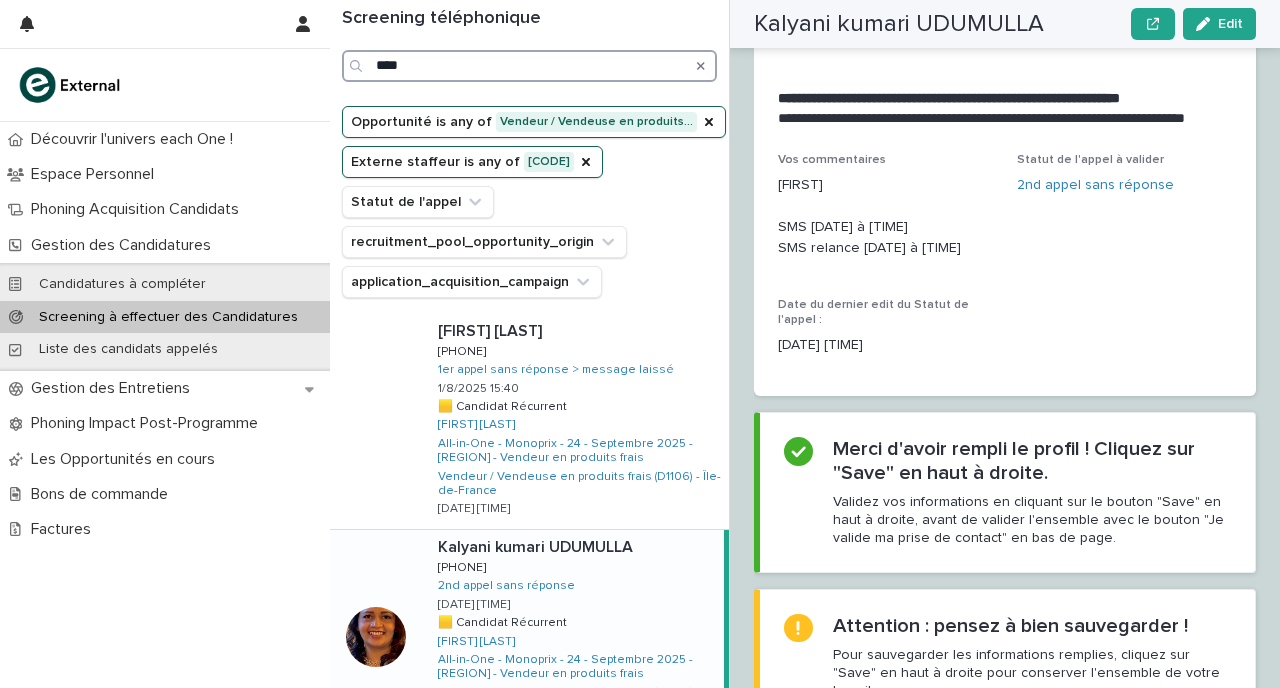 click on "****" at bounding box center [529, 66] 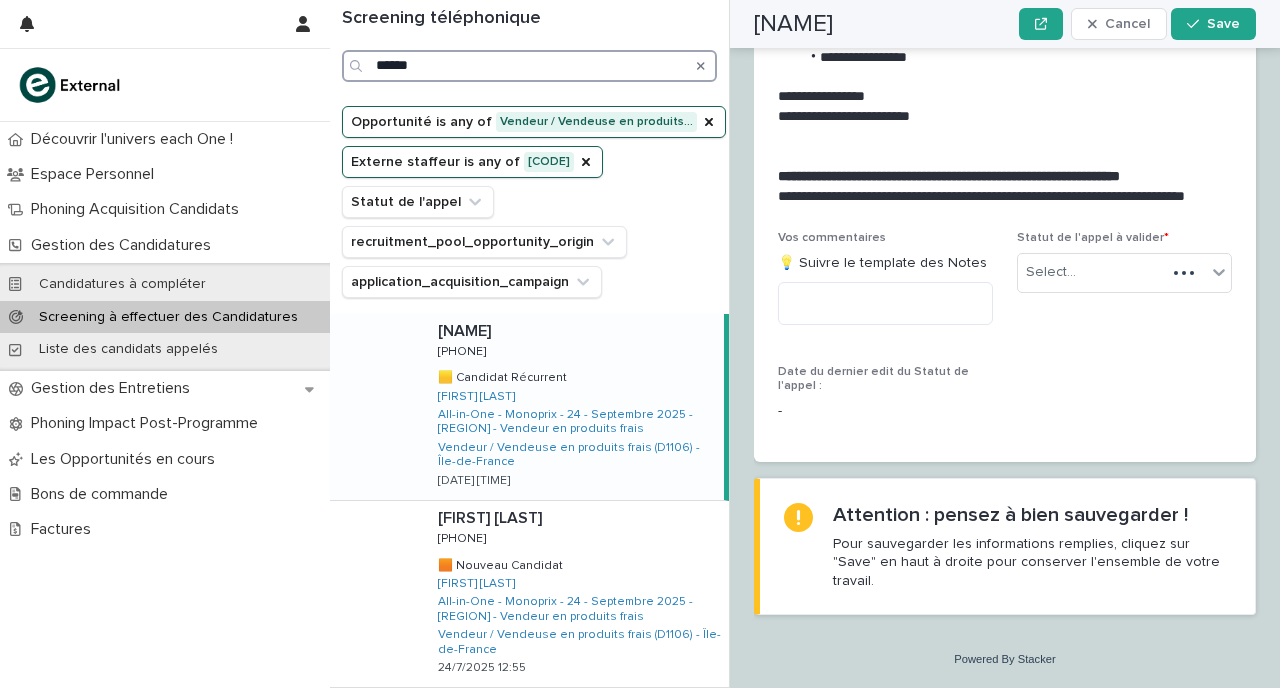 type on "******" 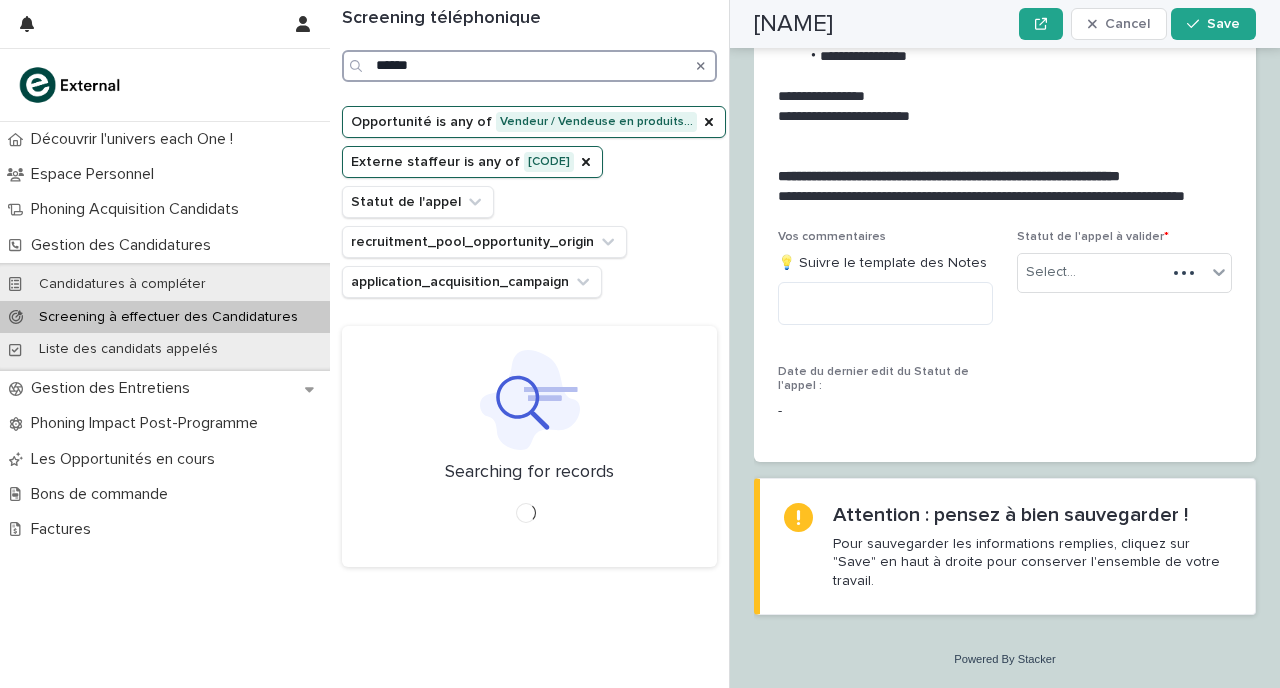 scroll, scrollTop: 2531, scrollLeft: 0, axis: vertical 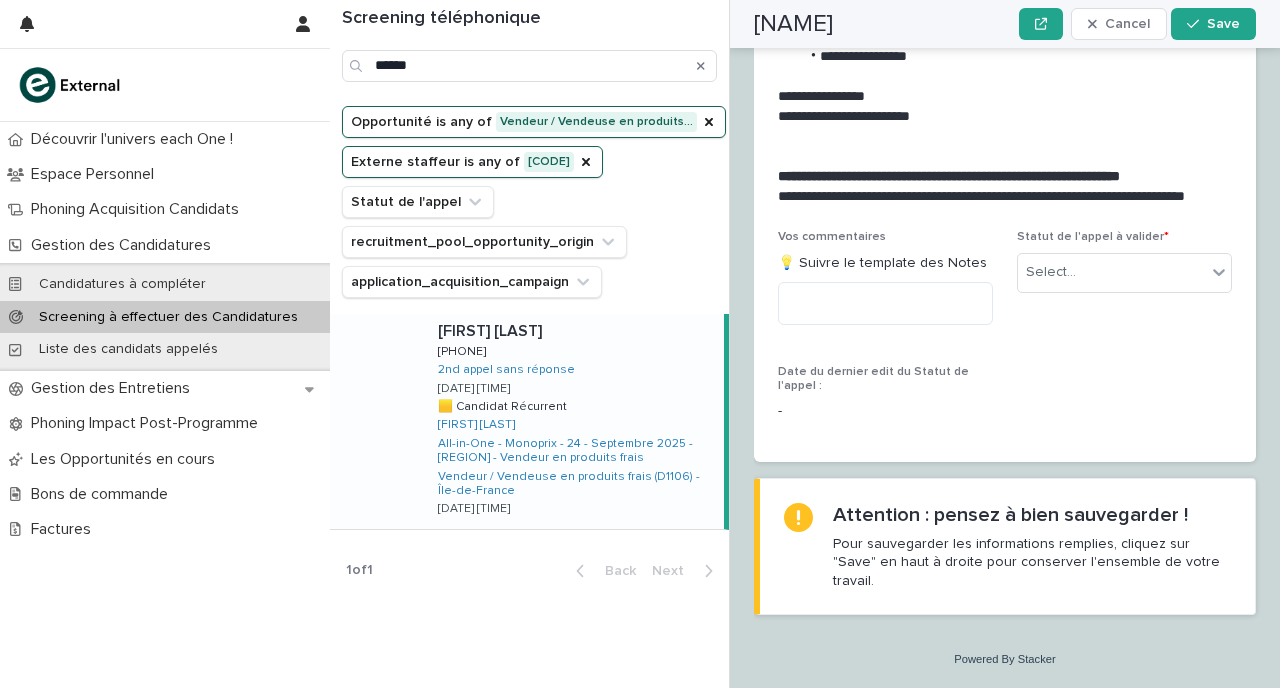 click on "[FIRST] [LAST] [FIRST] [LAST]  [PHONE] [PHONE]  2nd appel sans réponse   [DATE] [TIME] 🟨 Candidat Récurrent 🟨 Candidat Récurrent   [NAME]   All-in-One - Monoprix - 24 - Septembre 2025 - Île-de-France - Vendeur en produits frais   Vendeur / Vendeuse en produits frais (D1106) - Île-de-France   [DATE] [TIME]" at bounding box center [573, 421] 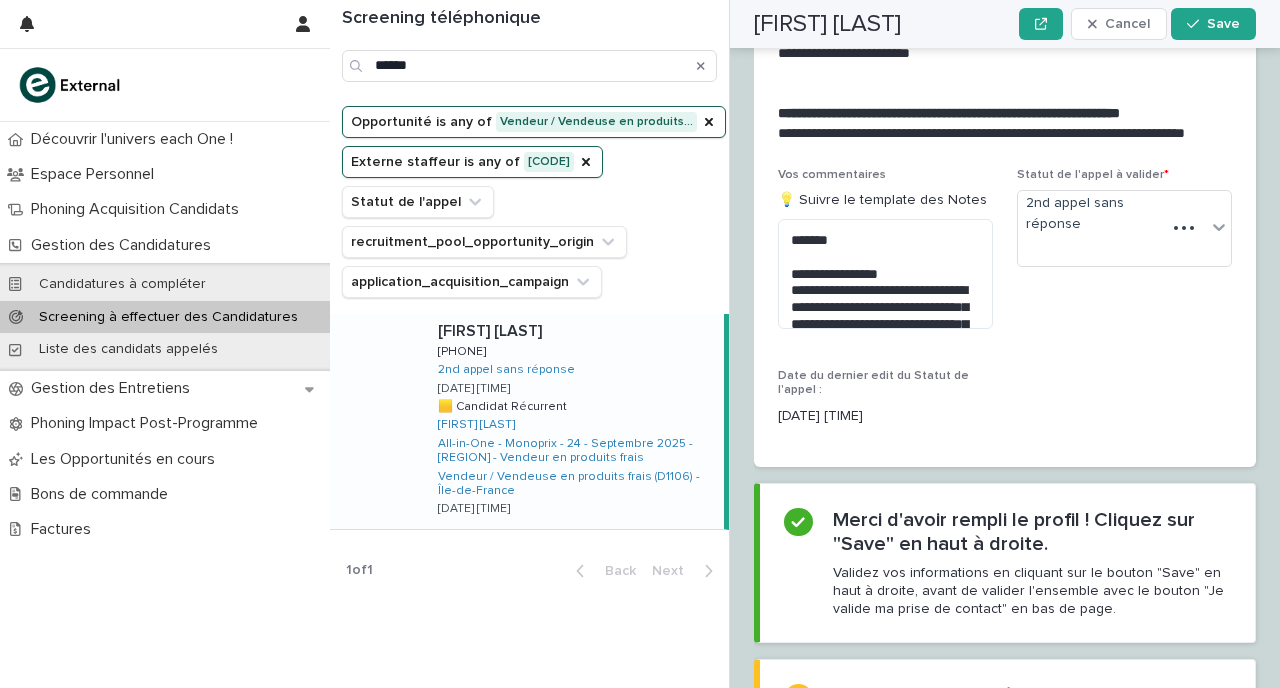scroll, scrollTop: 2730, scrollLeft: 0, axis: vertical 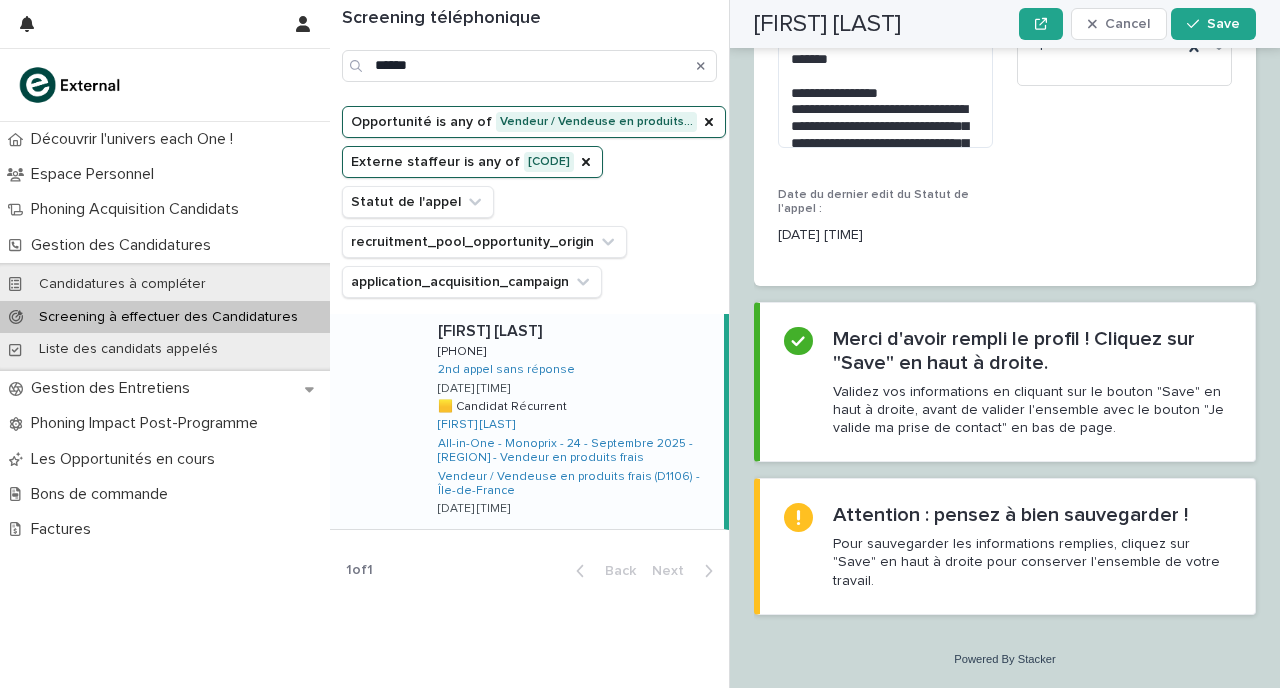 click on "**********" at bounding box center (1005, 124) 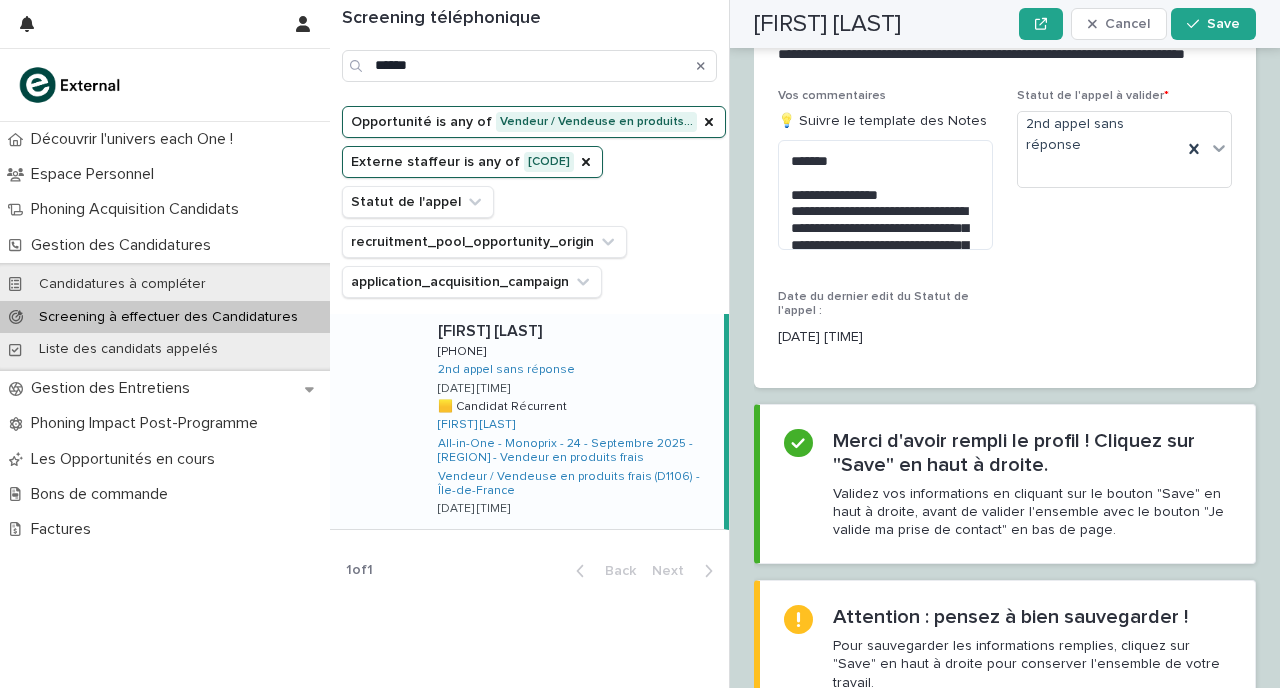 scroll, scrollTop: 2608, scrollLeft: 0, axis: vertical 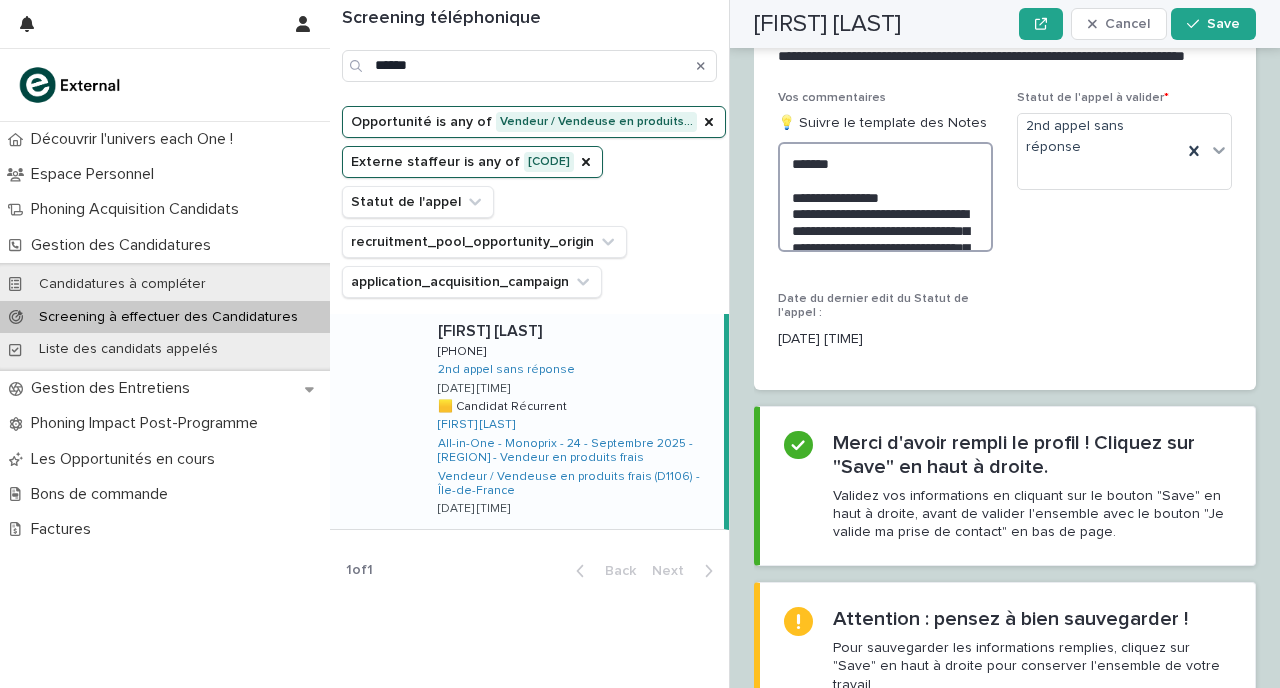 click on "**********" at bounding box center (885, 197) 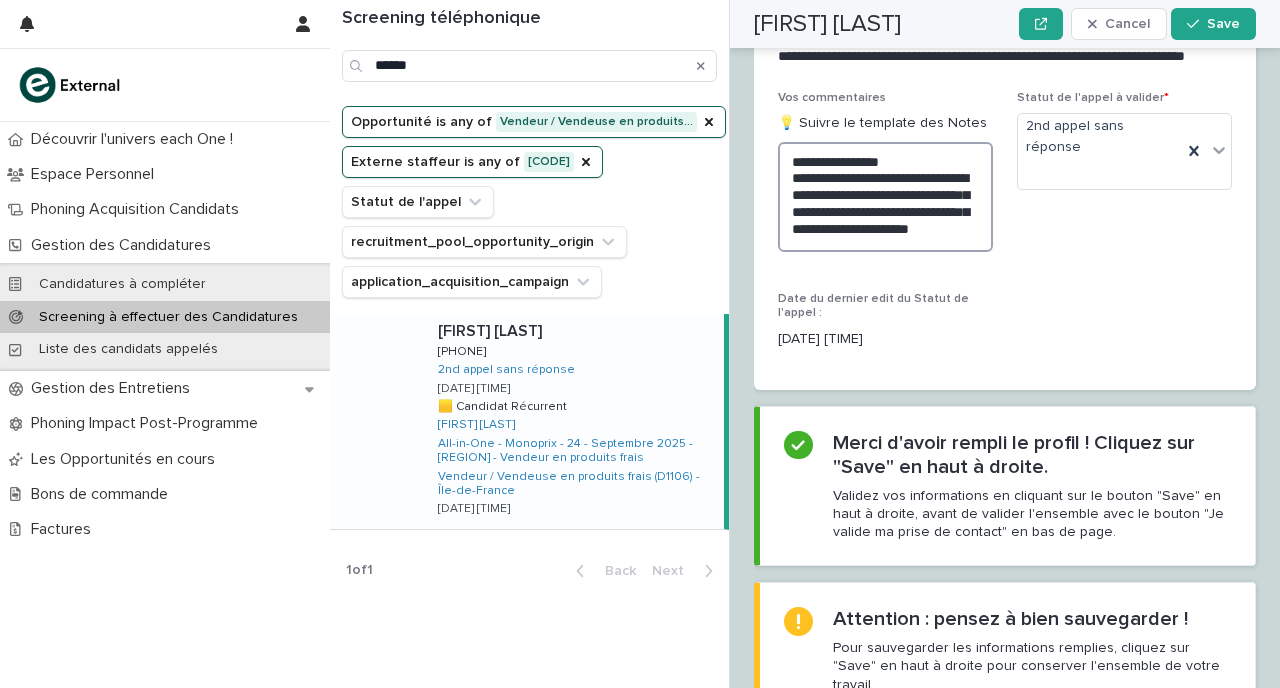 scroll, scrollTop: 2, scrollLeft: 0, axis: vertical 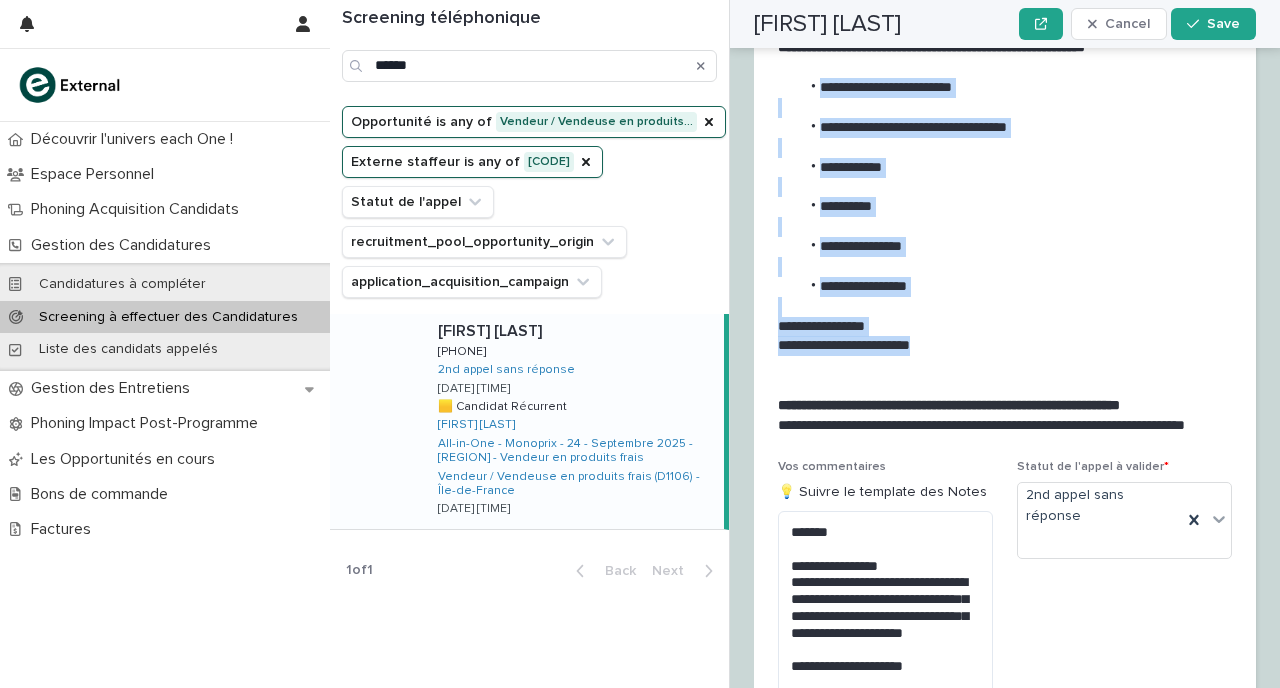 drag, startPoint x: 931, startPoint y: 383, endPoint x: 811, endPoint y: 121, distance: 288.17355 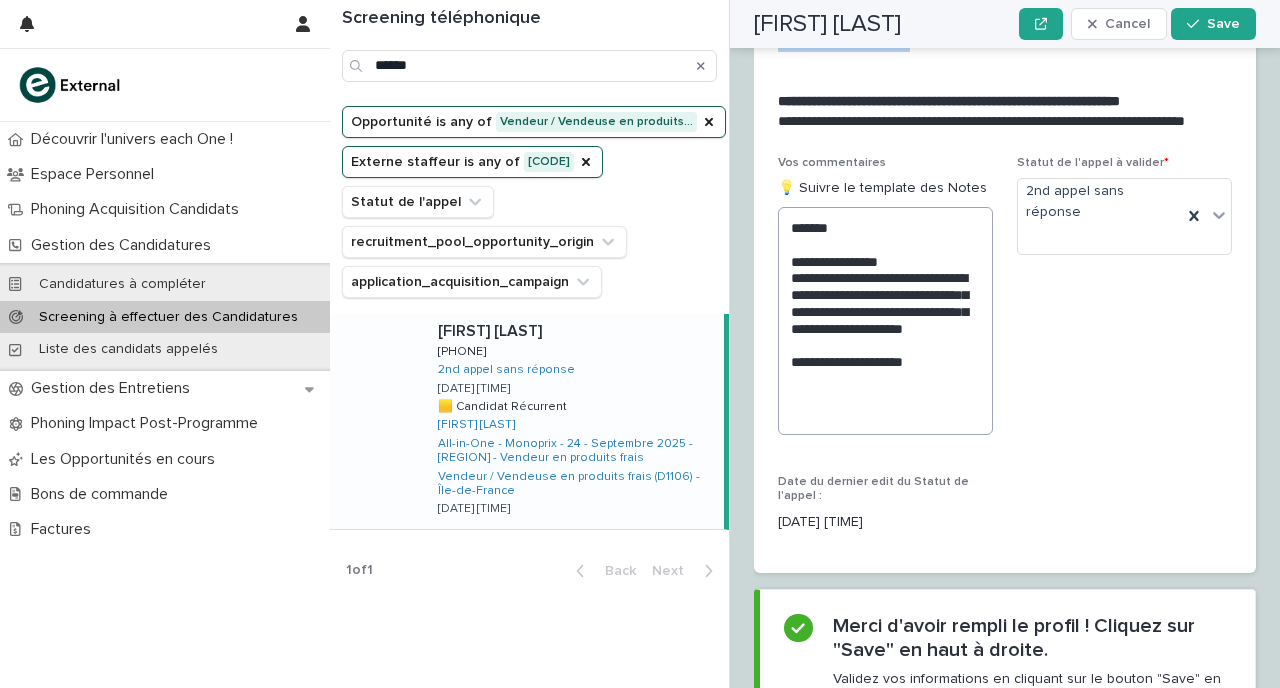 scroll, scrollTop: 2558, scrollLeft: 0, axis: vertical 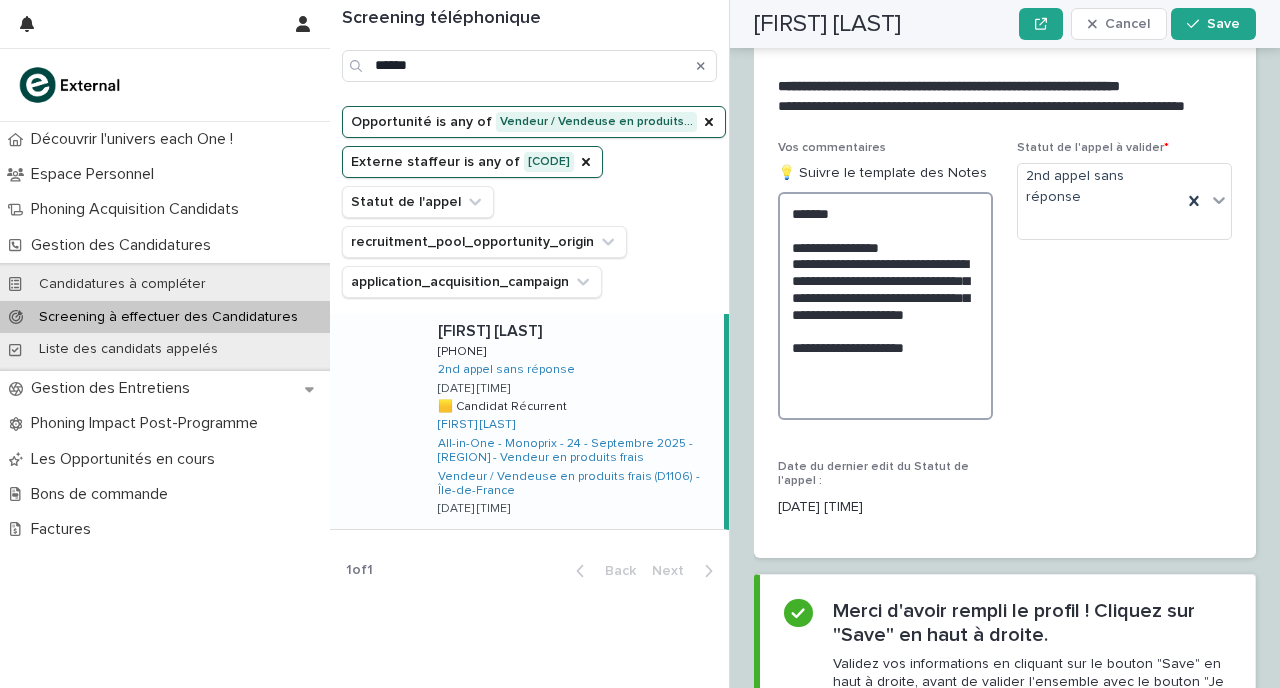 click on "**********" at bounding box center (885, 306) 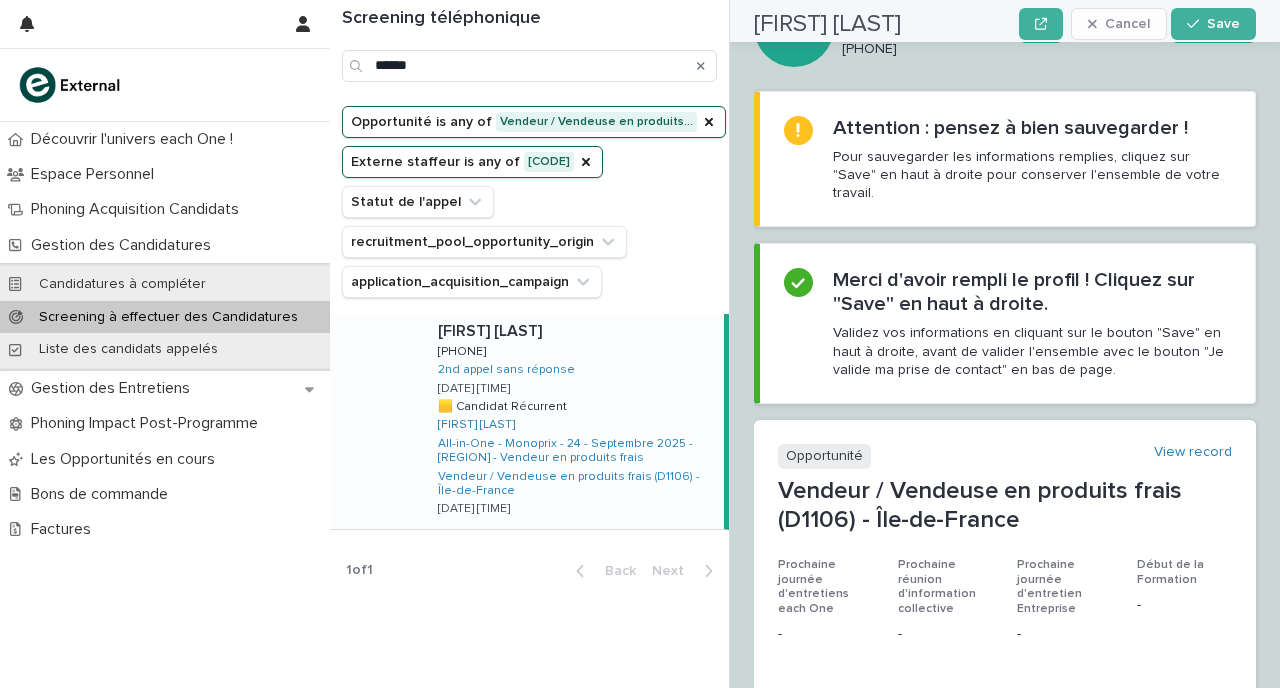 scroll, scrollTop: 0, scrollLeft: 0, axis: both 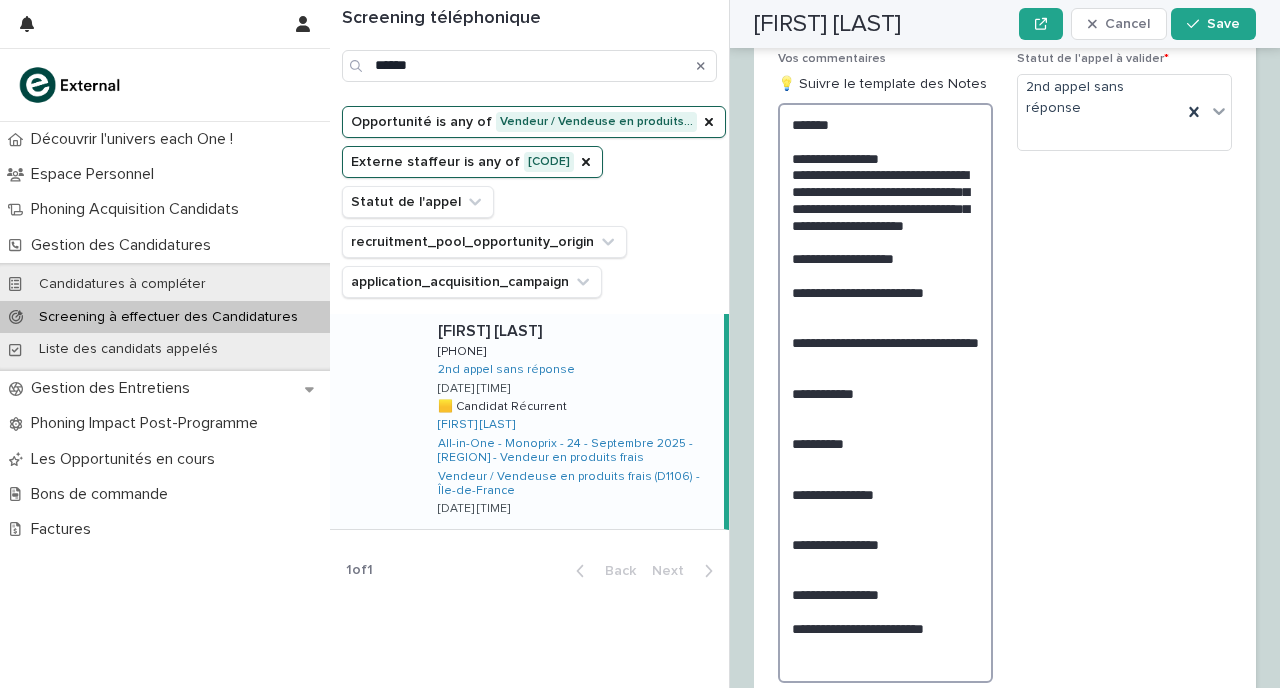 click on "**********" at bounding box center [885, 393] 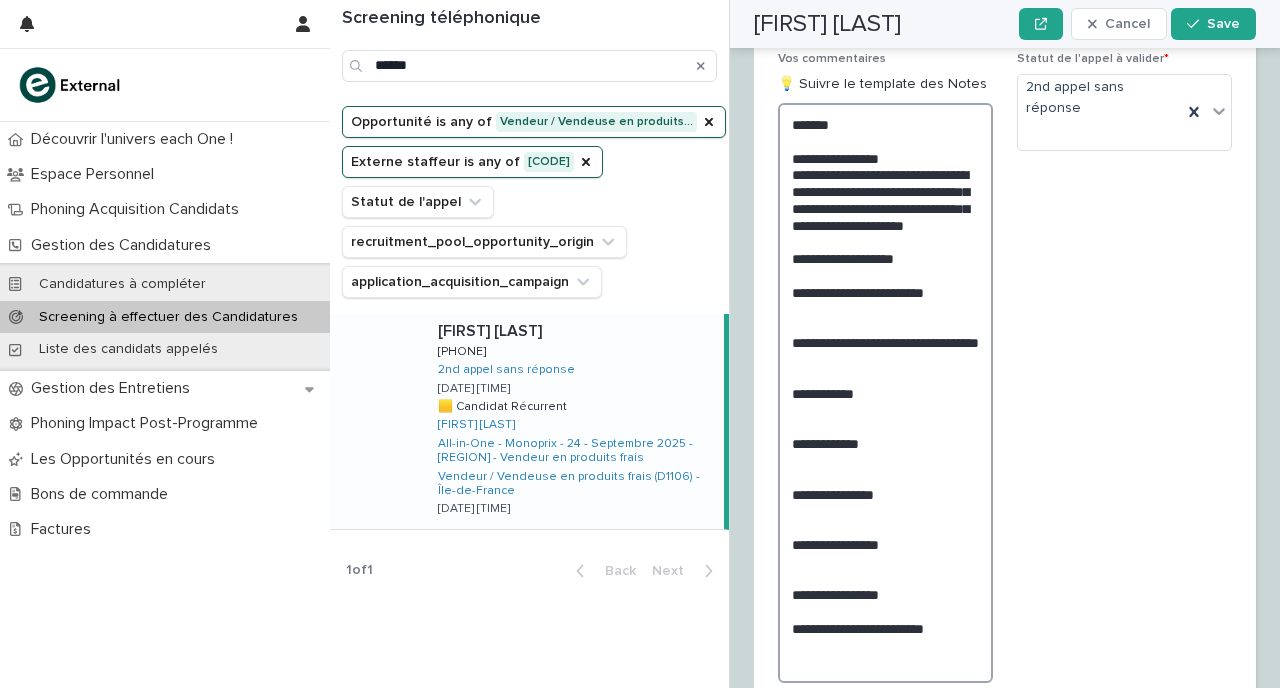 click on "**********" at bounding box center [885, 393] 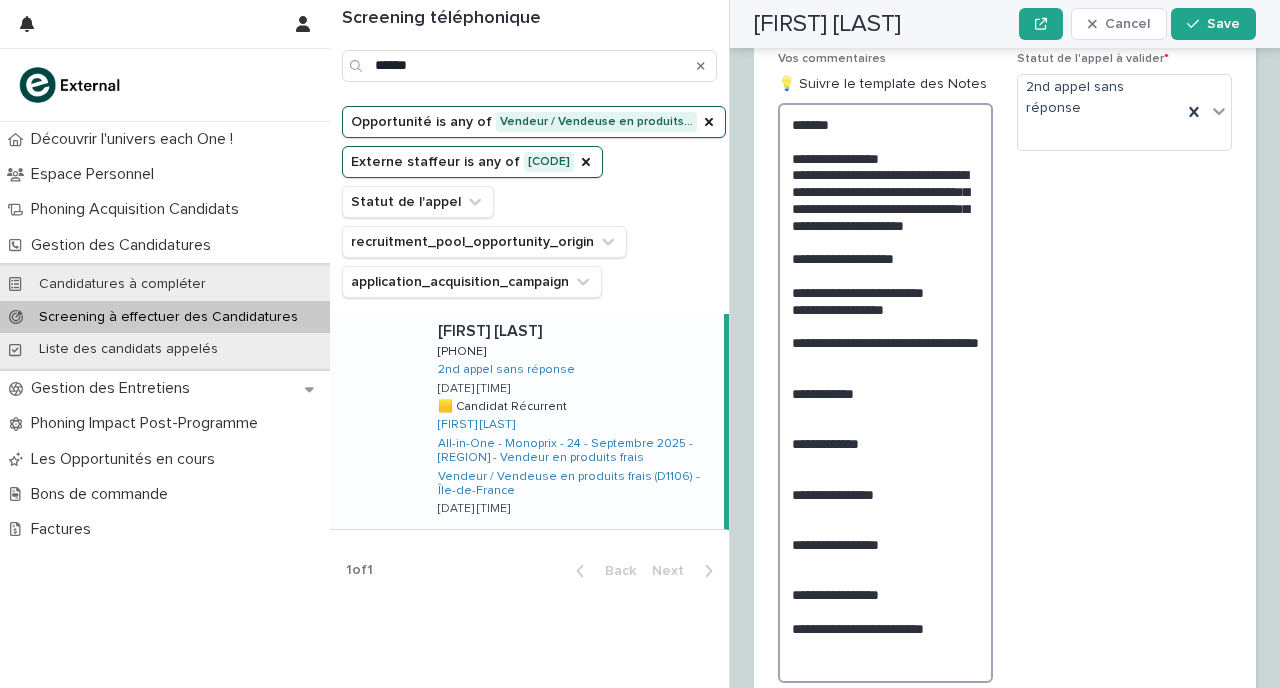 click on "**********" at bounding box center [885, 393] 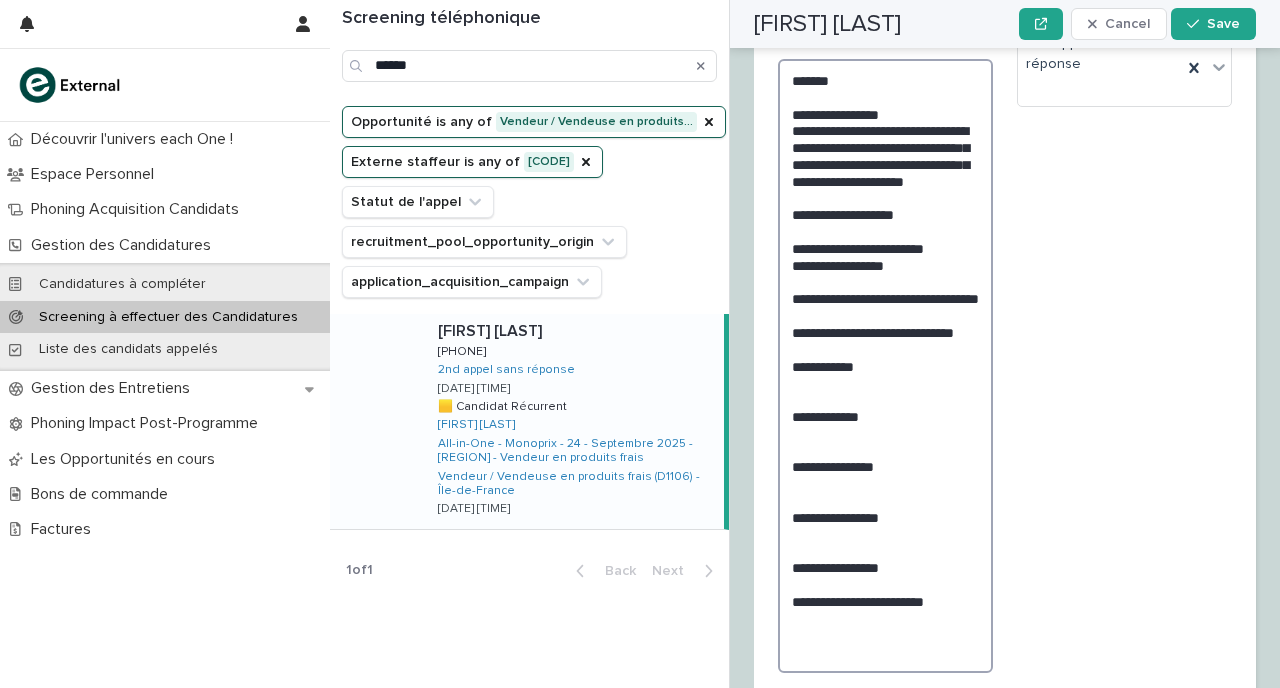 scroll, scrollTop: 2801, scrollLeft: 0, axis: vertical 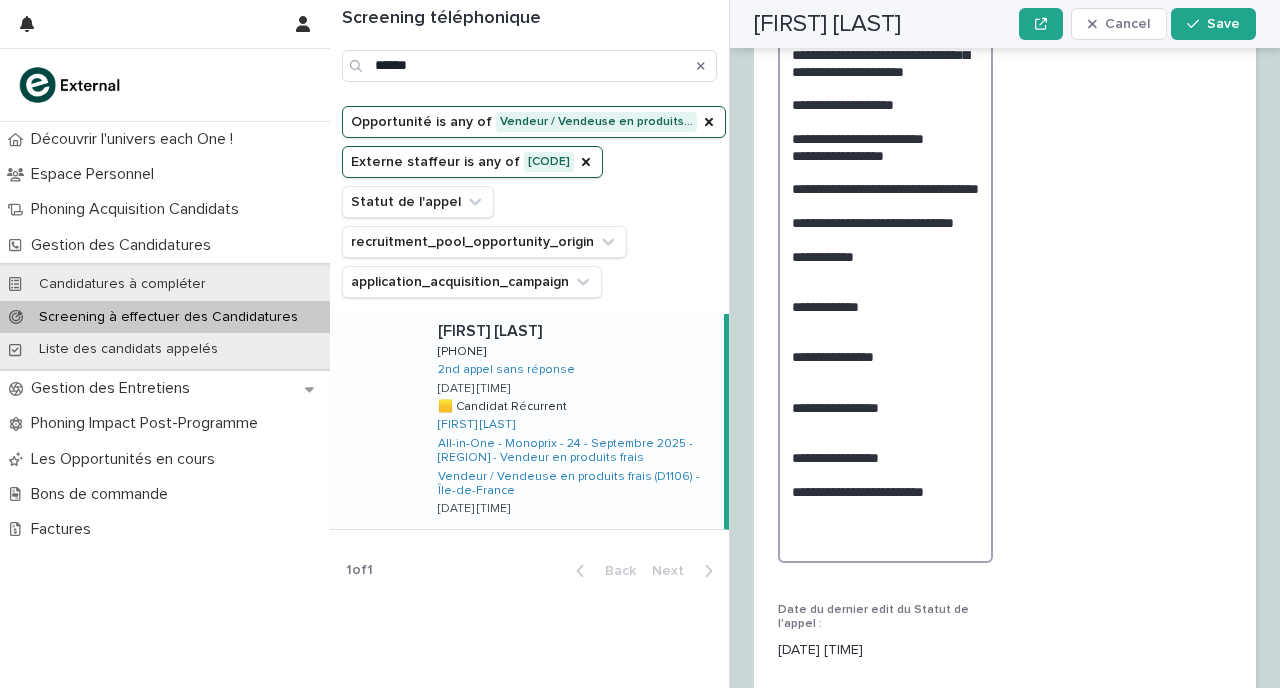 click on "**********" at bounding box center [885, 256] 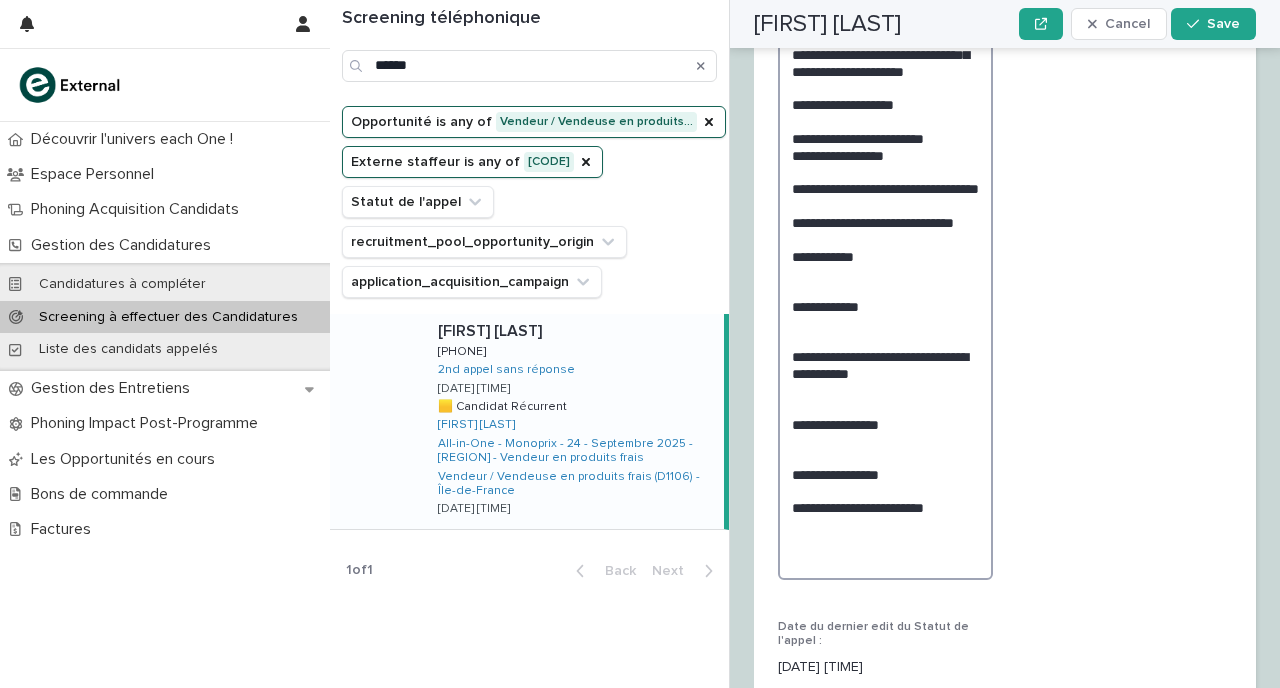 click on "**********" at bounding box center (885, 264) 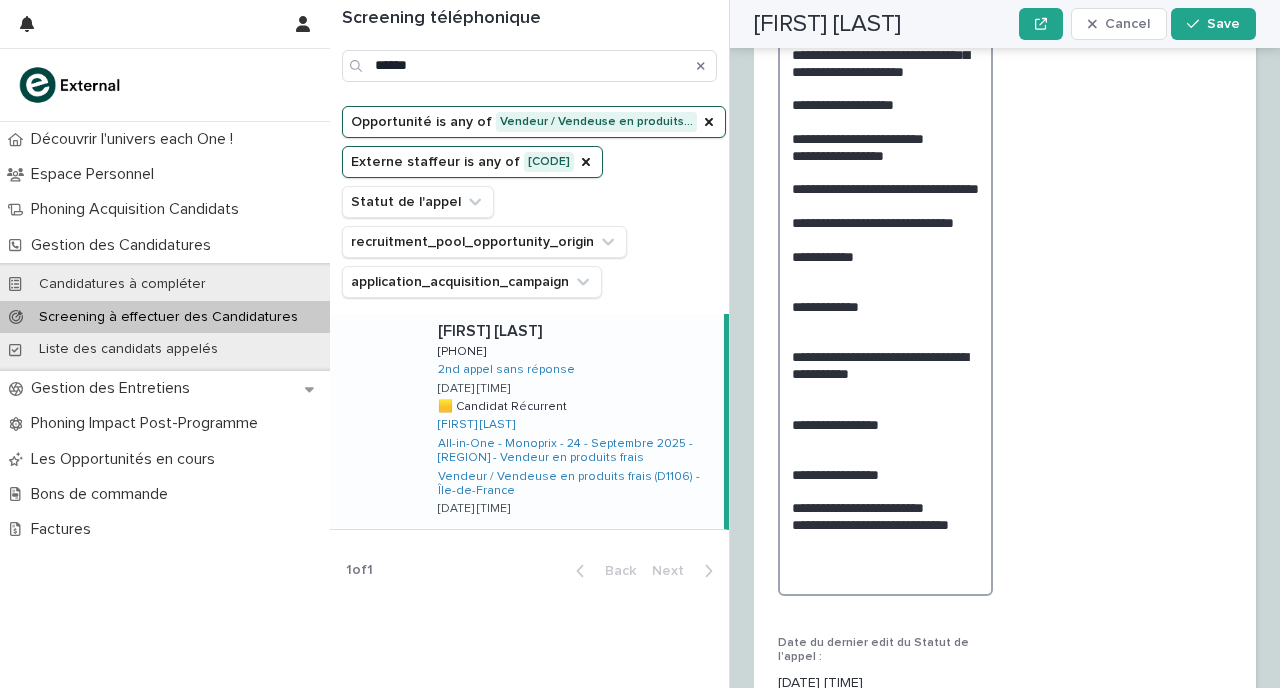 click on "**********" at bounding box center [885, 272] 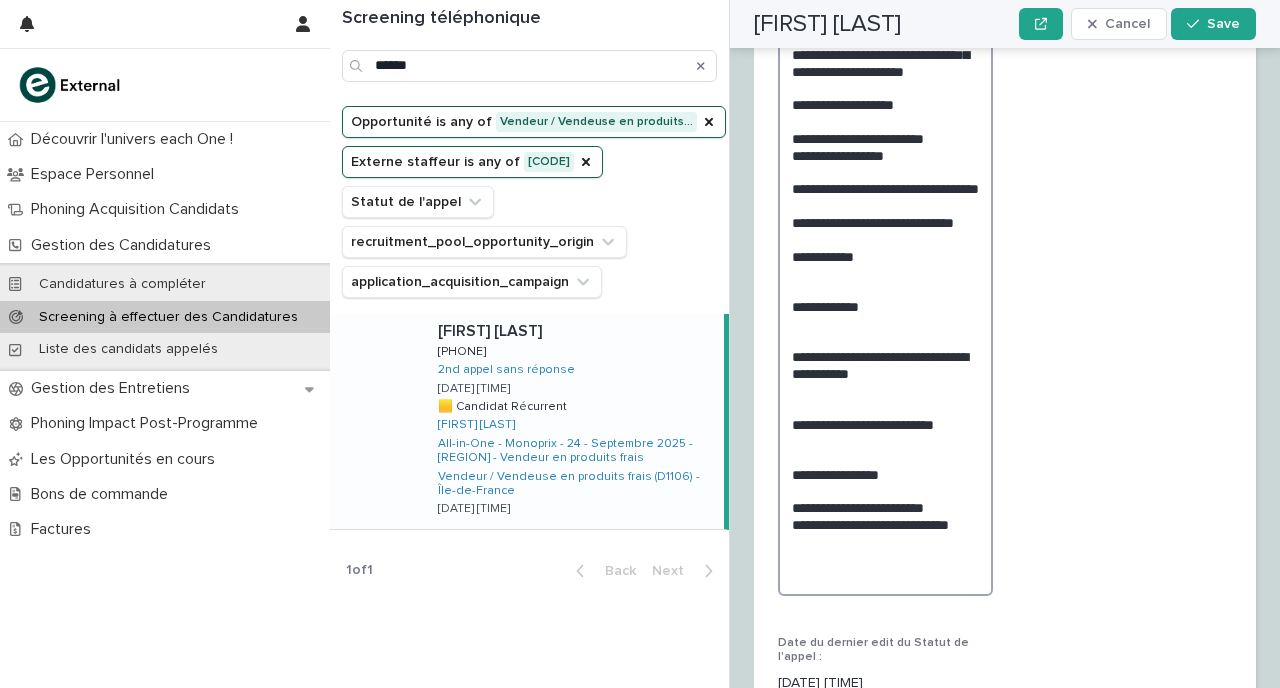 click on "**********" at bounding box center (885, 272) 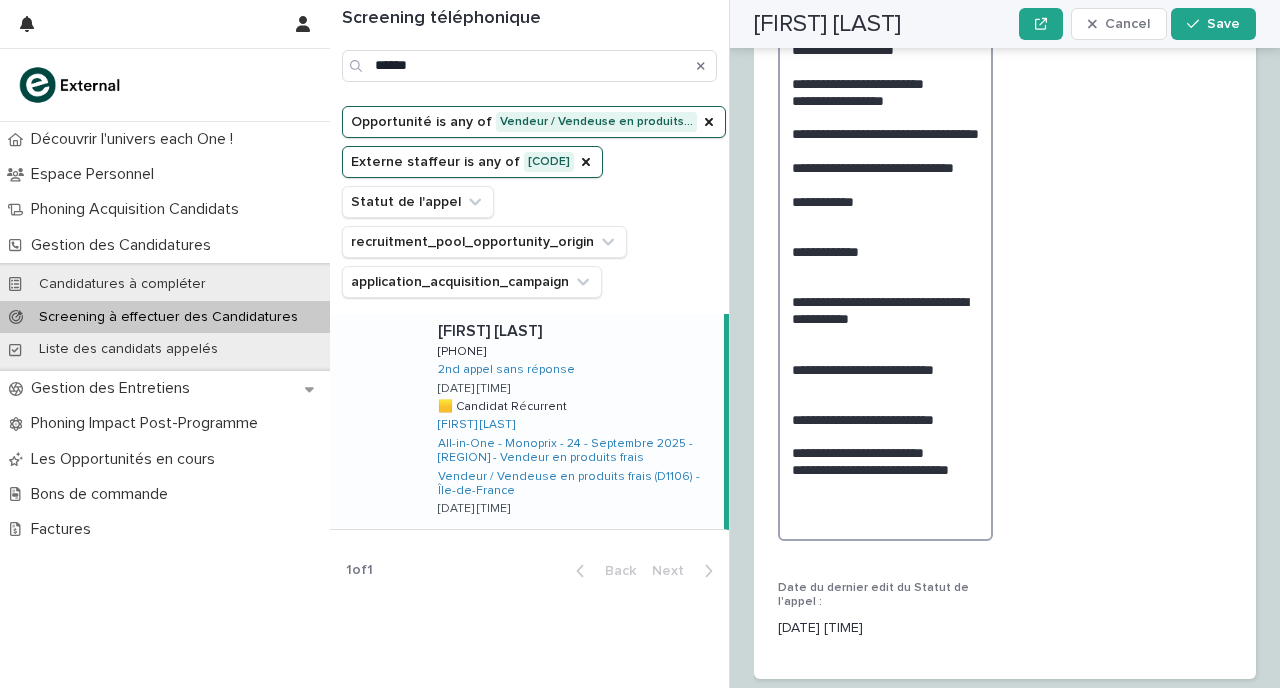 scroll, scrollTop: 2857, scrollLeft: 0, axis: vertical 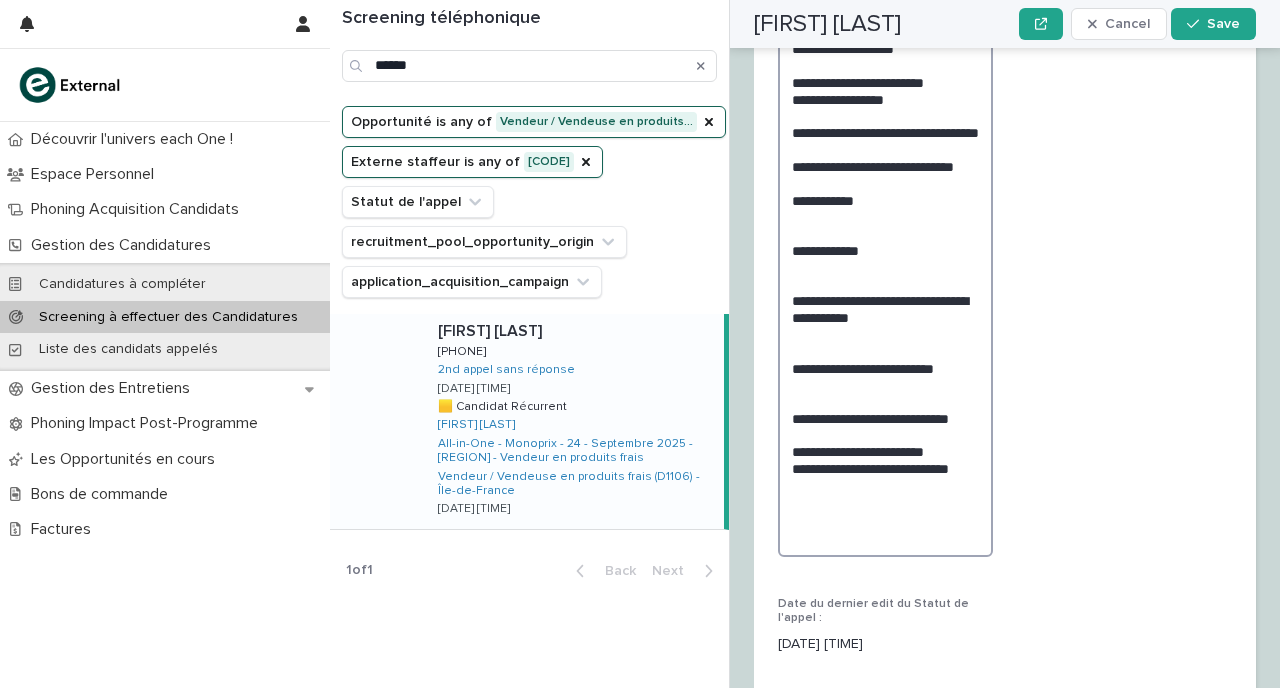 click on "**********" at bounding box center (885, 225) 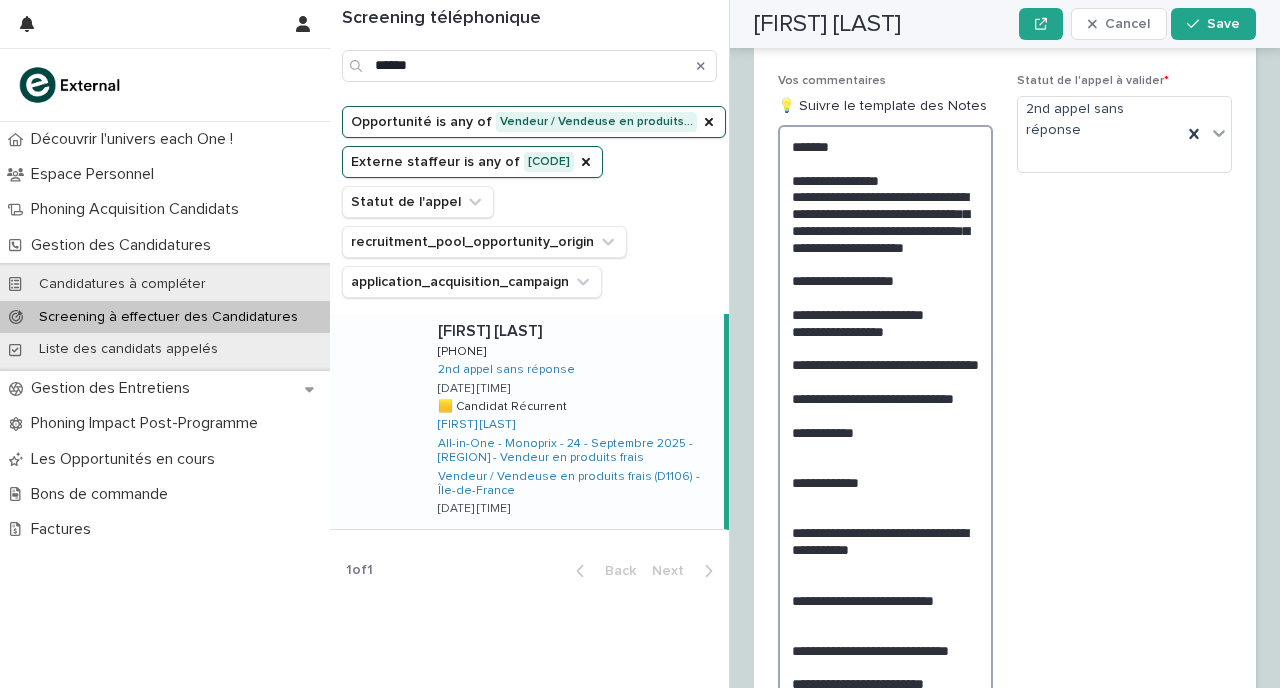 scroll, scrollTop: 2631, scrollLeft: 0, axis: vertical 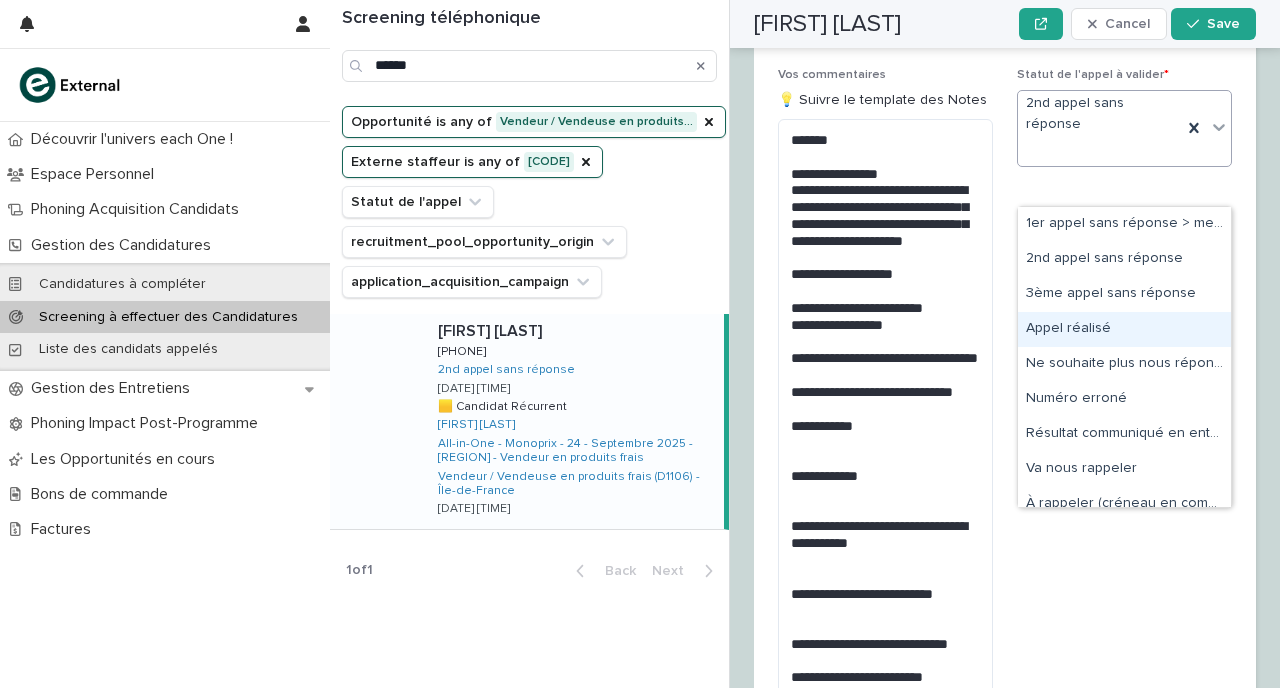 click on "Appel réalisé" at bounding box center [1124, 329] 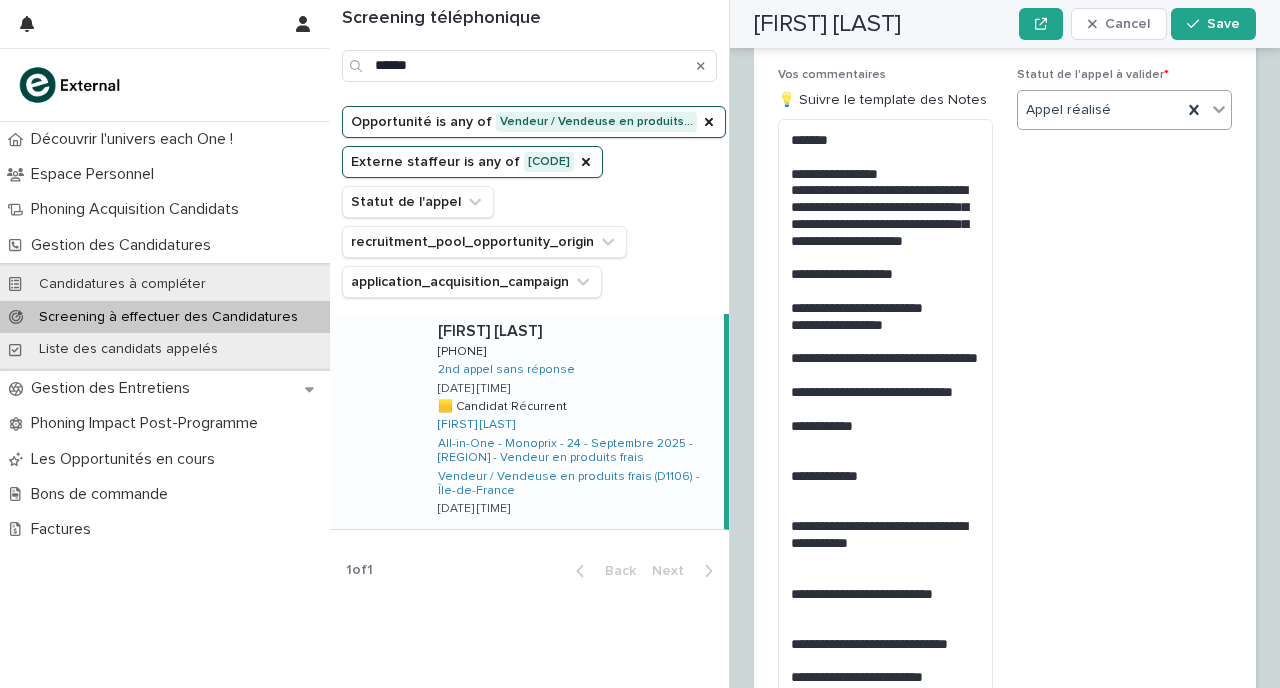 scroll, scrollTop: 2880, scrollLeft: 0, axis: vertical 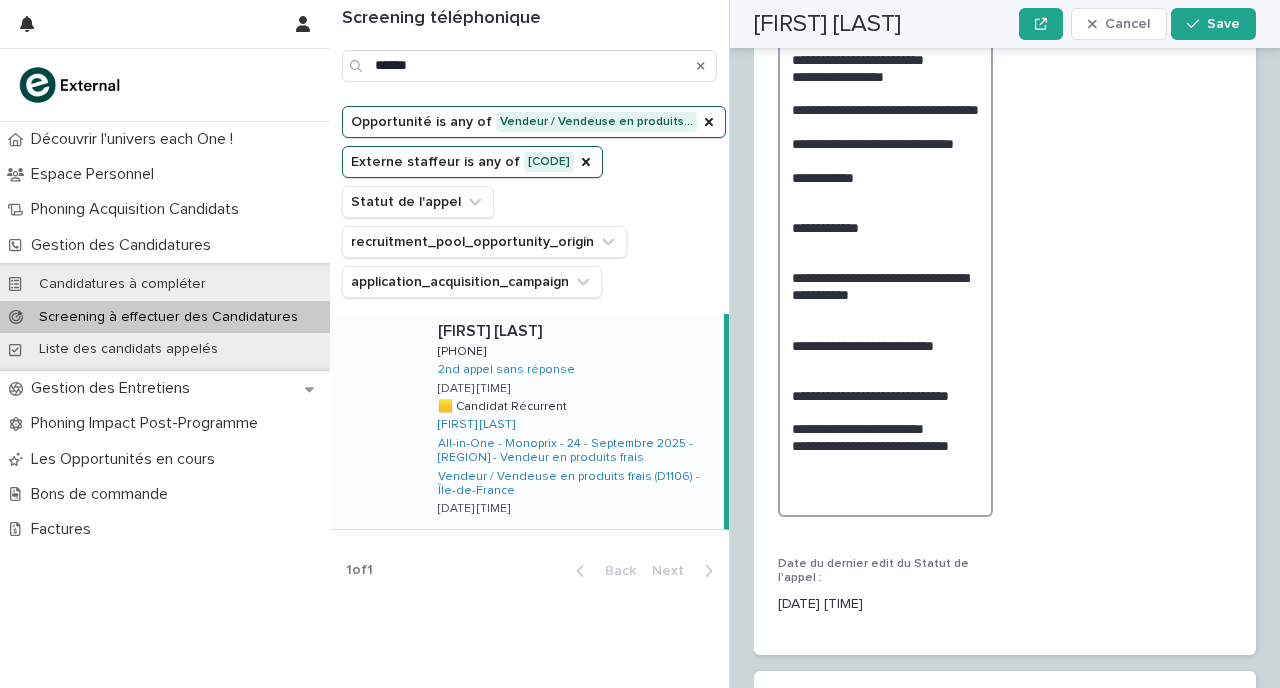 click on "**********" at bounding box center (885, 193) 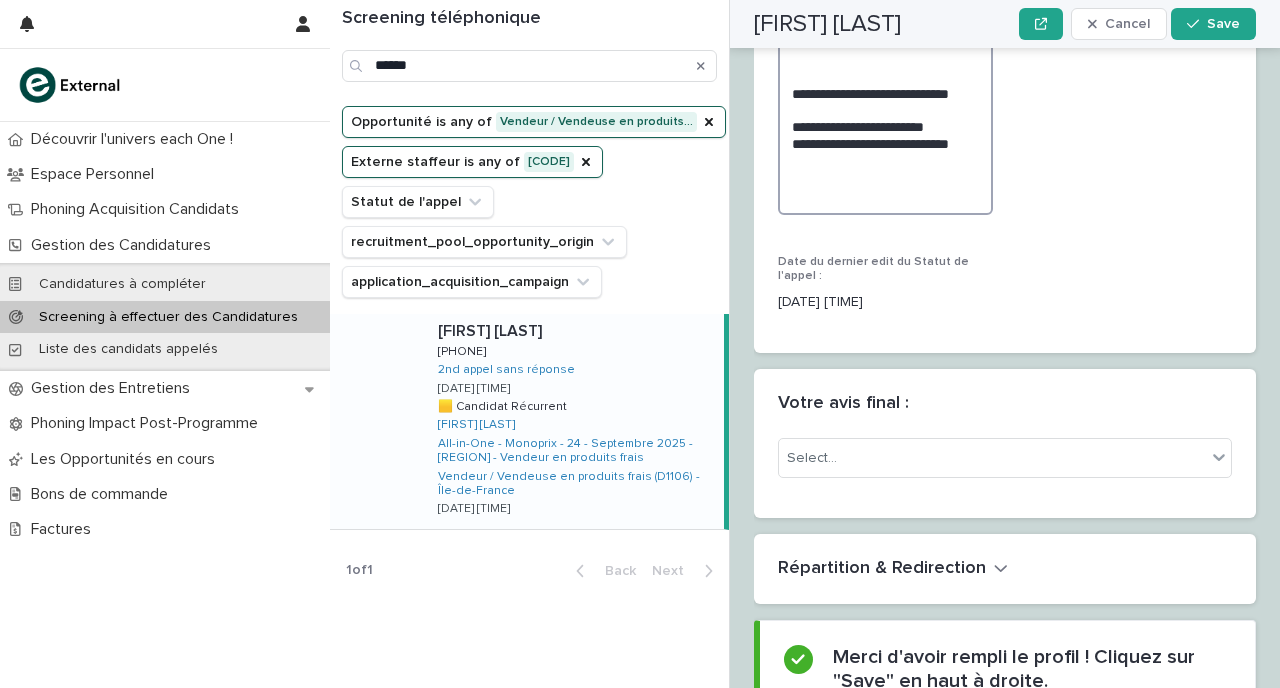 scroll, scrollTop: 3183, scrollLeft: 0, axis: vertical 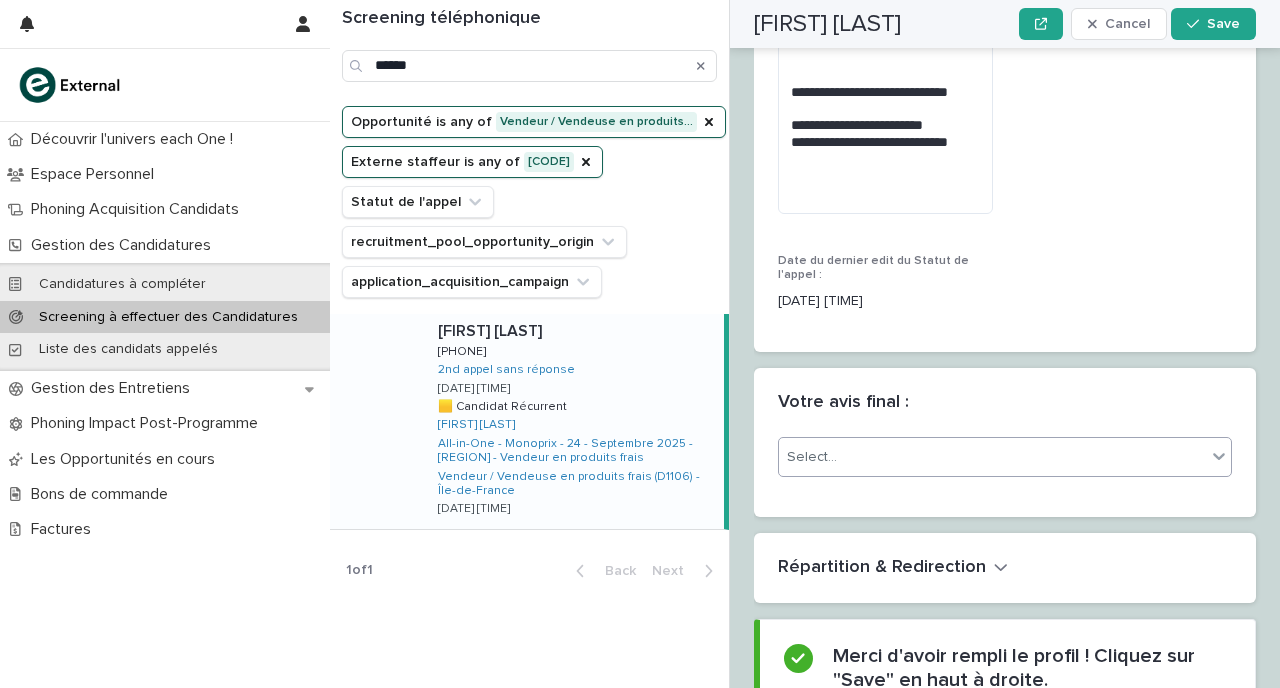 click on "Select..." at bounding box center (992, 457) 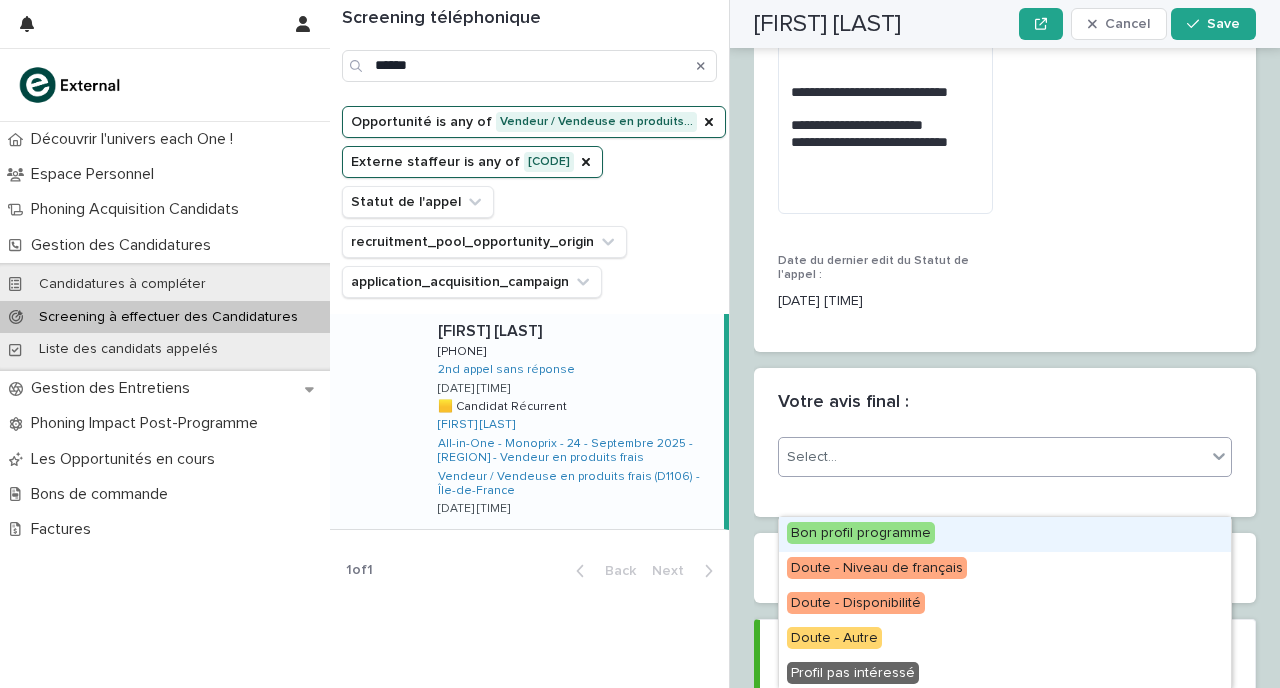 click on "Bon profil programme" at bounding box center (861, 533) 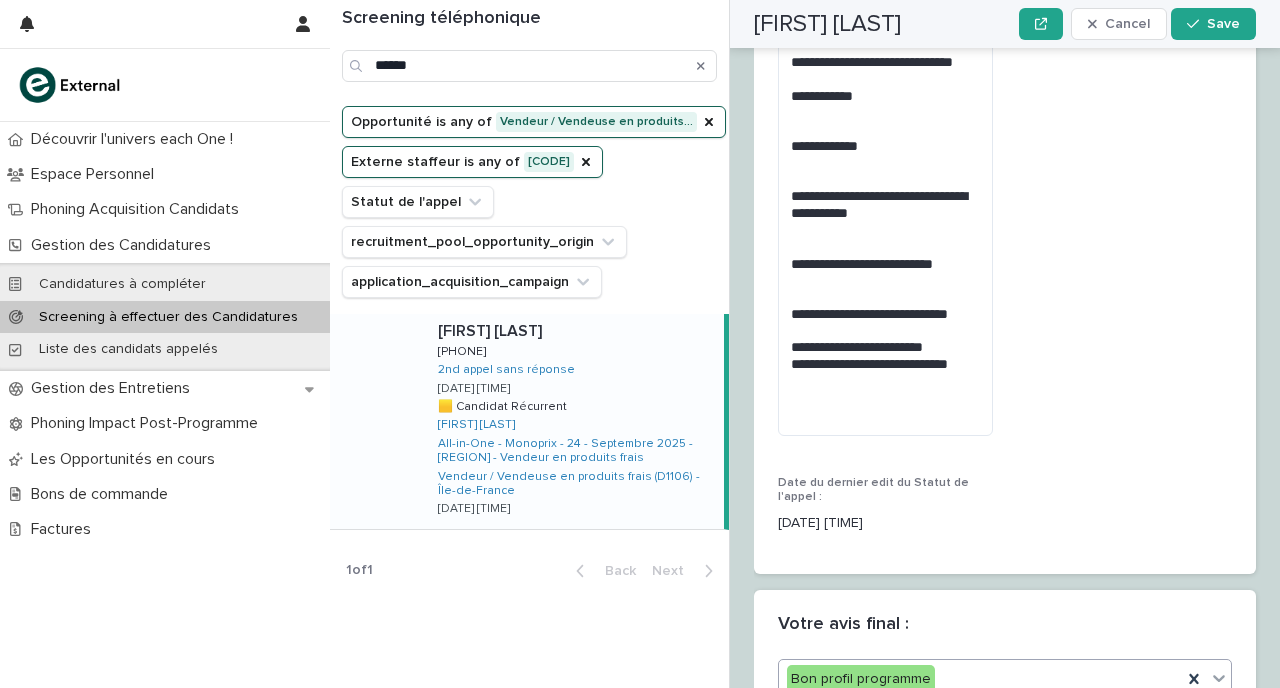scroll, scrollTop: 2960, scrollLeft: 0, axis: vertical 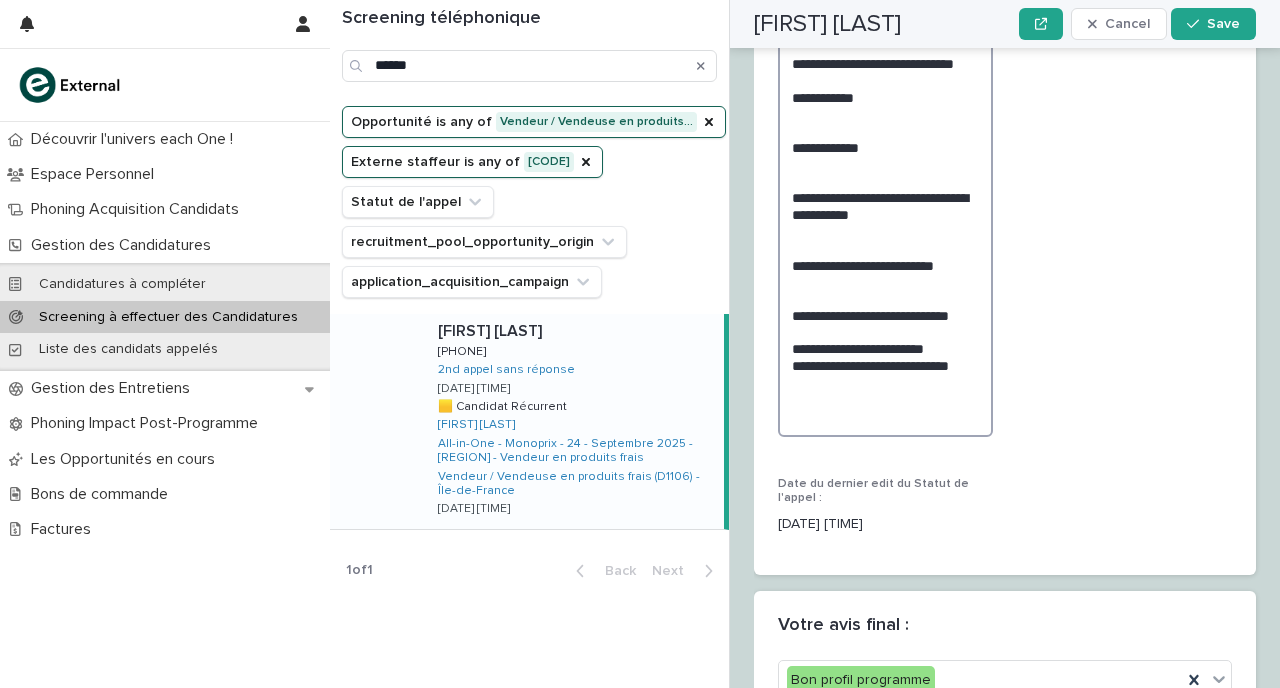click on "**********" at bounding box center [885, 113] 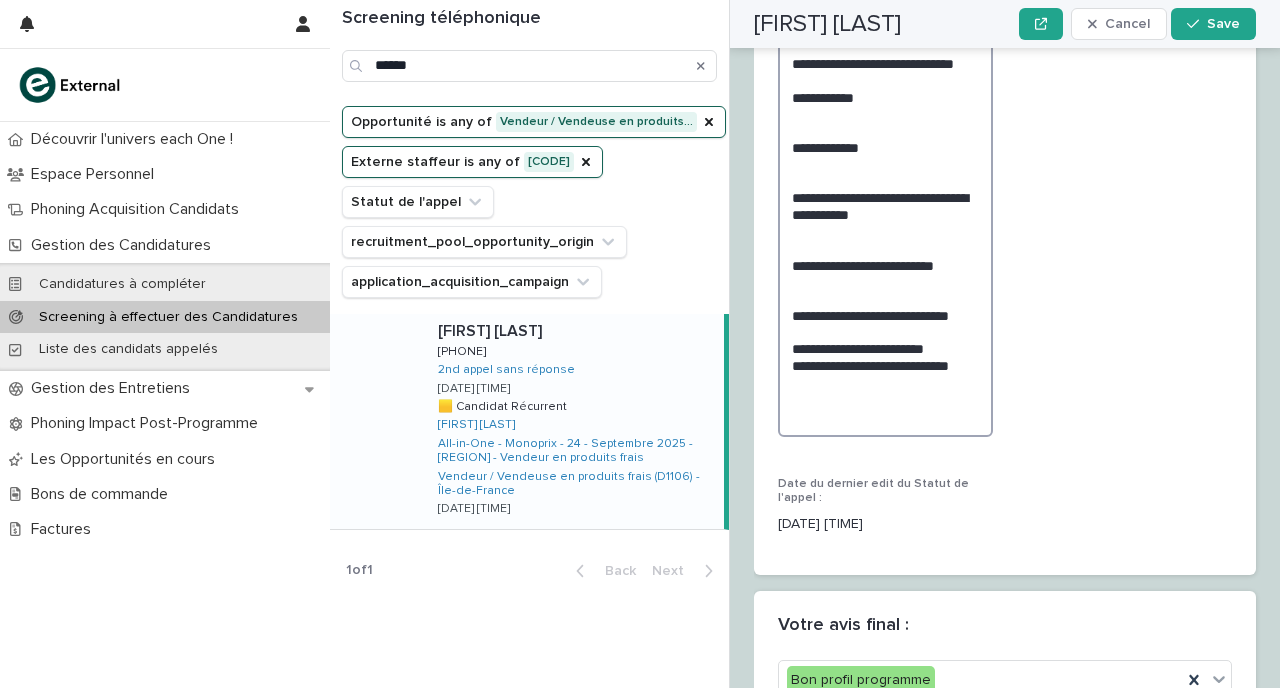 click on "**********" at bounding box center [885, 113] 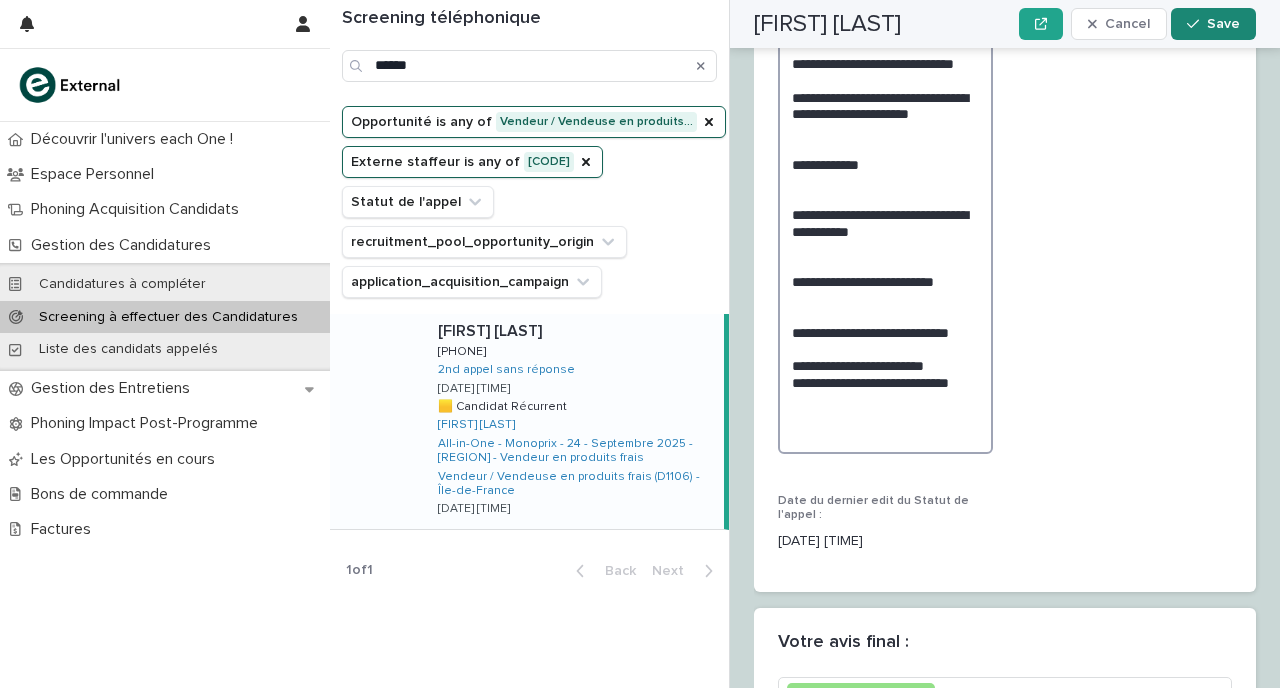 type on "**********" 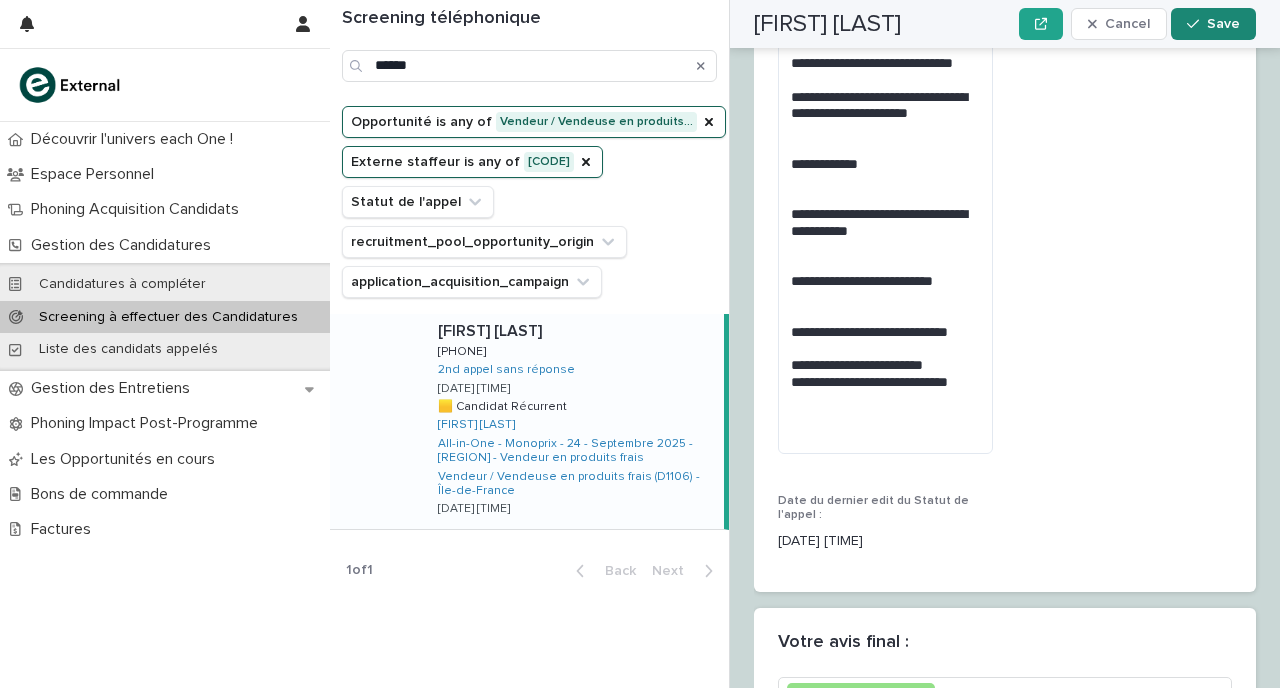 click at bounding box center (1197, 24) 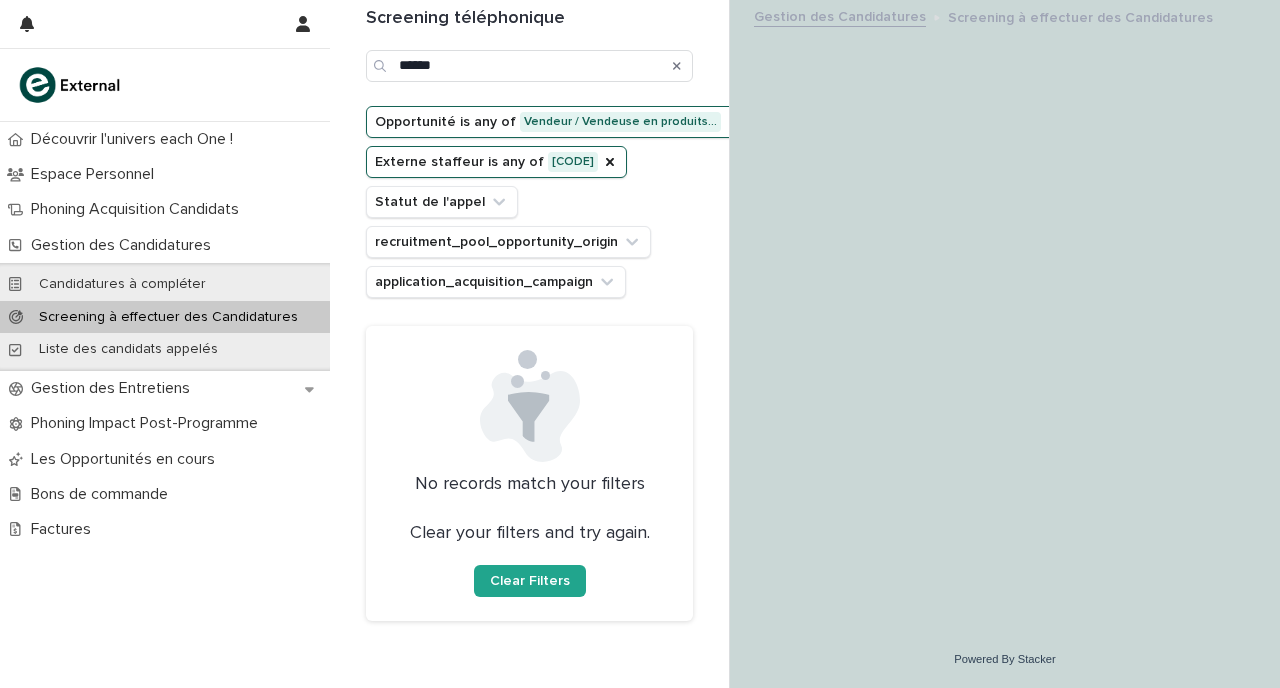 scroll, scrollTop: 0, scrollLeft: 0, axis: both 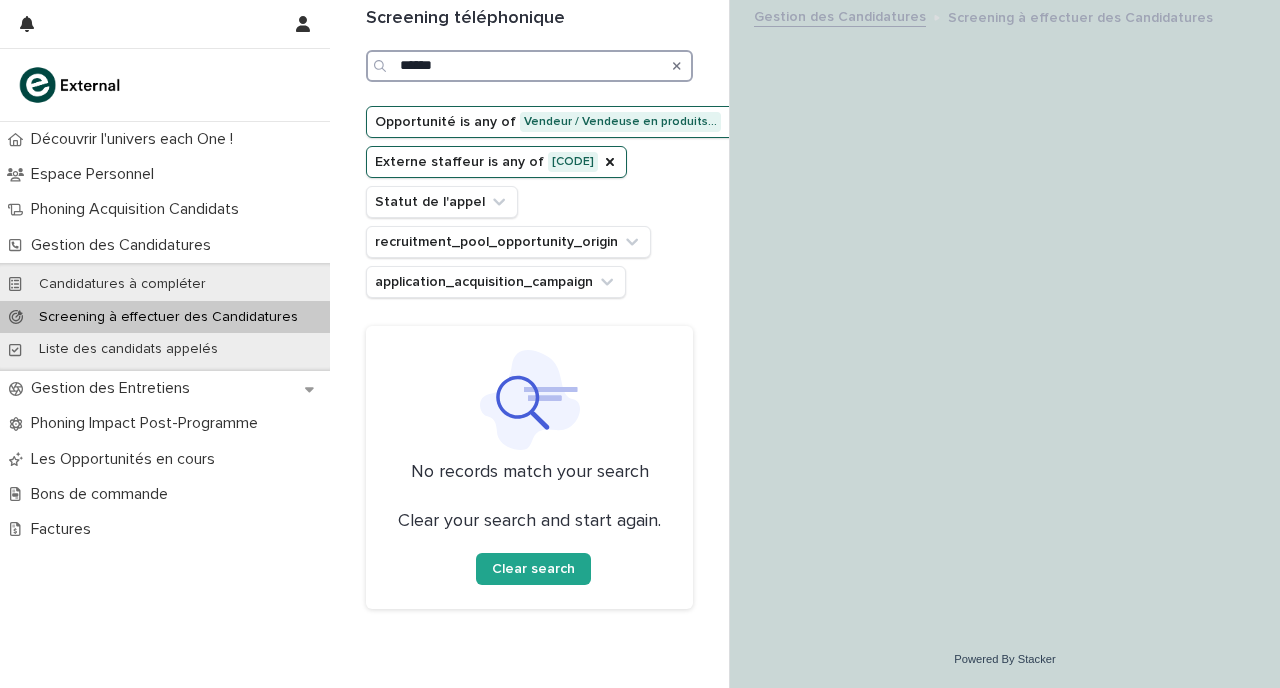 click on "******" at bounding box center (529, 66) 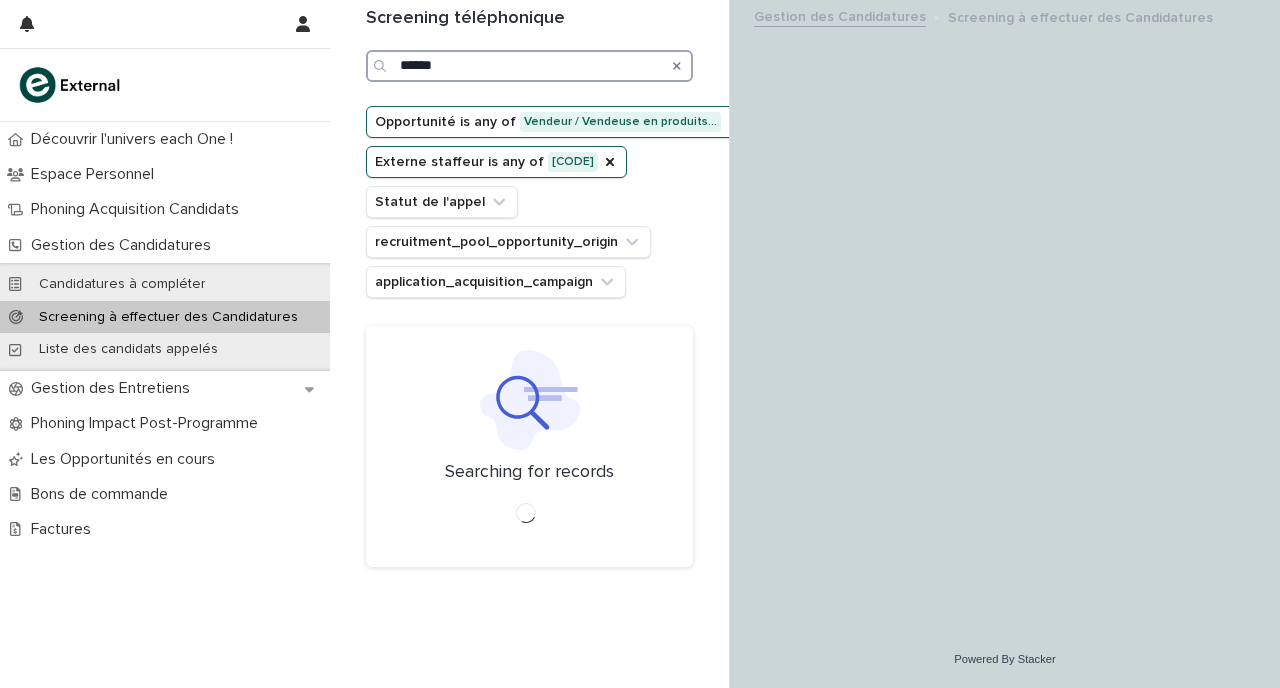 type on "******" 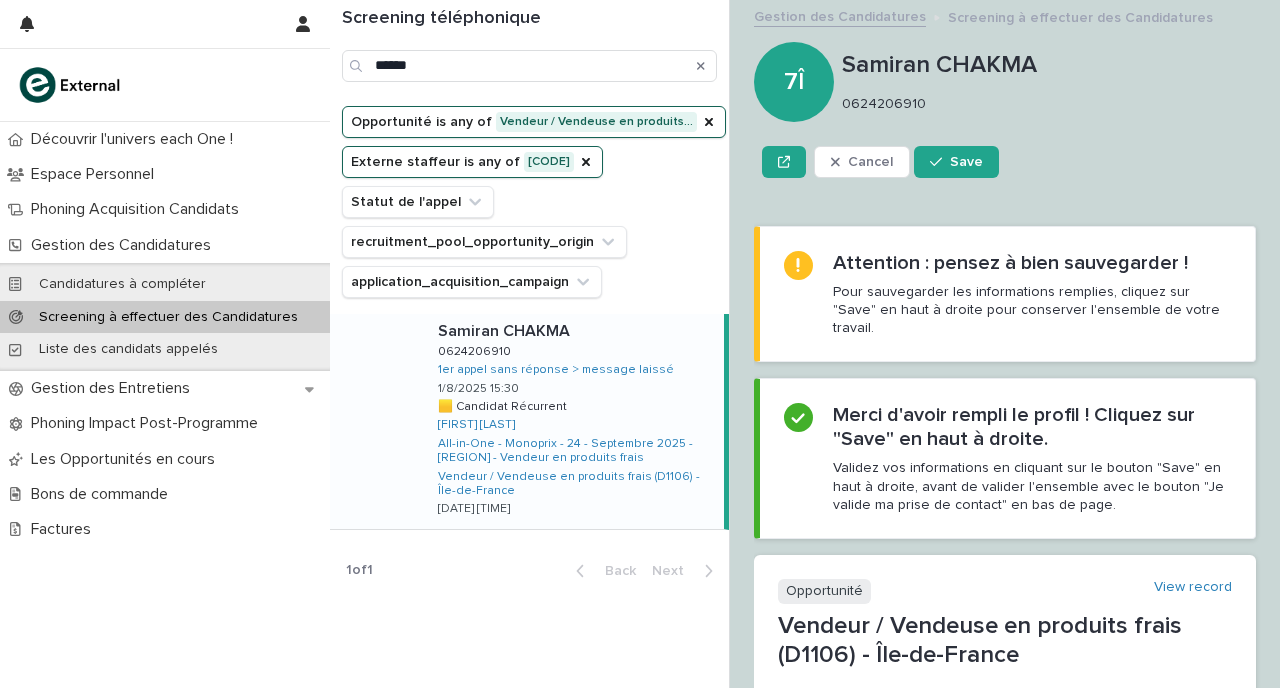 click at bounding box center (577, 331) 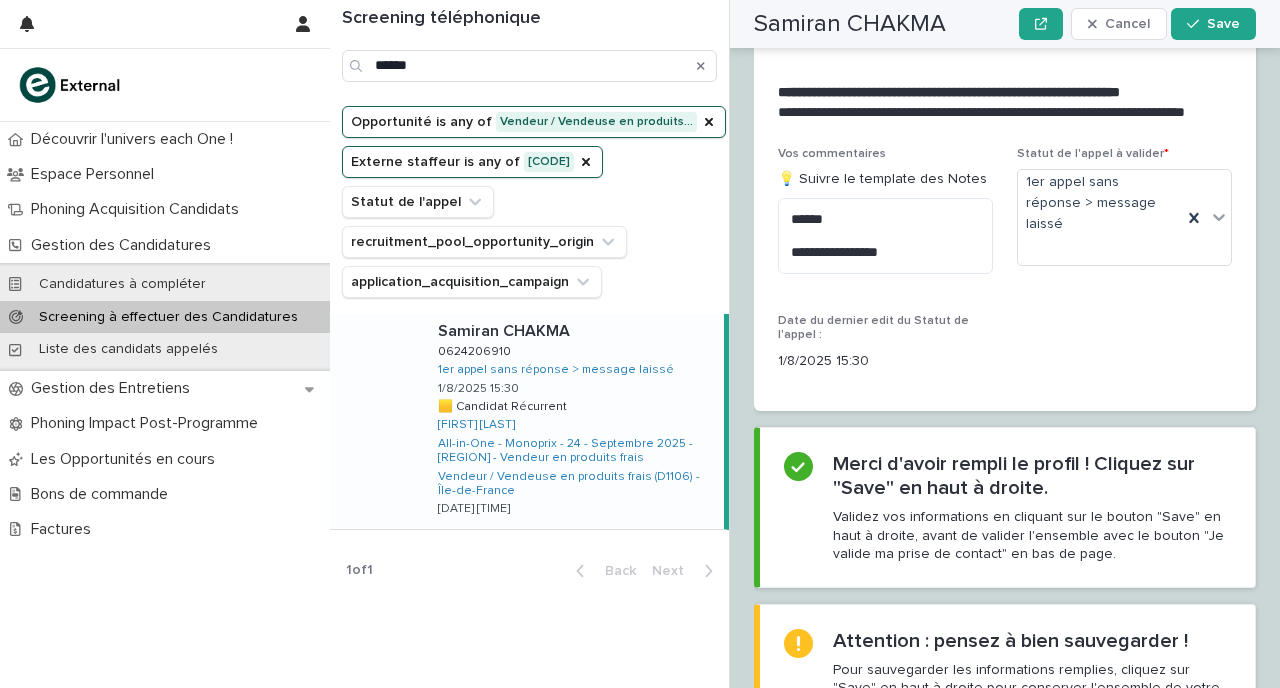 scroll, scrollTop: 2660, scrollLeft: 0, axis: vertical 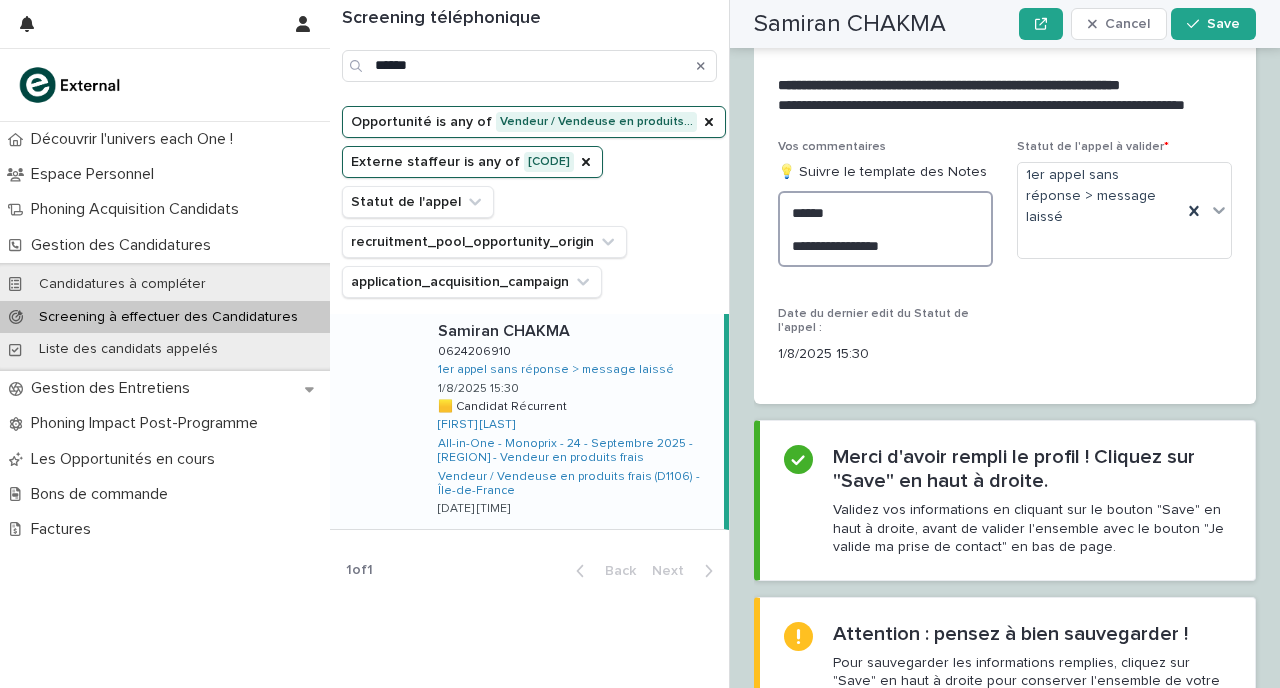 click on "**********" at bounding box center [885, 229] 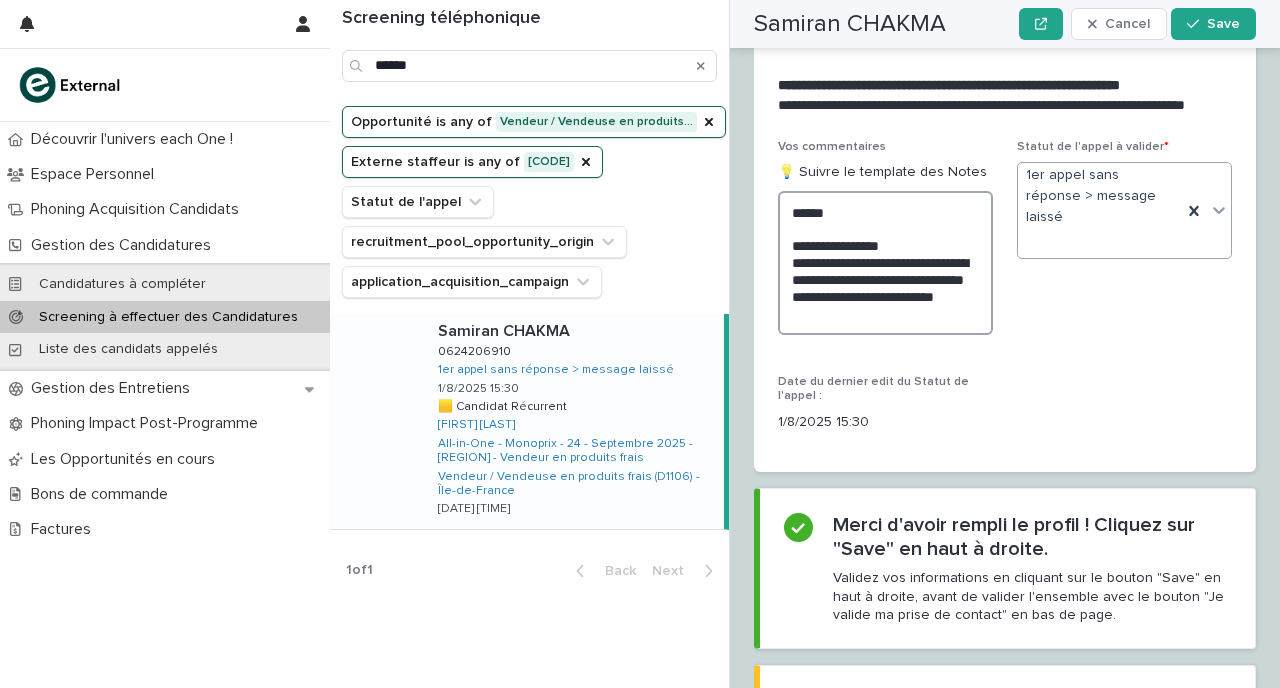 type on "**********" 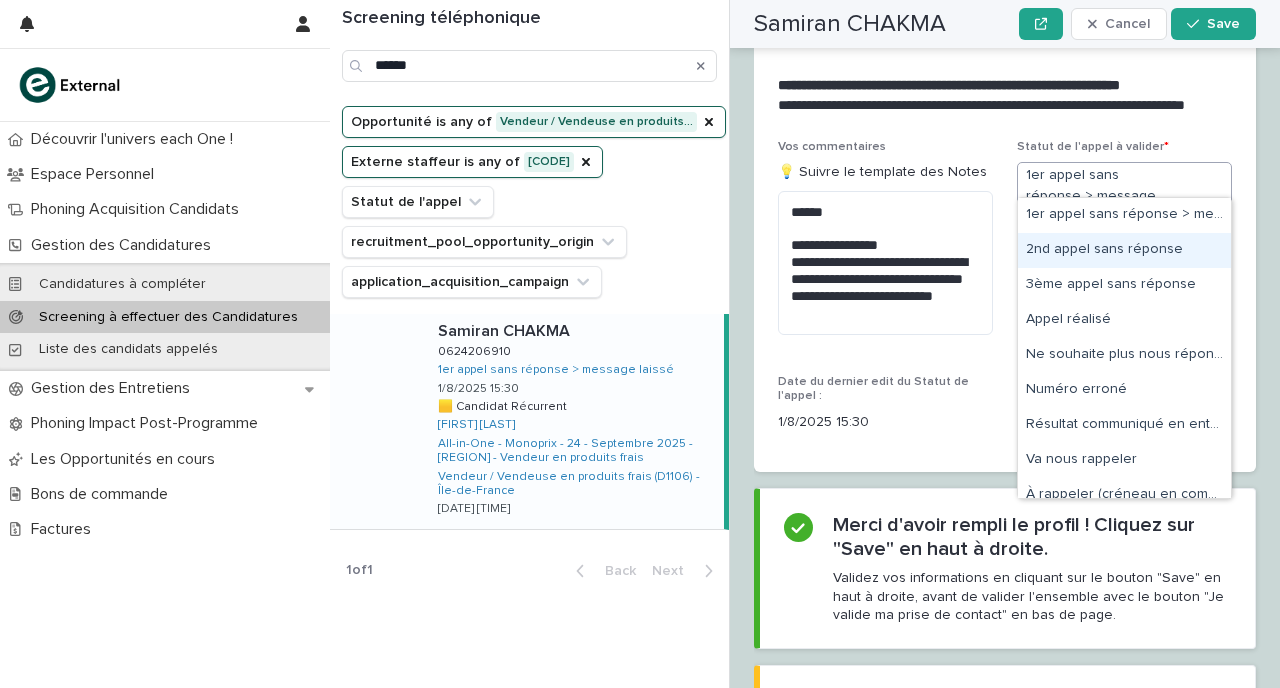 click on "2nd appel sans réponse" at bounding box center (1124, 250) 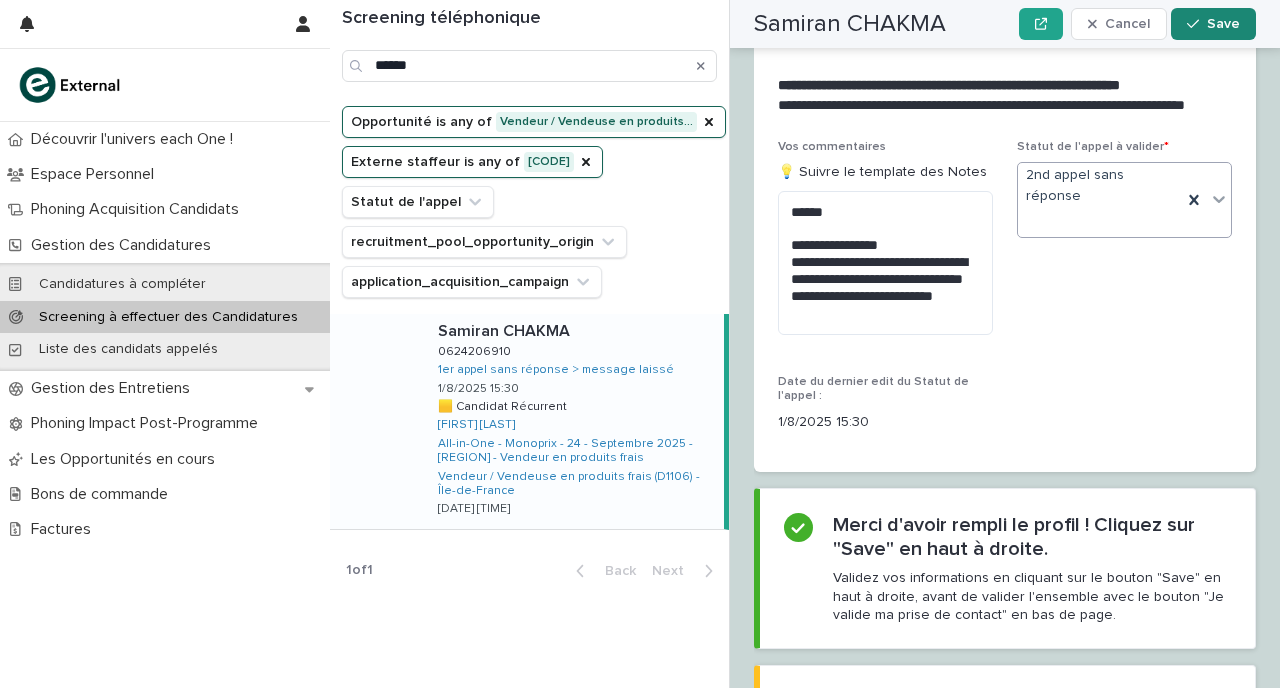 click on "Save" at bounding box center (1223, 24) 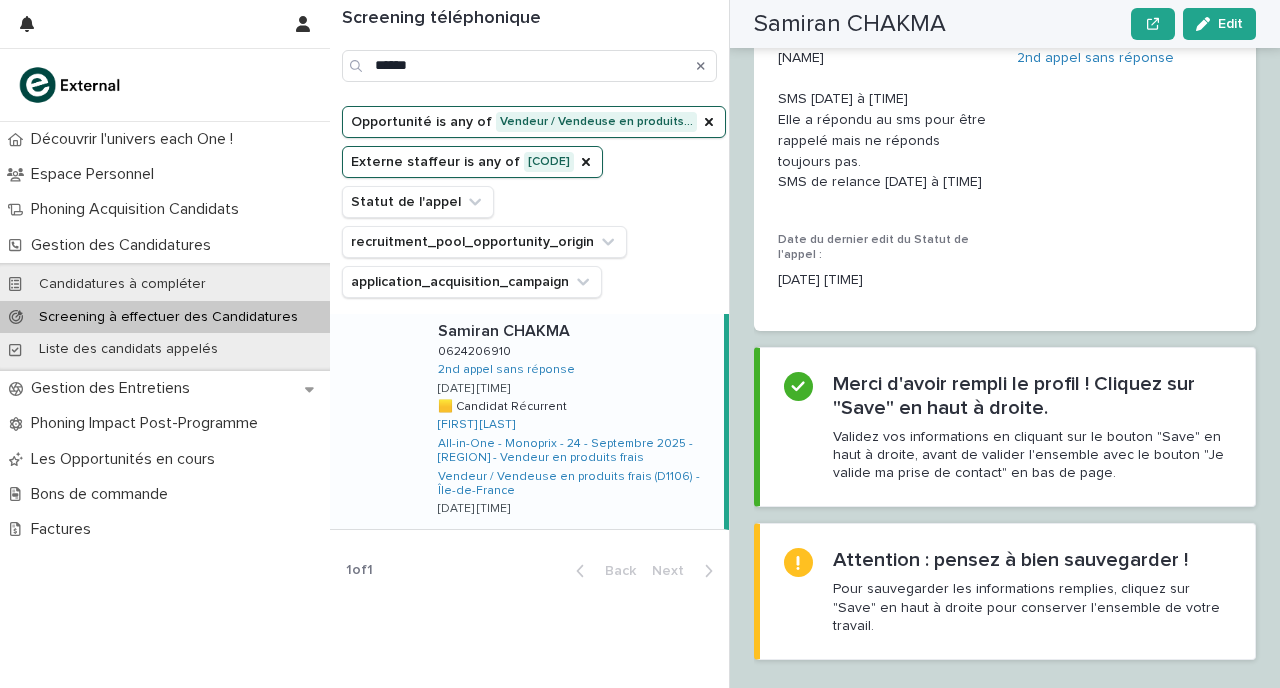 scroll, scrollTop: 2479, scrollLeft: 0, axis: vertical 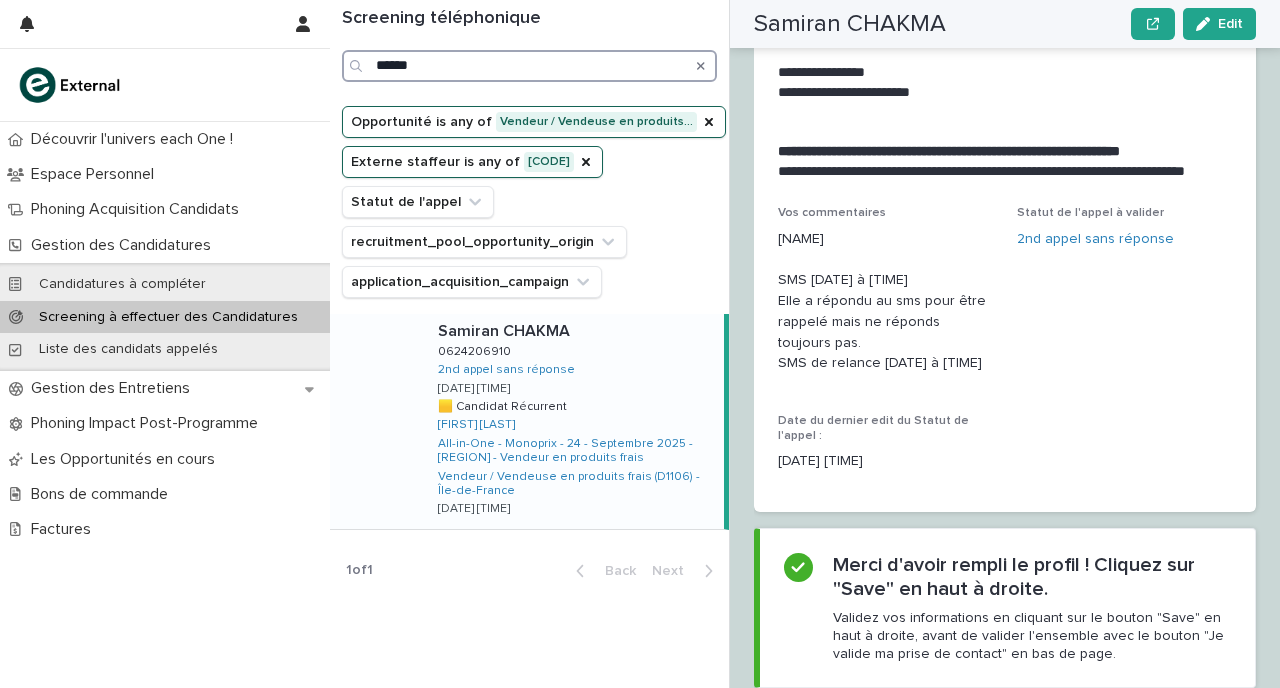 click on "******" at bounding box center (529, 66) 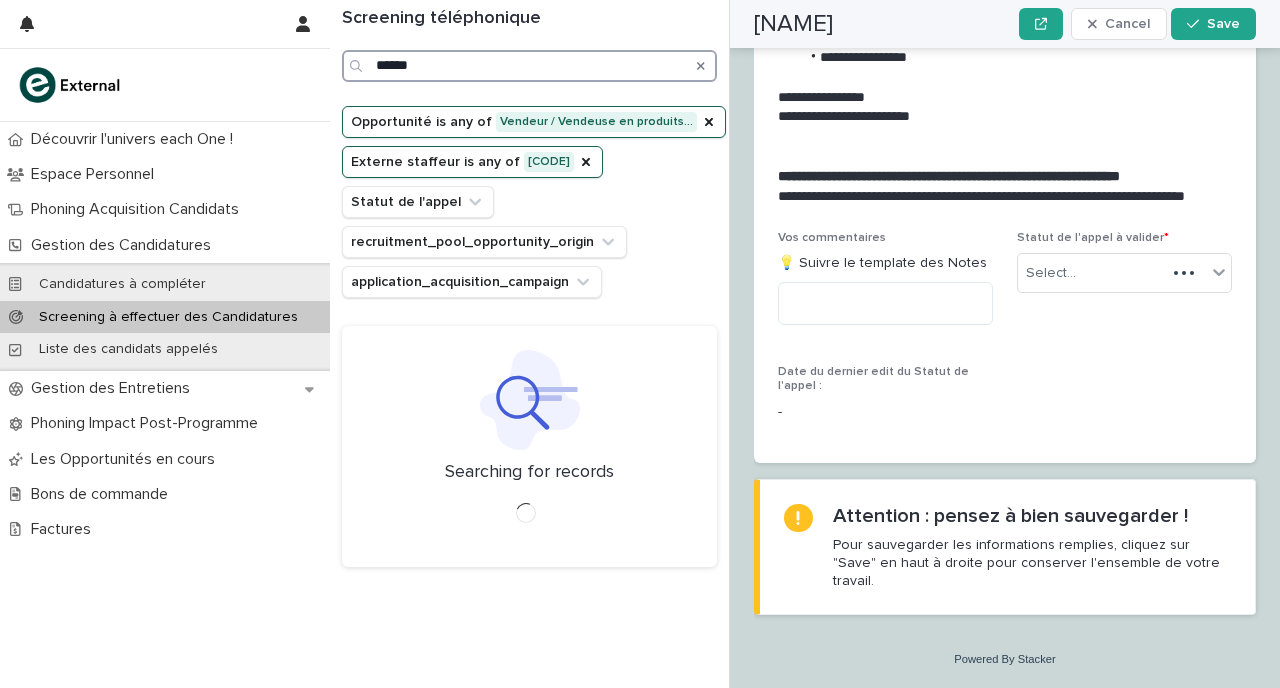 scroll, scrollTop: 0, scrollLeft: 0, axis: both 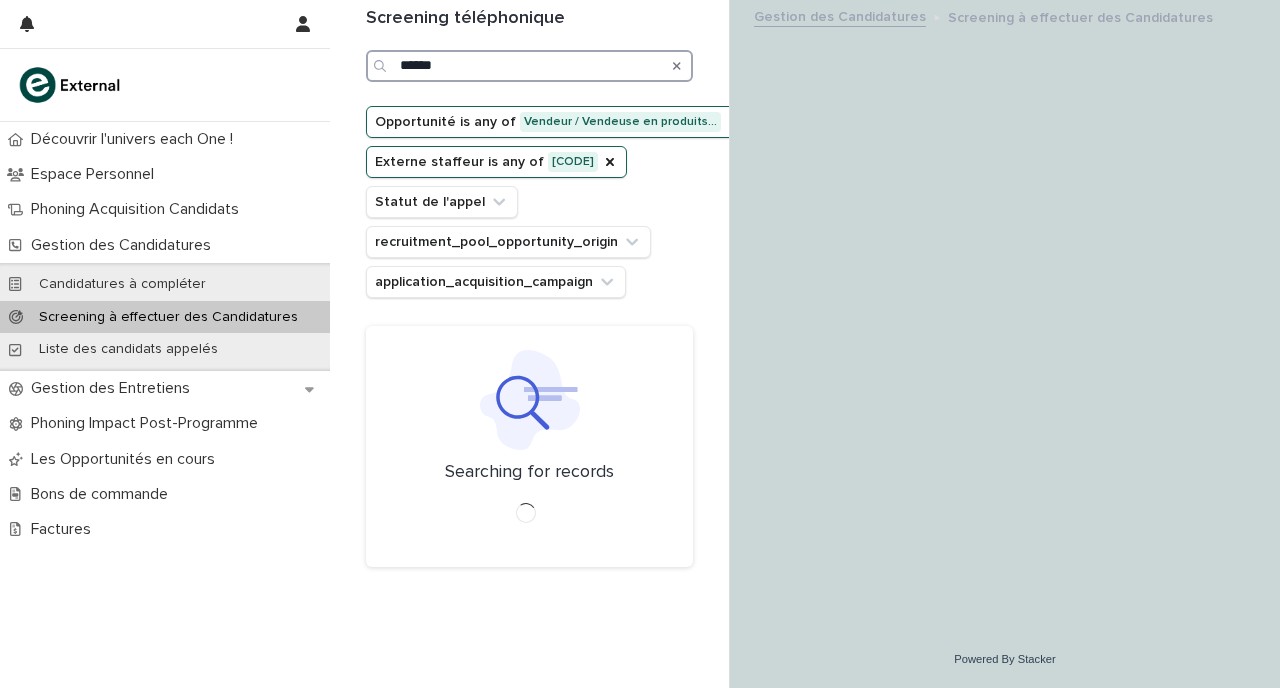 type on "******" 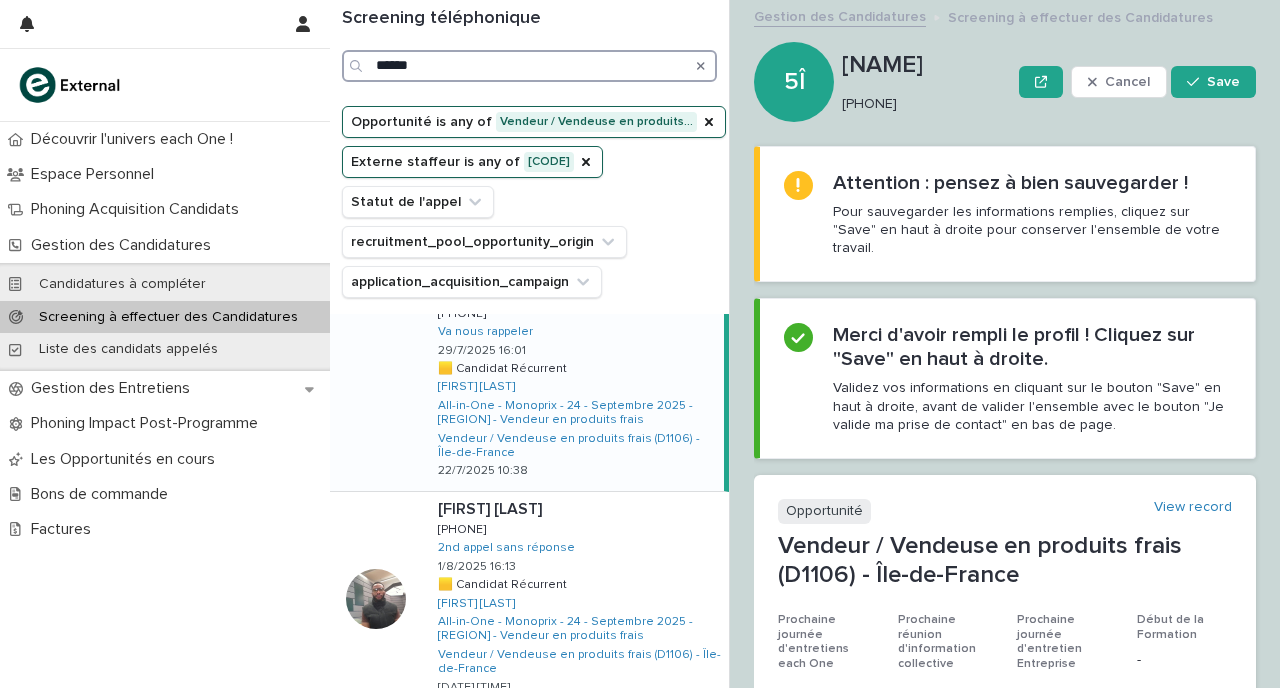 scroll, scrollTop: 40, scrollLeft: 0, axis: vertical 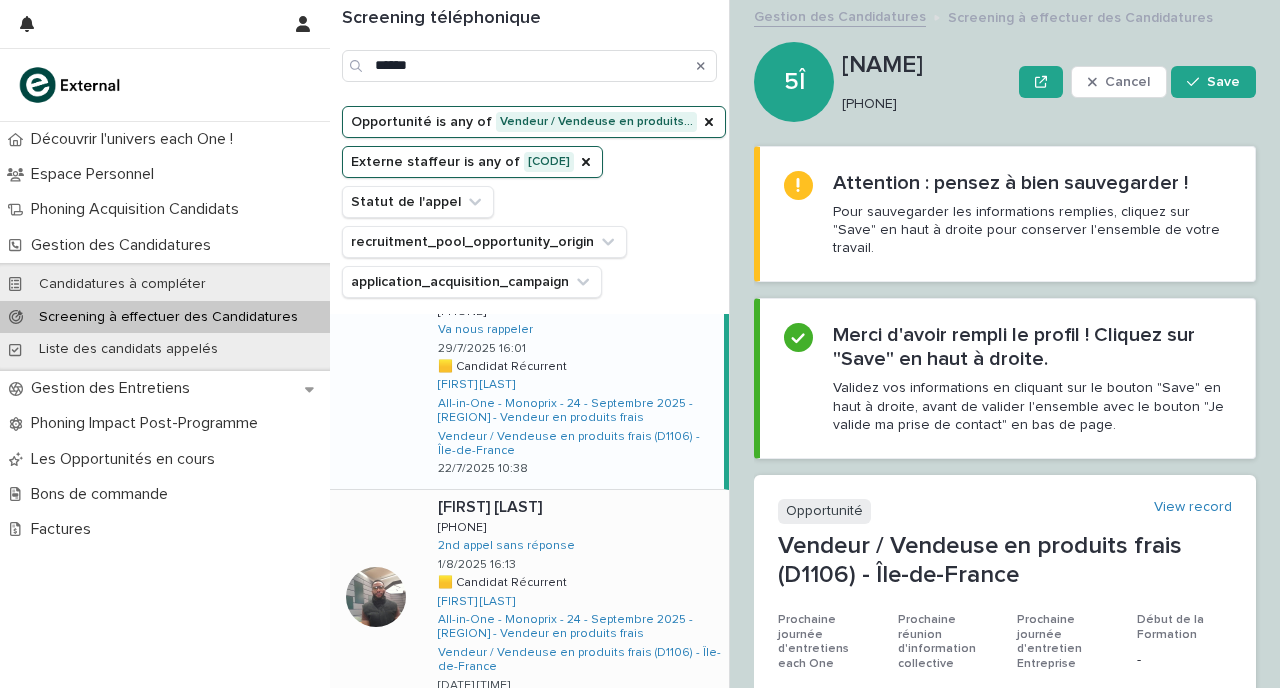click on "Emeka EMEDEME Emeka EMEDEME   [PHONE] [PHONE]   2nd appel sans réponse   1/8/2025 16:13 🟨 Candidat Récurrent 🟨 Candidat Récurrent   Raissa ATTOUMANI GAYE   All-in-One - Monoprix - 24 - Septembre 2025 - [STATE] - Vendeur en produits frais   Vendeur / Vendeuse en produits frais (D1106) - [STATE]   9/7/2025 23:27" at bounding box center (575, 597) 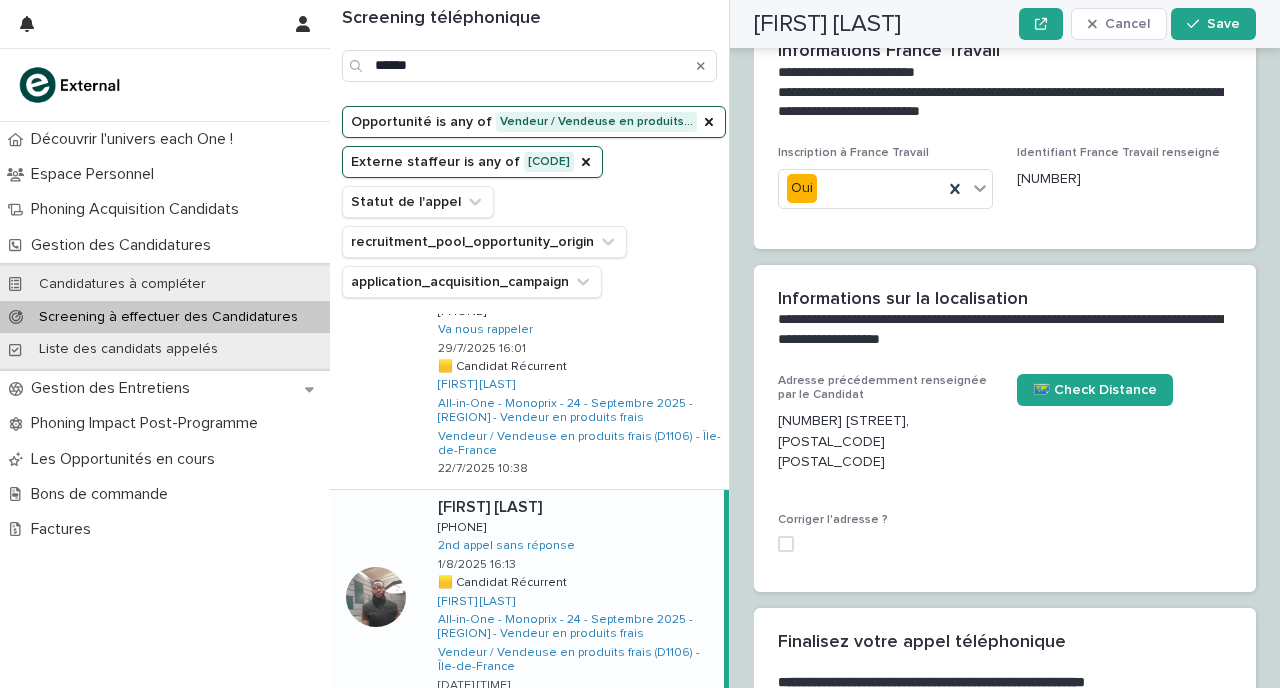 scroll, scrollTop: 1661, scrollLeft: 0, axis: vertical 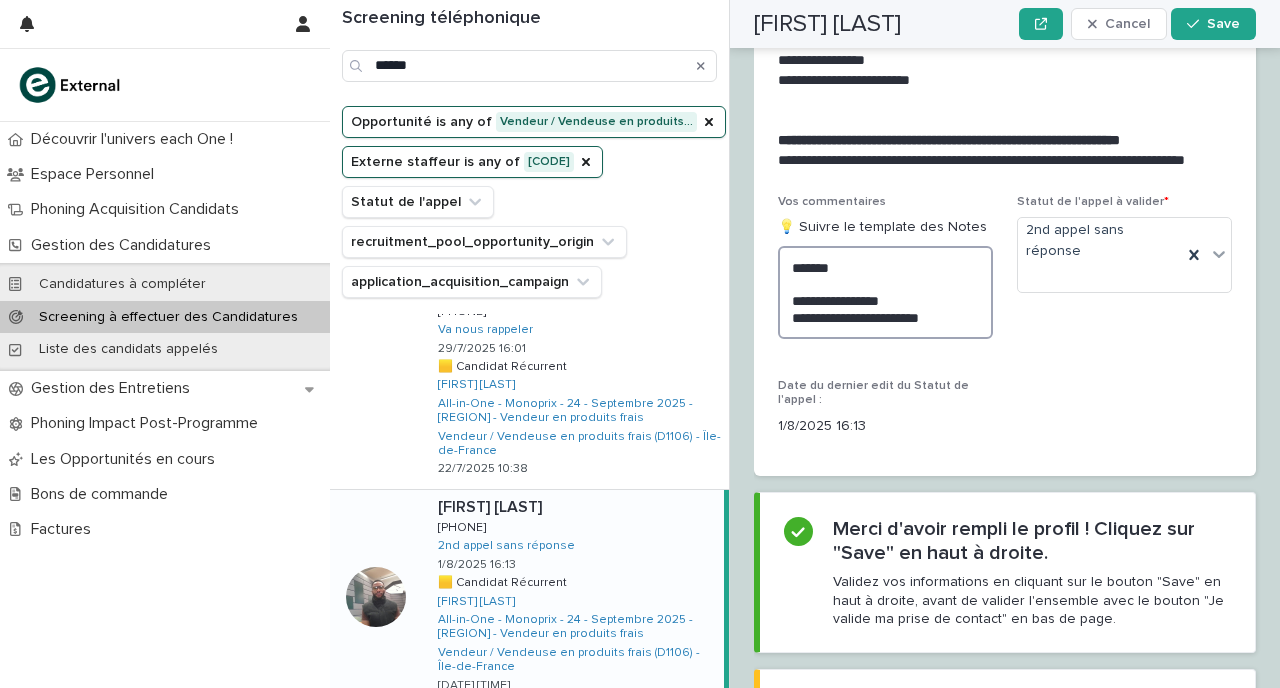 click on "**********" at bounding box center [885, 292] 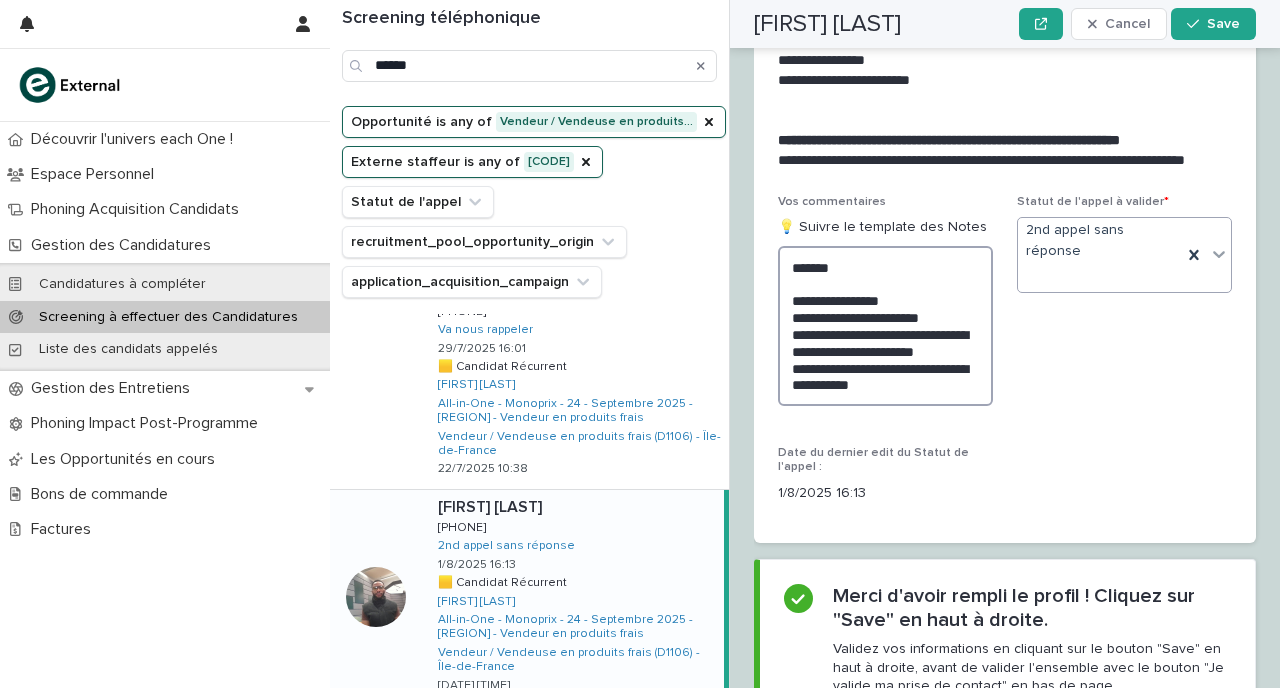 type on "**********" 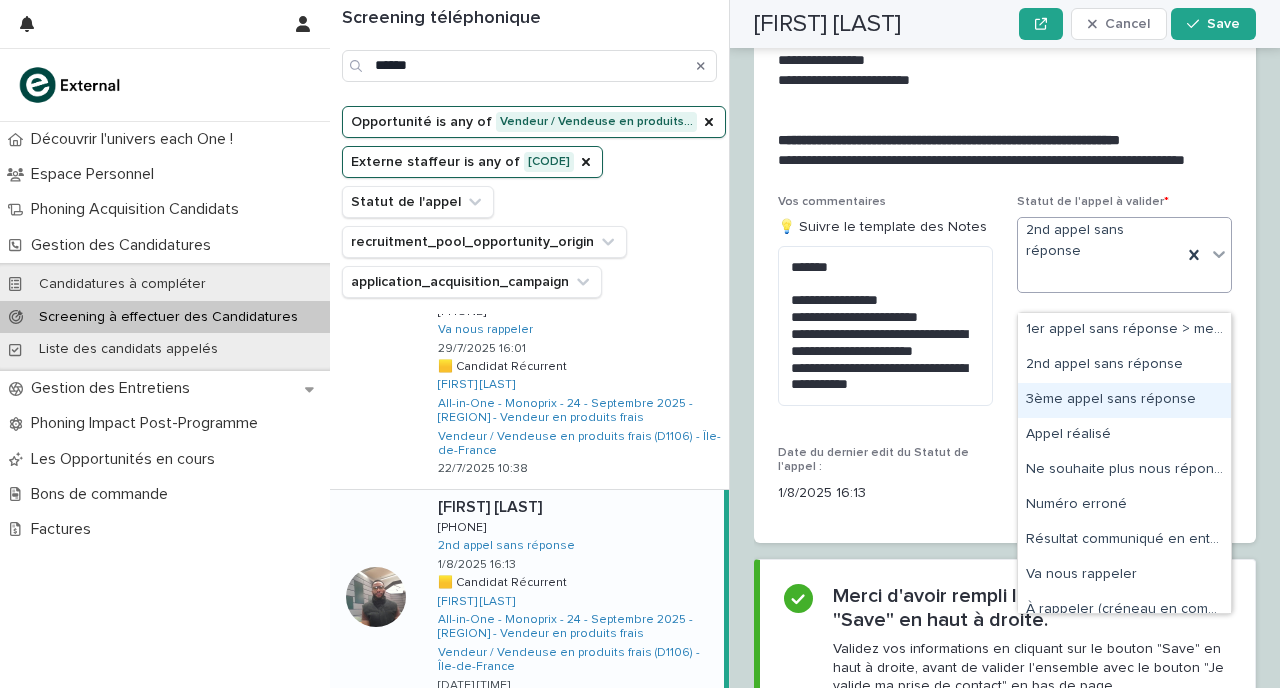 click on "3ème appel sans réponse" at bounding box center (1124, 400) 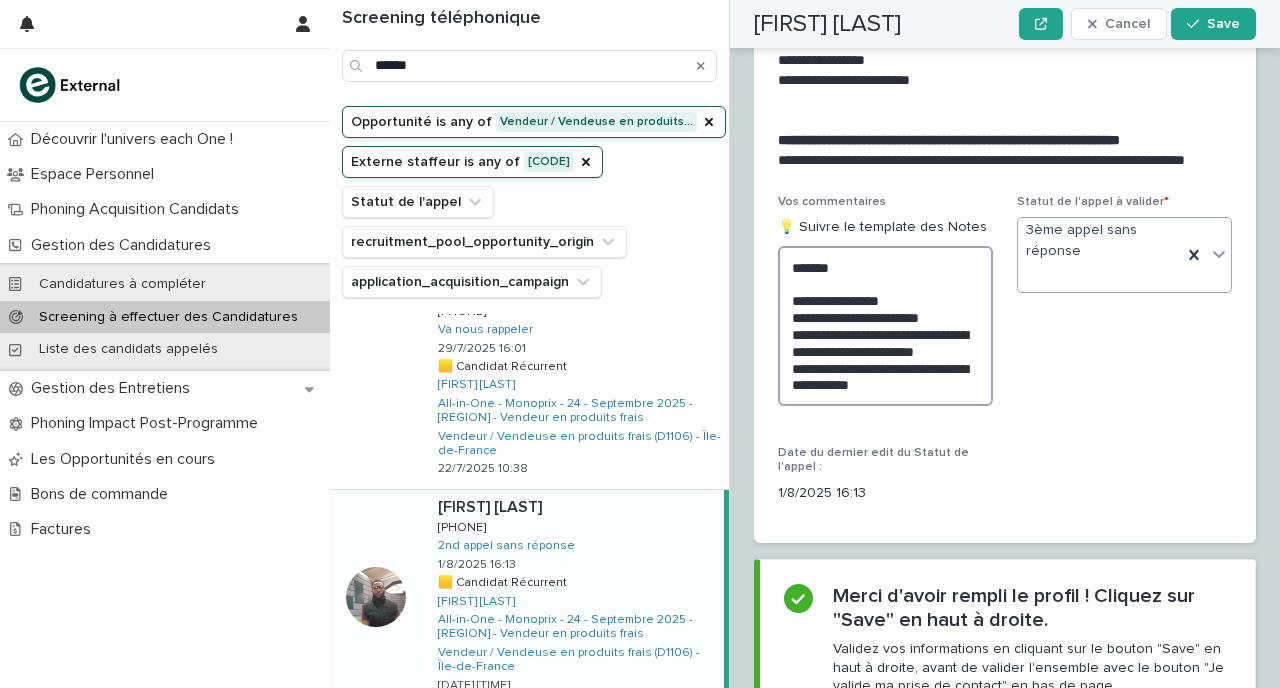 click on "**********" at bounding box center [885, 326] 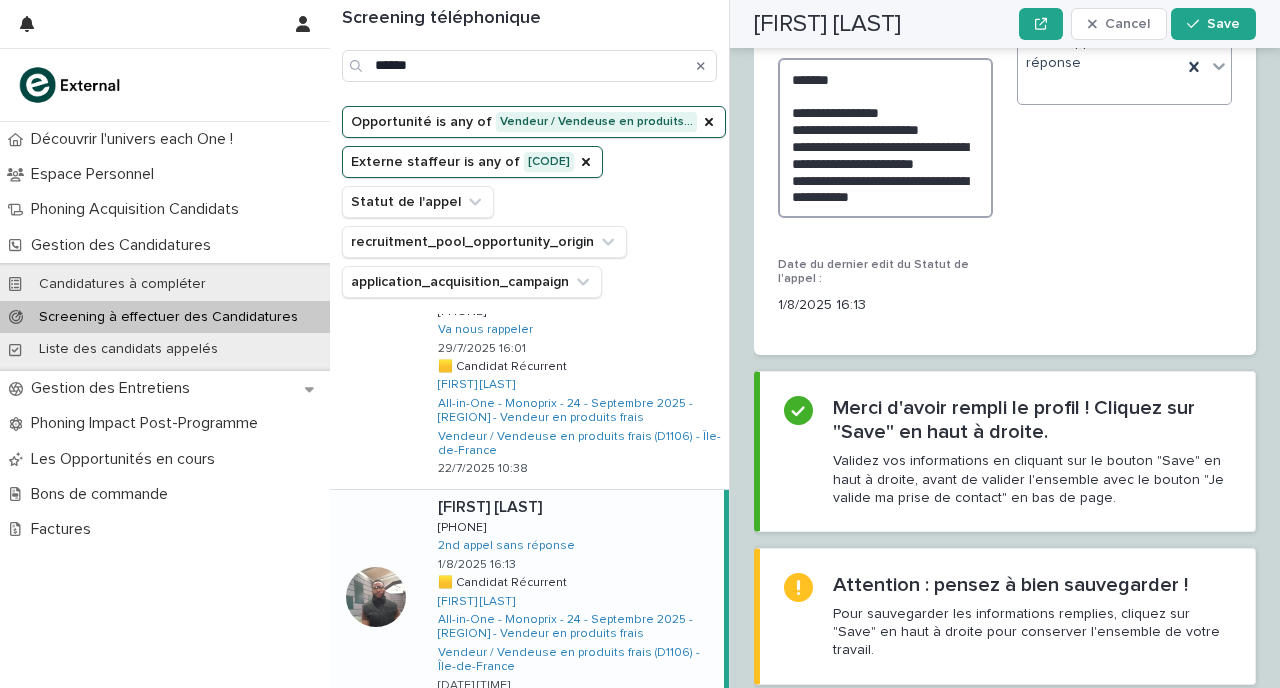 scroll, scrollTop: 2788, scrollLeft: 0, axis: vertical 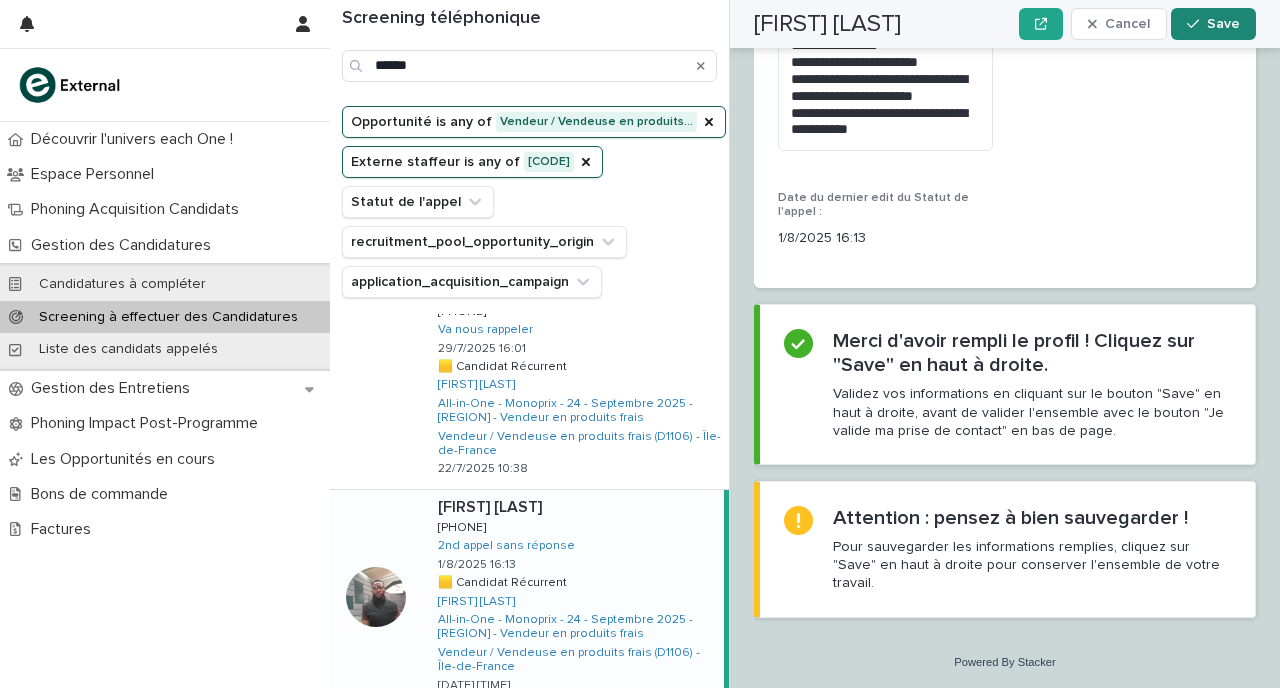 click on "Save" at bounding box center [1223, 24] 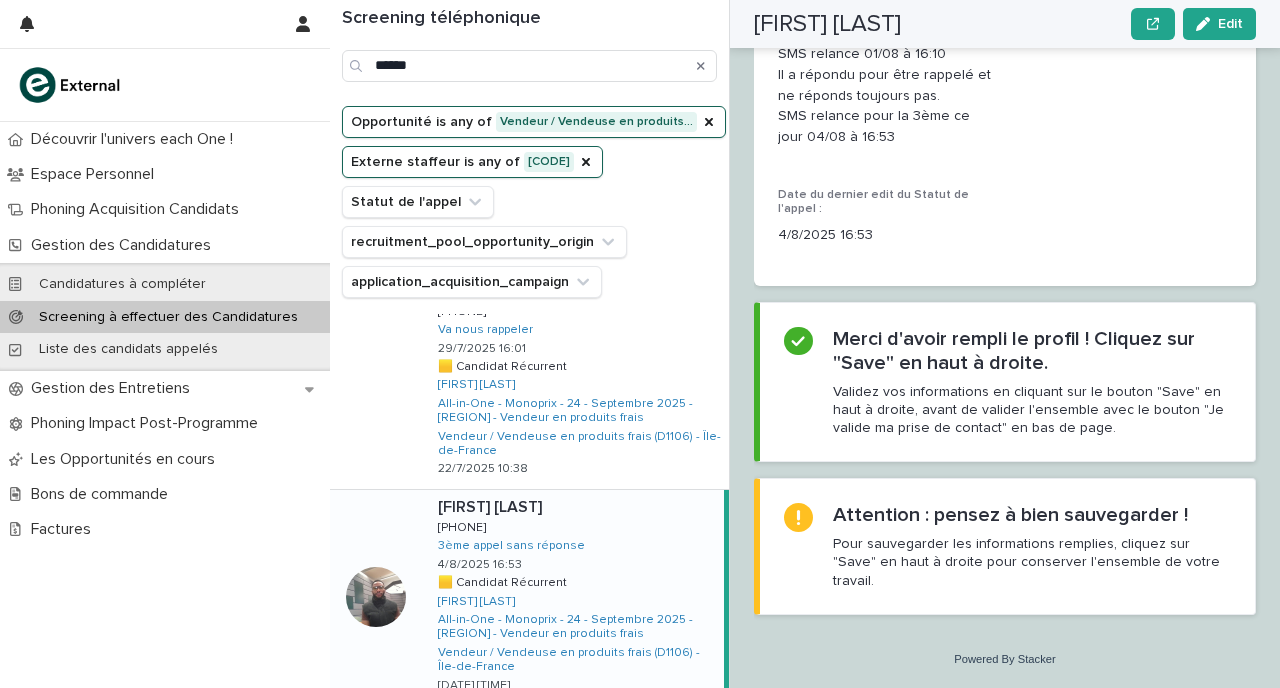 scroll, scrollTop: 2608, scrollLeft: 0, axis: vertical 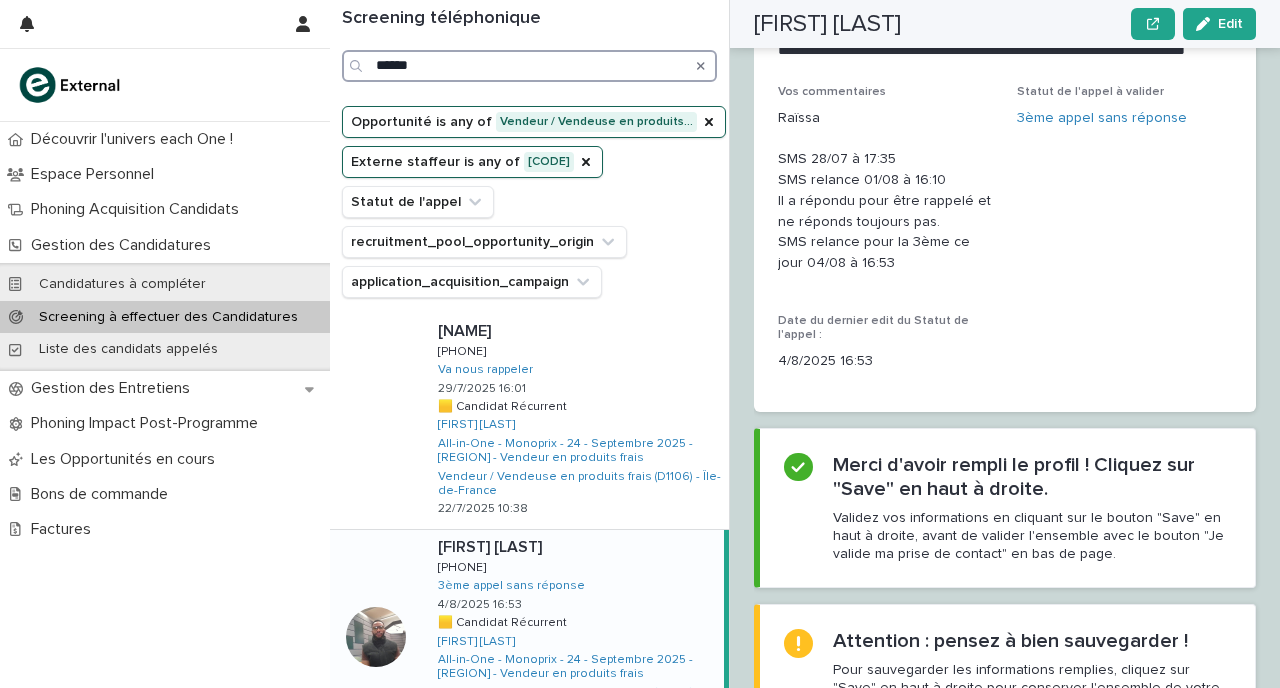 click on "******" at bounding box center [529, 66] 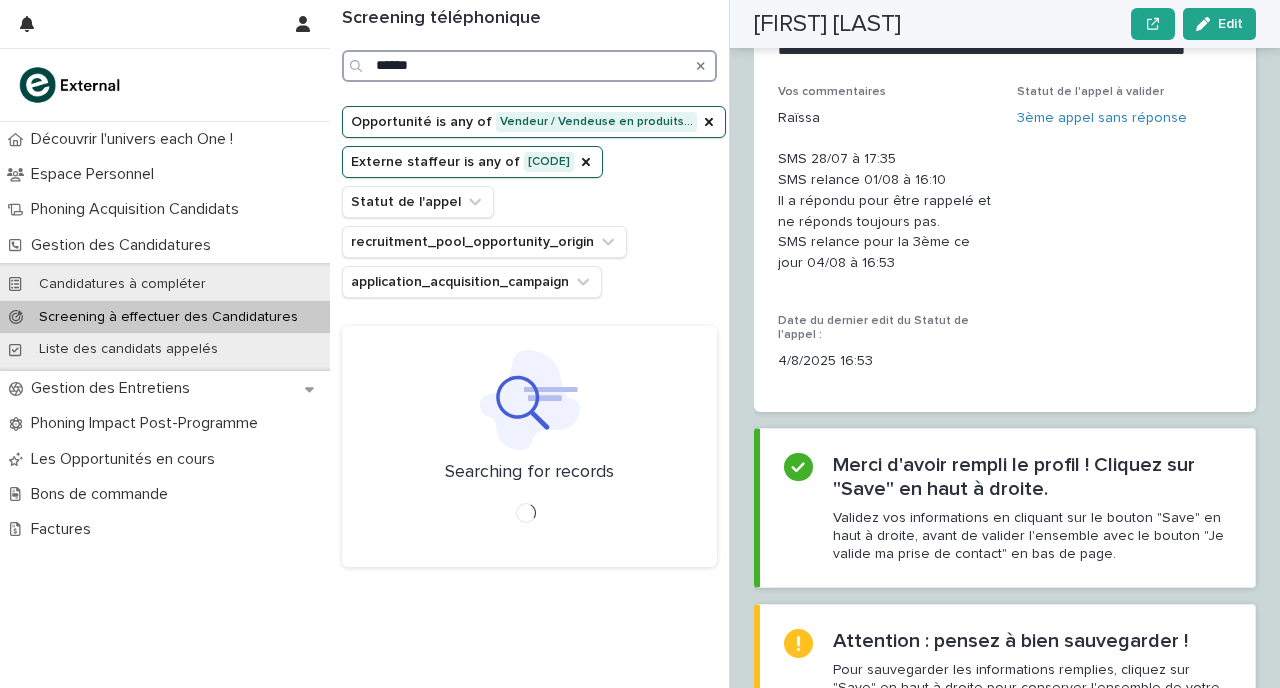type on "******" 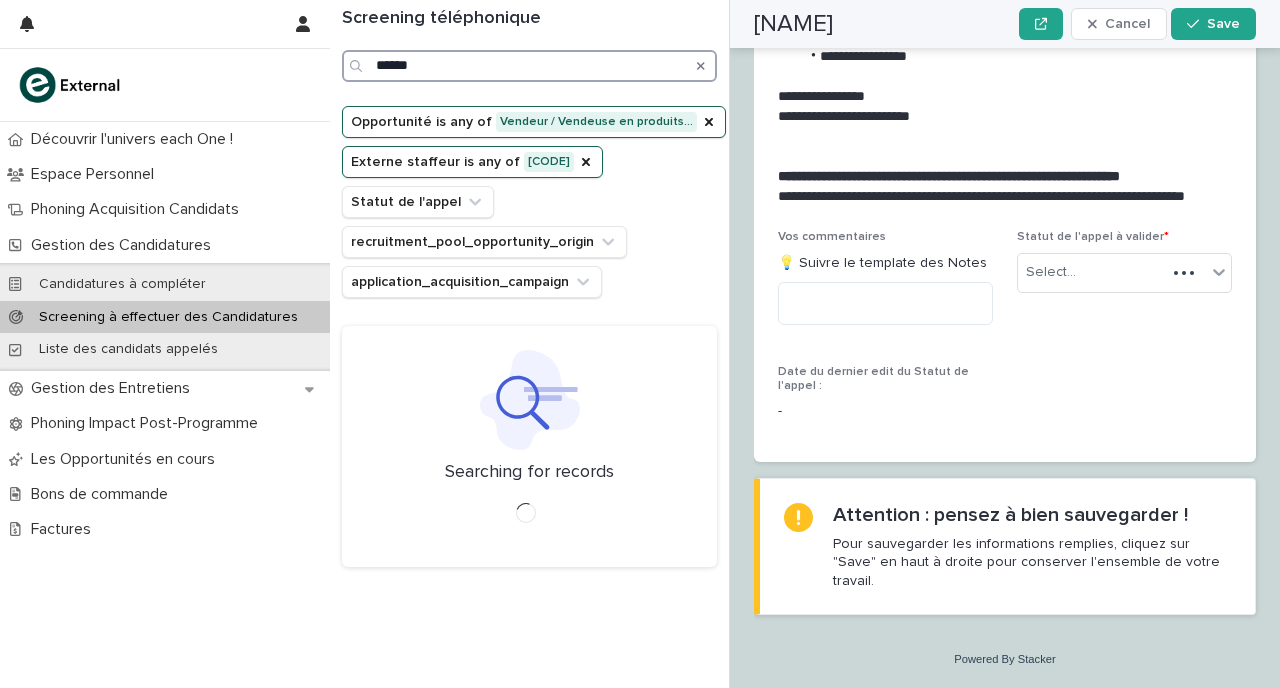 scroll, scrollTop: 2531, scrollLeft: 0, axis: vertical 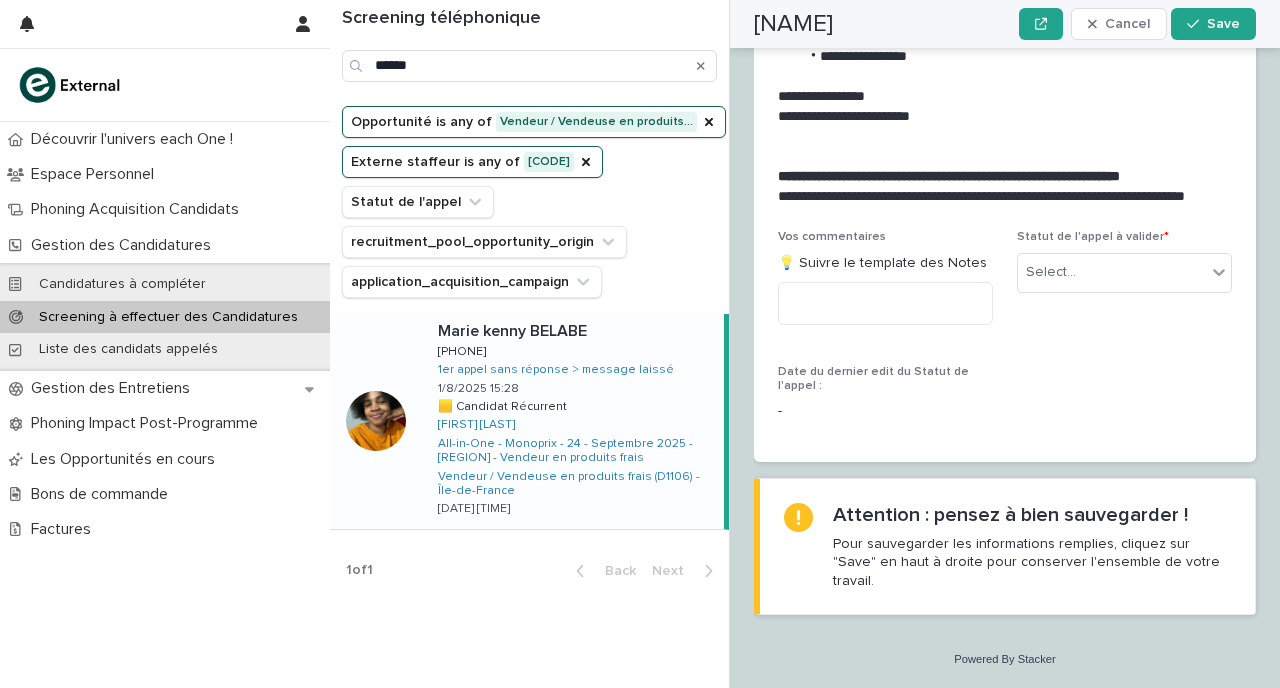 click at bounding box center (577, 331) 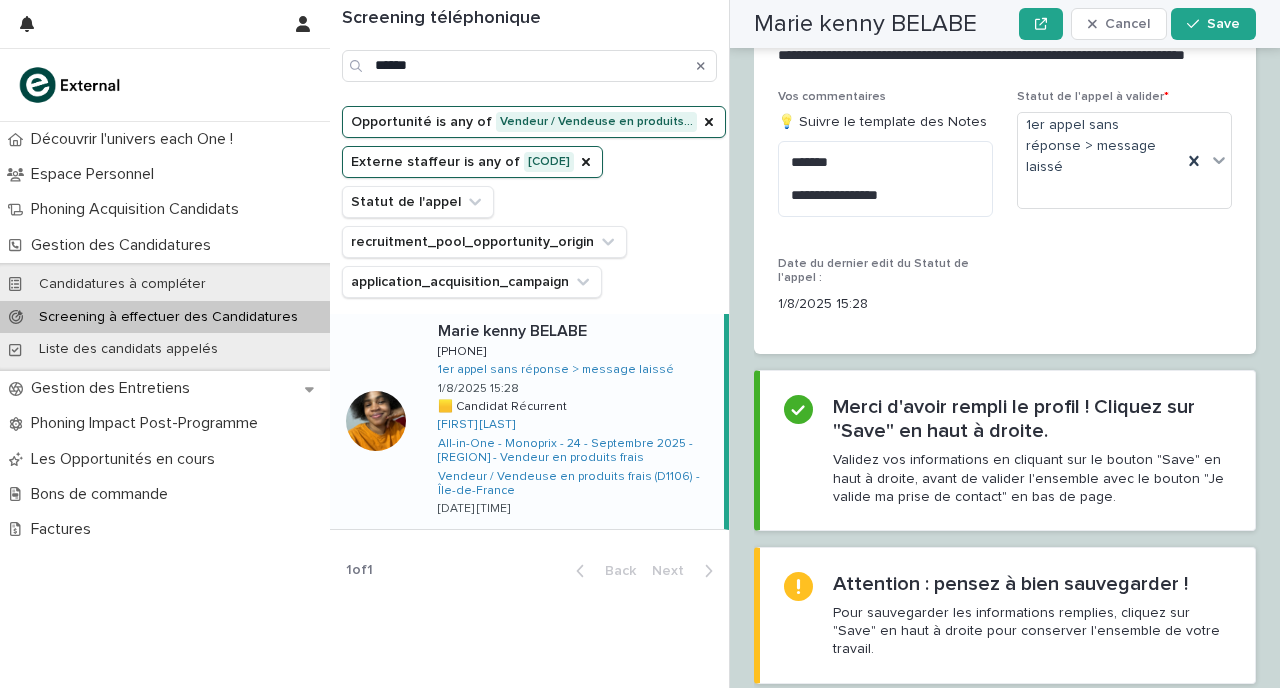 scroll, scrollTop: 3253, scrollLeft: 0, axis: vertical 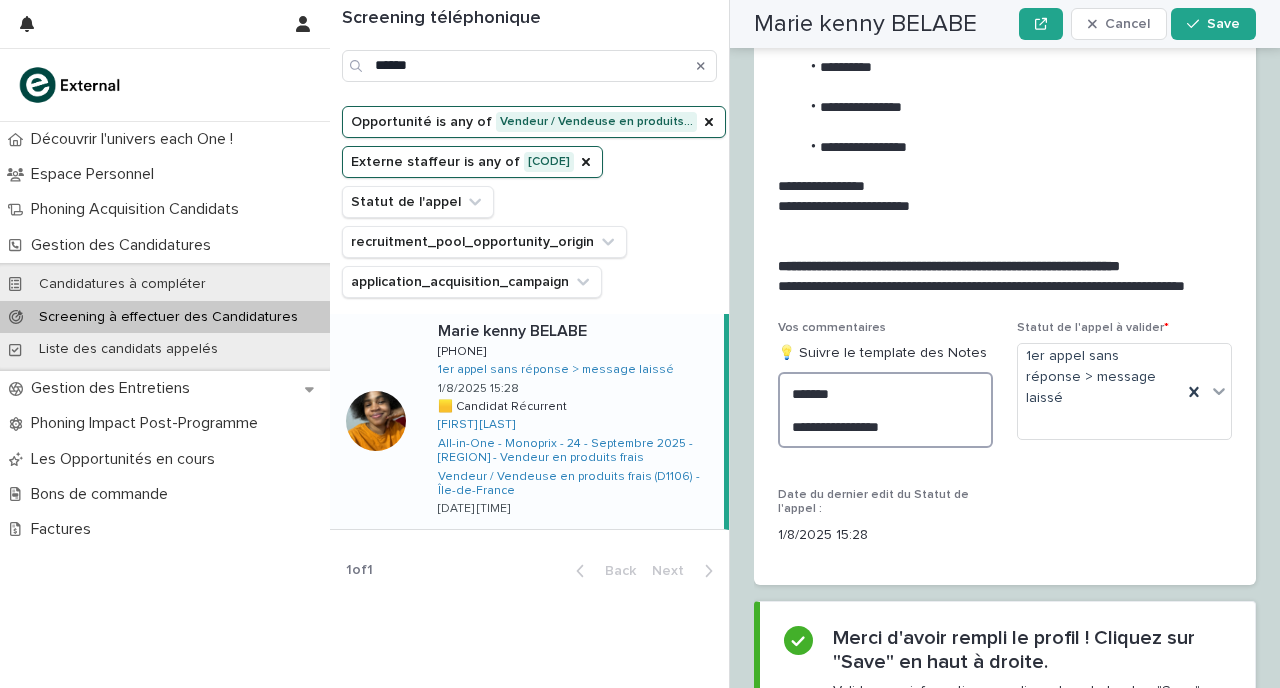 click on "**********" at bounding box center [885, 410] 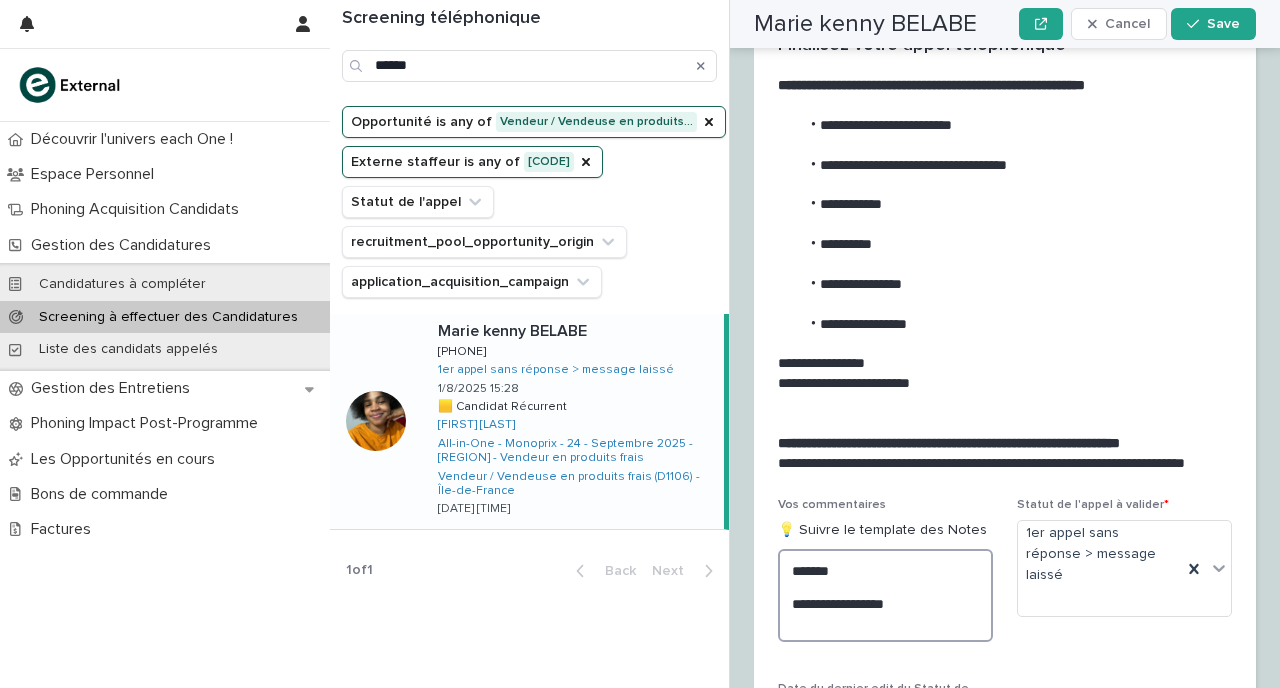 scroll, scrollTop: 2983, scrollLeft: 0, axis: vertical 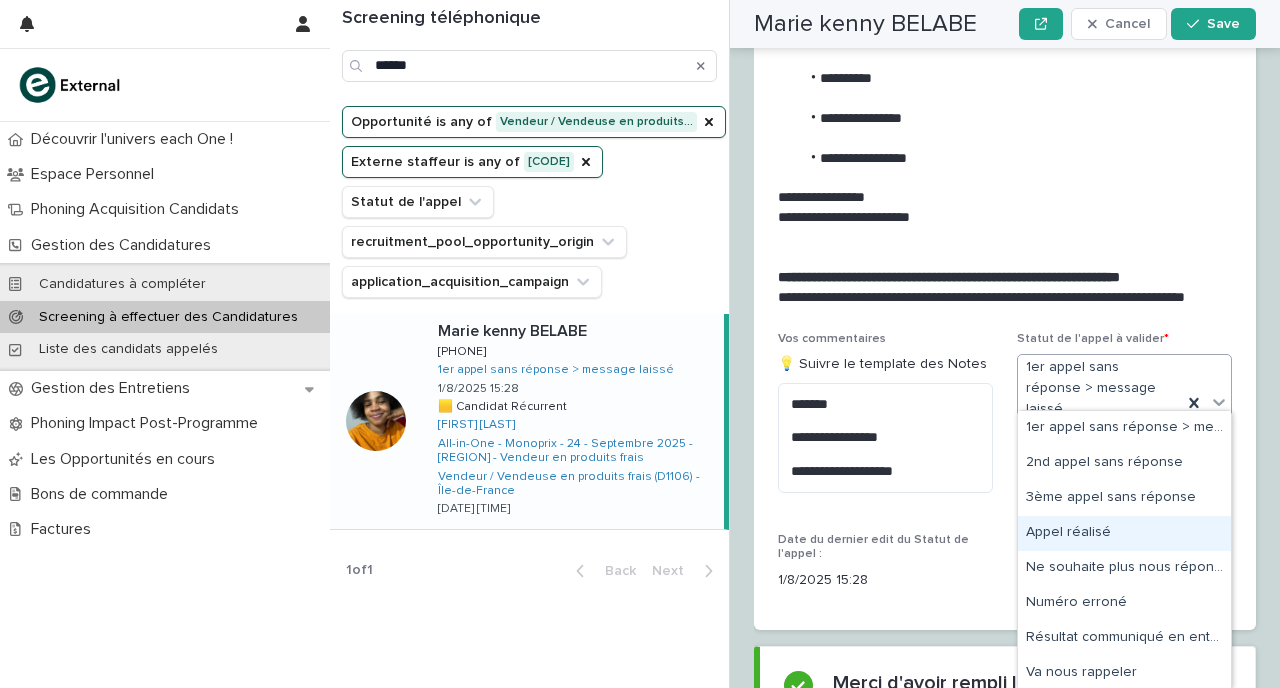 click on "Appel réalisé" at bounding box center (1124, 533) 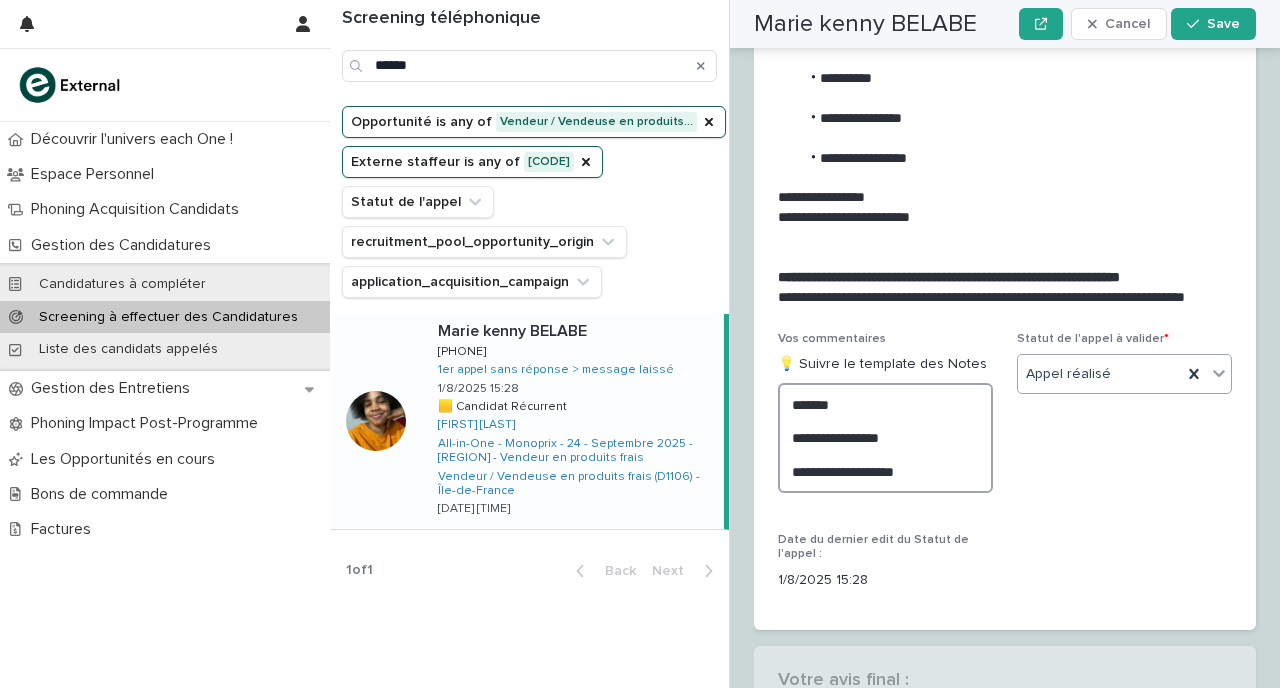 click on "**********" at bounding box center [885, 438] 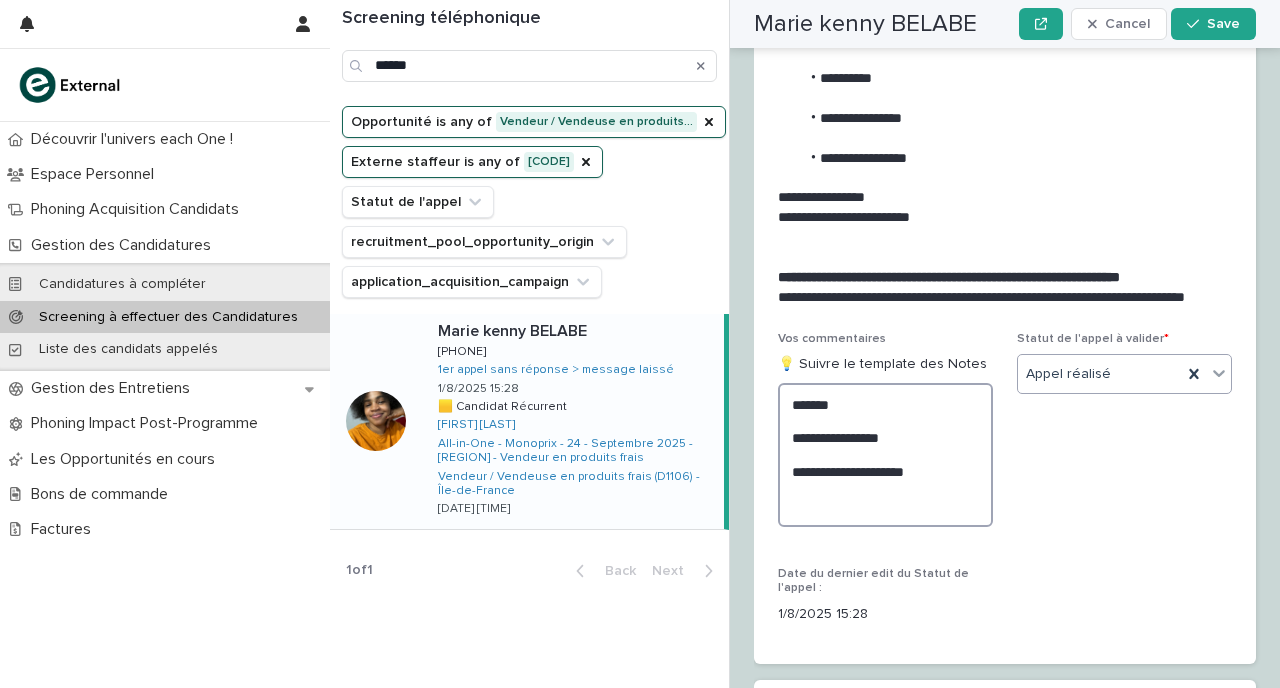 paste on "**********" 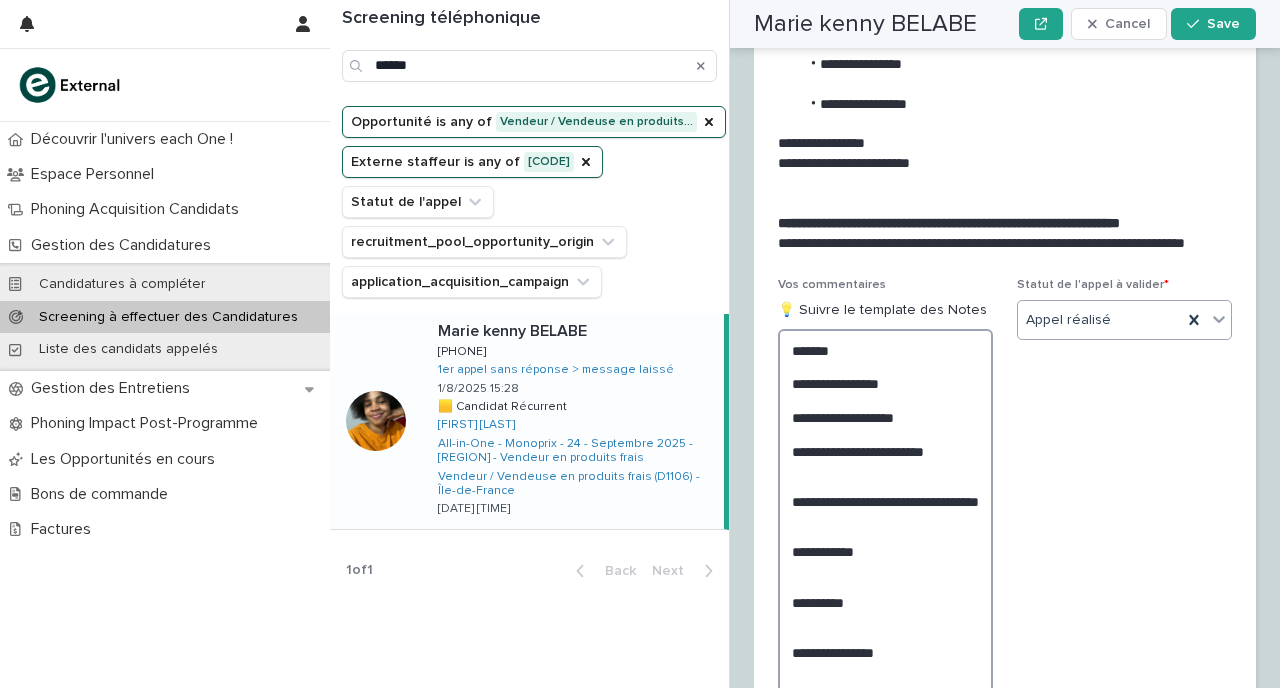 scroll, scrollTop: 3118, scrollLeft: 0, axis: vertical 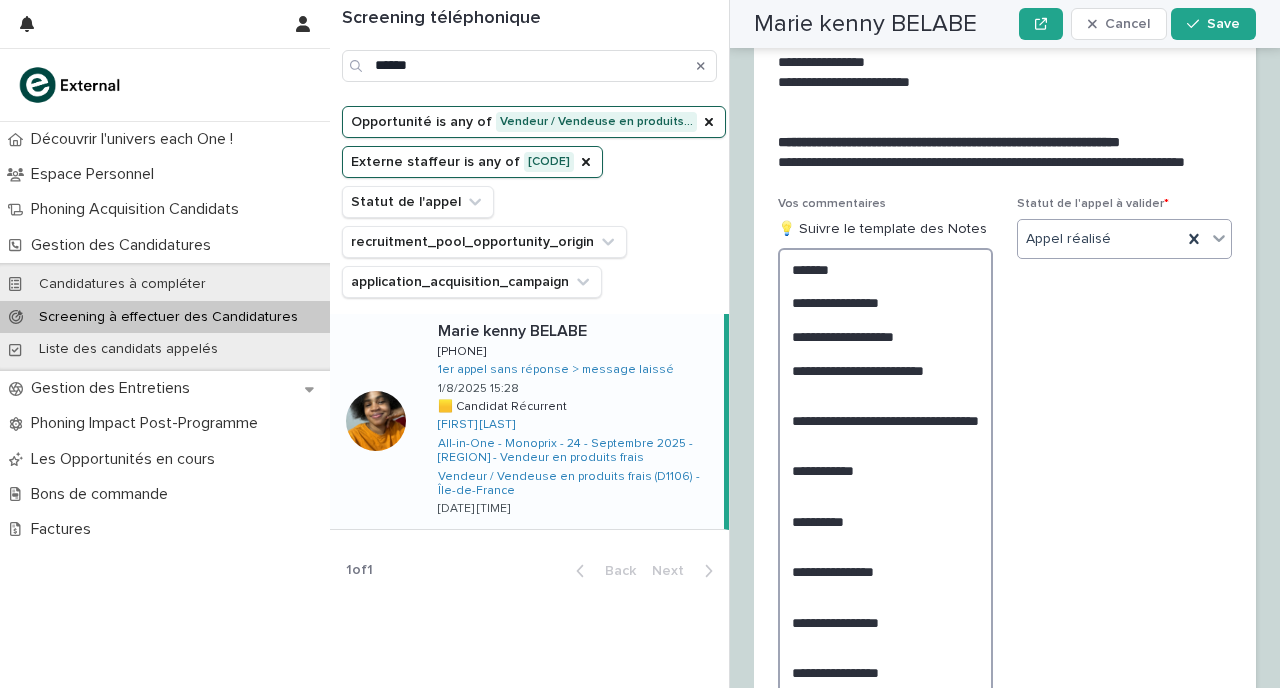 click on "**********" at bounding box center [885, 496] 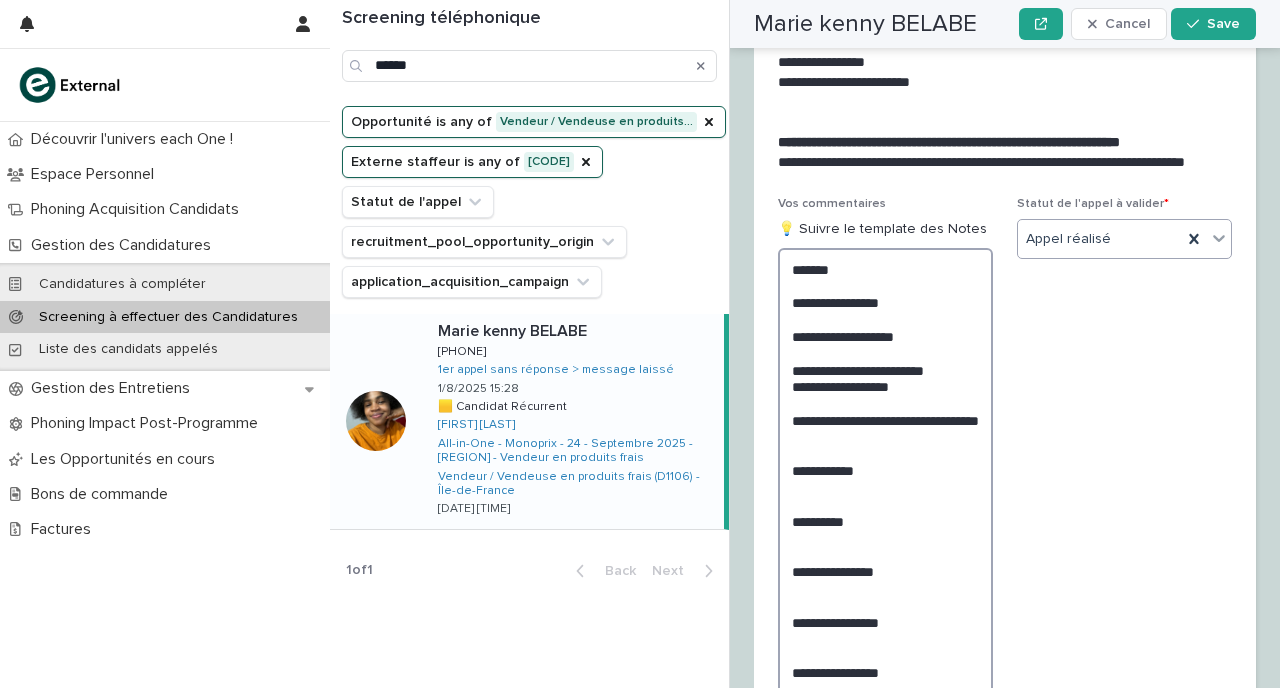 click on "**********" at bounding box center [885, 496] 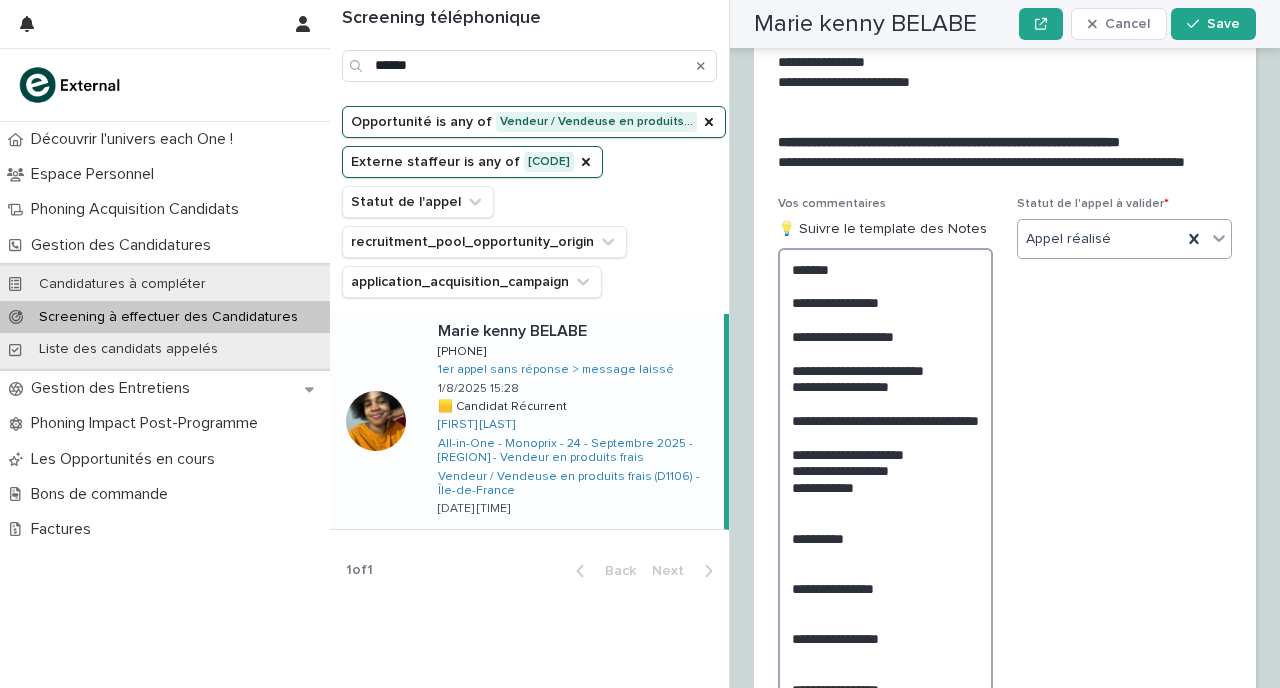 click on "**********" at bounding box center [885, 504] 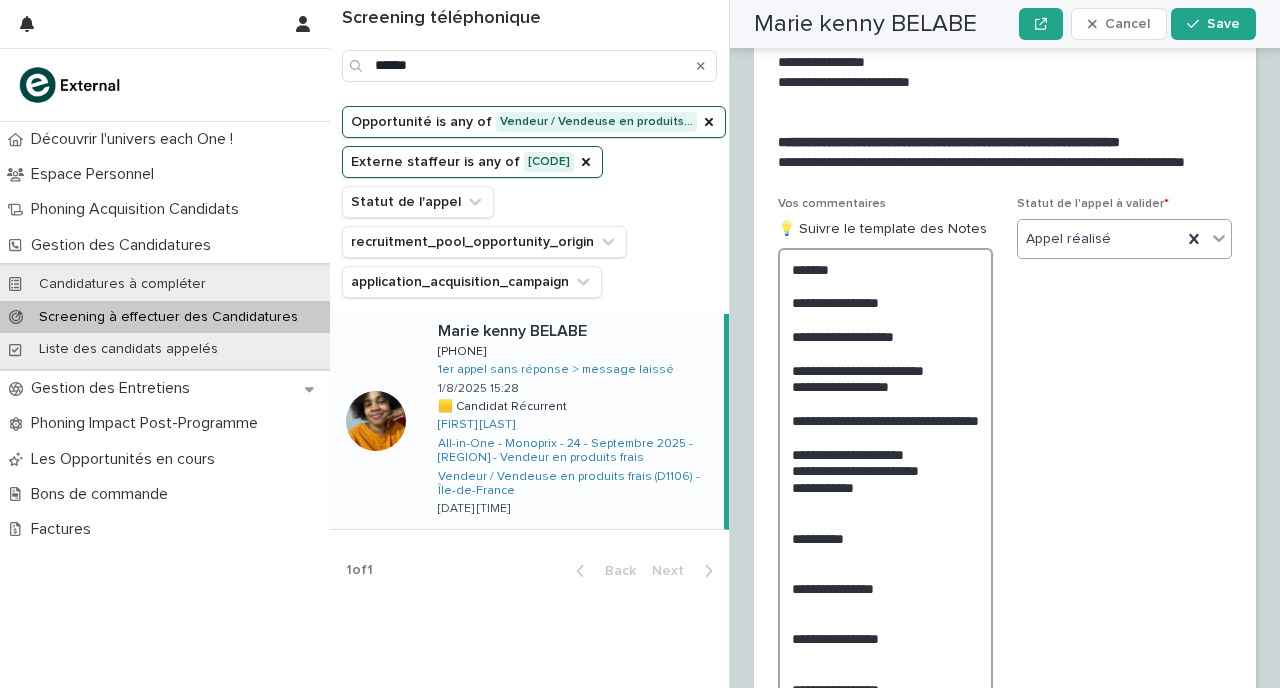 click on "**********" at bounding box center (885, 504) 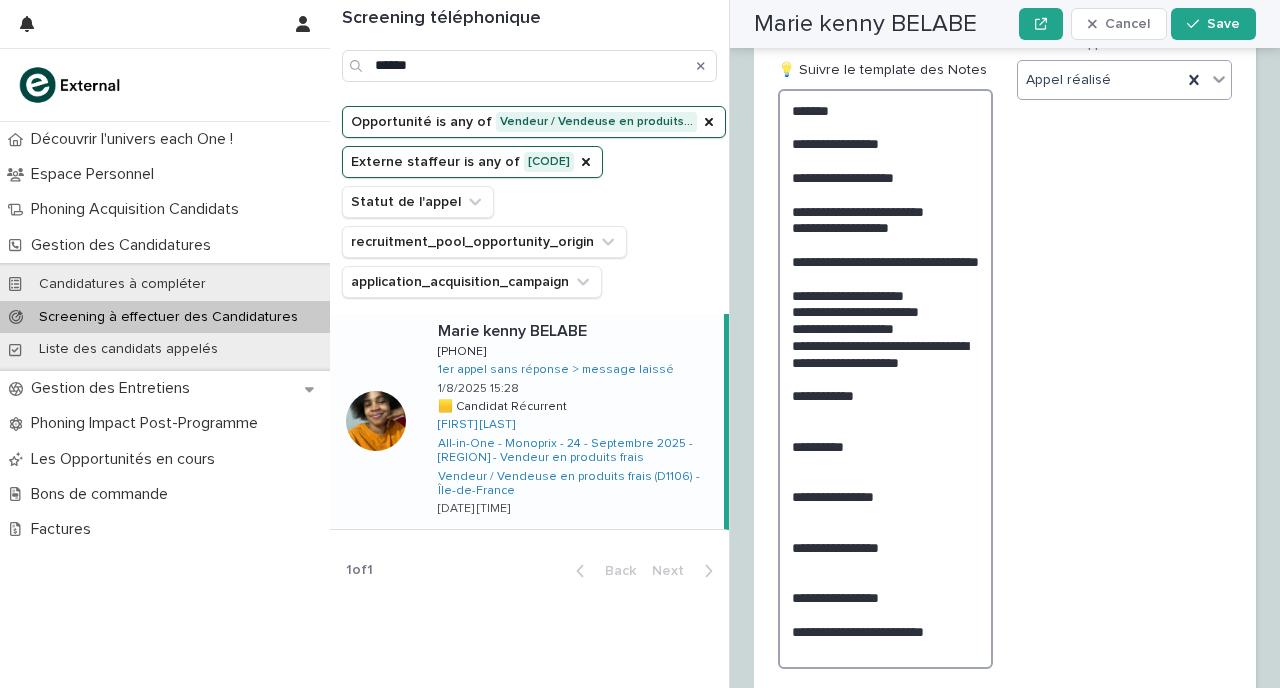 scroll, scrollTop: 3278, scrollLeft: 0, axis: vertical 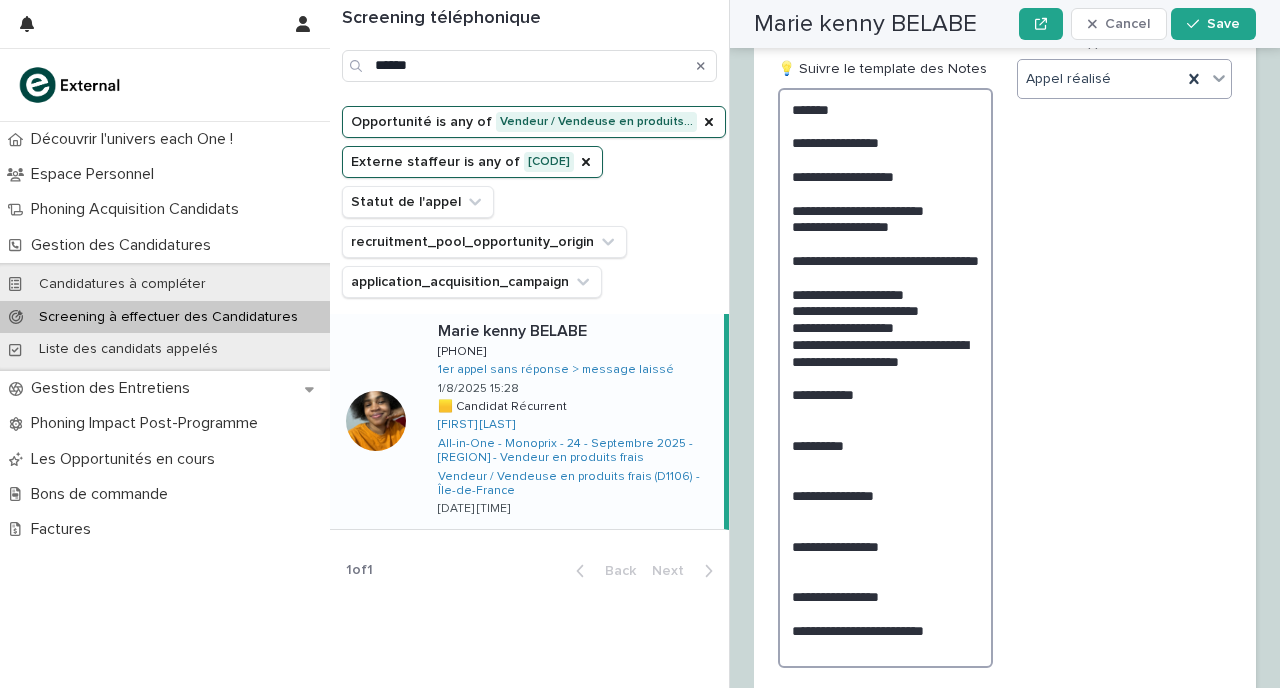 click on "**********" at bounding box center (885, 378) 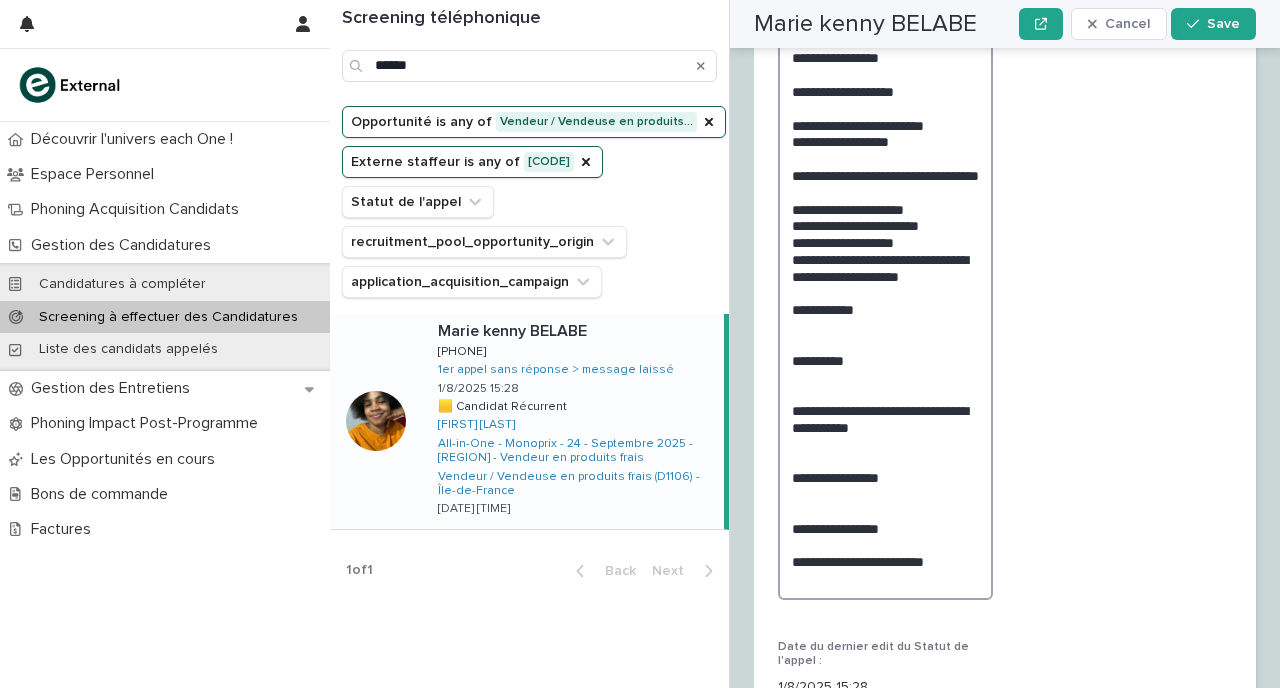 scroll, scrollTop: 3396, scrollLeft: 0, axis: vertical 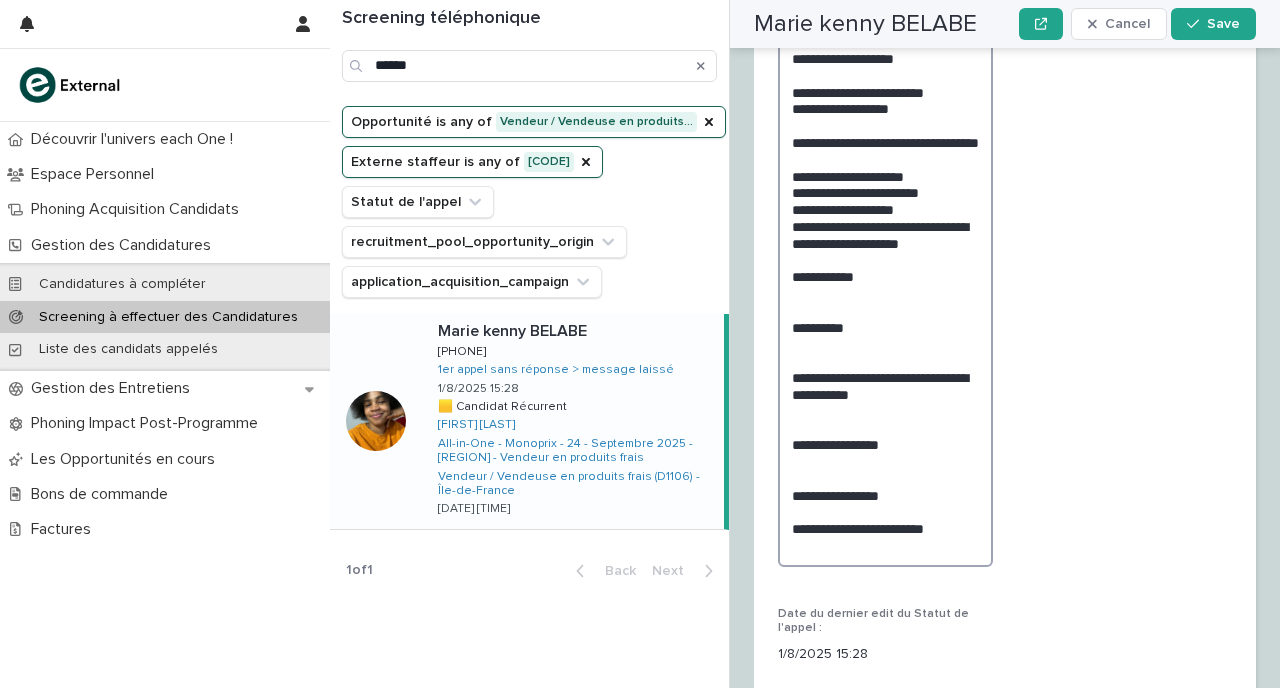 click on "**********" at bounding box center [885, 268] 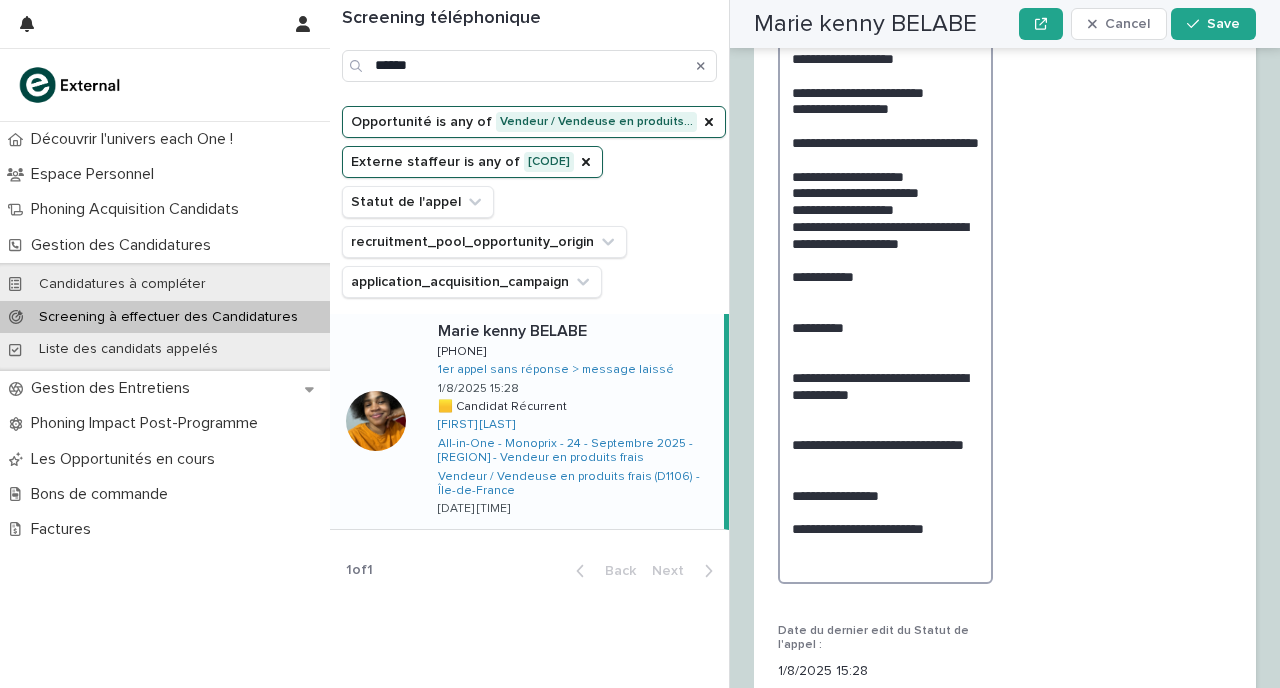 click on "**********" at bounding box center [885, 277] 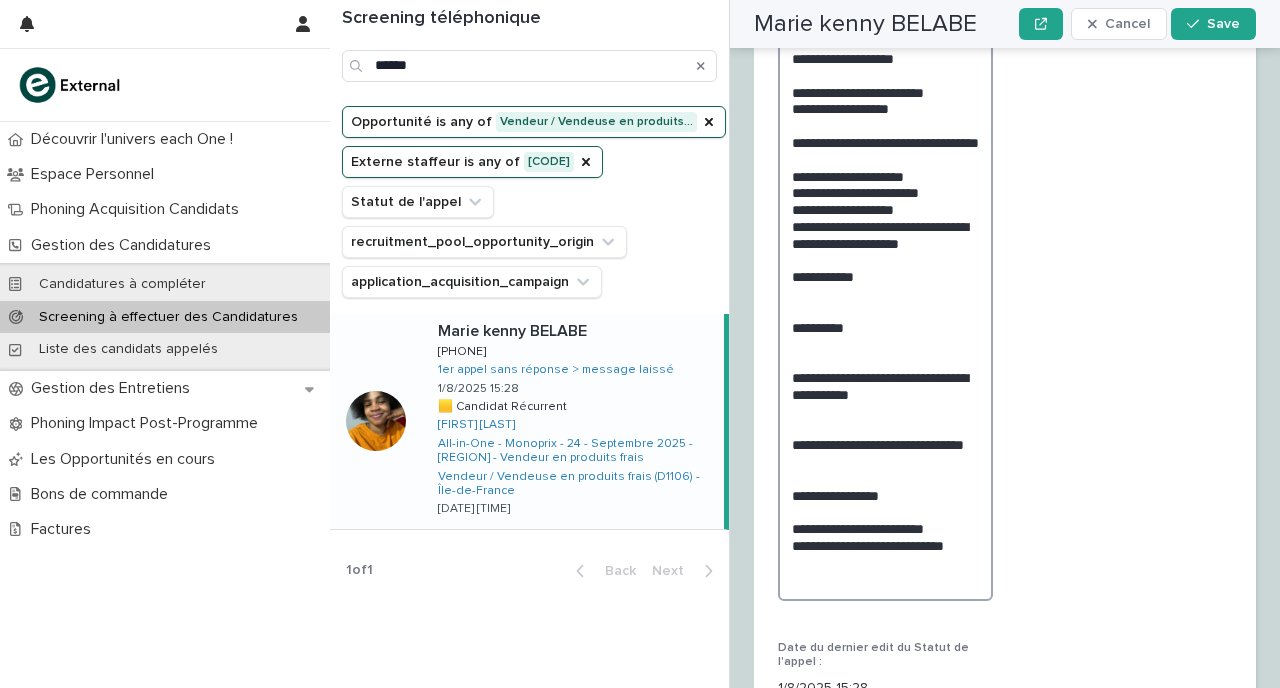 click on "**********" at bounding box center (885, 285) 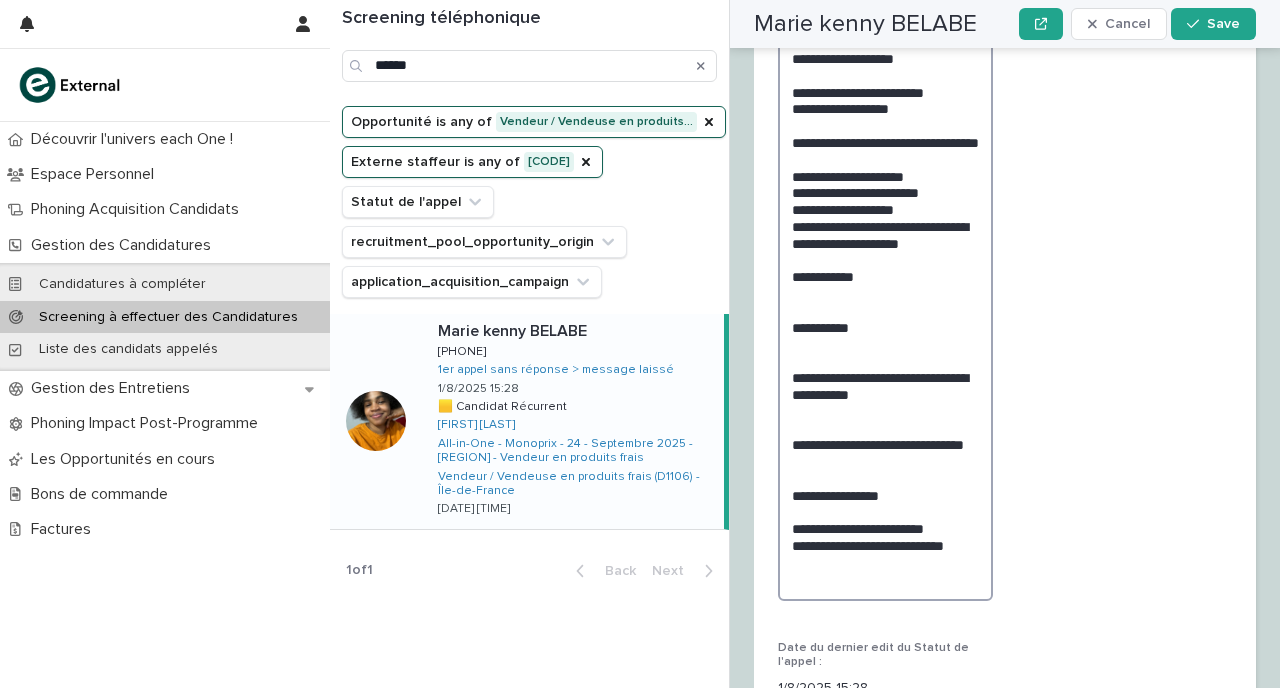 click on "**********" at bounding box center (885, 285) 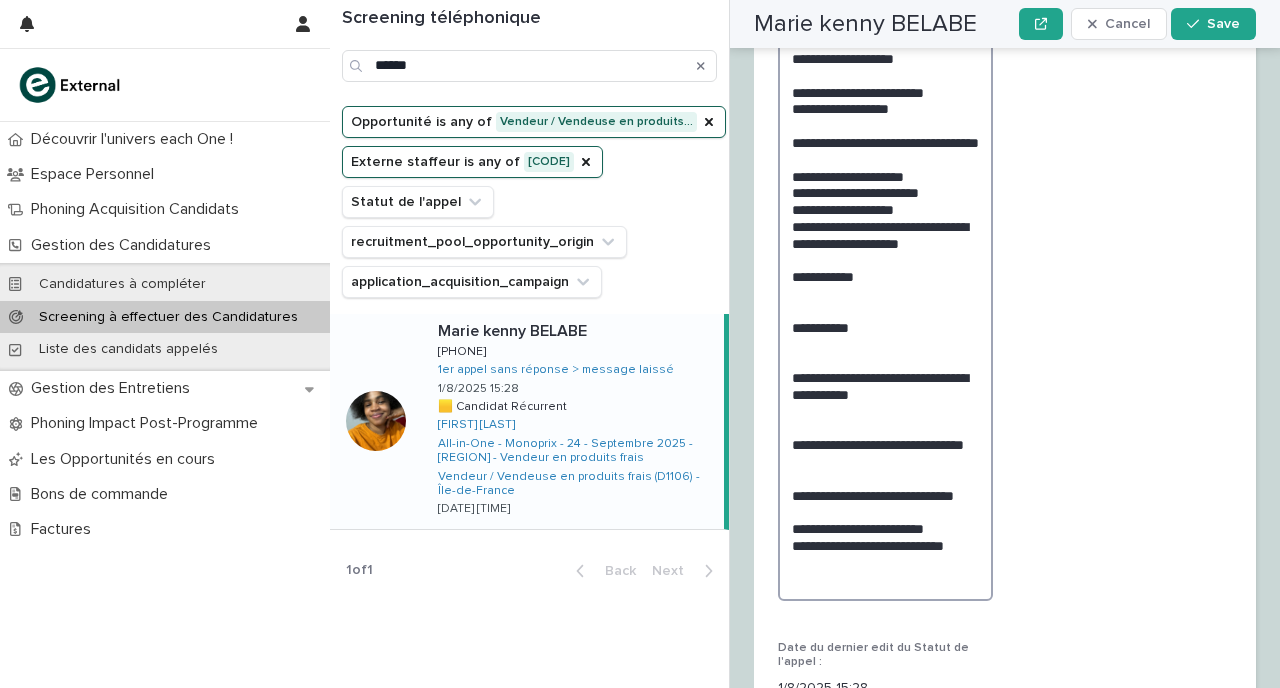click on "**********" at bounding box center [885, 285] 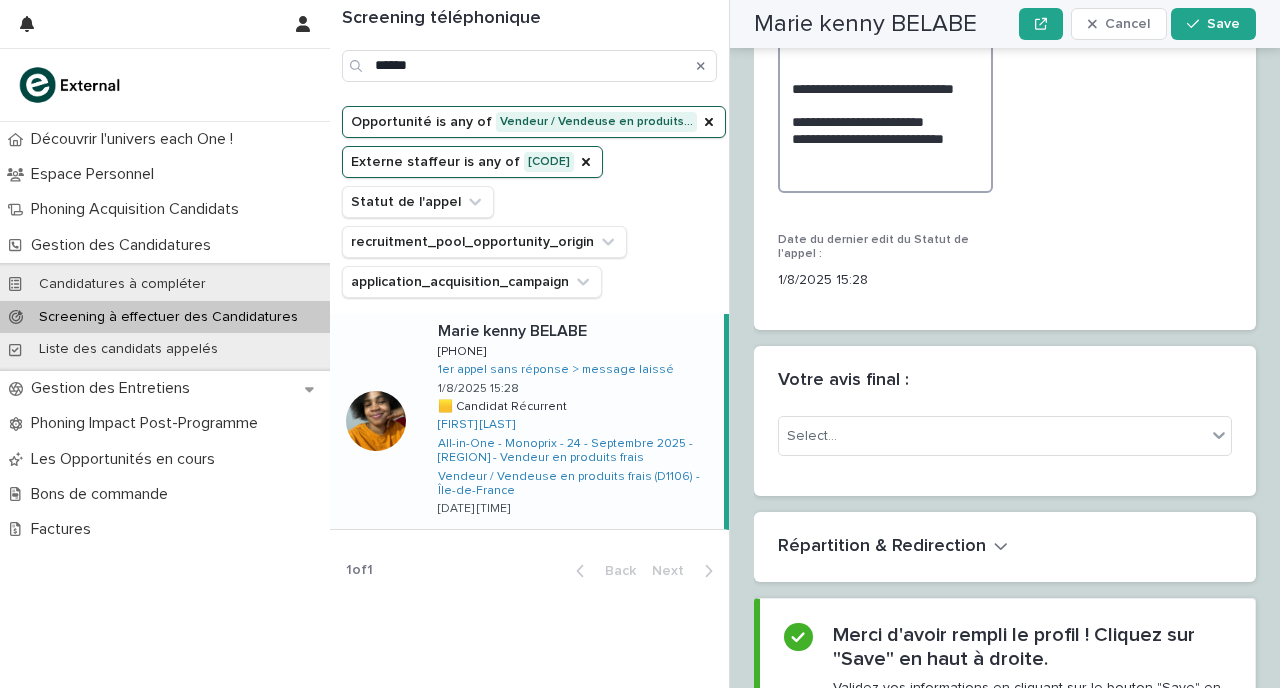 scroll, scrollTop: 3821, scrollLeft: 0, axis: vertical 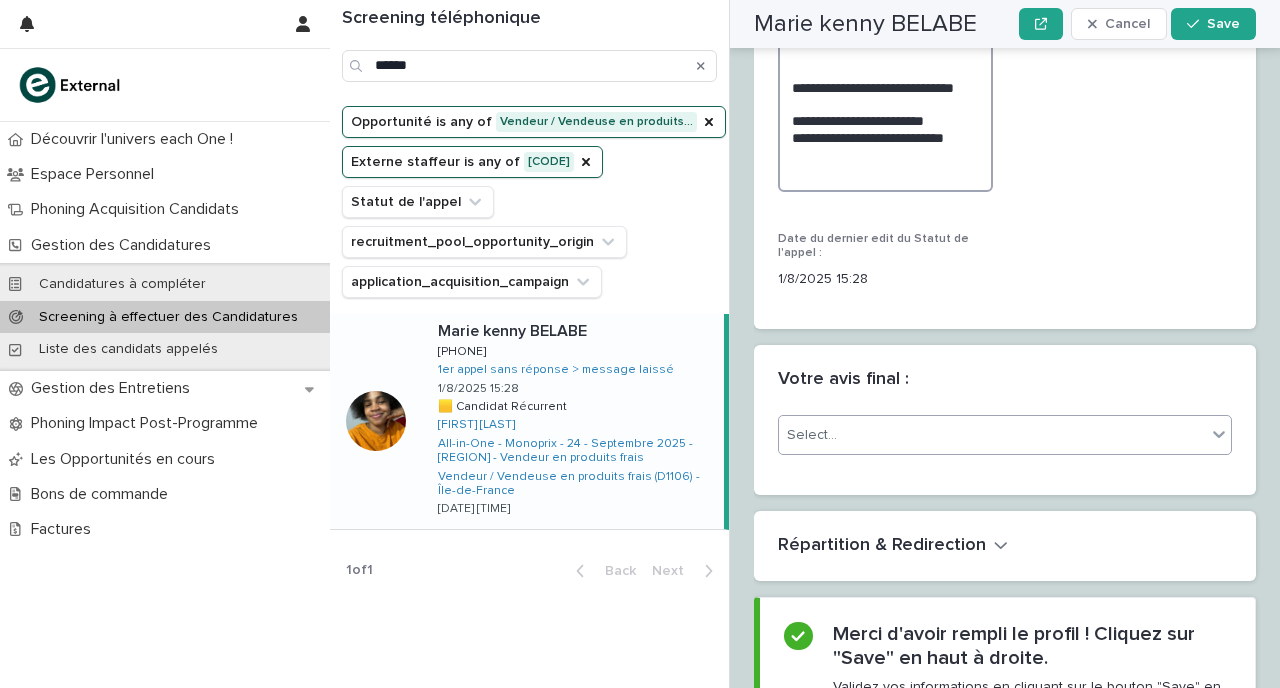 type on "**********" 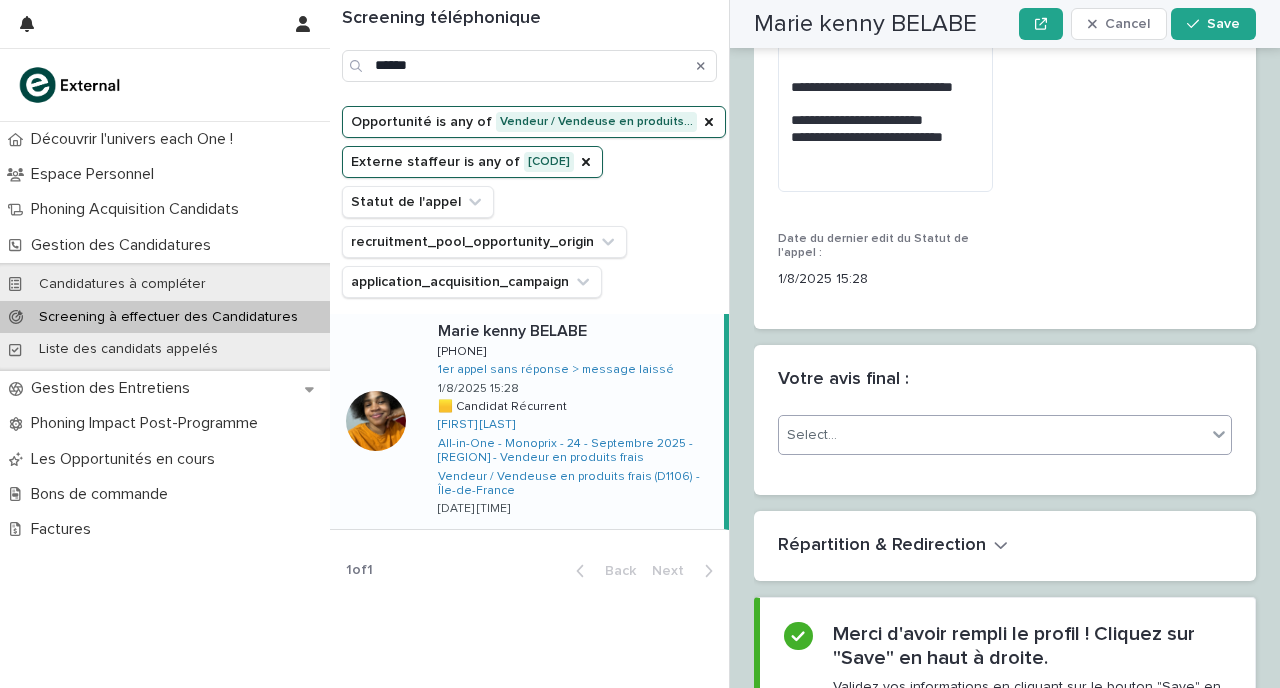 click on "Select..." at bounding box center [992, 435] 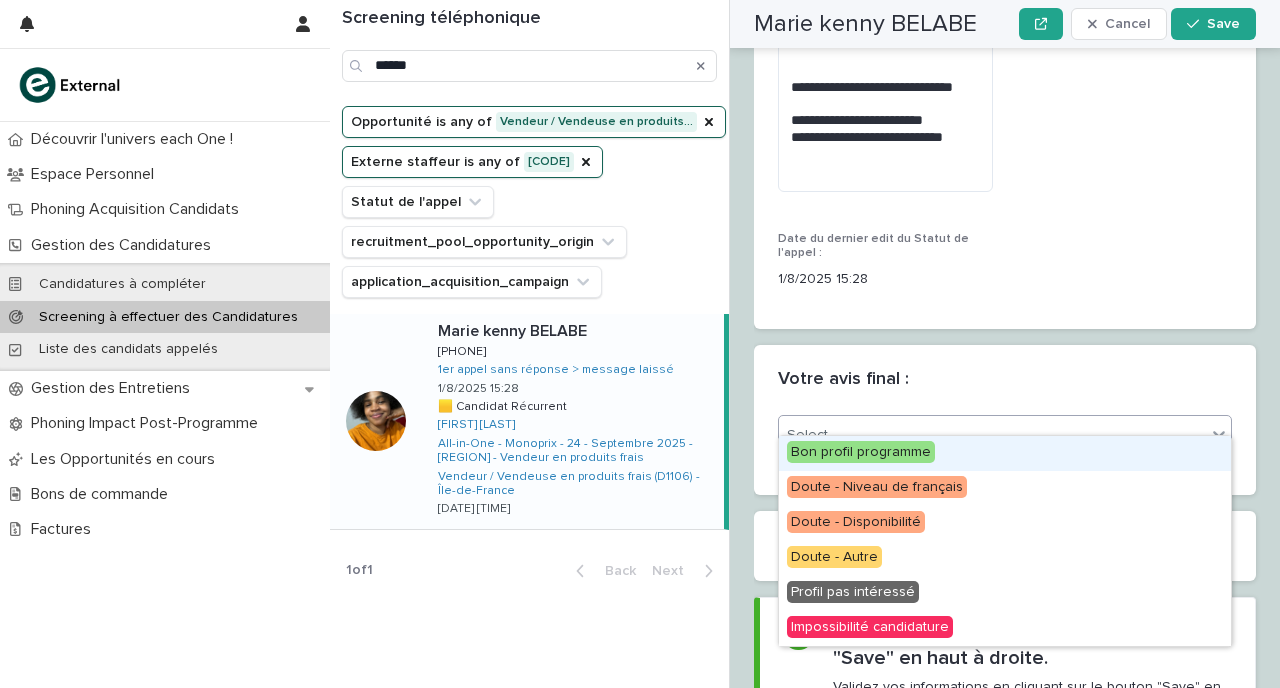 click on "Bon profil programme" at bounding box center [1005, 453] 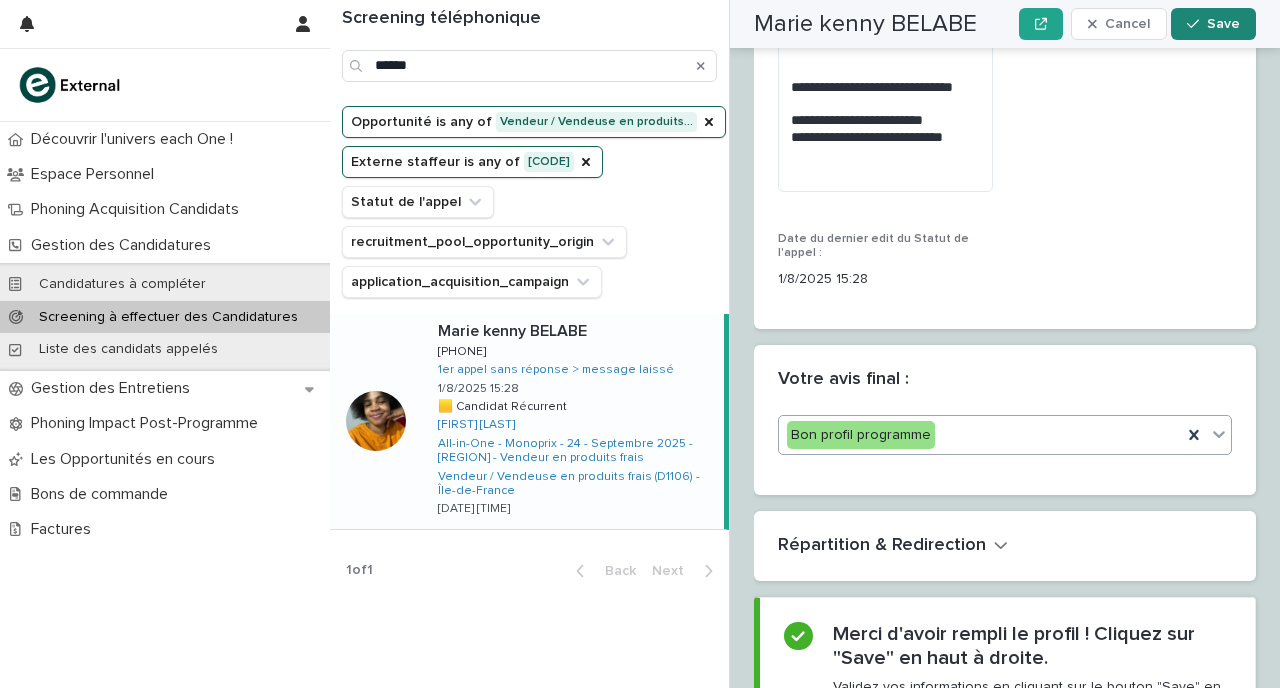 click at bounding box center (1197, 24) 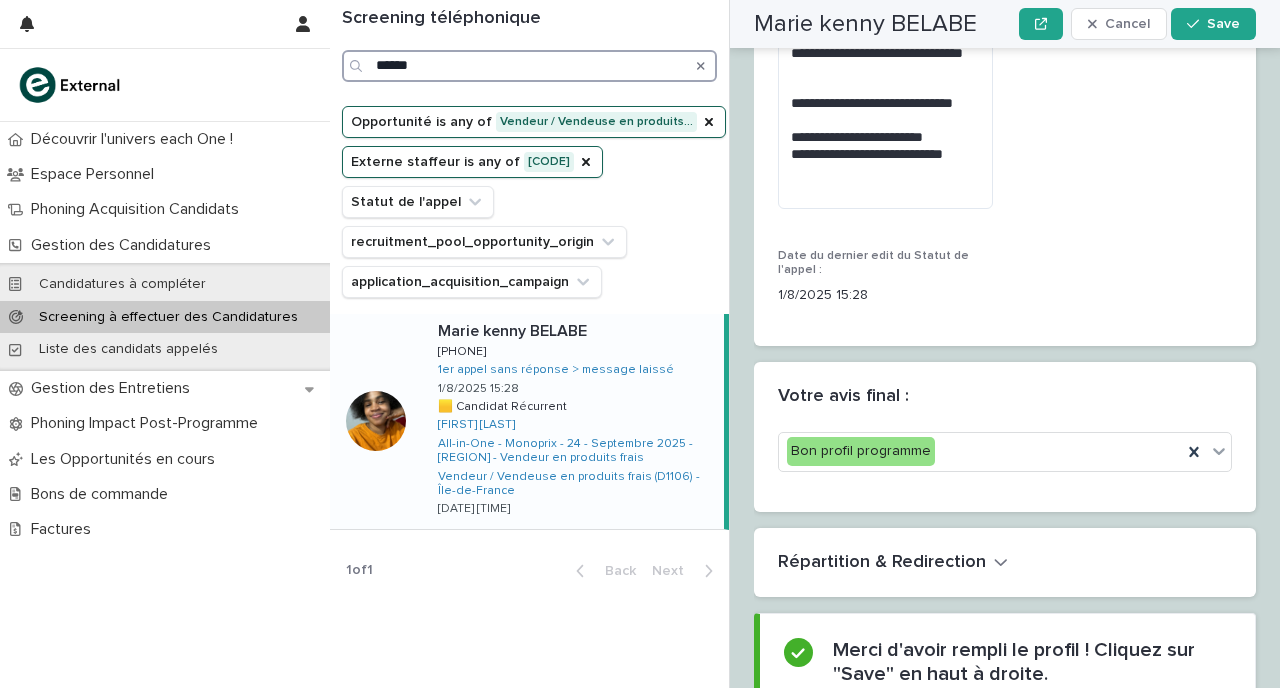 click on "******" at bounding box center [529, 66] 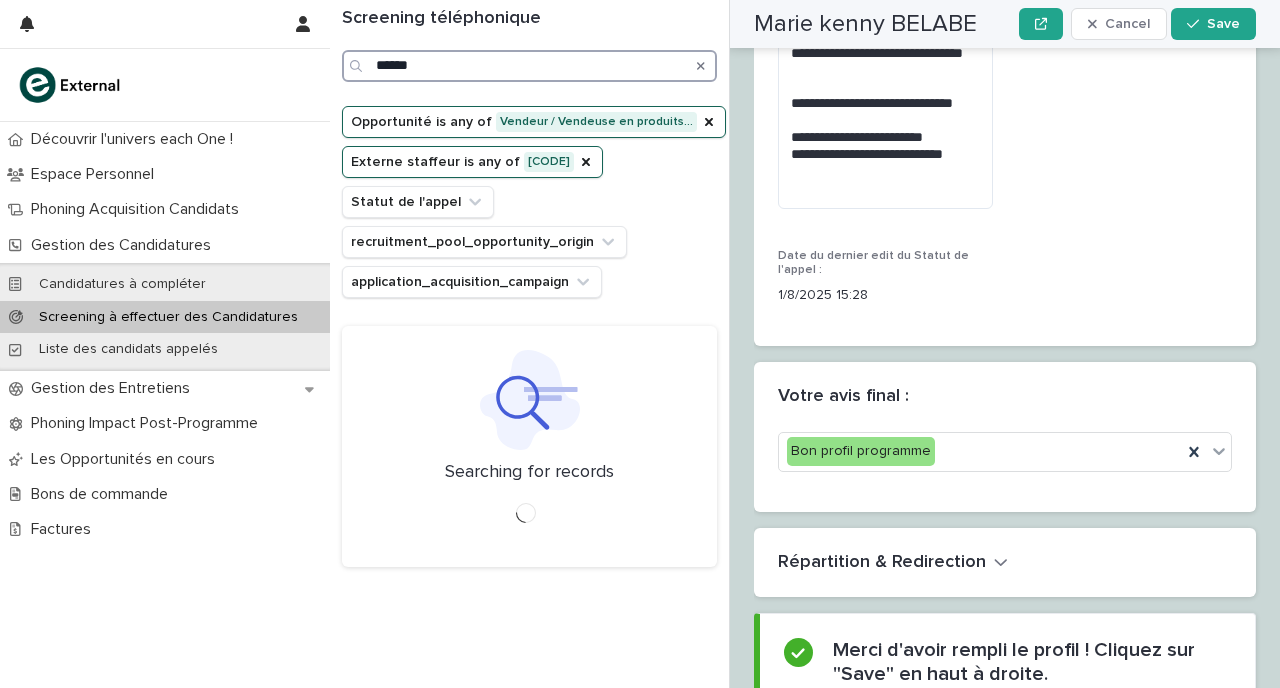 type on "******" 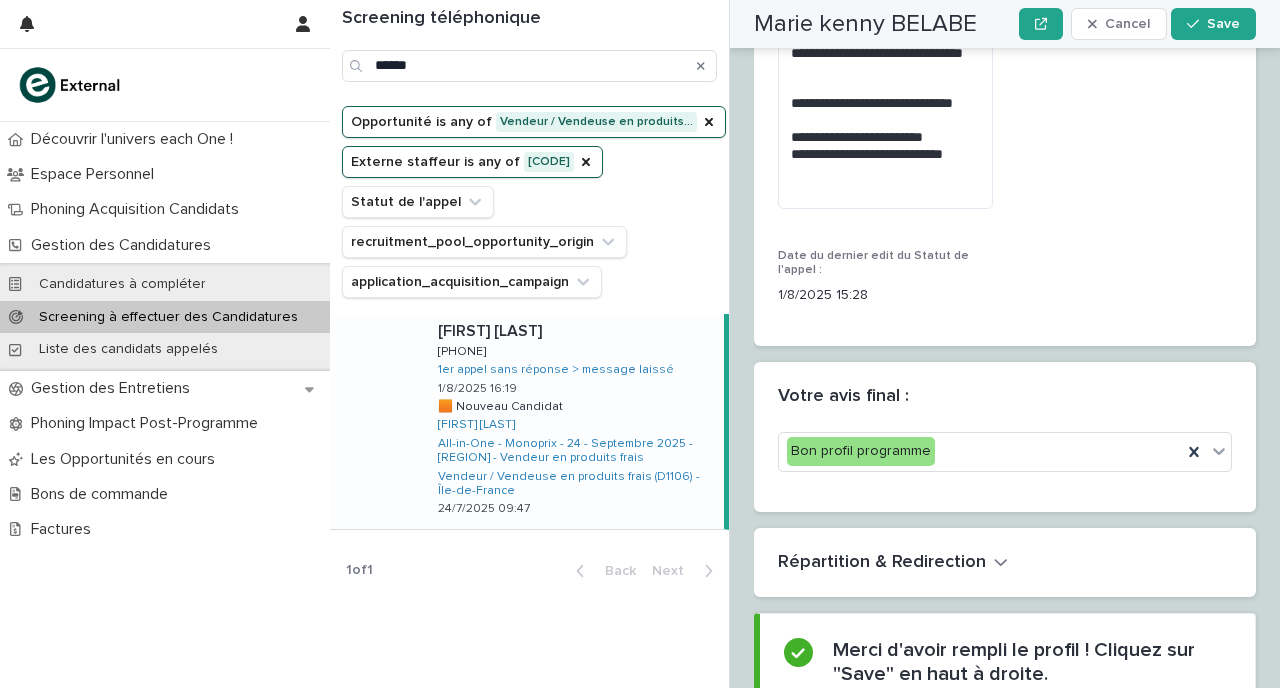 click at bounding box center (577, 331) 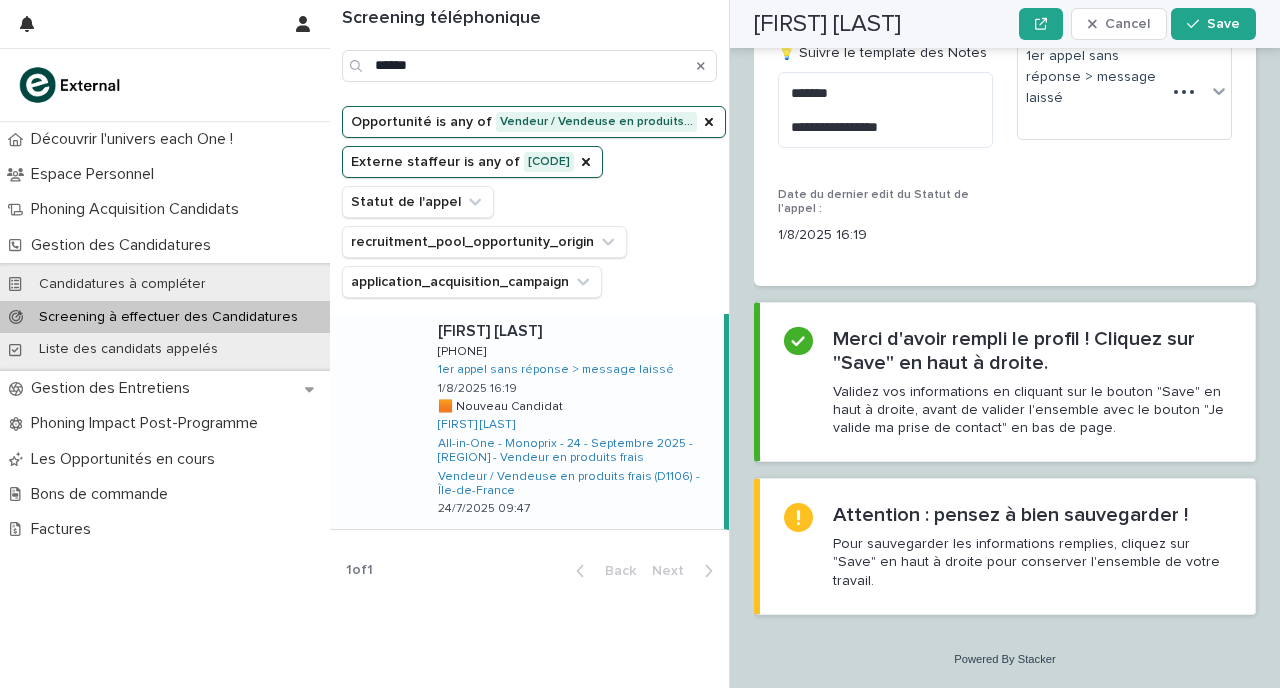 scroll, scrollTop: 2717, scrollLeft: 0, axis: vertical 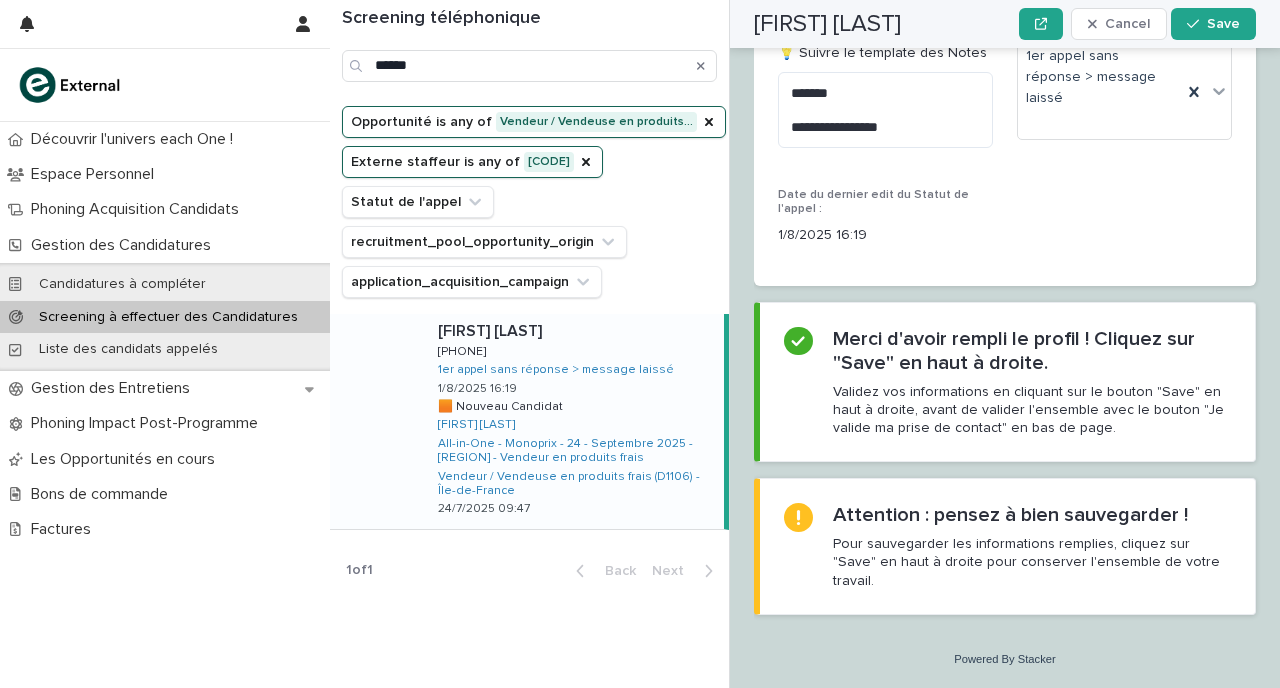 click on "**********" at bounding box center (1005, 141) 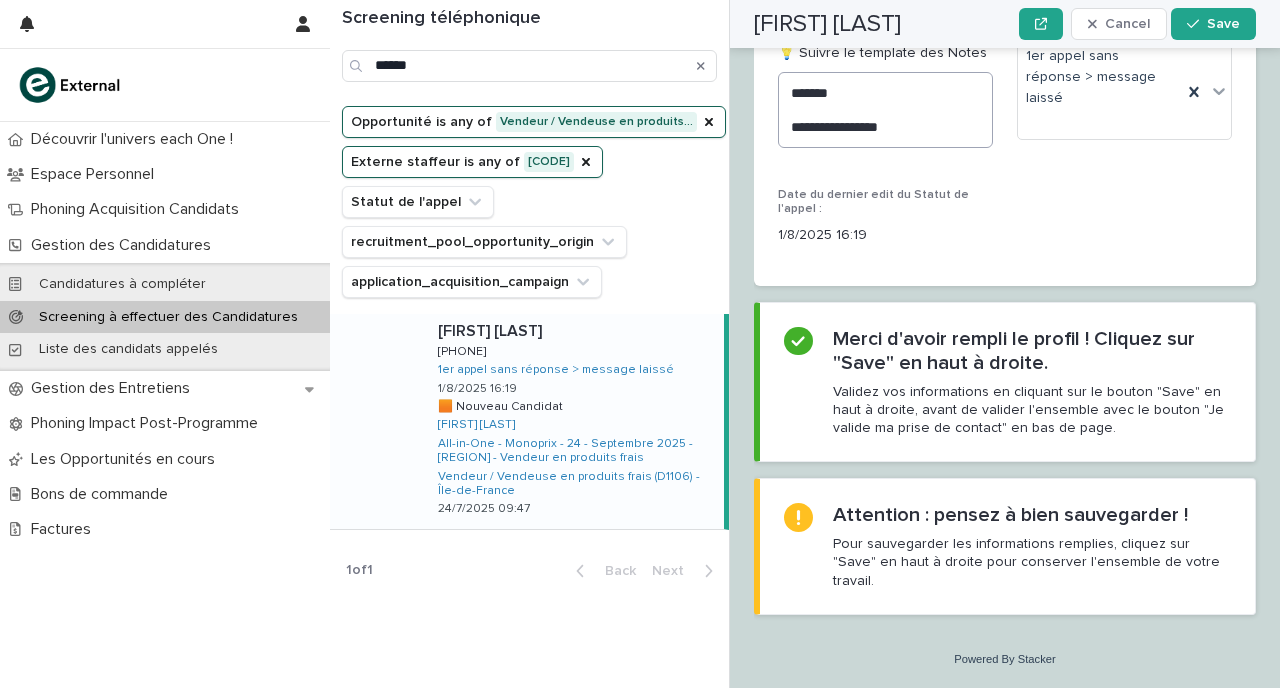 scroll, scrollTop: 2636, scrollLeft: 0, axis: vertical 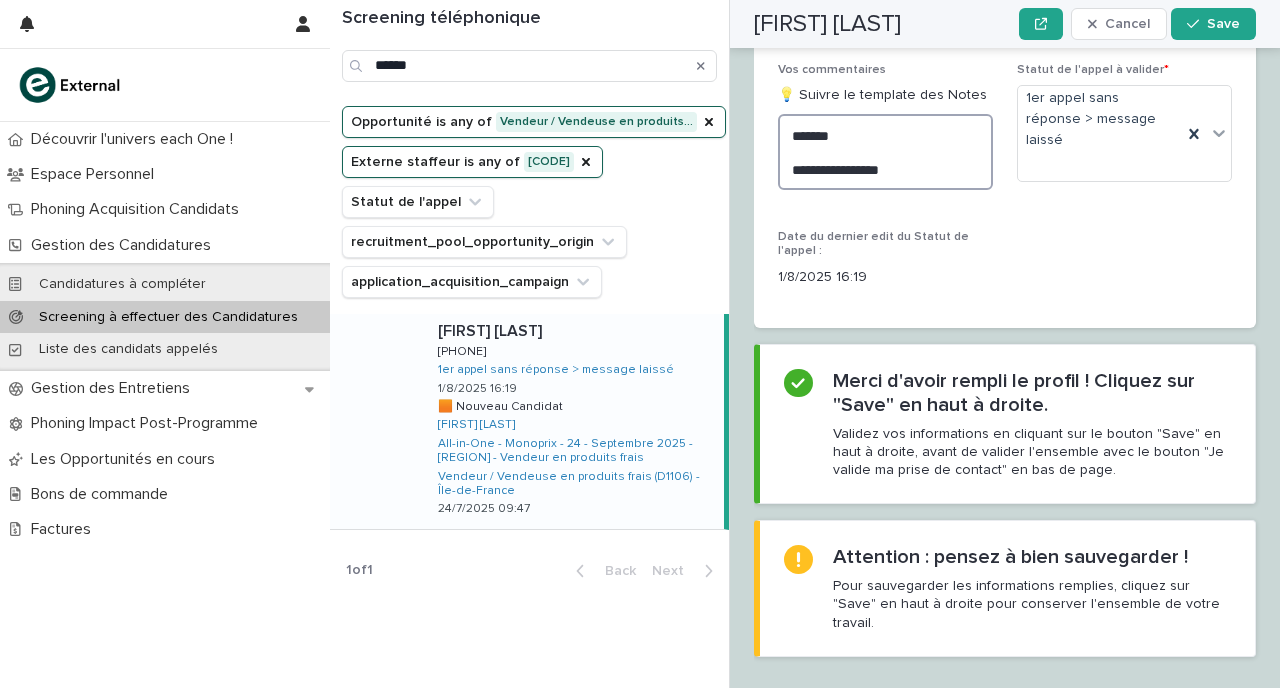 click on "**********" at bounding box center (885, 152) 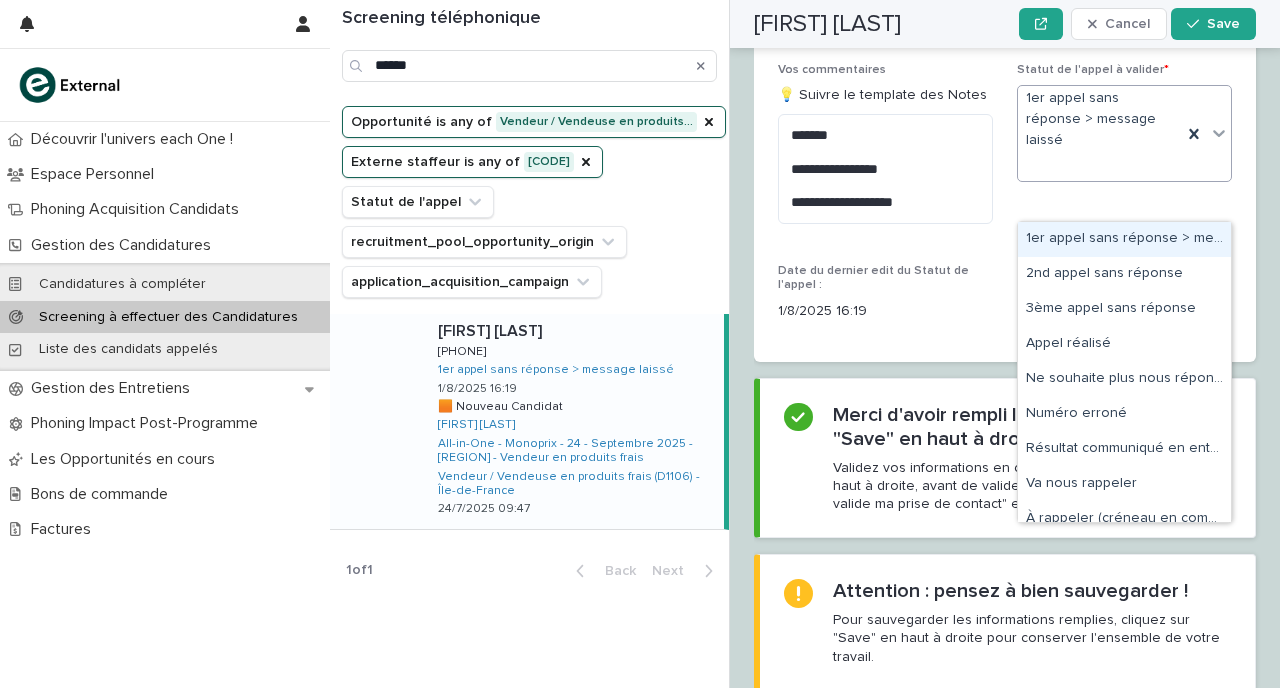 click on "1er appel sans réponse > message laissé" at bounding box center (1100, 133) 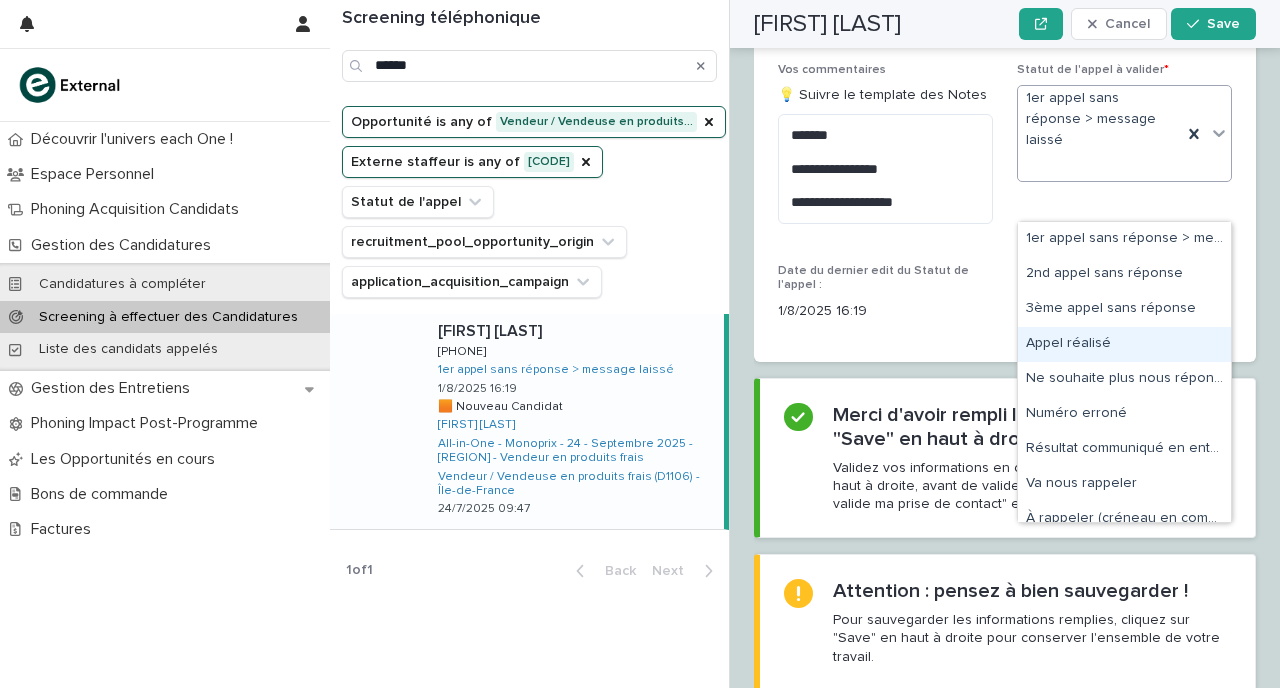 click on "Appel réalisé" at bounding box center (1124, 344) 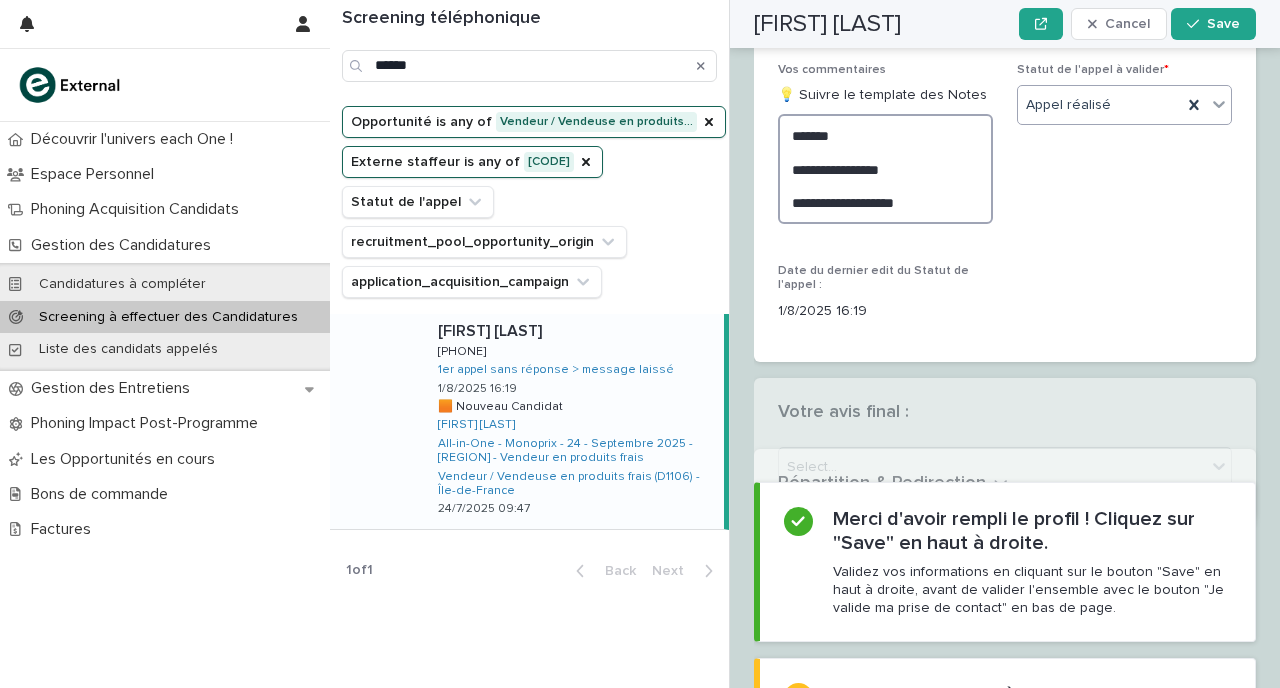 click on "**********" at bounding box center [885, 169] 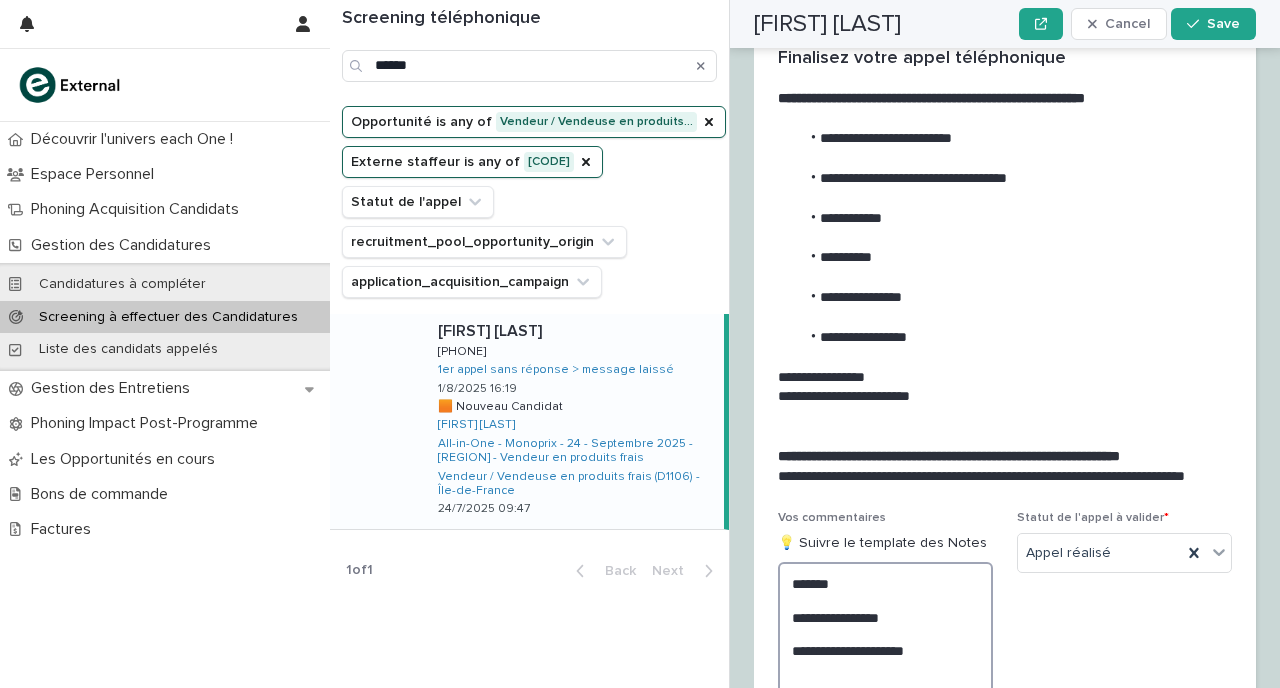 scroll, scrollTop: 2191, scrollLeft: 0, axis: vertical 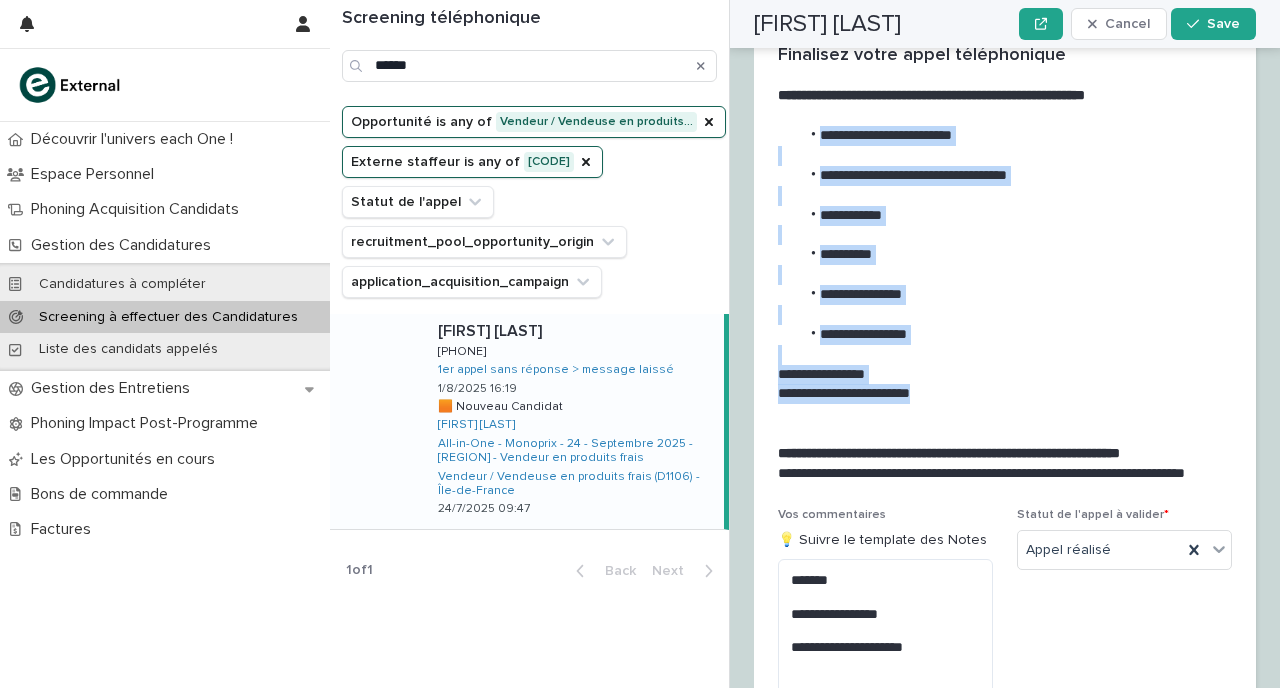 drag, startPoint x: 939, startPoint y: 456, endPoint x: 808, endPoint y: 186, distance: 300.10165 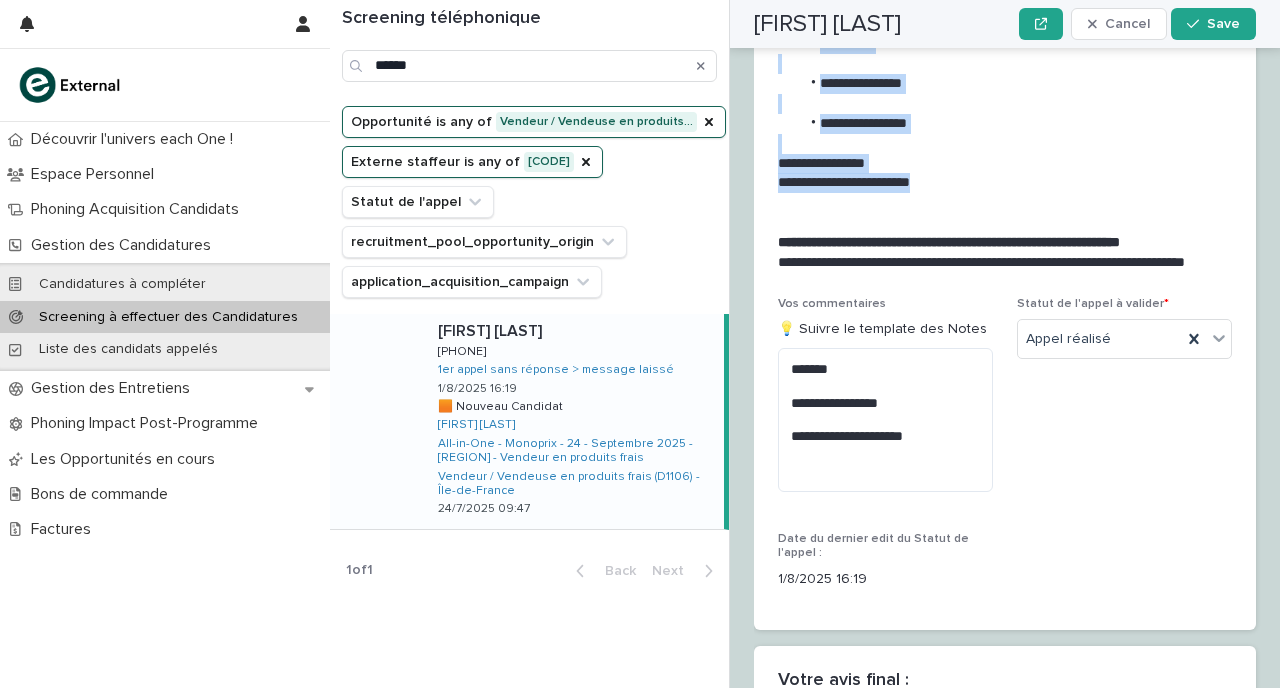 scroll, scrollTop: 2405, scrollLeft: 0, axis: vertical 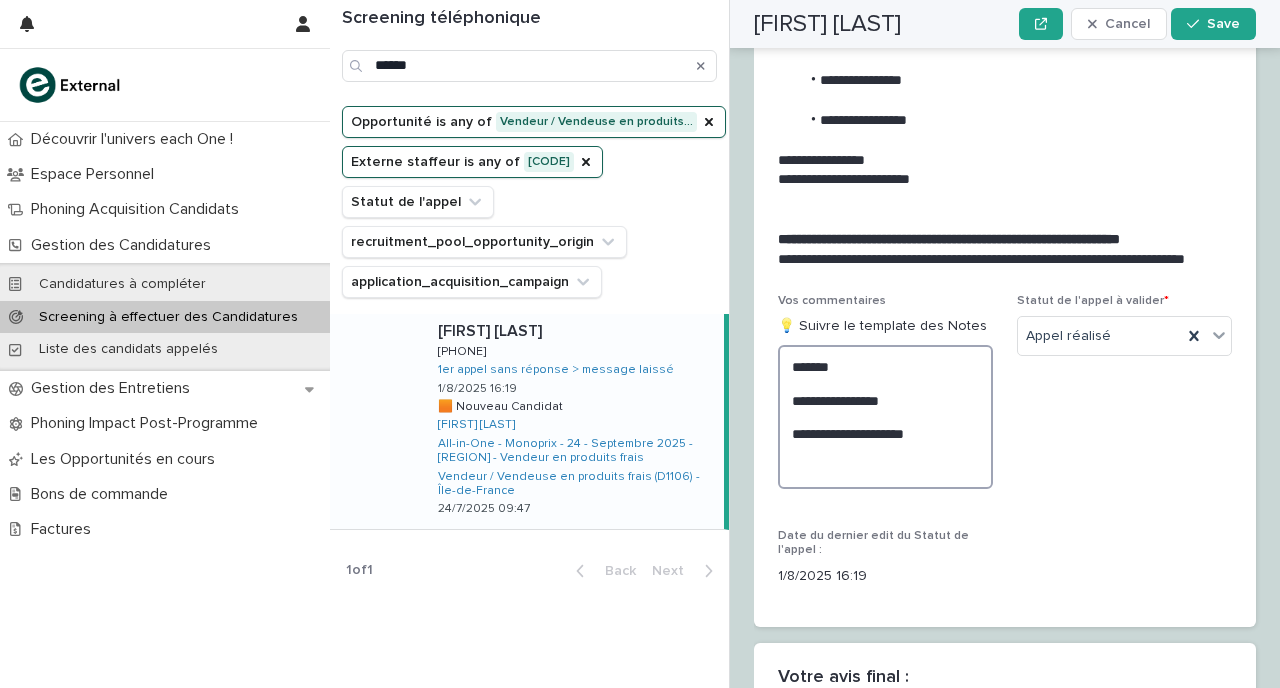 click on "**********" at bounding box center [885, 417] 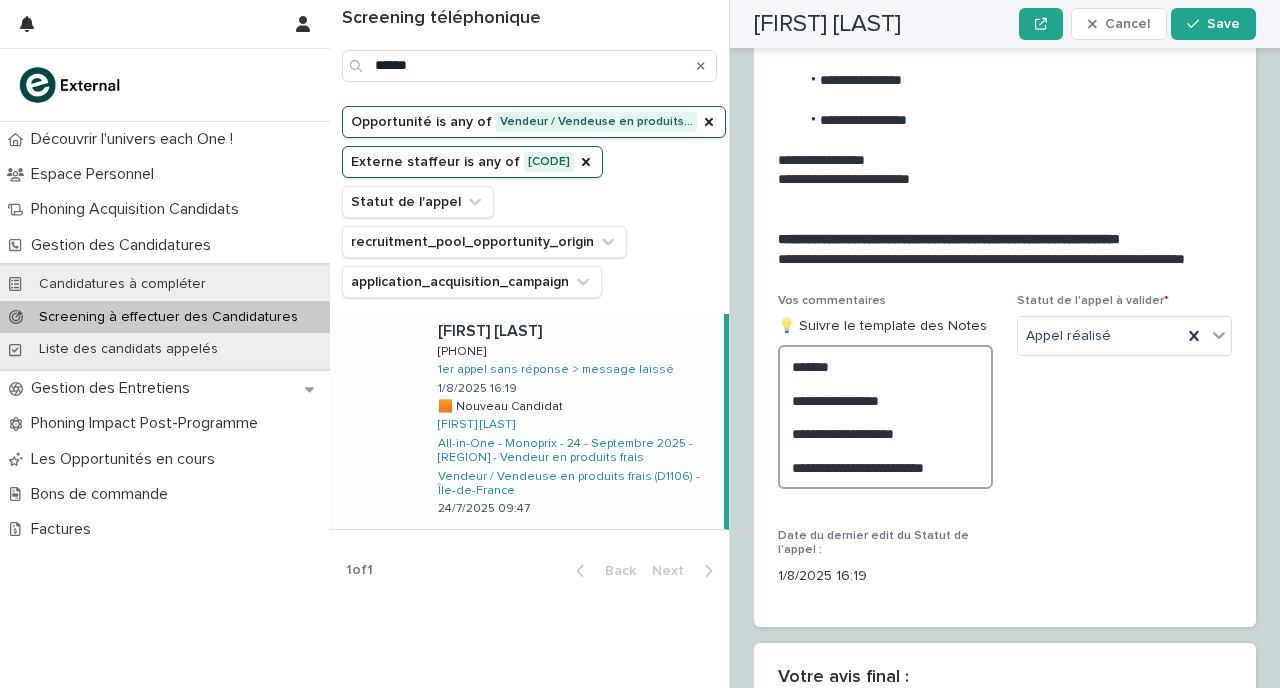 scroll, scrollTop: 2604, scrollLeft: 0, axis: vertical 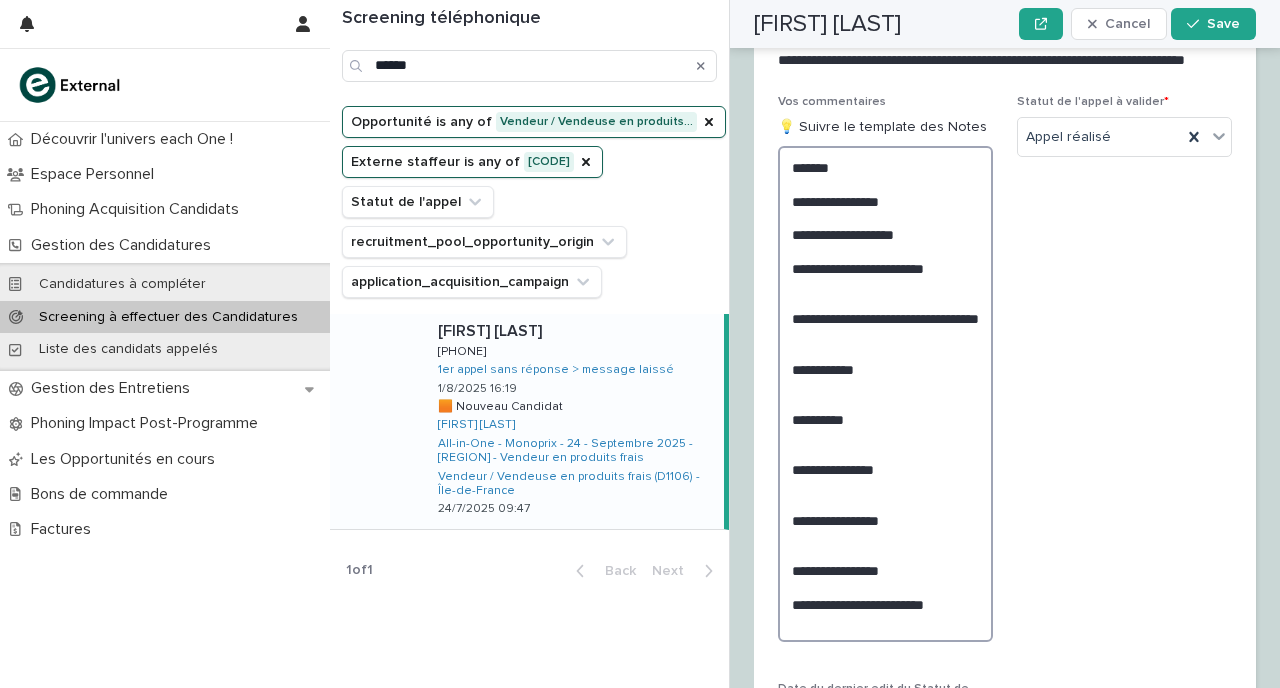 click on "**********" at bounding box center (885, 394) 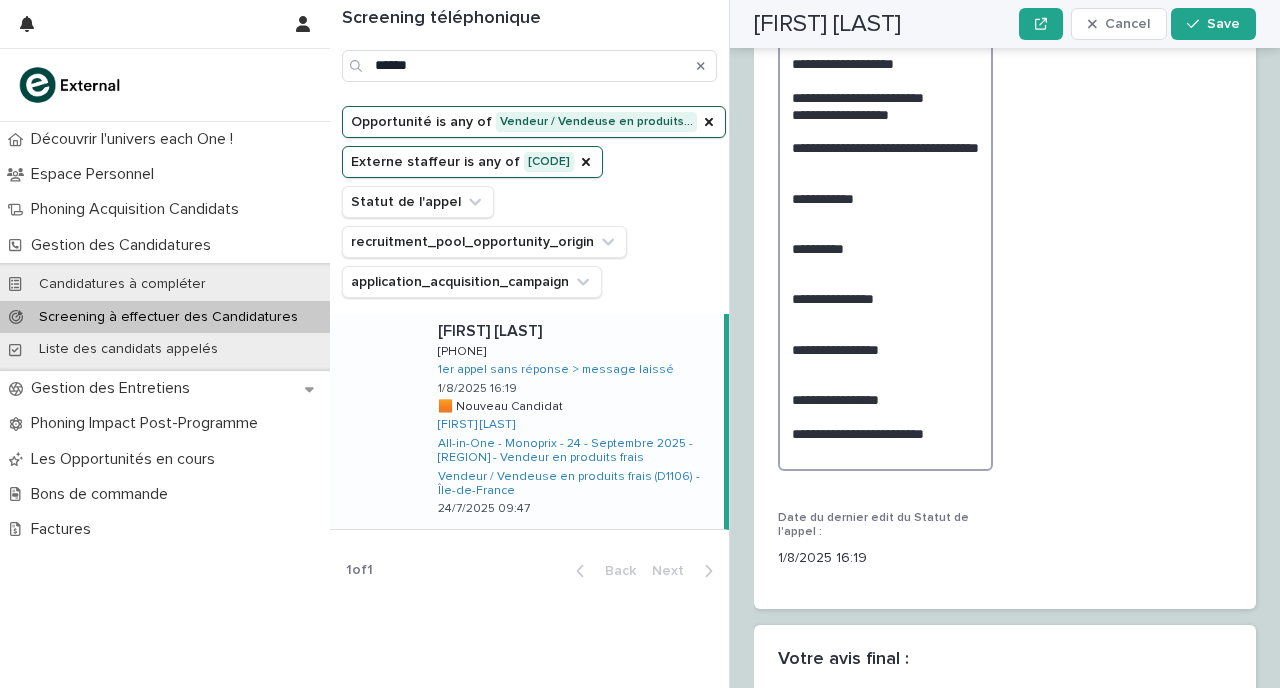 scroll, scrollTop: 2777, scrollLeft: 0, axis: vertical 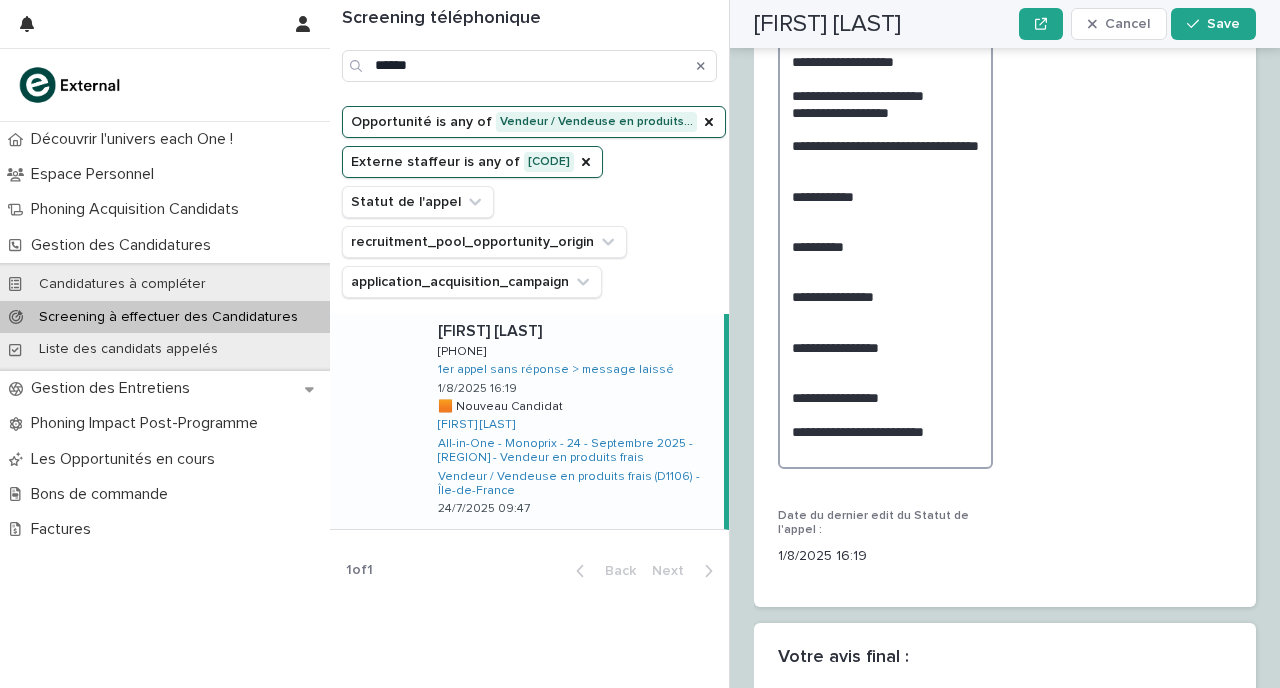 click on "**********" at bounding box center [885, 221] 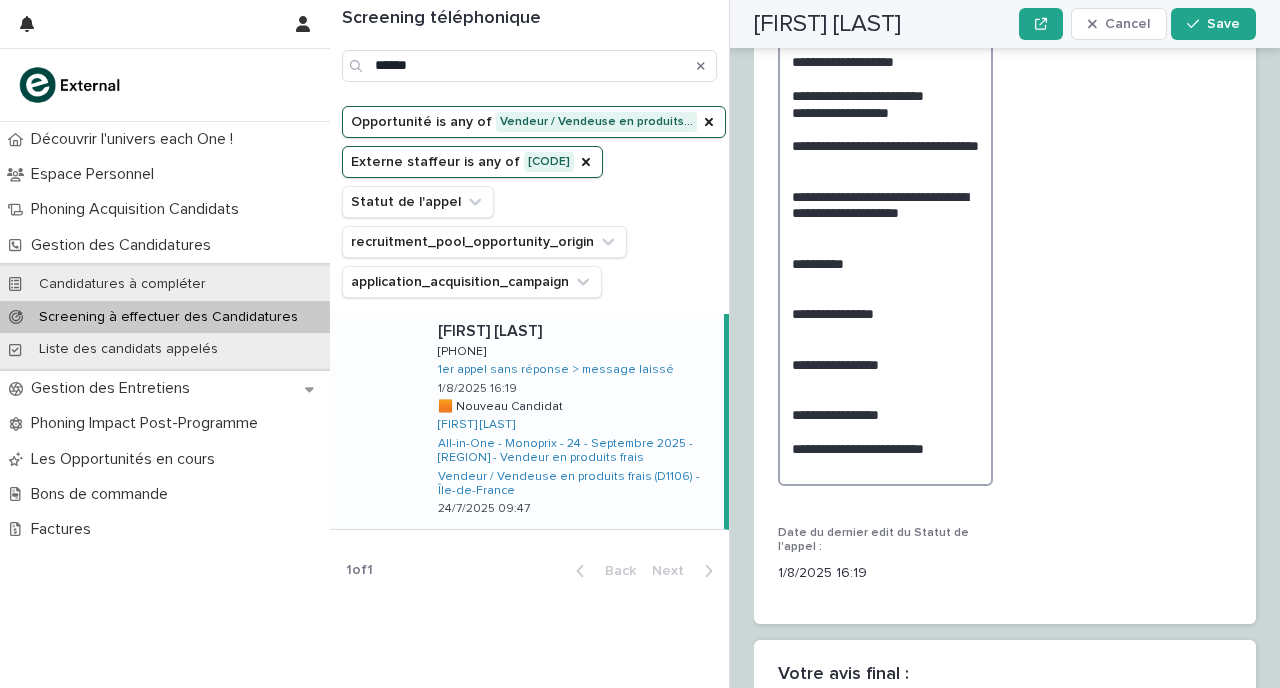 click on "**********" at bounding box center [885, 229] 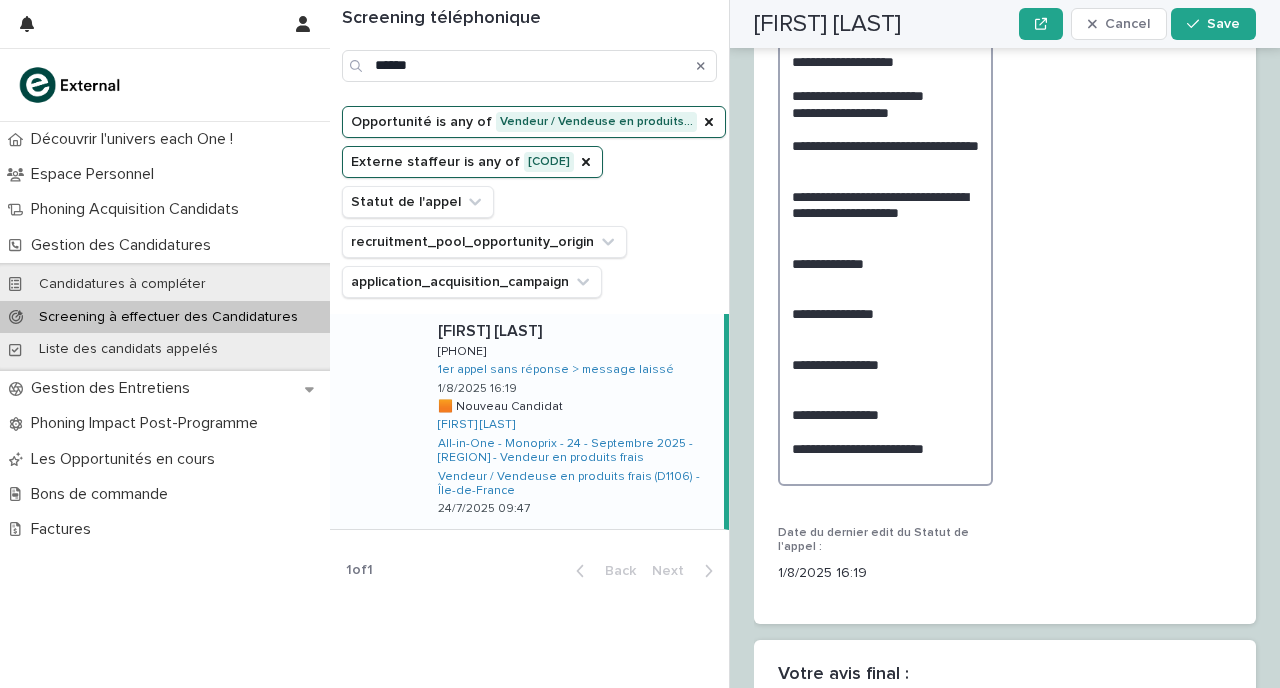 click on "**********" at bounding box center [885, 229] 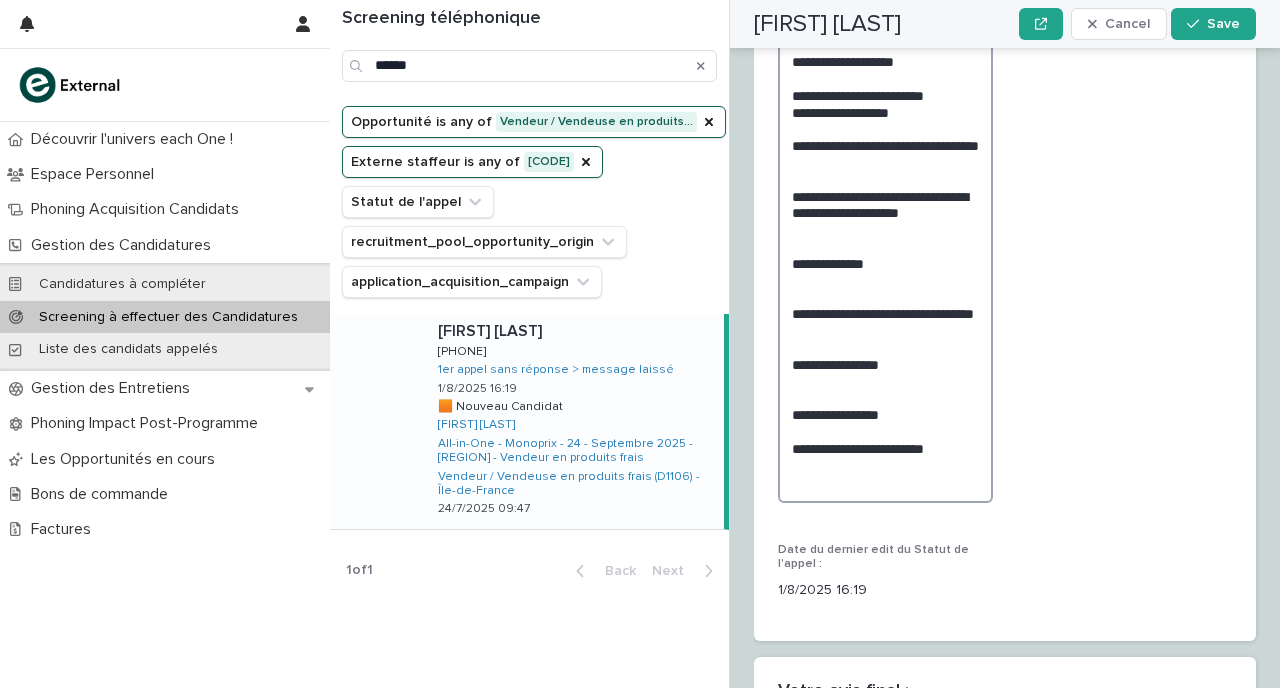 click on "**********" at bounding box center [885, 238] 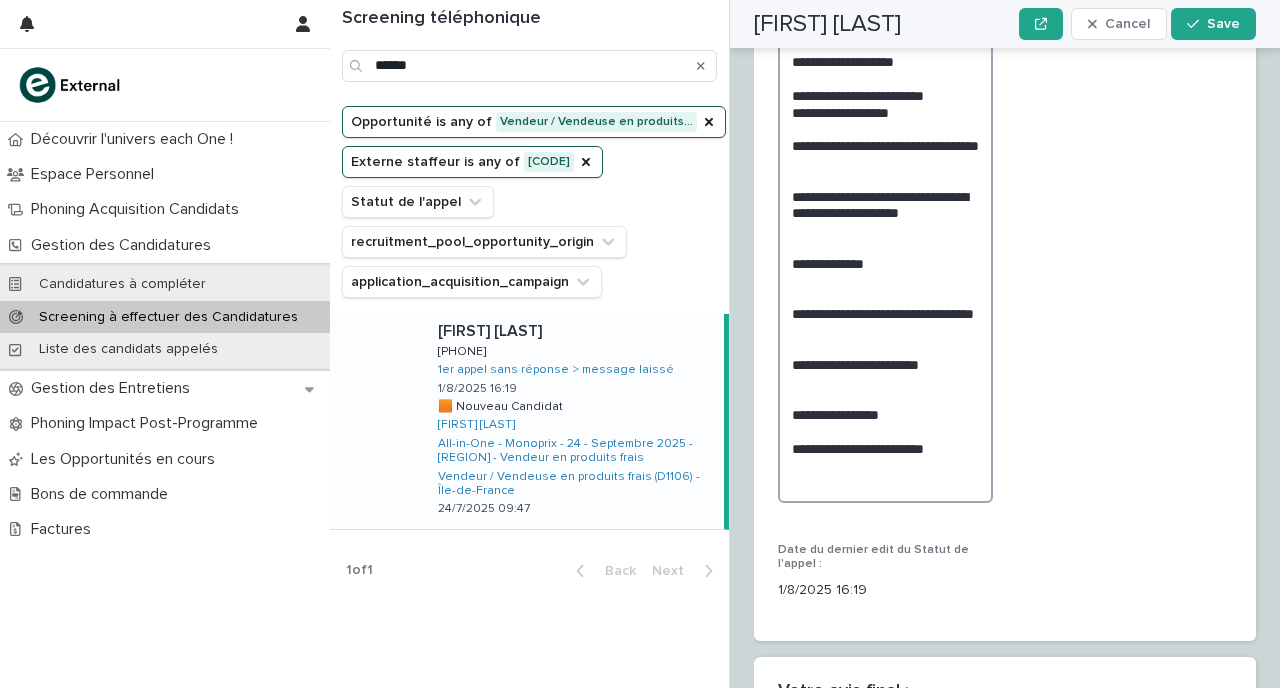 click on "**********" at bounding box center (885, 238) 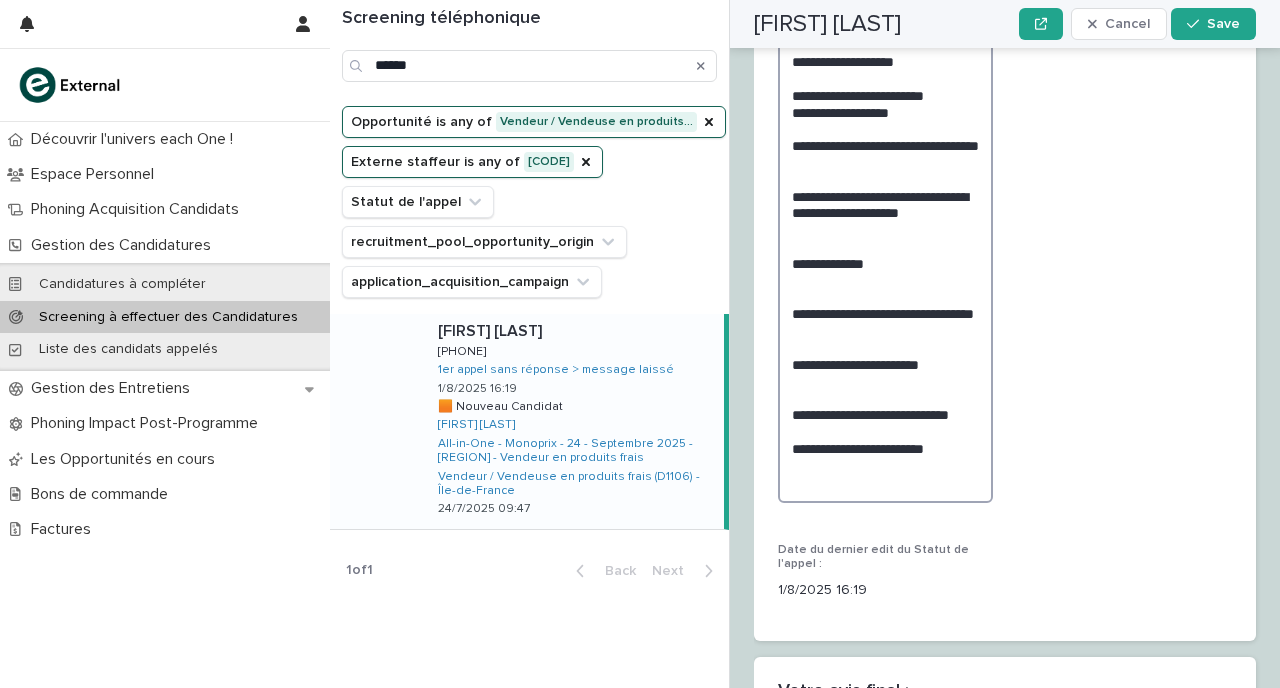 click on "**********" at bounding box center (885, 238) 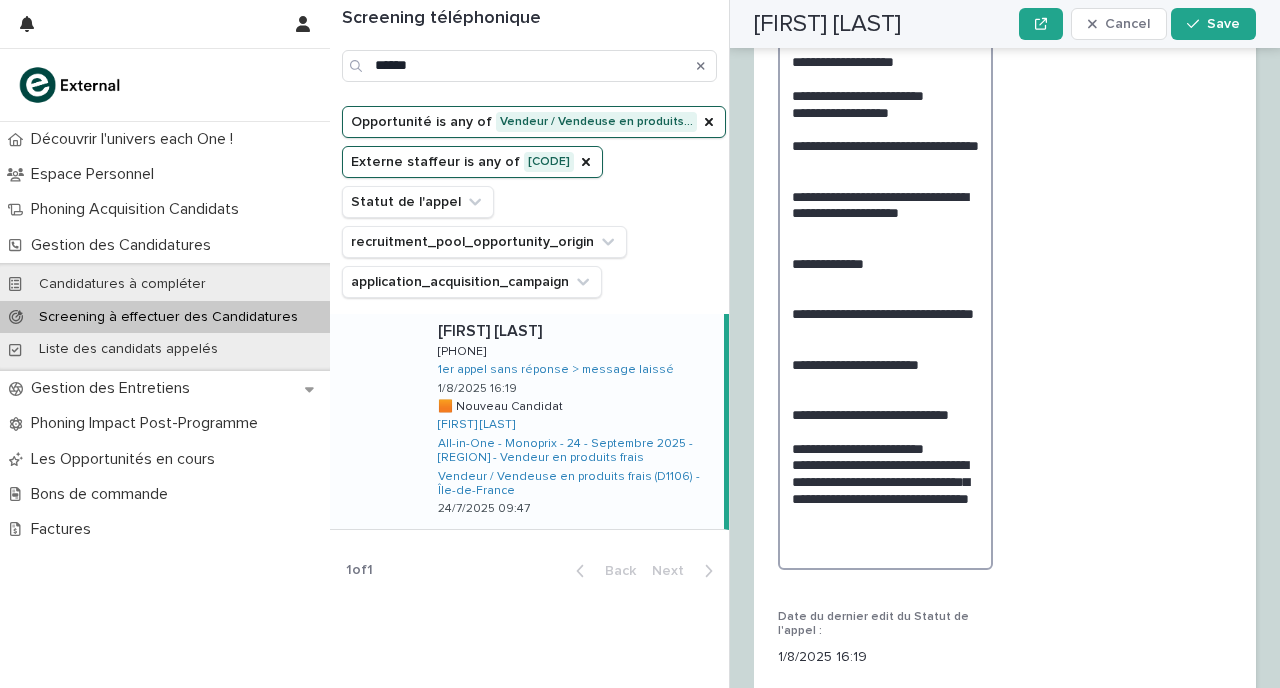 click on "**********" at bounding box center (885, 271) 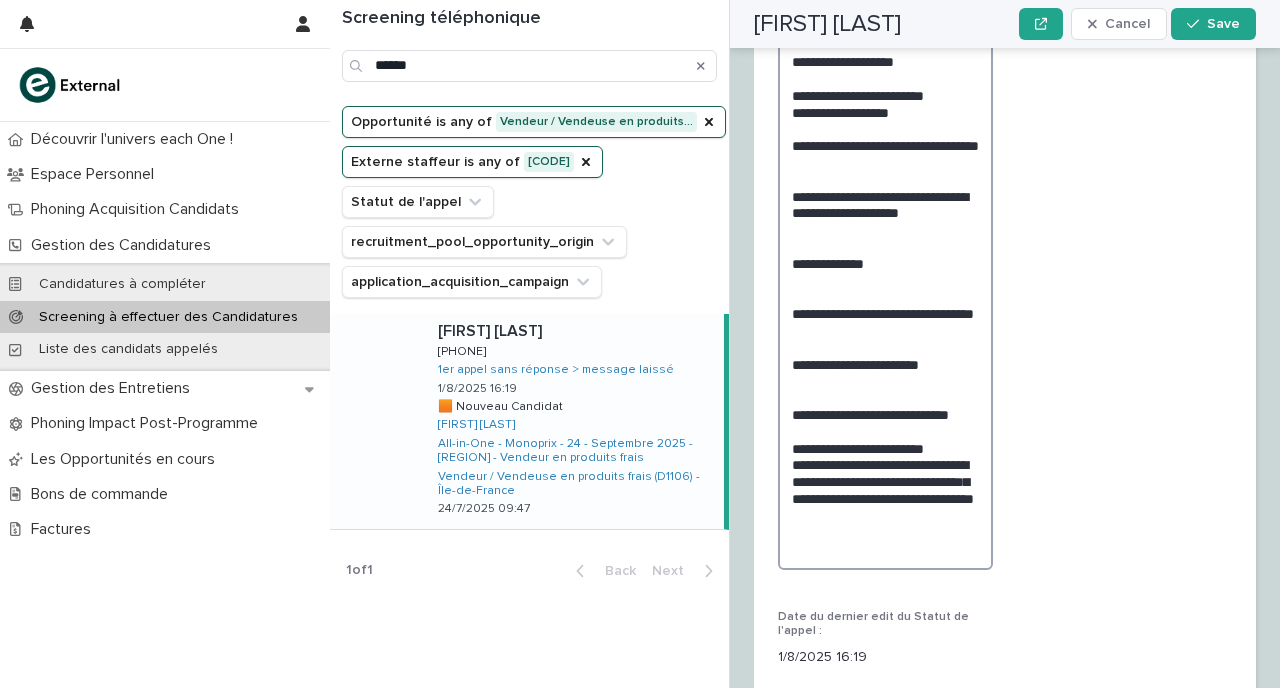 click on "**********" at bounding box center (885, 271) 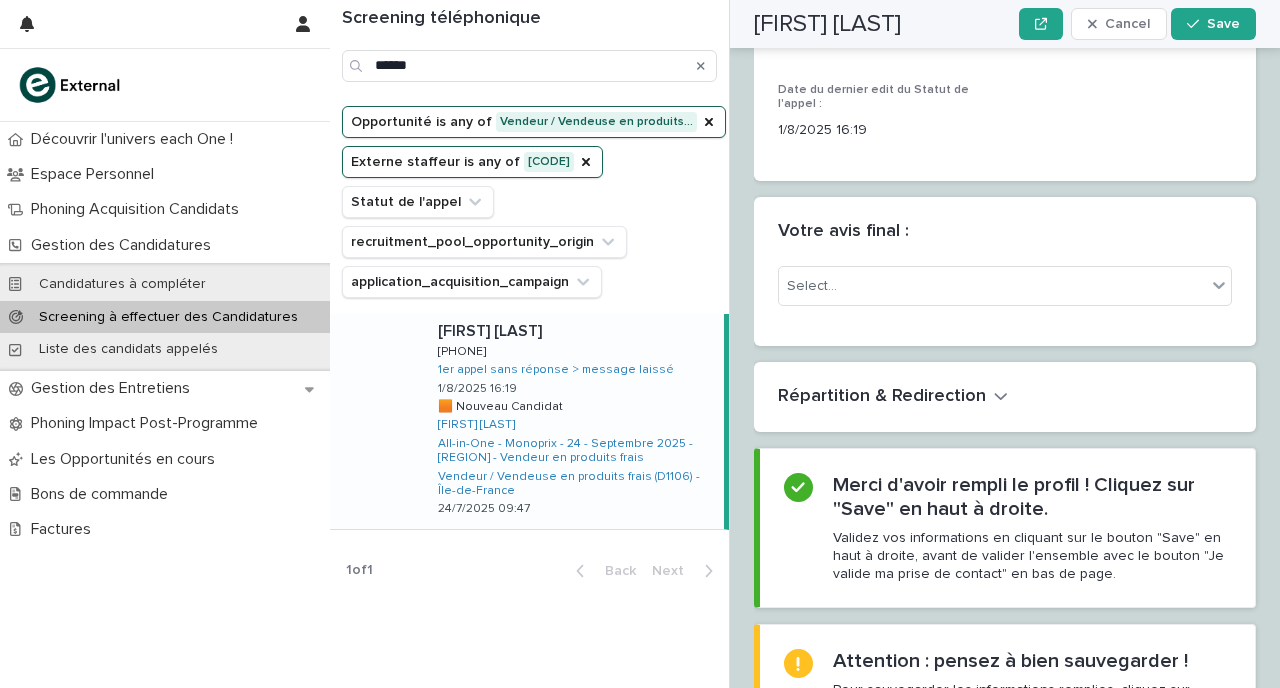 scroll, scrollTop: 3380, scrollLeft: 0, axis: vertical 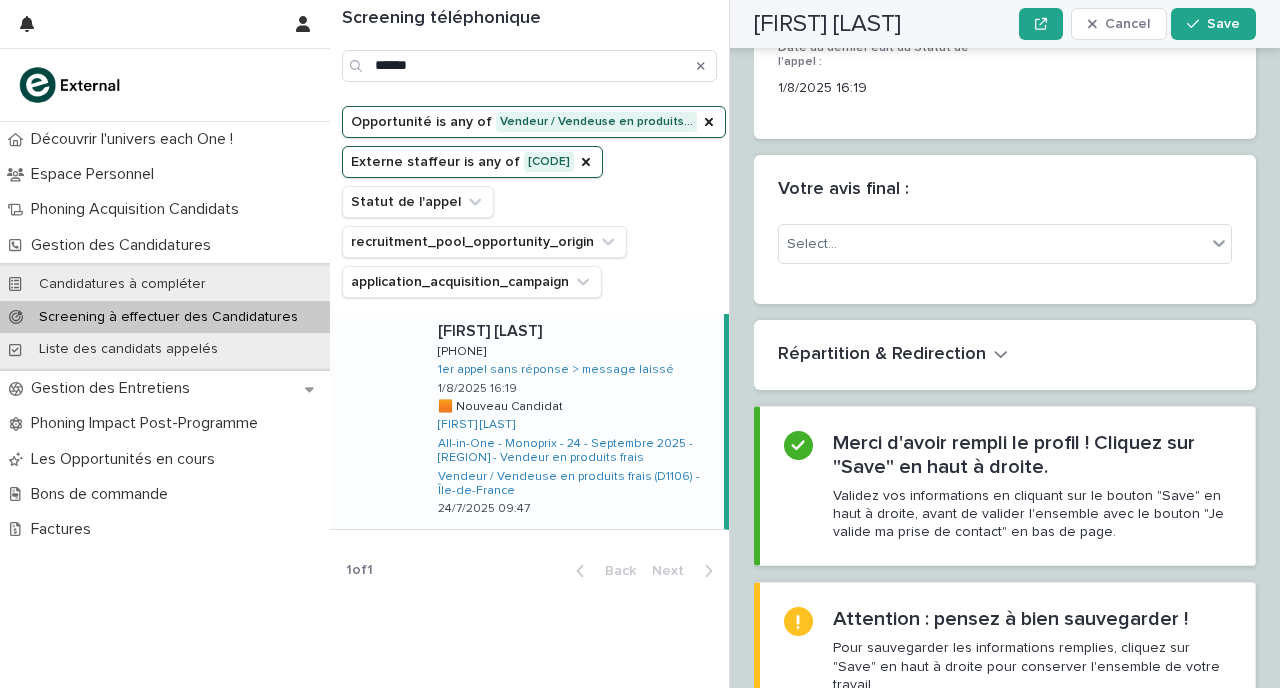 click on "Répartition & Redirection" at bounding box center [882, 355] 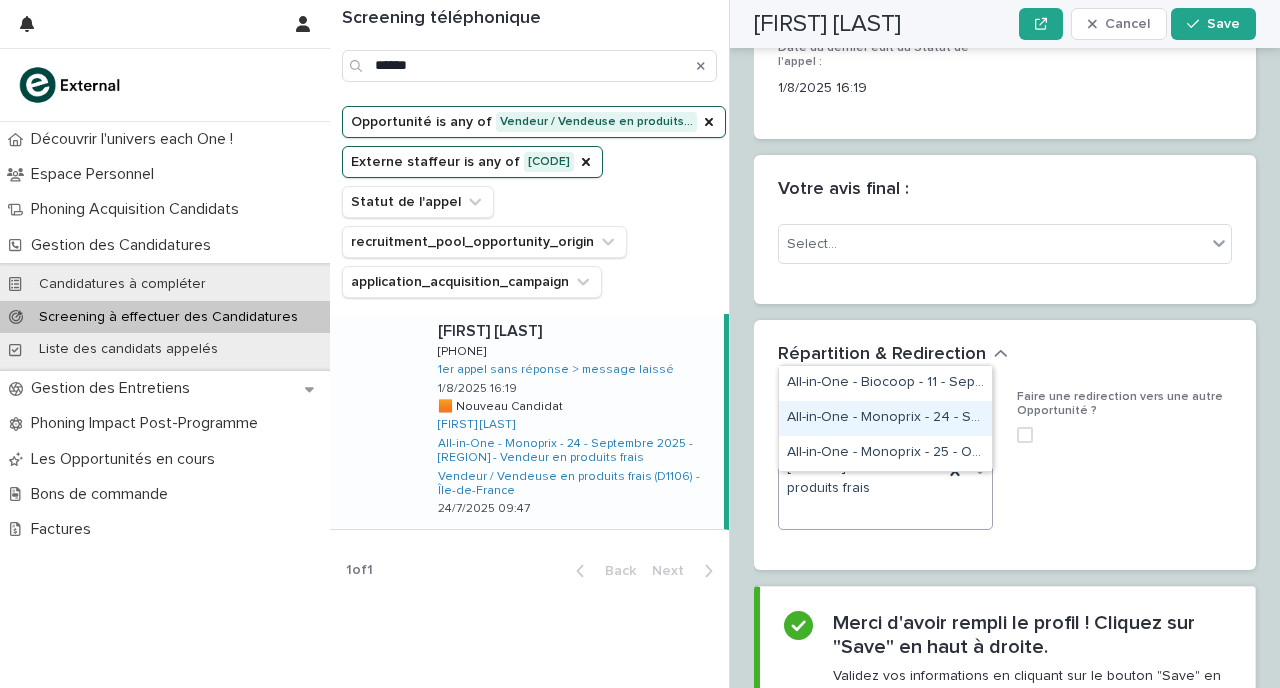 click on "All-in-One - Monoprix - 24 - Septembre 2025 - [REGION] - Vendeur en produits frais" at bounding box center [885, 418] 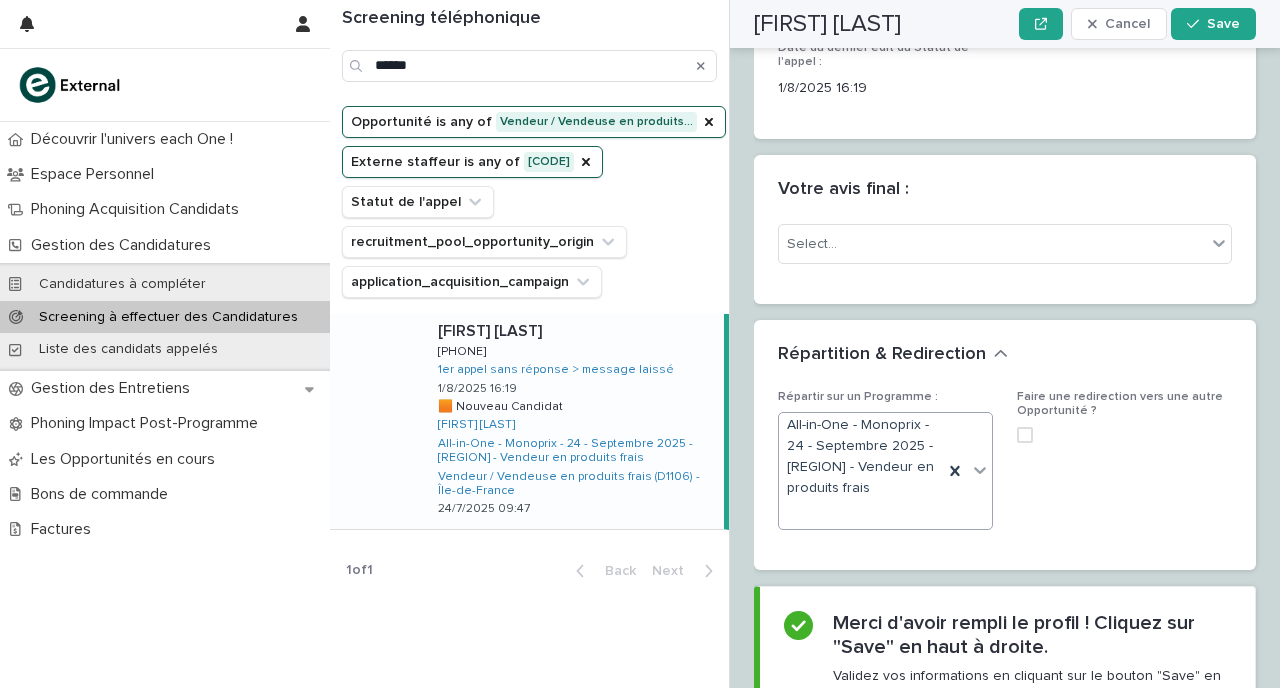 click on "All-in-One - Monoprix - 24 - Septembre 2025 - [REGION] - Vendeur en produits frais" at bounding box center (861, 456) 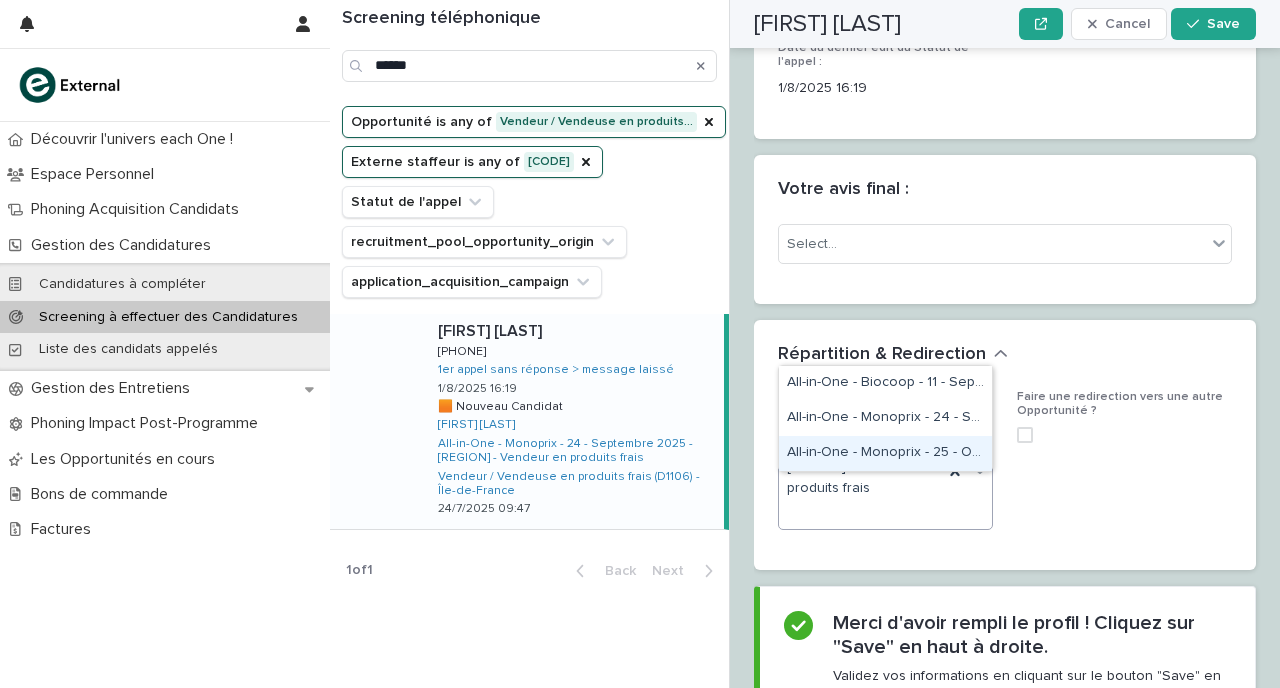 click on "All-in-One - Monoprix - 25 - Octobre 2025 - [REGION] - Vendeur en produits frais" at bounding box center (885, 453) 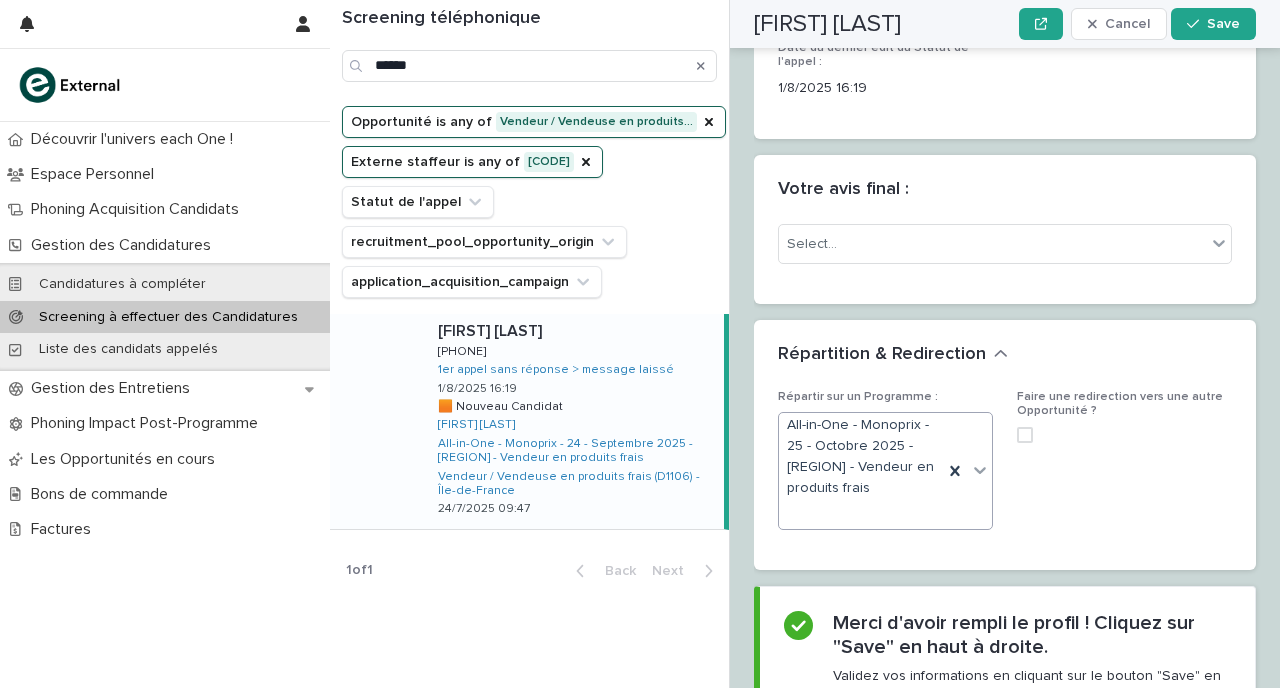 click on "All-in-One - Monoprix - 25 - Octobre 2025 - [REGION] - Vendeur en produits frais" at bounding box center (861, 456) 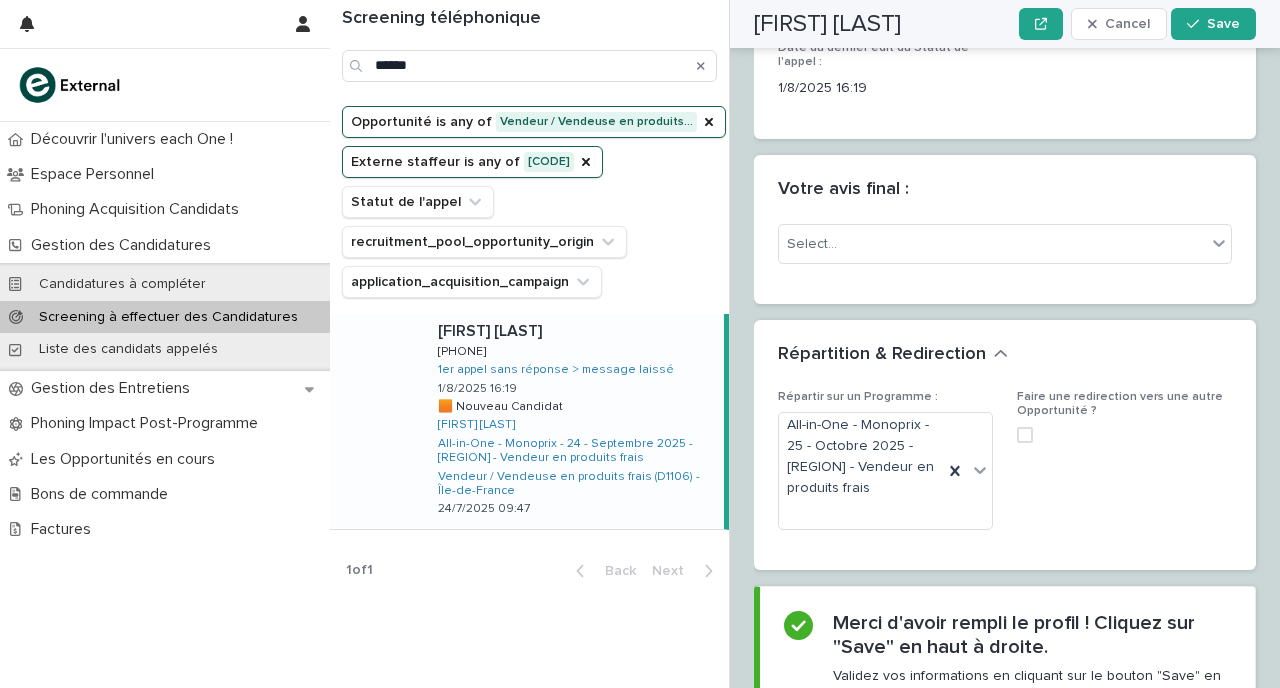 click on "Faire une redirection vers une autre Opportunité ?" at bounding box center (1124, 468) 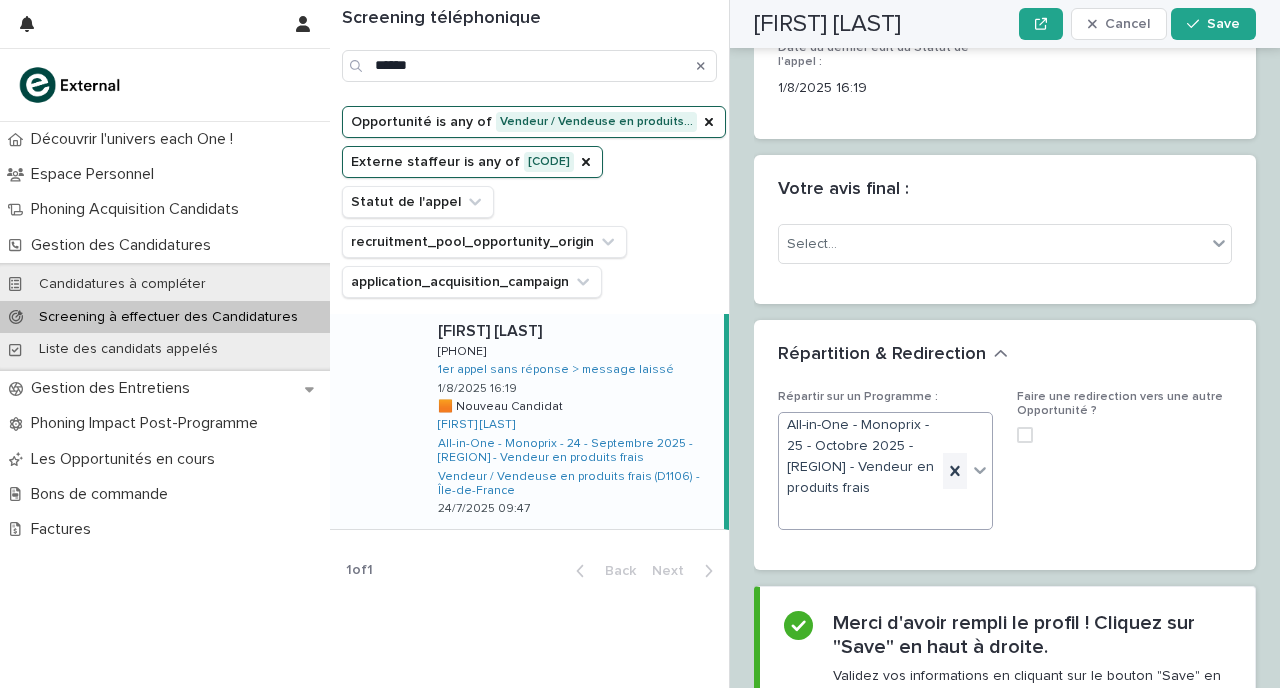 click 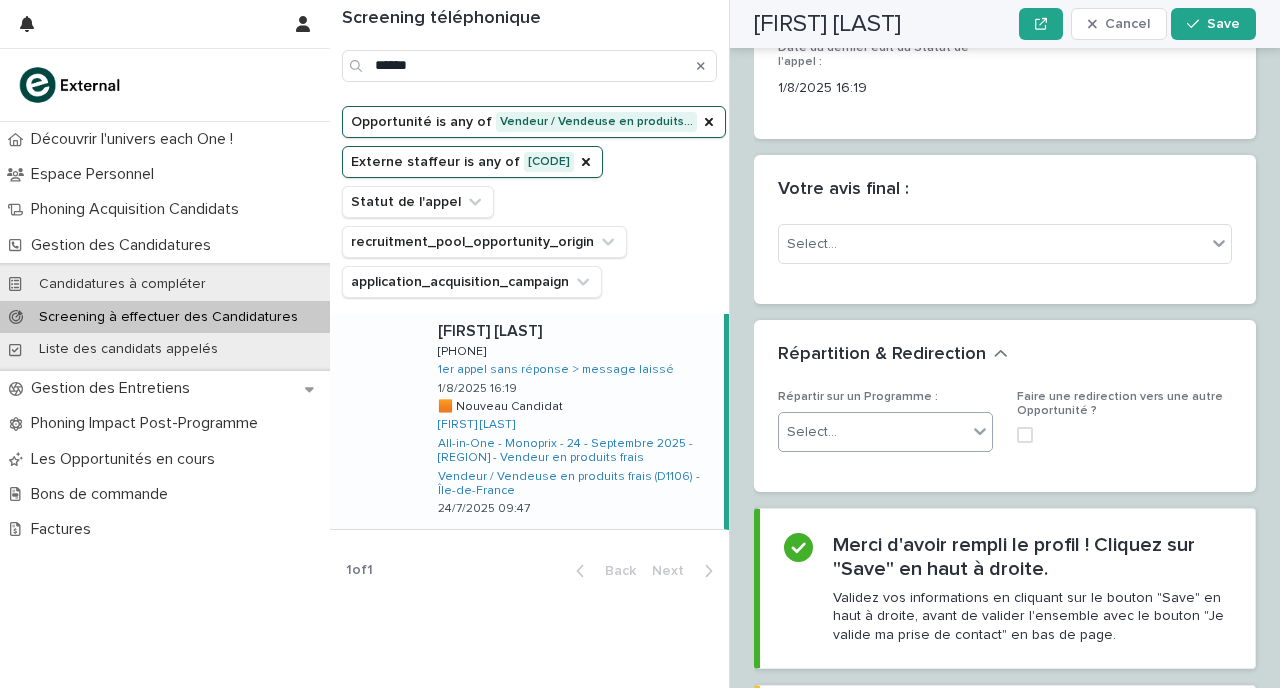 click on "Select..." at bounding box center [873, 432] 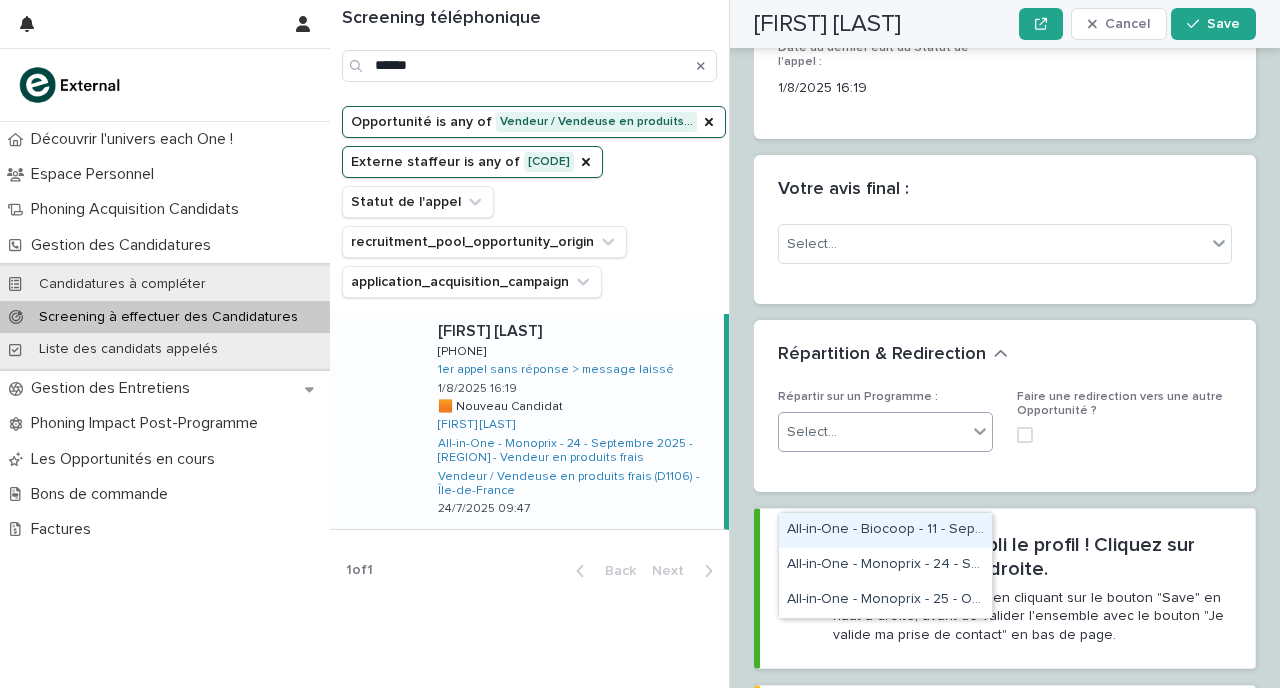 click on "Répartition & Redirection" at bounding box center (1005, 355) 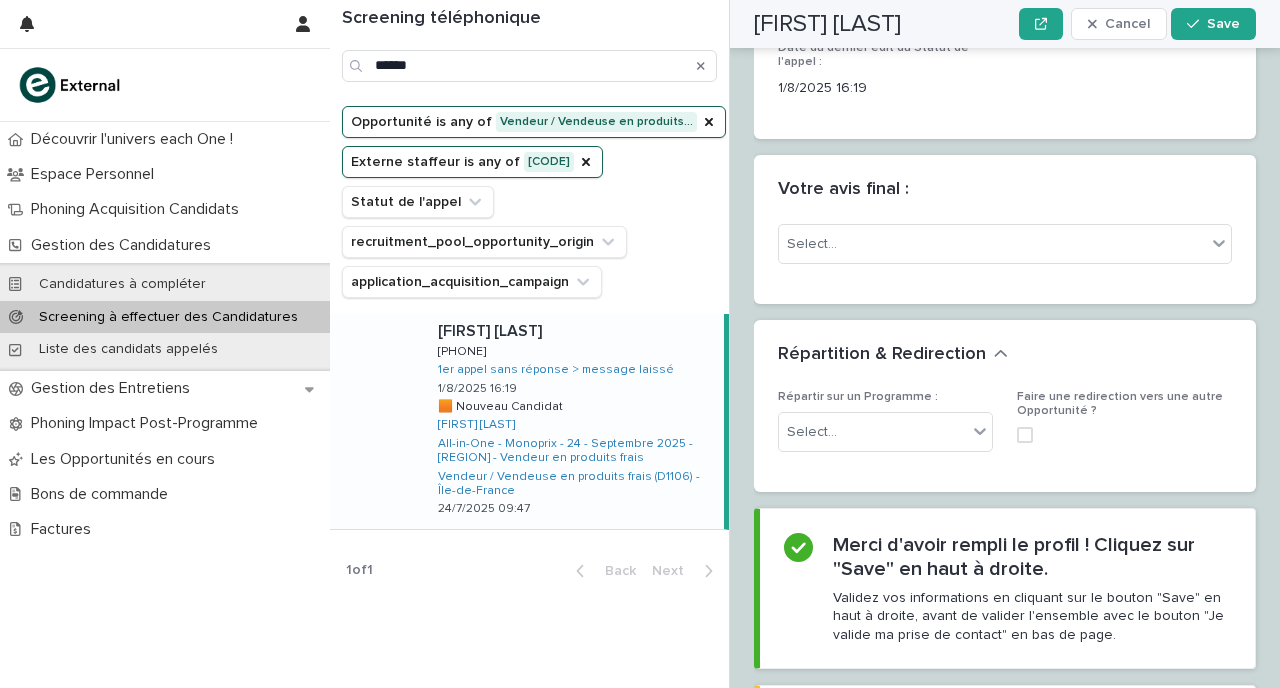 click on "Répartition & Redirection" at bounding box center [1005, 355] 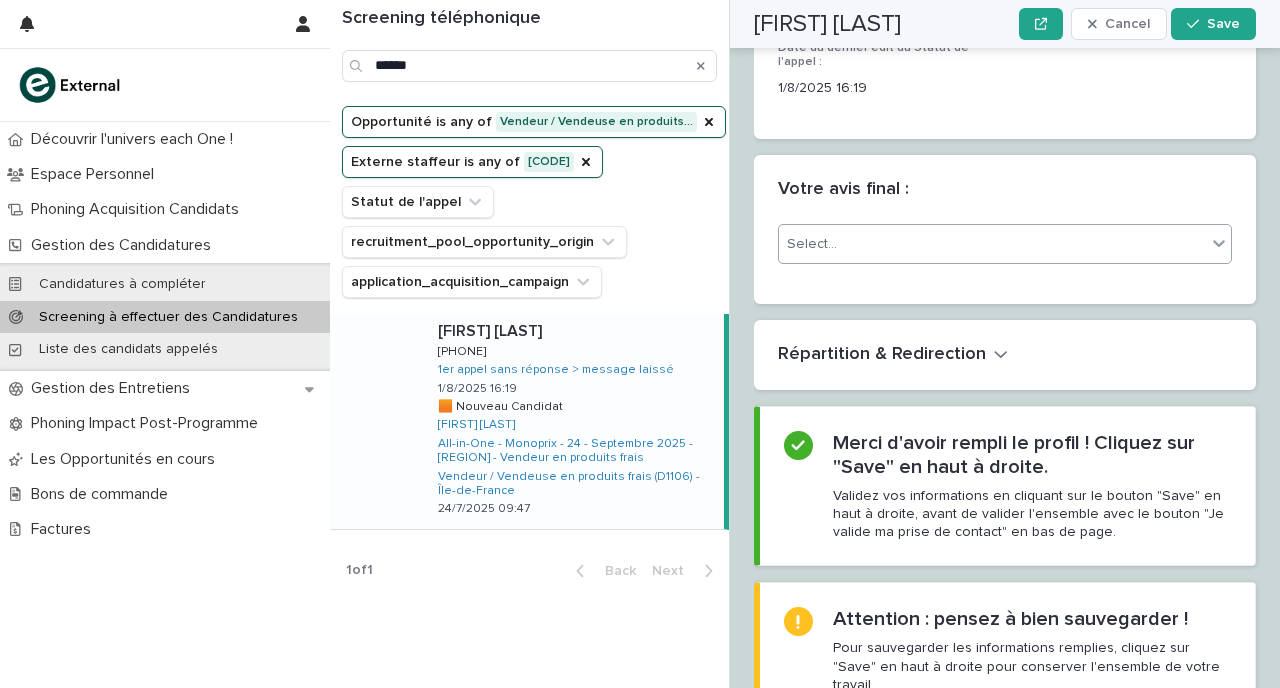 click on "Select..." at bounding box center (992, 244) 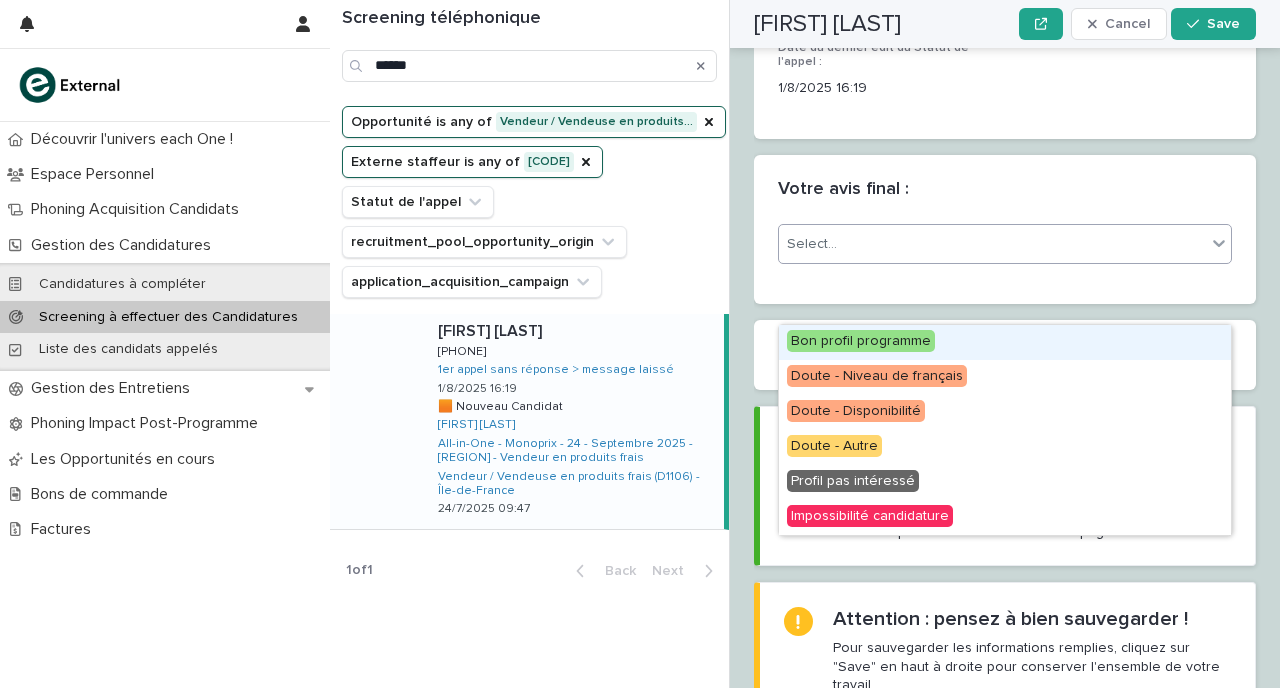 click on "Bon profil programme" at bounding box center [861, 341] 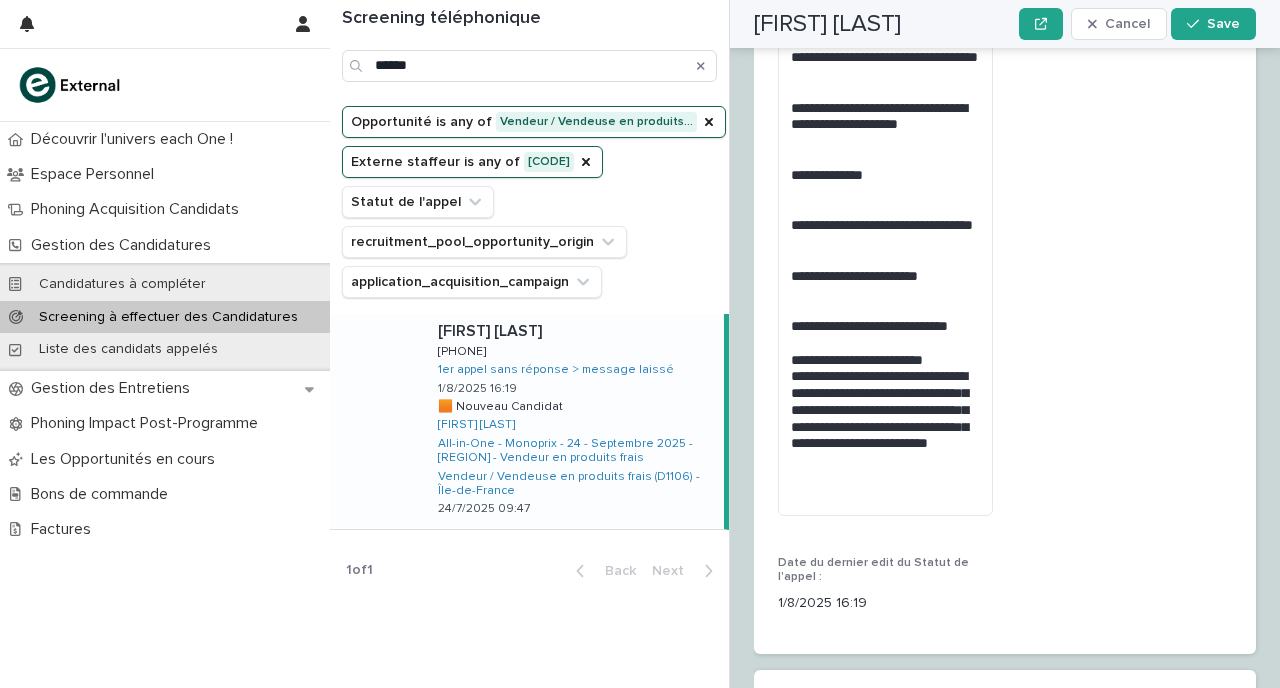 scroll, scrollTop: 2883, scrollLeft: 0, axis: vertical 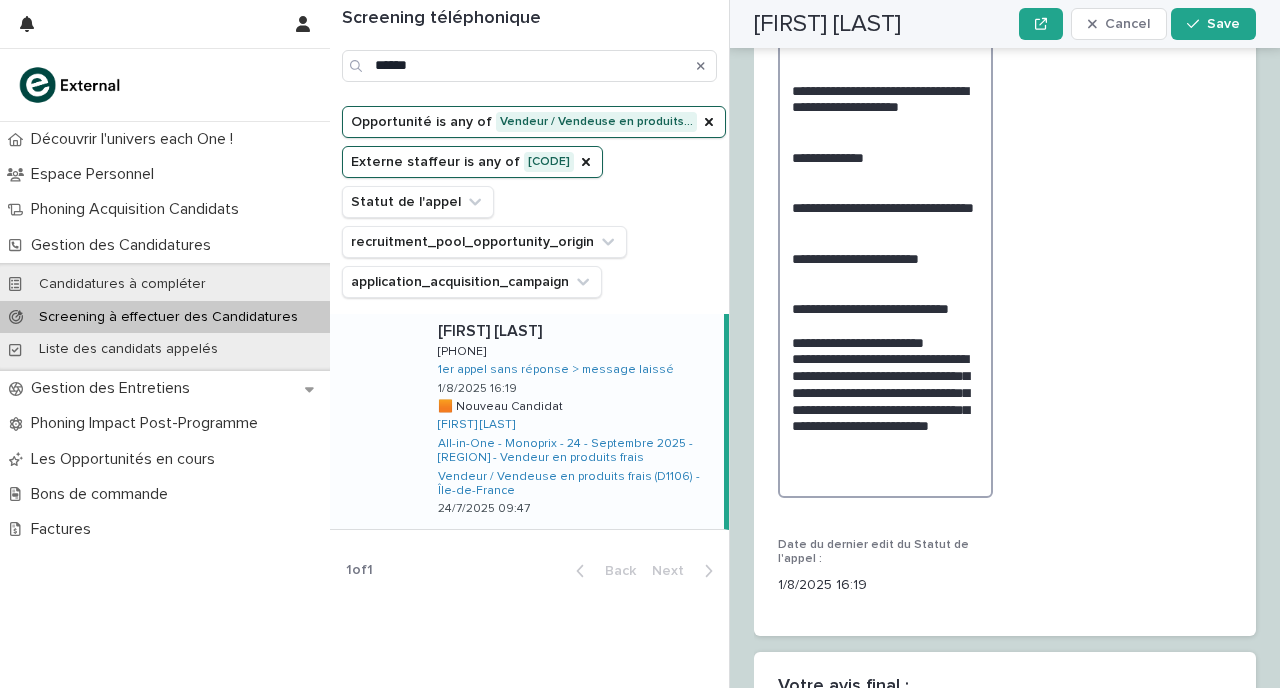 click on "**********" at bounding box center (885, 182) 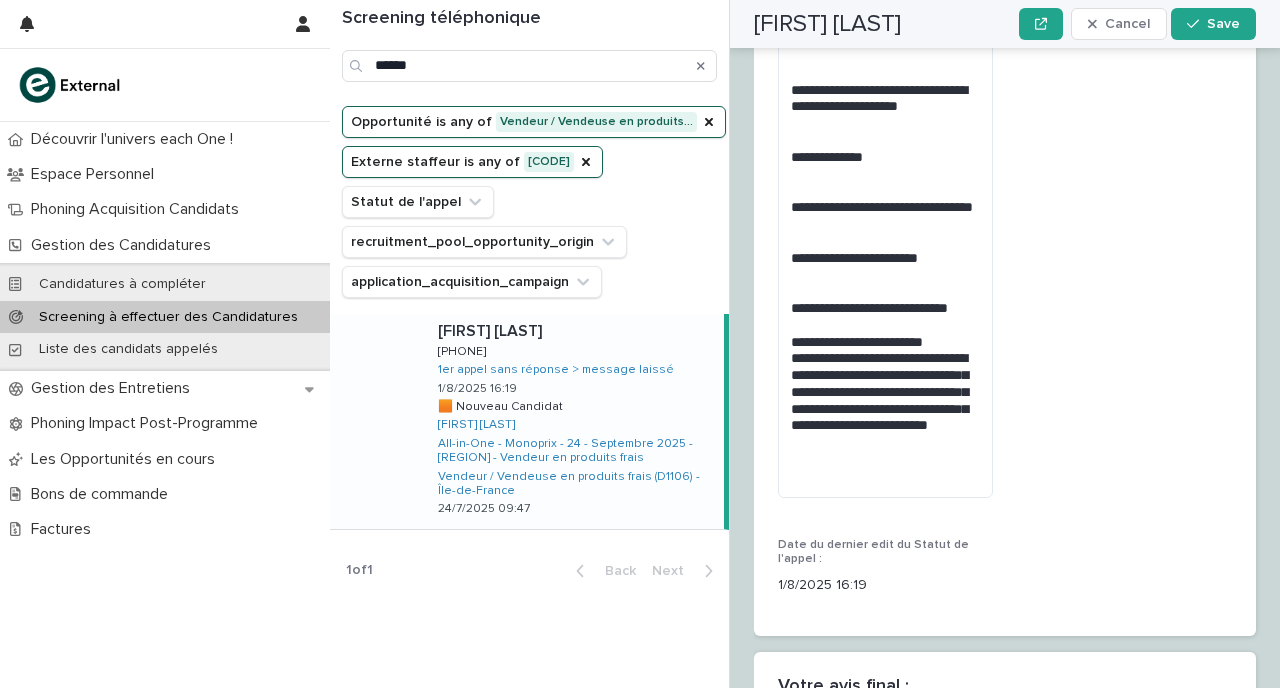 click on "Statut de l'appel à valider * Appel réalisé" at bounding box center [1124, 165] 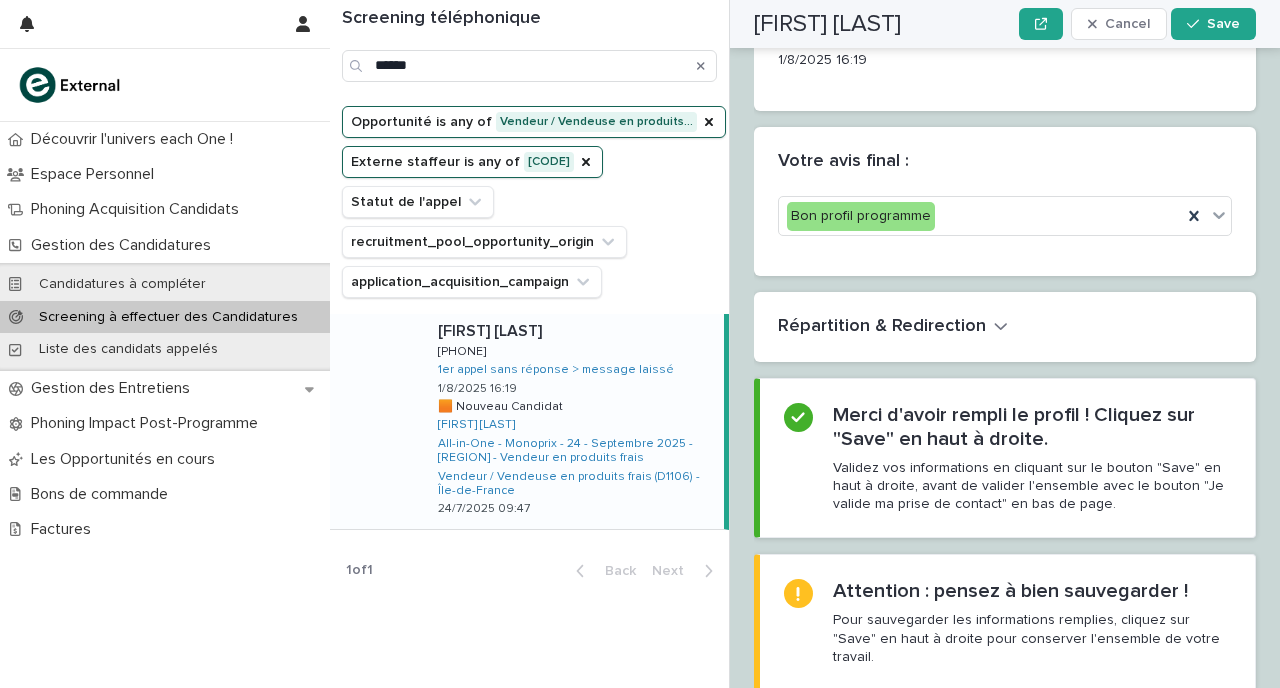 scroll, scrollTop: 3515, scrollLeft: 0, axis: vertical 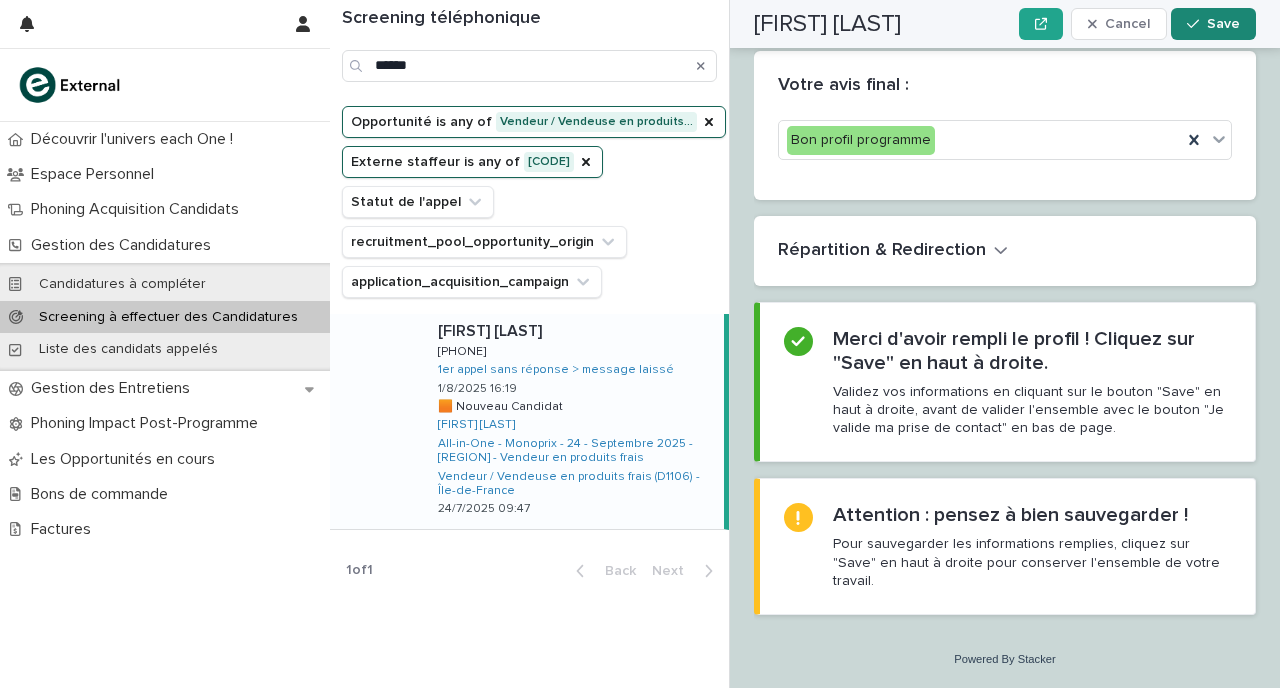 click on "Save" at bounding box center (1223, 24) 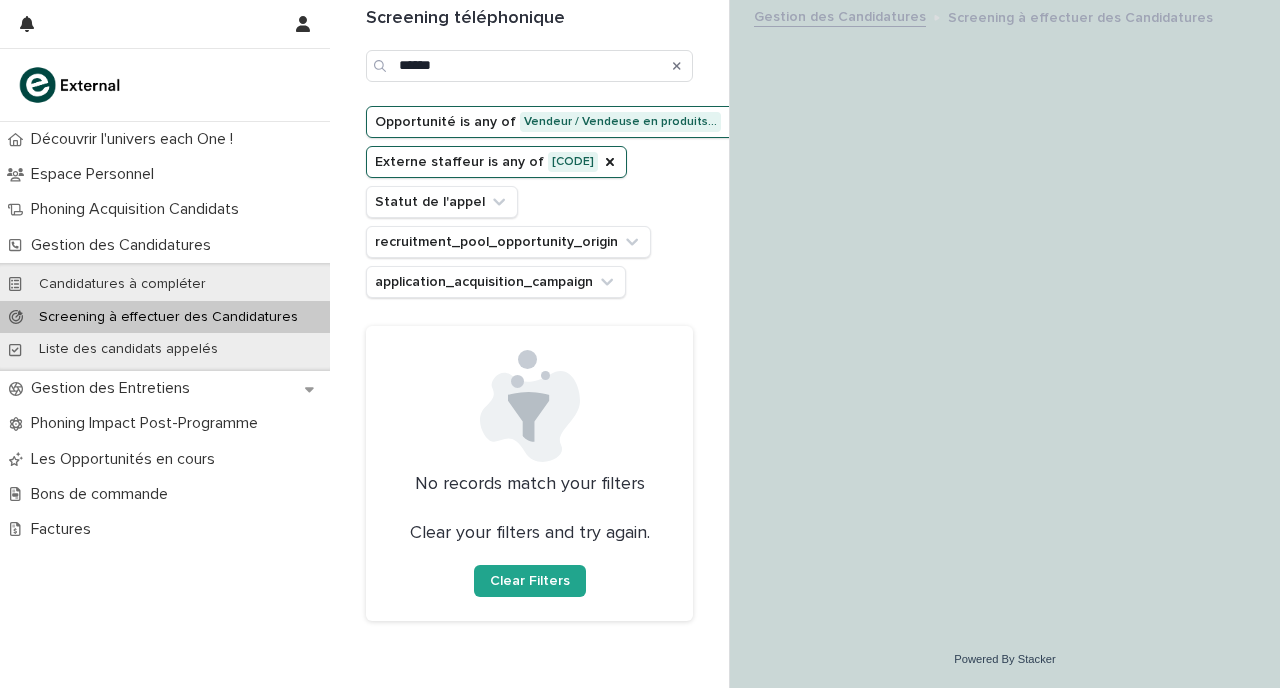 scroll, scrollTop: 0, scrollLeft: 0, axis: both 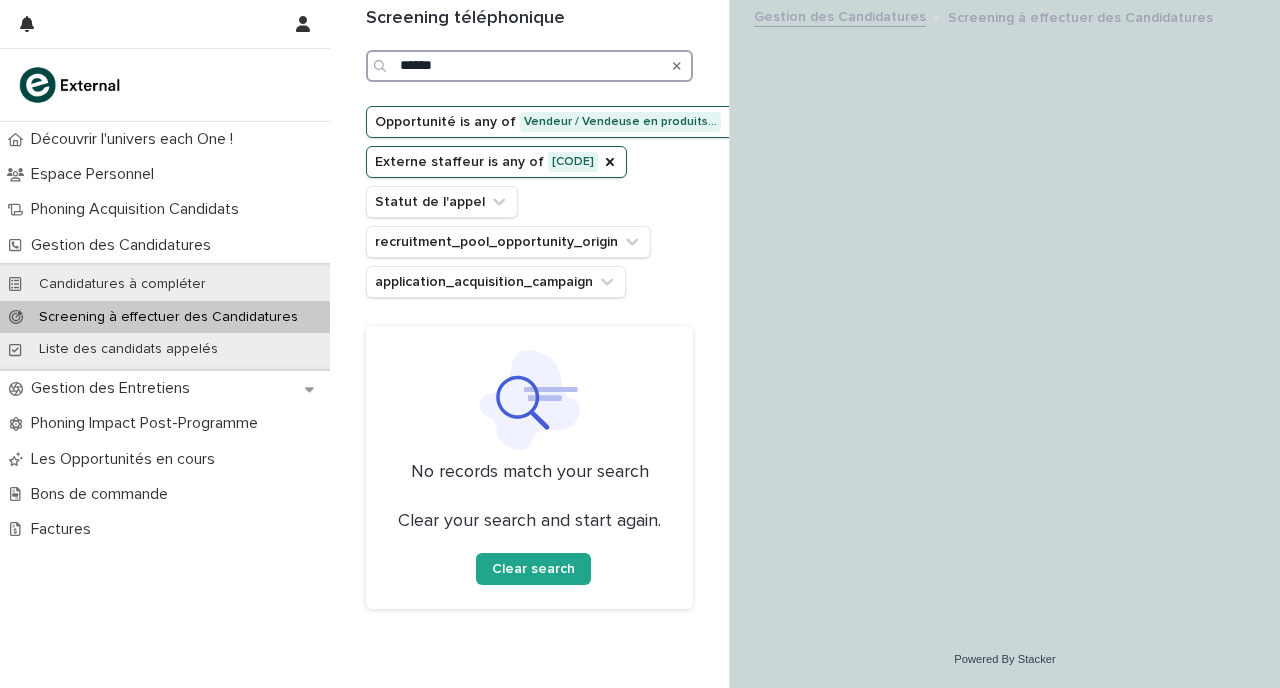 click on "******" at bounding box center [529, 66] 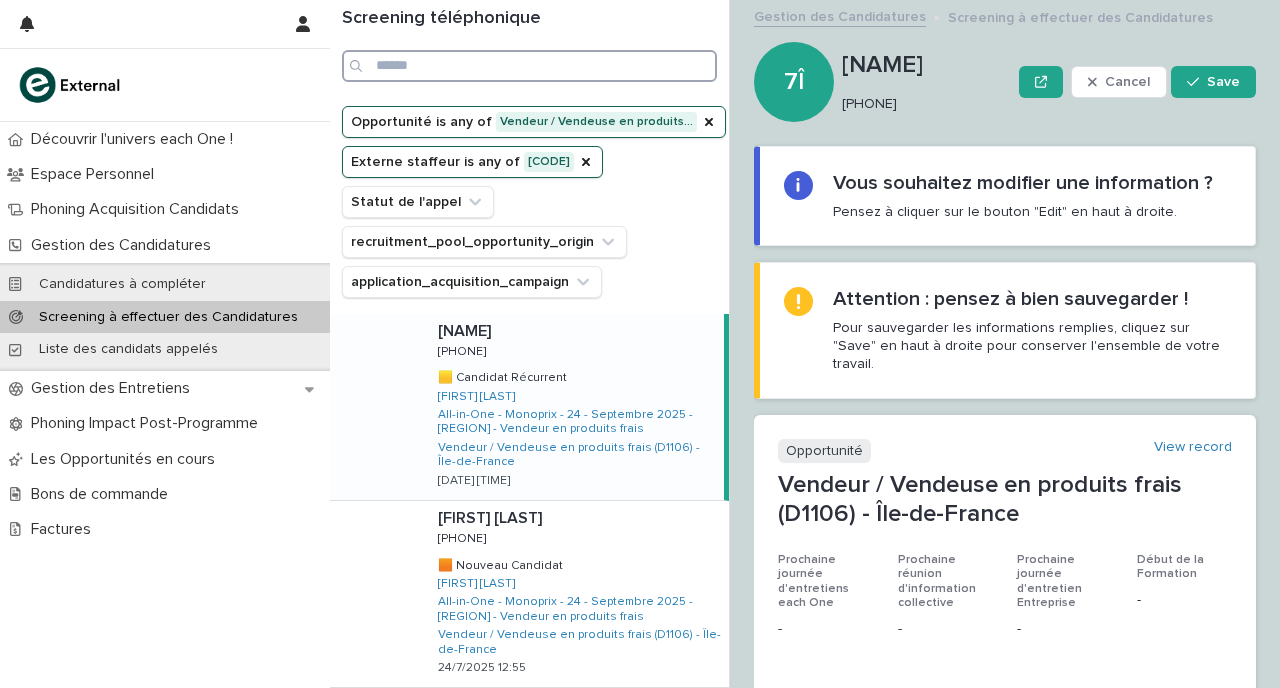 type 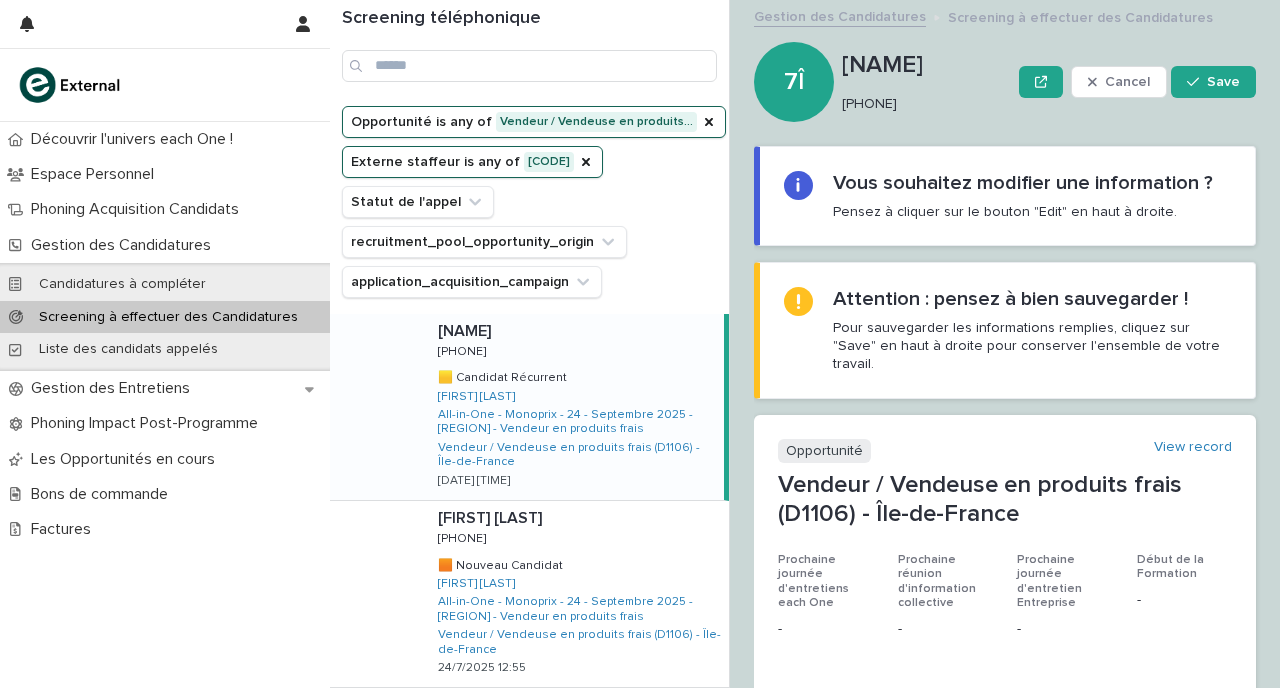 click on "[NAME] [NAME]  [PHONE] [PHONE]  🟨 Candidat Récurrent 🟨 Candidat Récurrent   [NAME]   All-in-One - Monoprix - 24 - Septembre 2025 - Île-de-France - Vendeur en produits frais   Vendeur / Vendeuse en produits frais (D1106) - Île-de-France   [DATE] [TIME]" at bounding box center [573, 407] 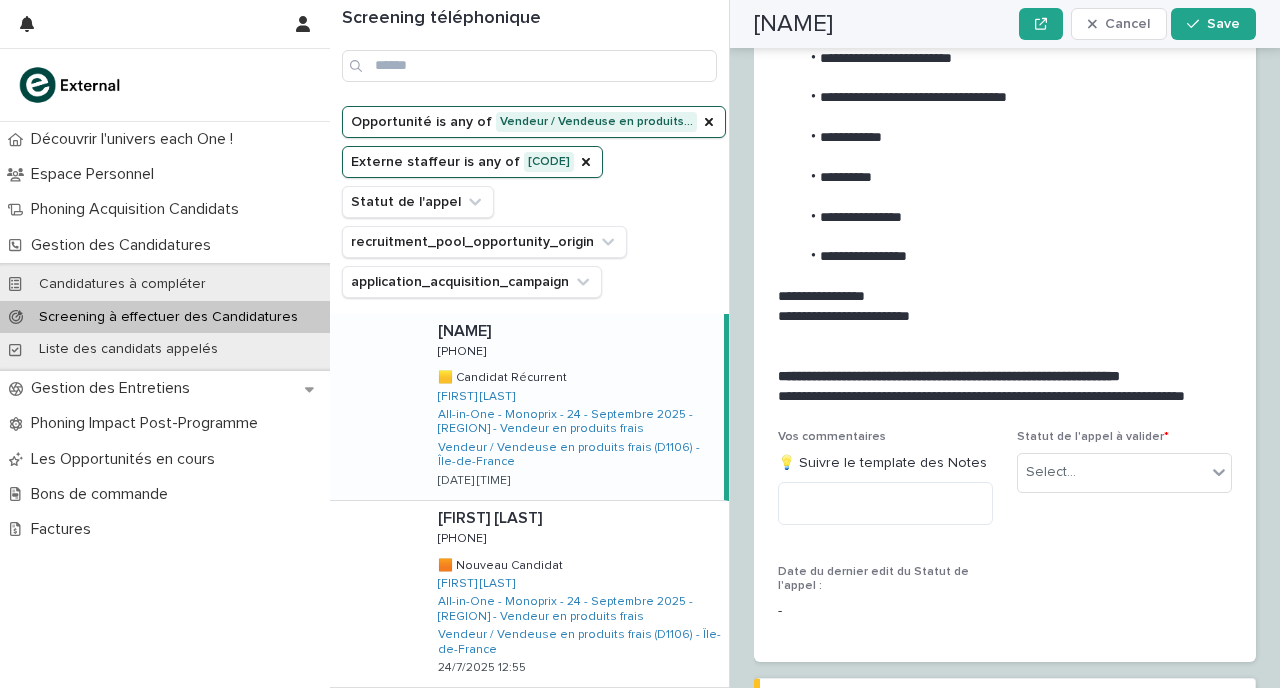 scroll, scrollTop: 2310, scrollLeft: 0, axis: vertical 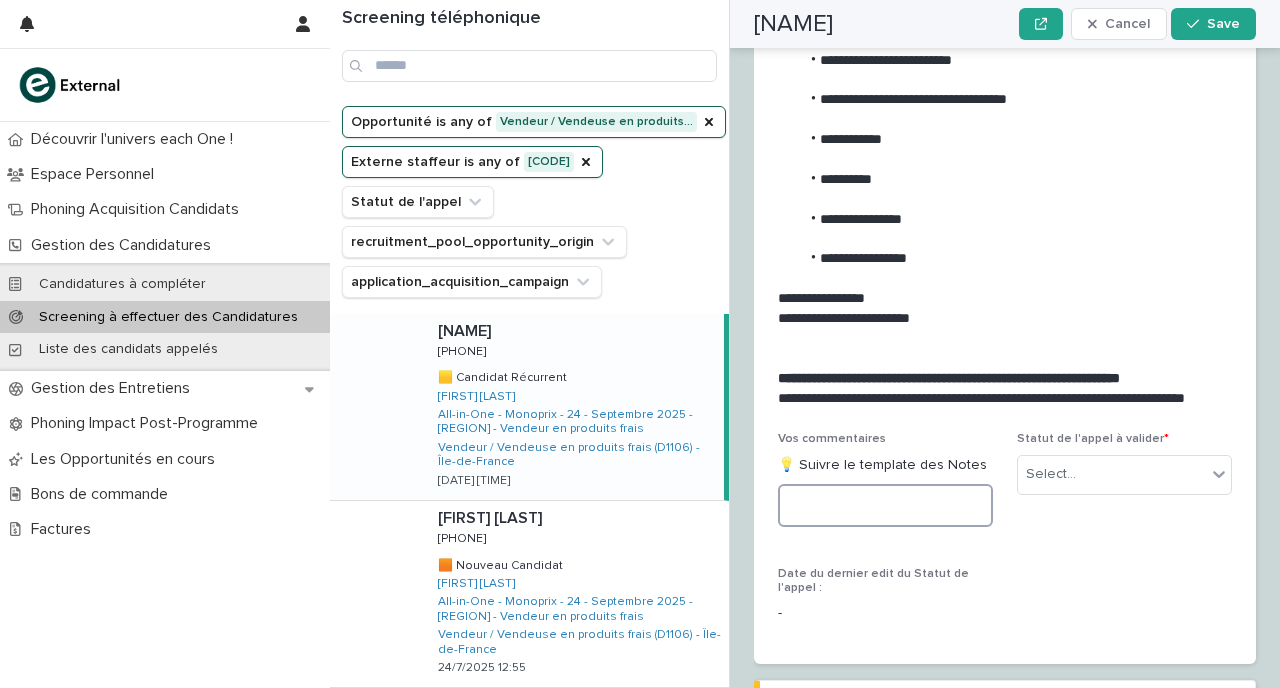 click at bounding box center (885, 505) 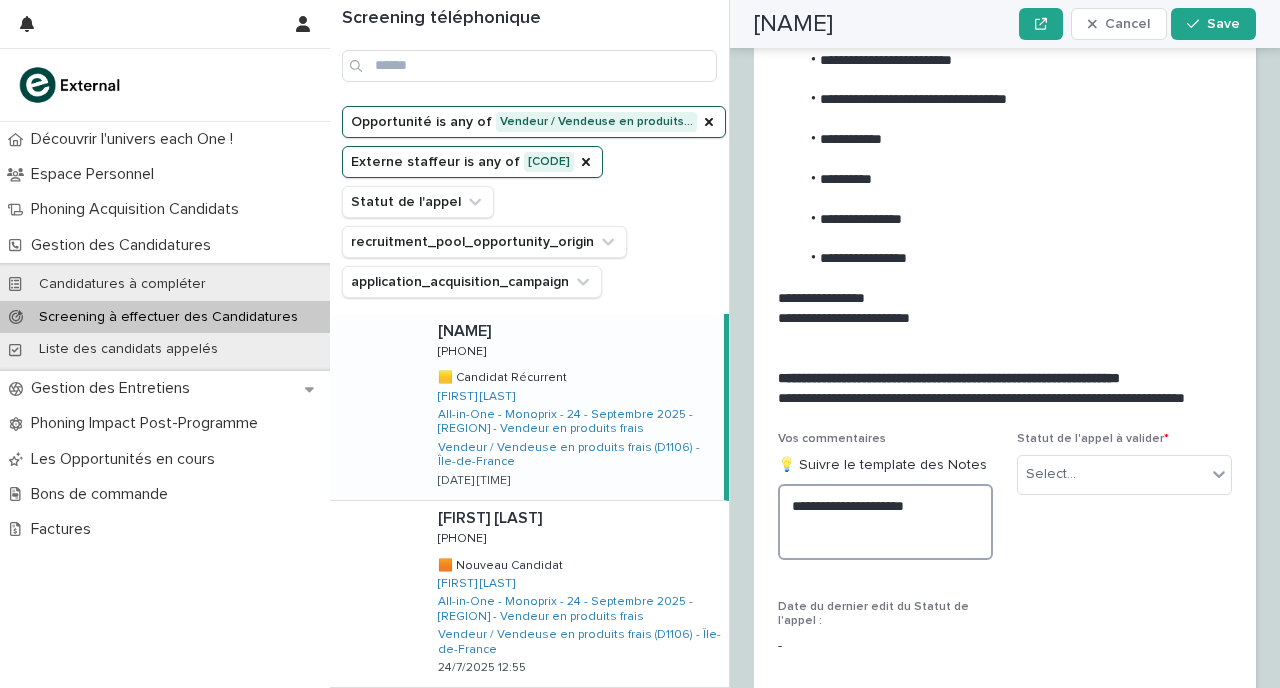 scroll, scrollTop: 2286, scrollLeft: 0, axis: vertical 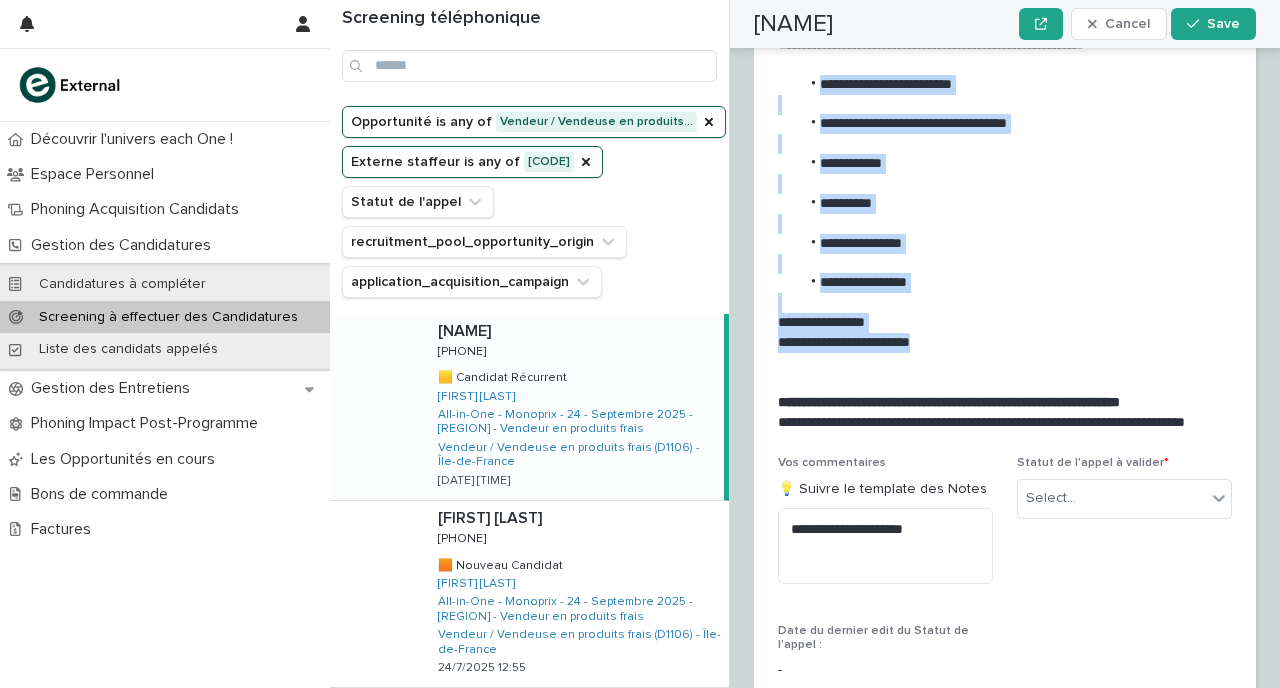 drag, startPoint x: 937, startPoint y: 379, endPoint x: 806, endPoint y: 115, distance: 294.71512 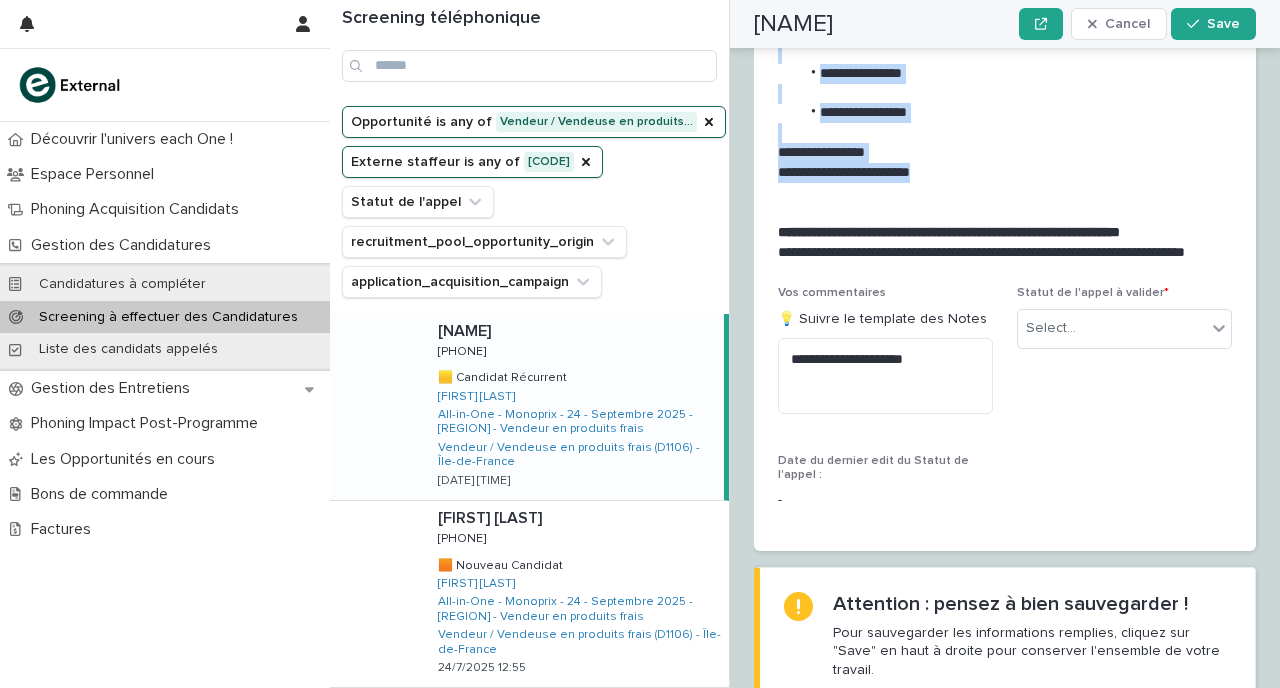scroll, scrollTop: 2560, scrollLeft: 0, axis: vertical 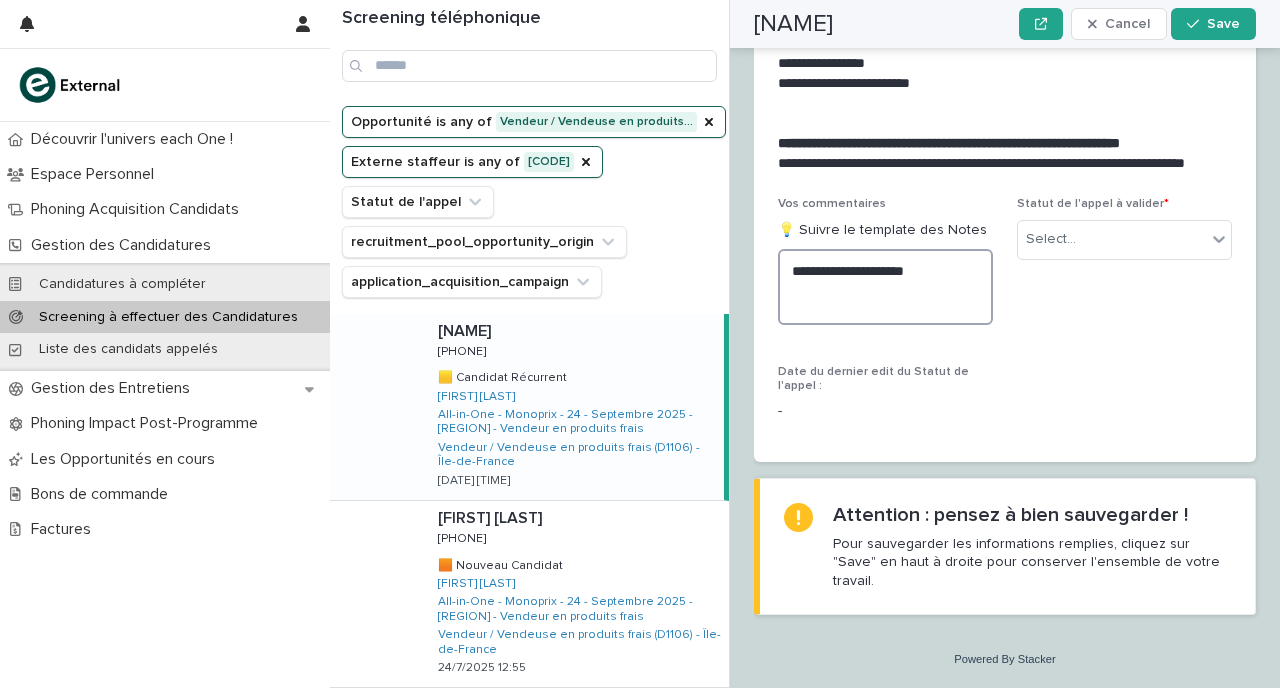 click on "**********" at bounding box center (885, 287) 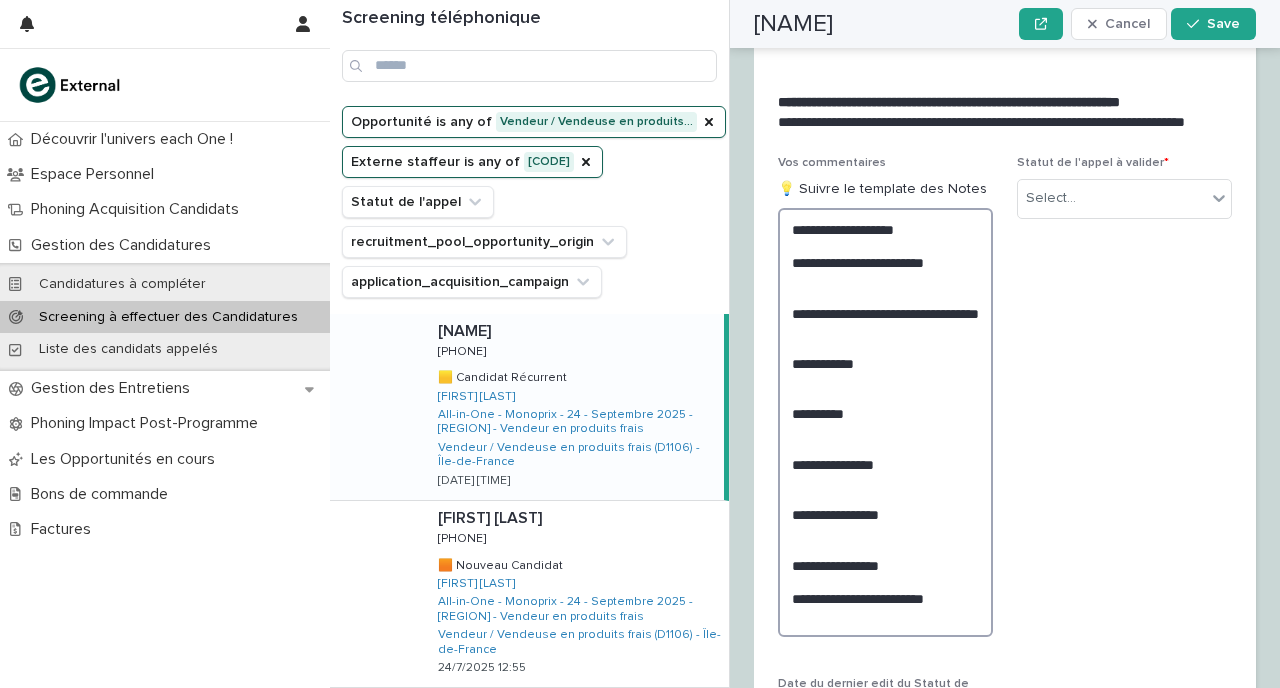 scroll, scrollTop: 2592, scrollLeft: 0, axis: vertical 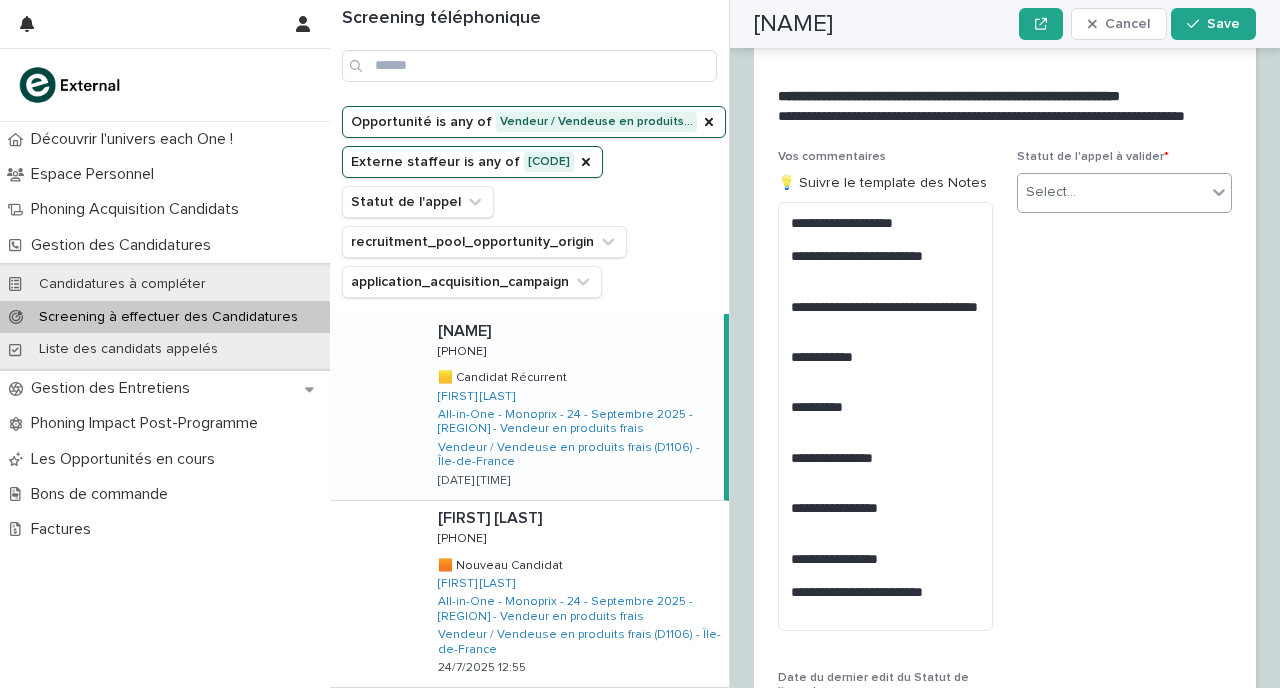 click on "Select..." at bounding box center (1051, 192) 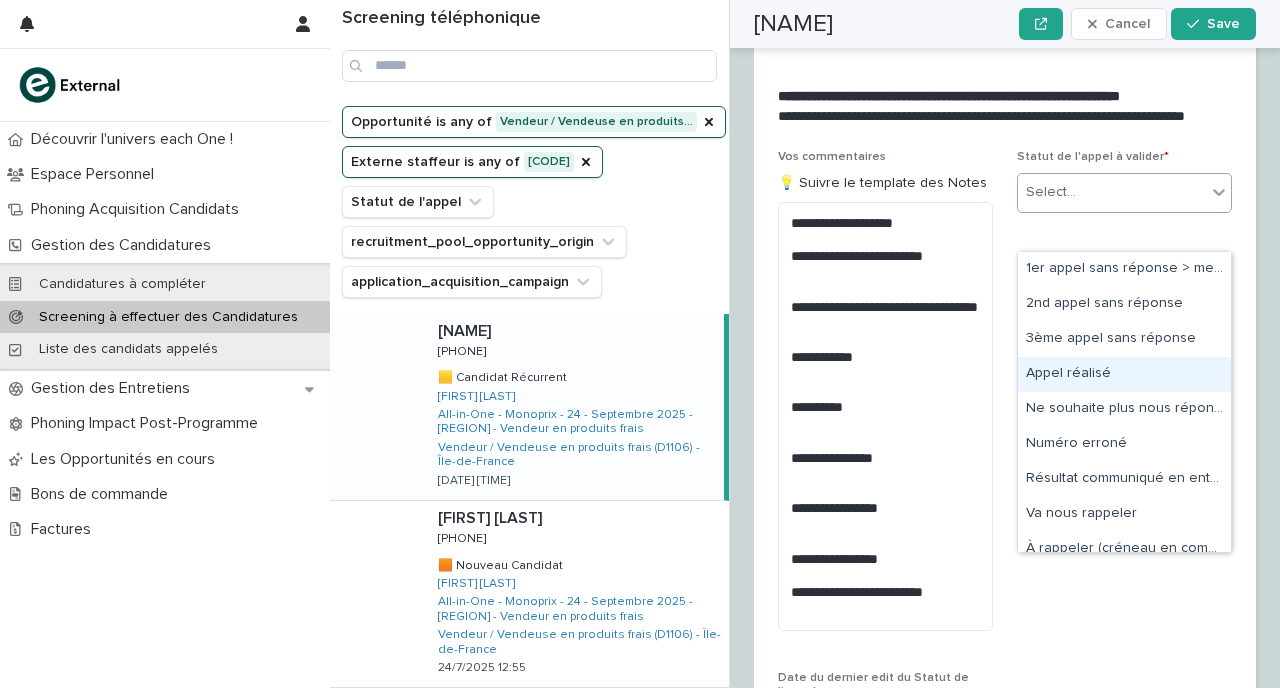 click on "Appel réalisé" at bounding box center [1124, 374] 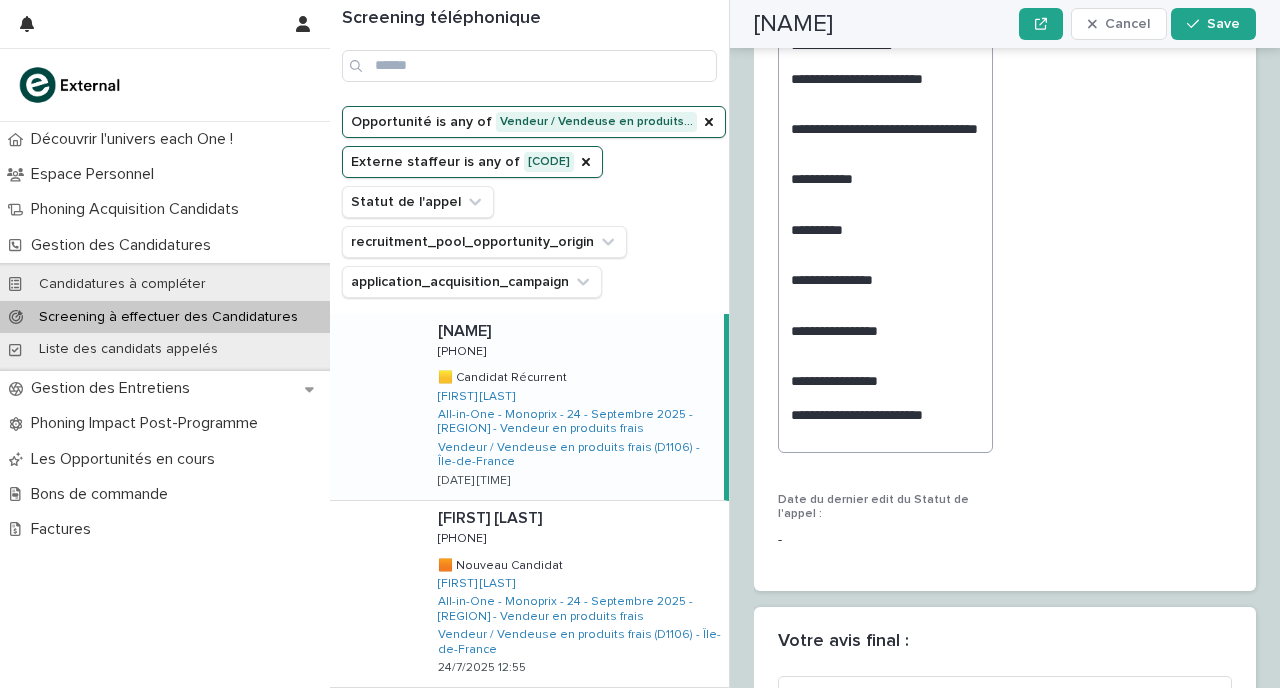 scroll, scrollTop: 2849, scrollLeft: 0, axis: vertical 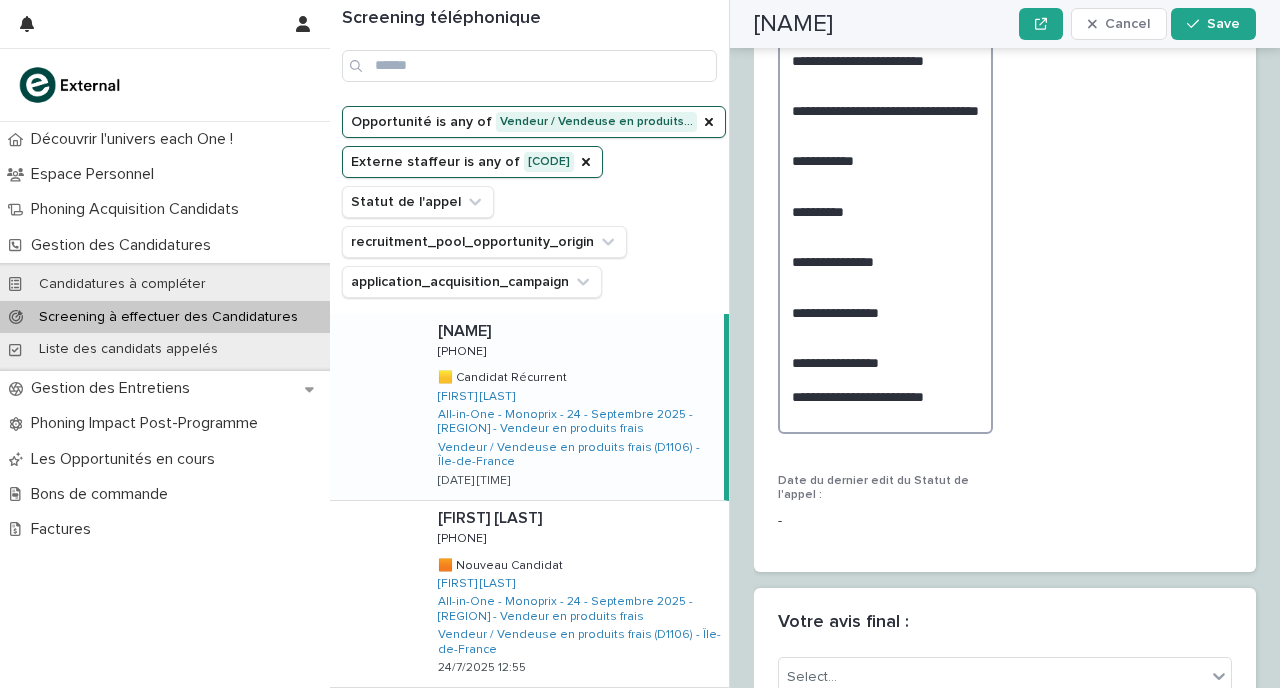 click on "**********" at bounding box center (885, 219) 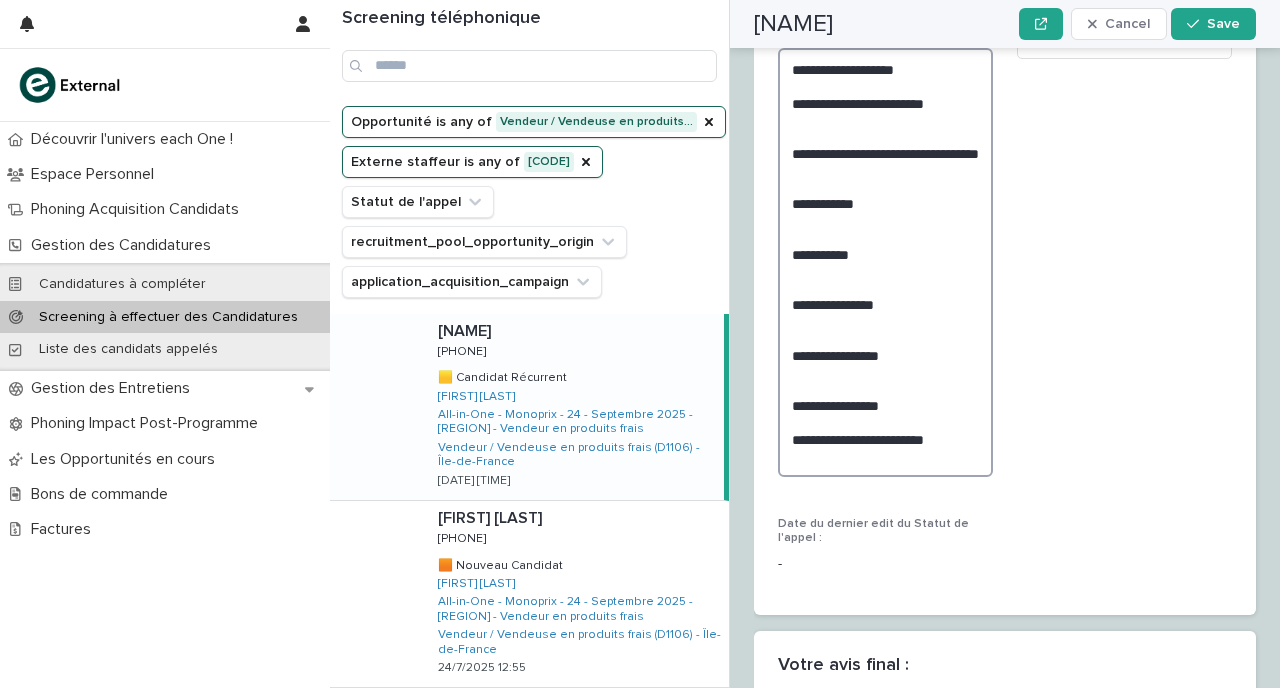 scroll, scrollTop: 2804, scrollLeft: 0, axis: vertical 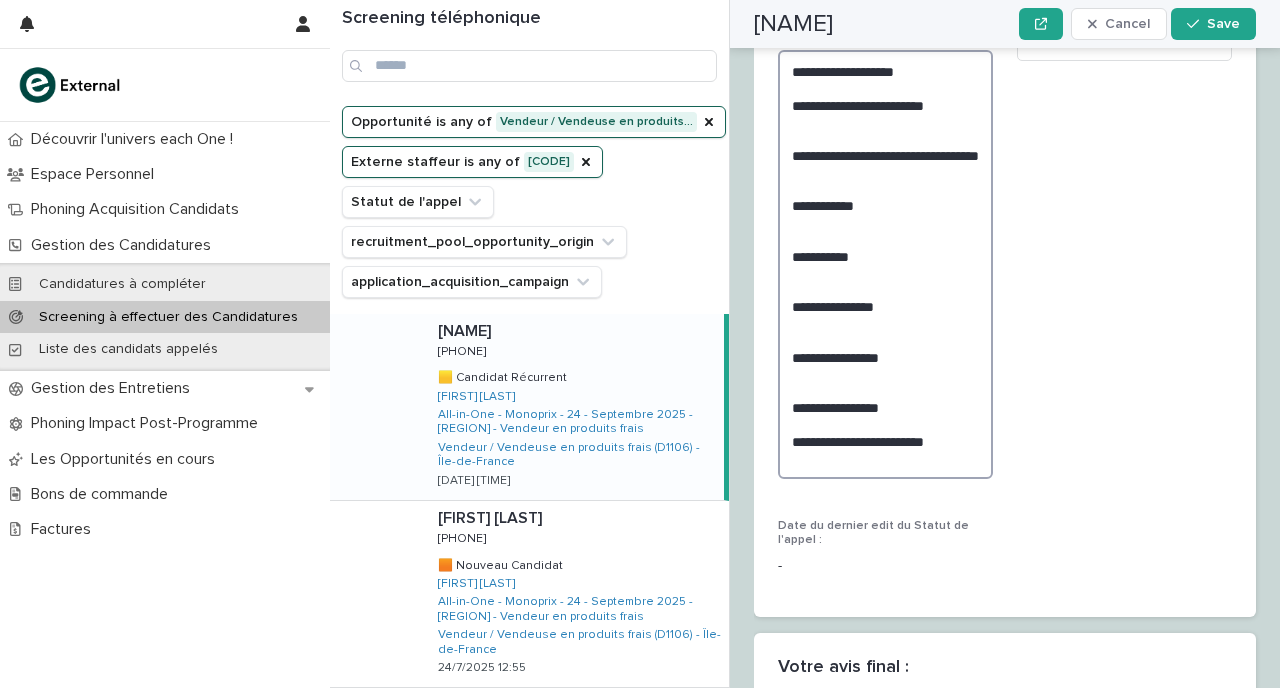 drag, startPoint x: 954, startPoint y: 505, endPoint x: 756, endPoint y: 150, distance: 406.4837 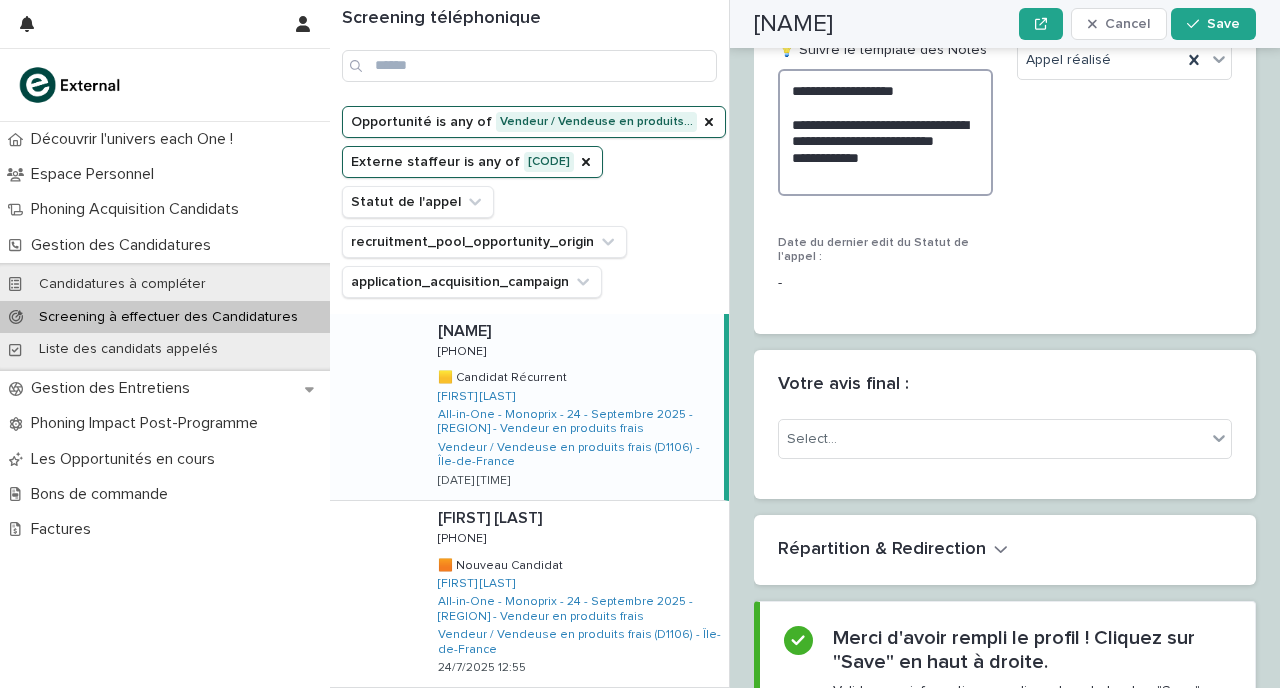 scroll, scrollTop: 2792, scrollLeft: 0, axis: vertical 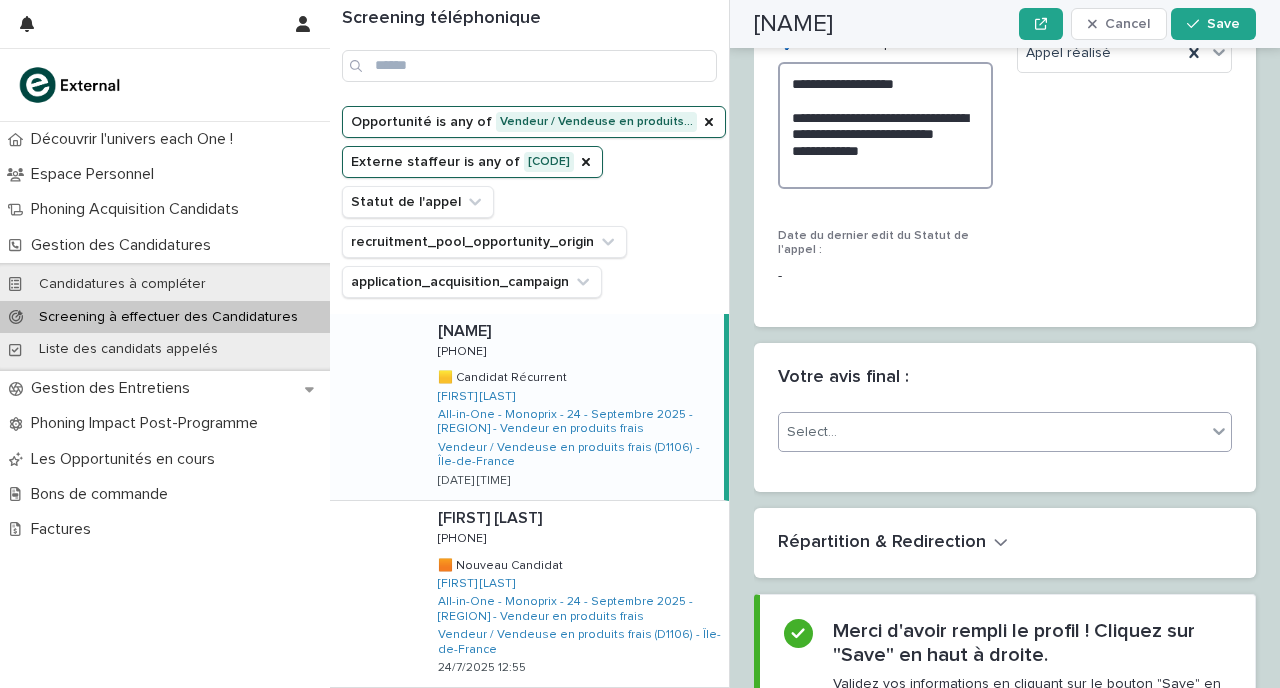 type on "**********" 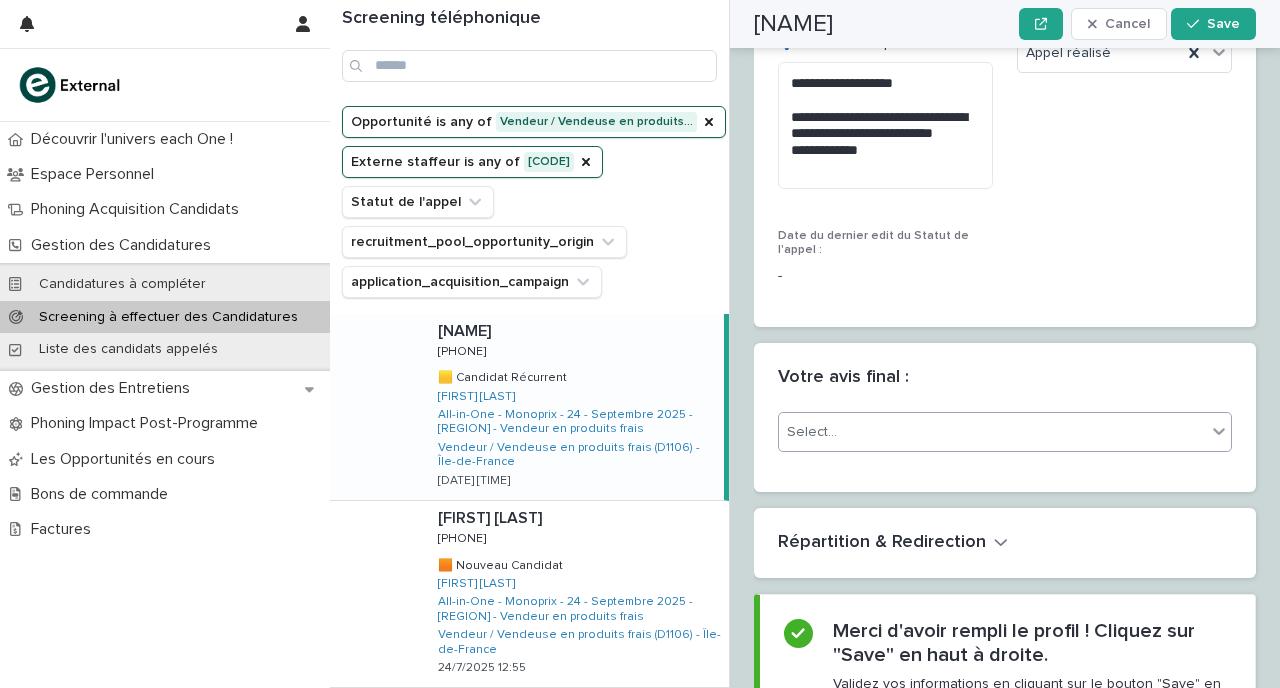 click on "Select..." at bounding box center (992, 432) 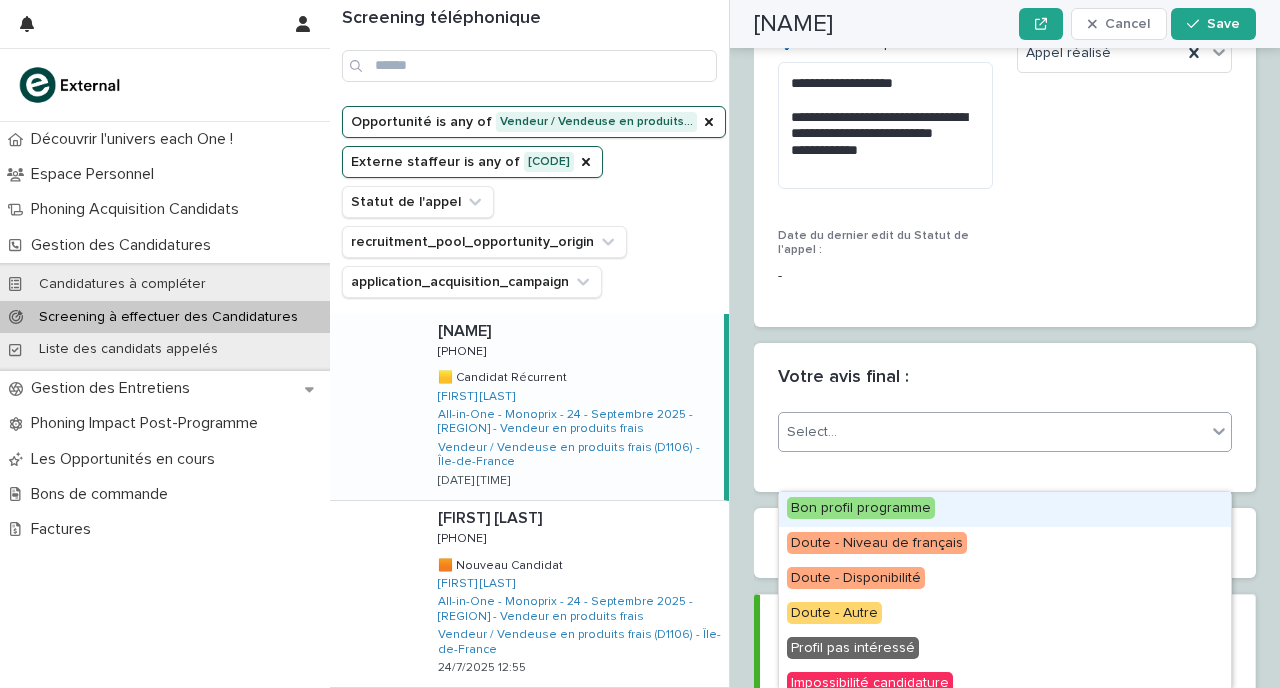 scroll, scrollTop: 13, scrollLeft: 0, axis: vertical 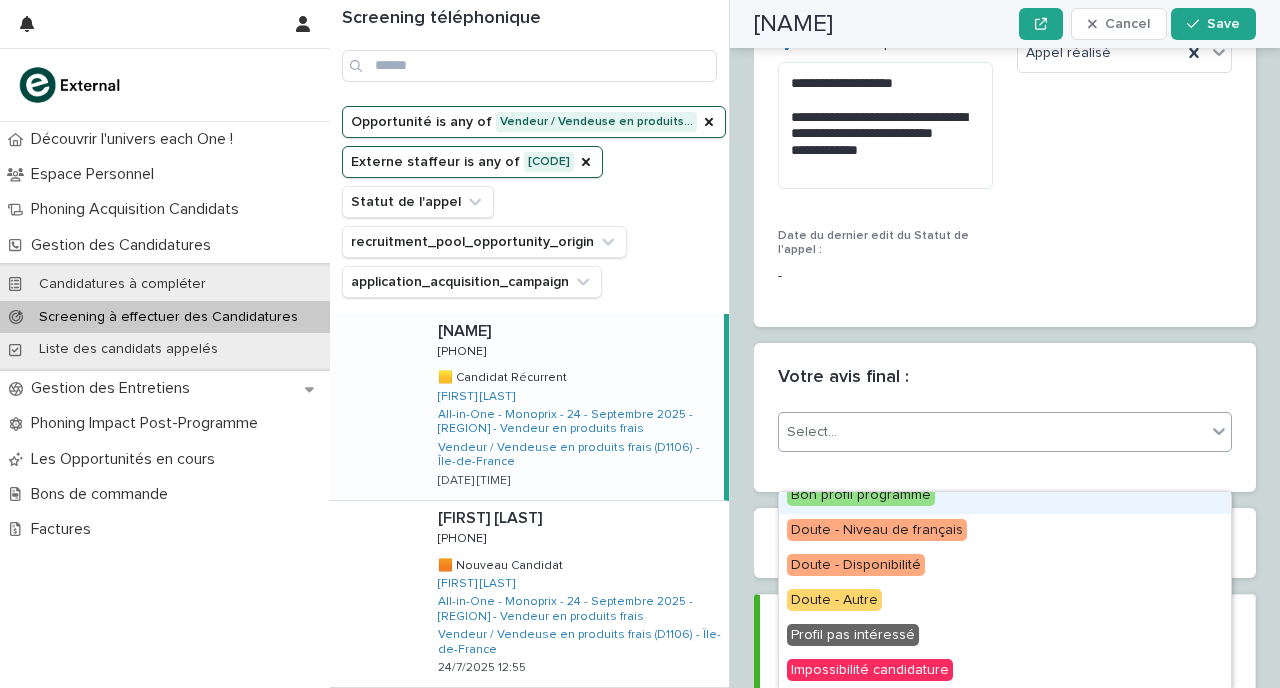 click on "Bon profil programme" at bounding box center [861, 495] 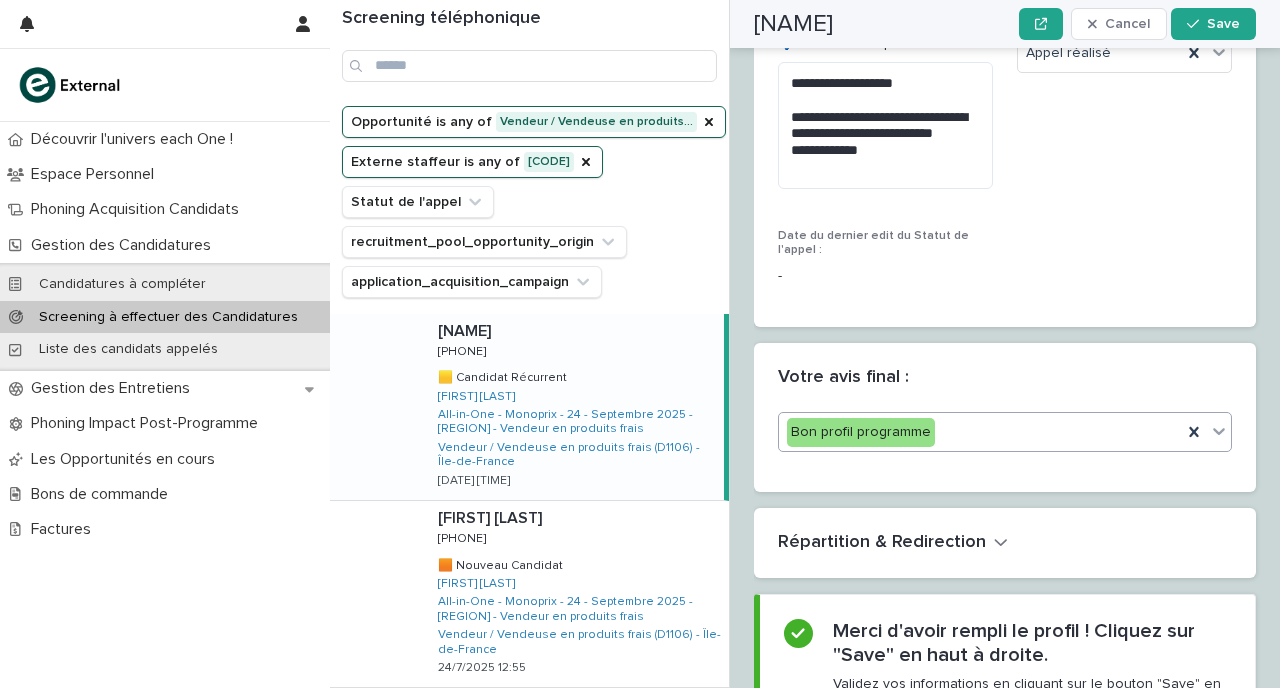 click on "**********" at bounding box center [1005, 169] 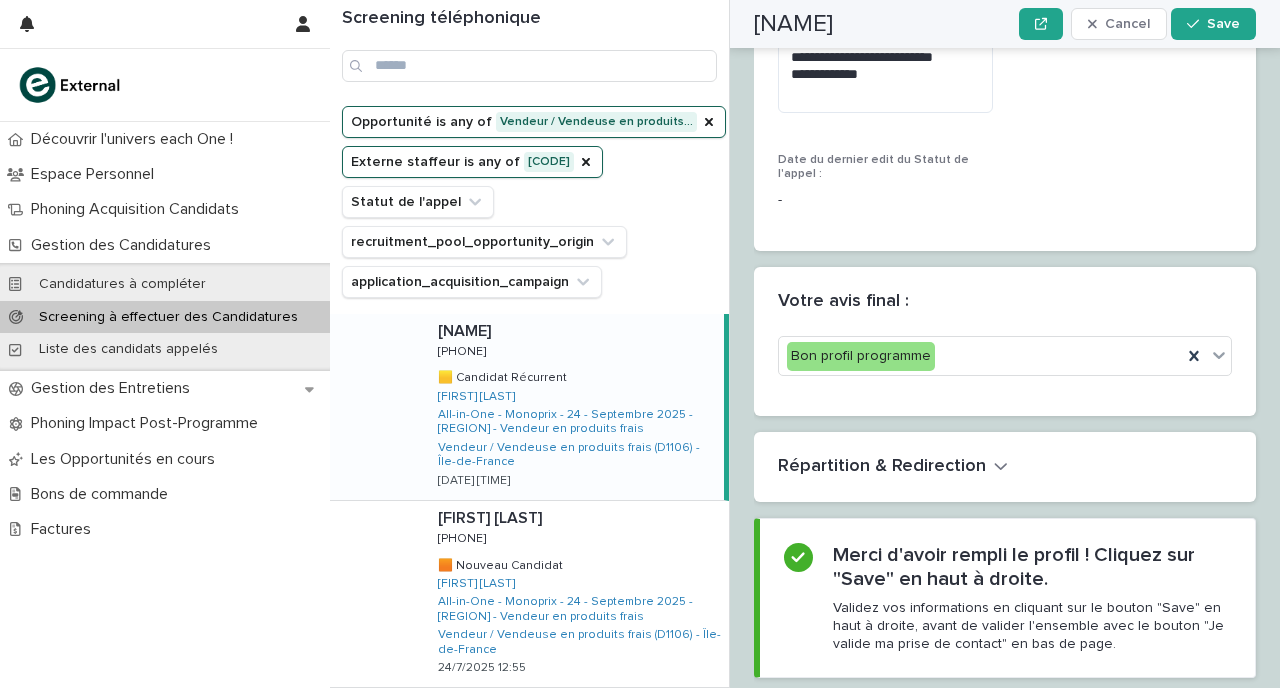 scroll, scrollTop: 2869, scrollLeft: 0, axis: vertical 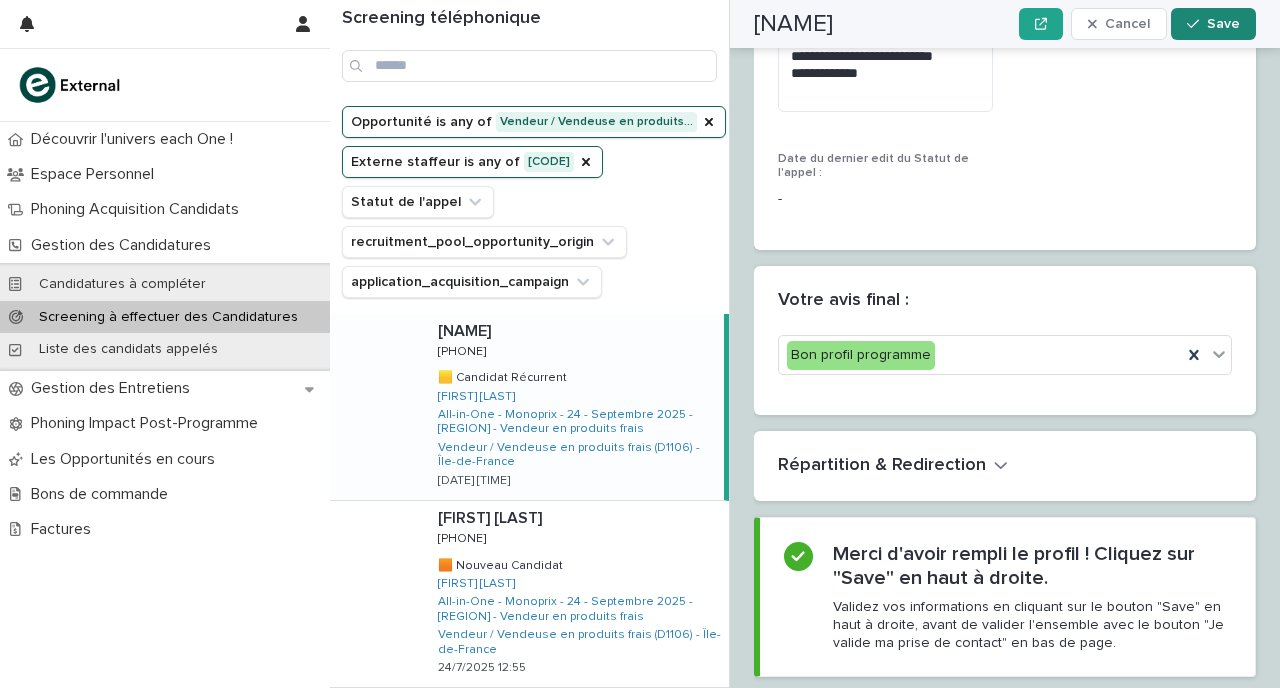 click 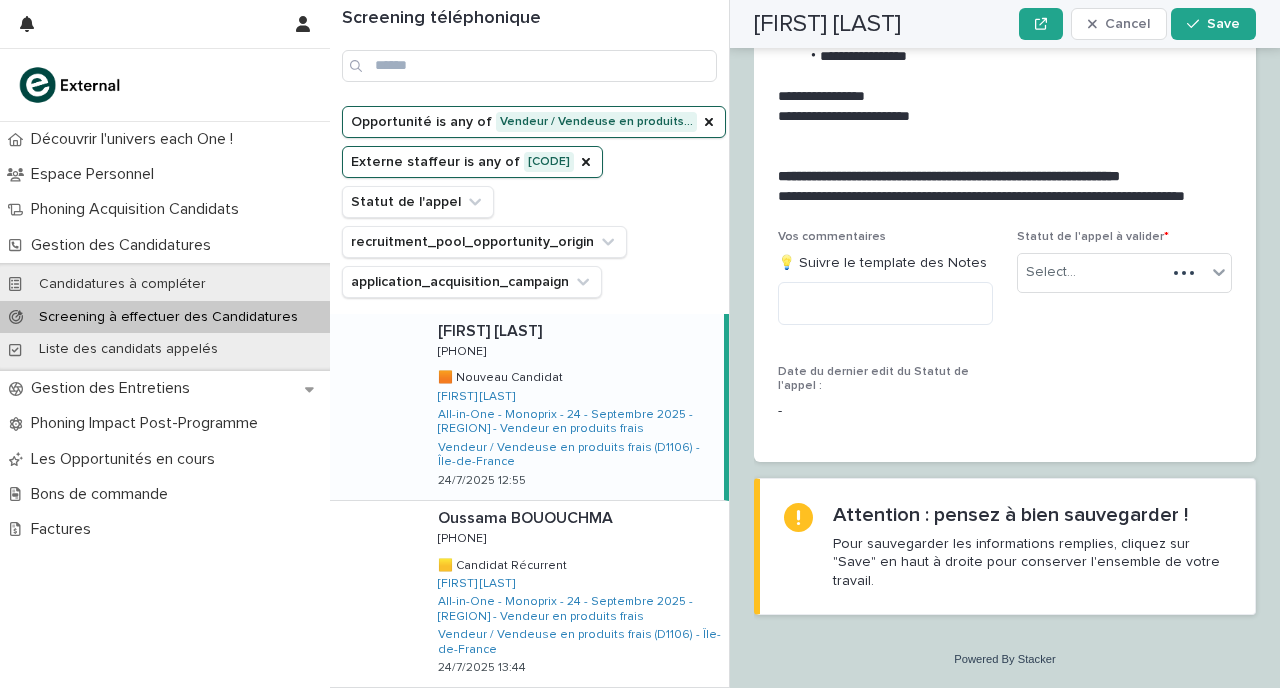 scroll, scrollTop: 2427, scrollLeft: 0, axis: vertical 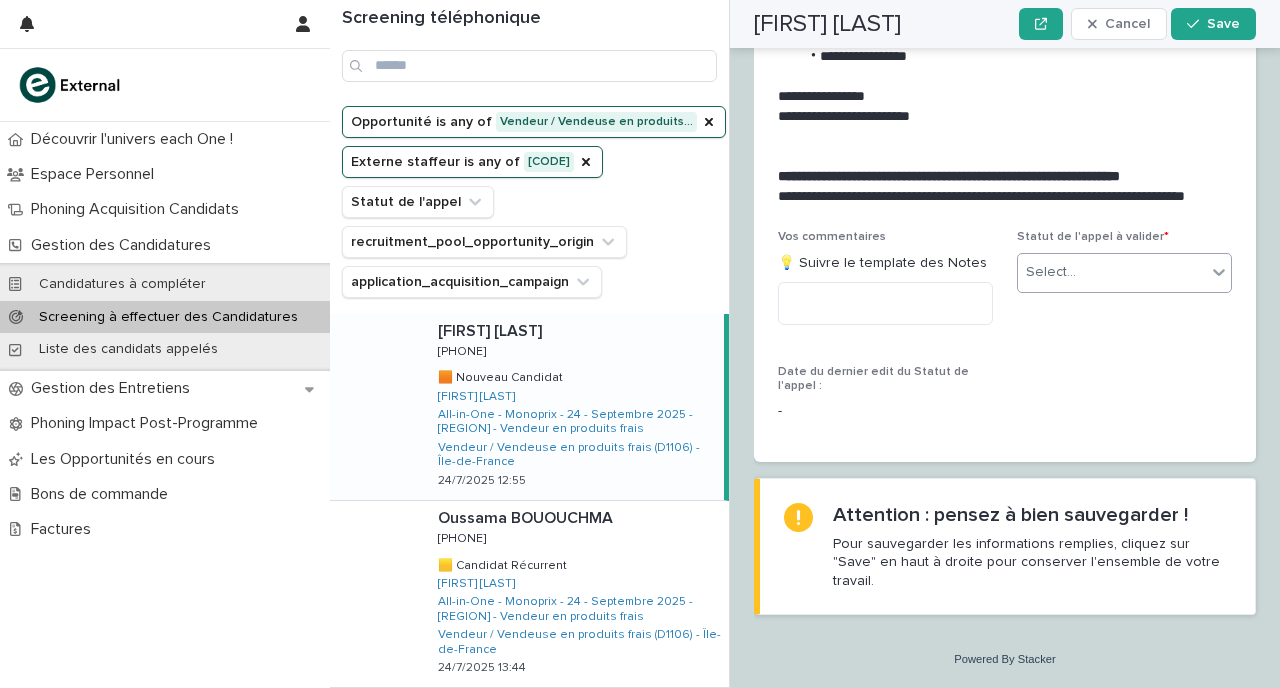 click on "Select..." at bounding box center (1112, 272) 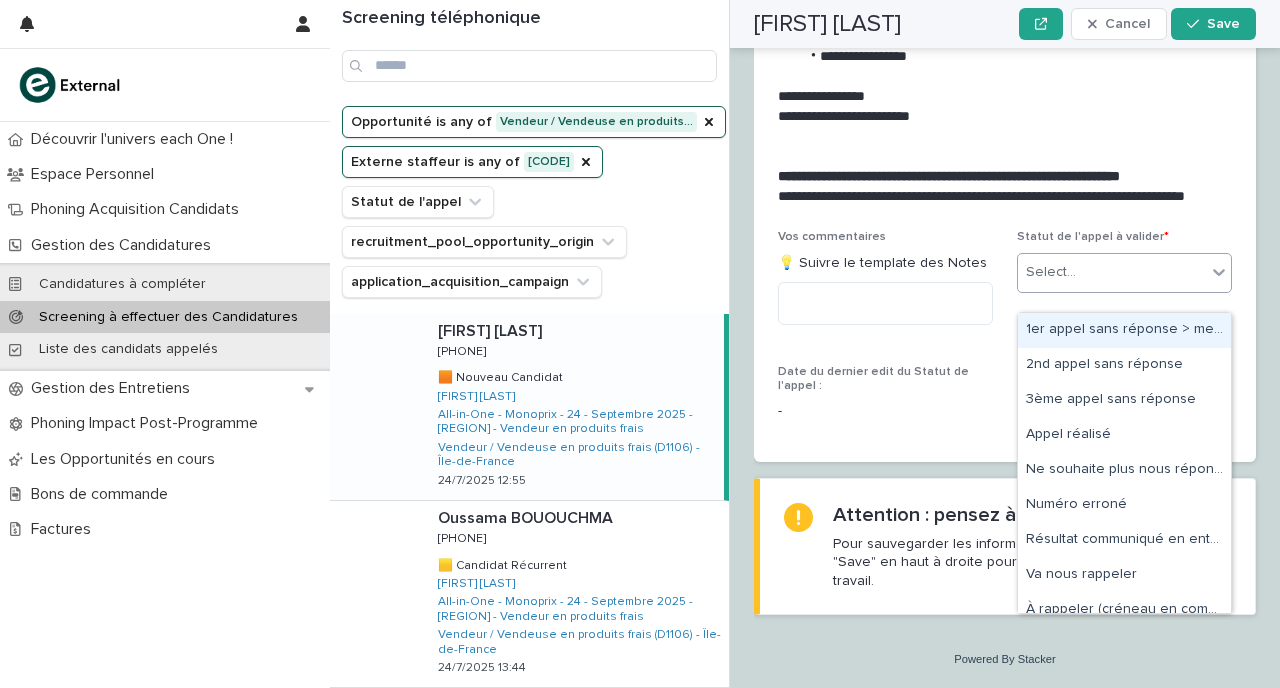 click on "**********" at bounding box center (1001, 197) 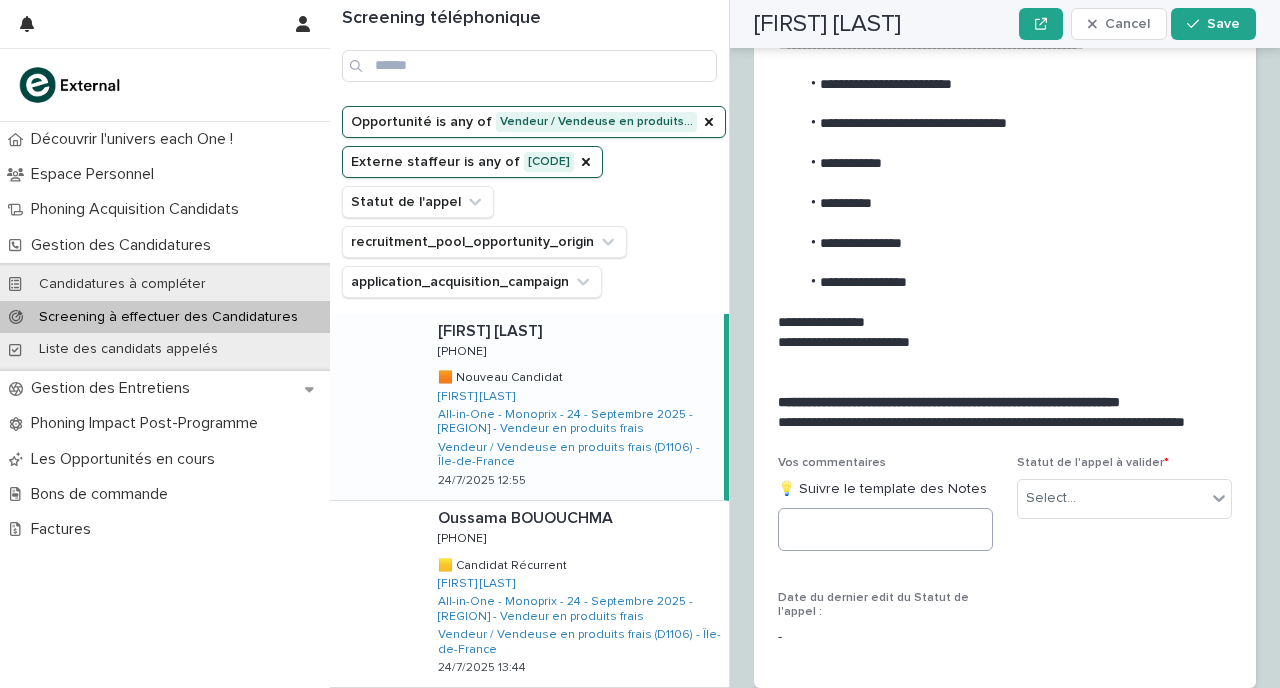 scroll, scrollTop: 2215, scrollLeft: 0, axis: vertical 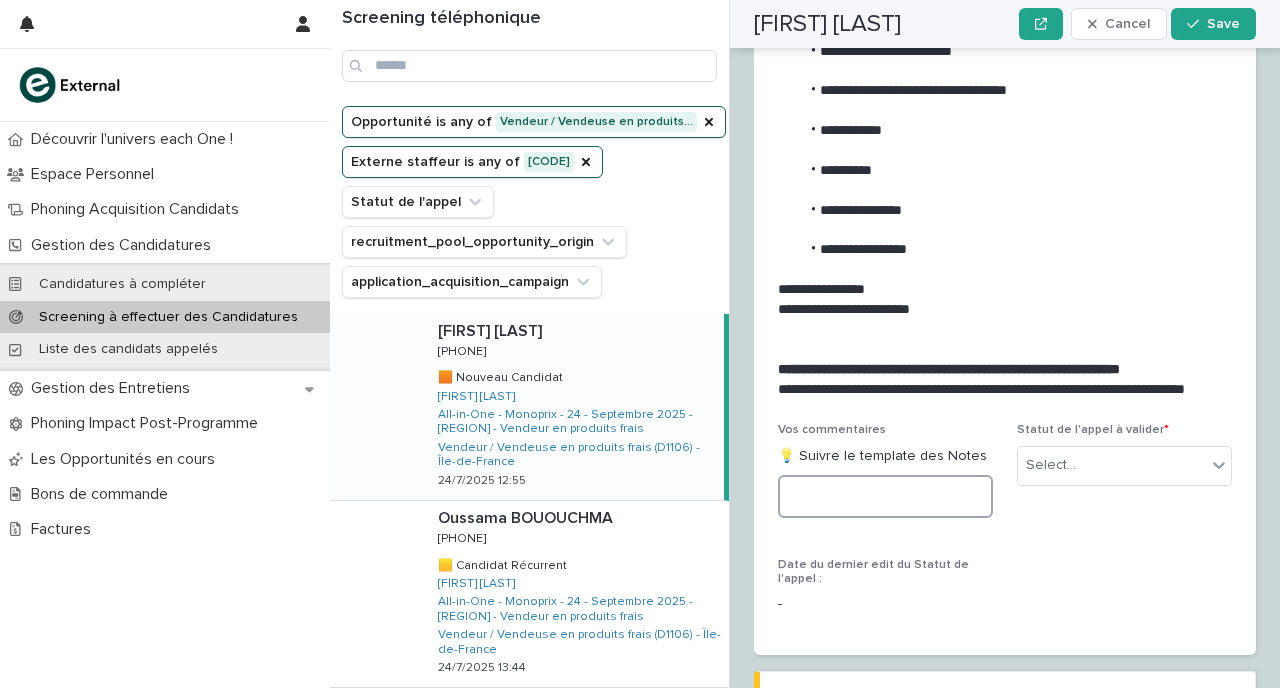 click at bounding box center [885, 496] 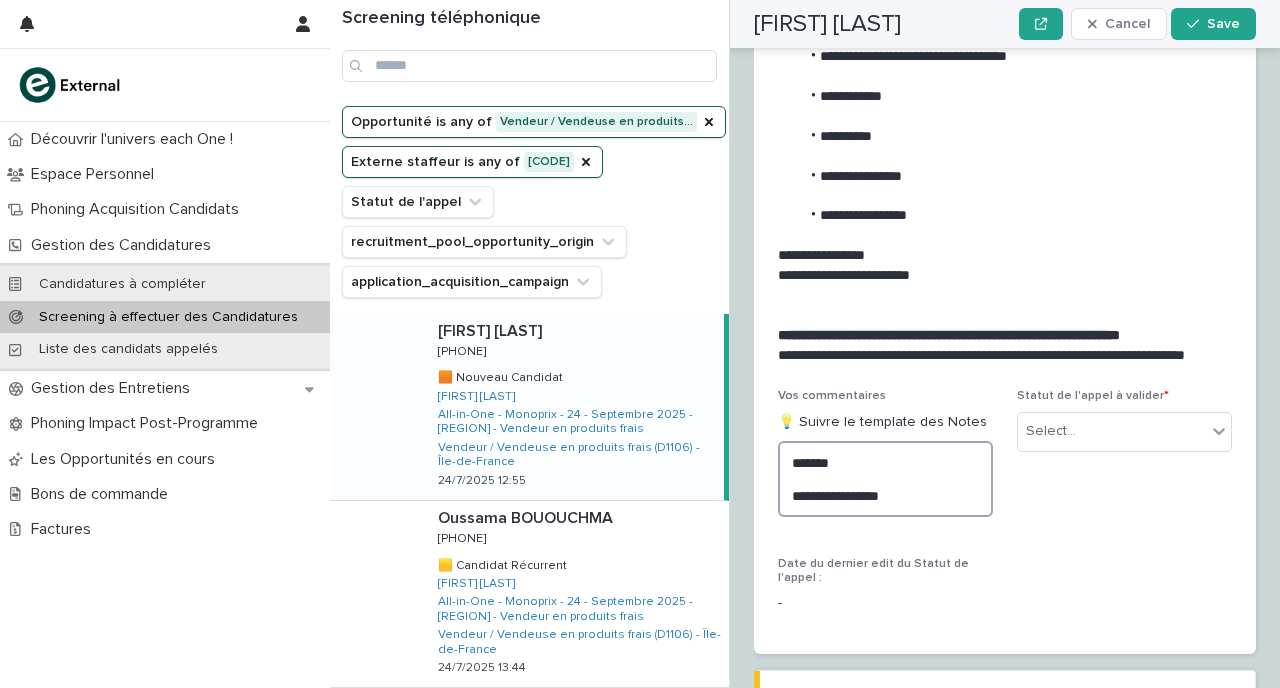 scroll, scrollTop: 2277, scrollLeft: 0, axis: vertical 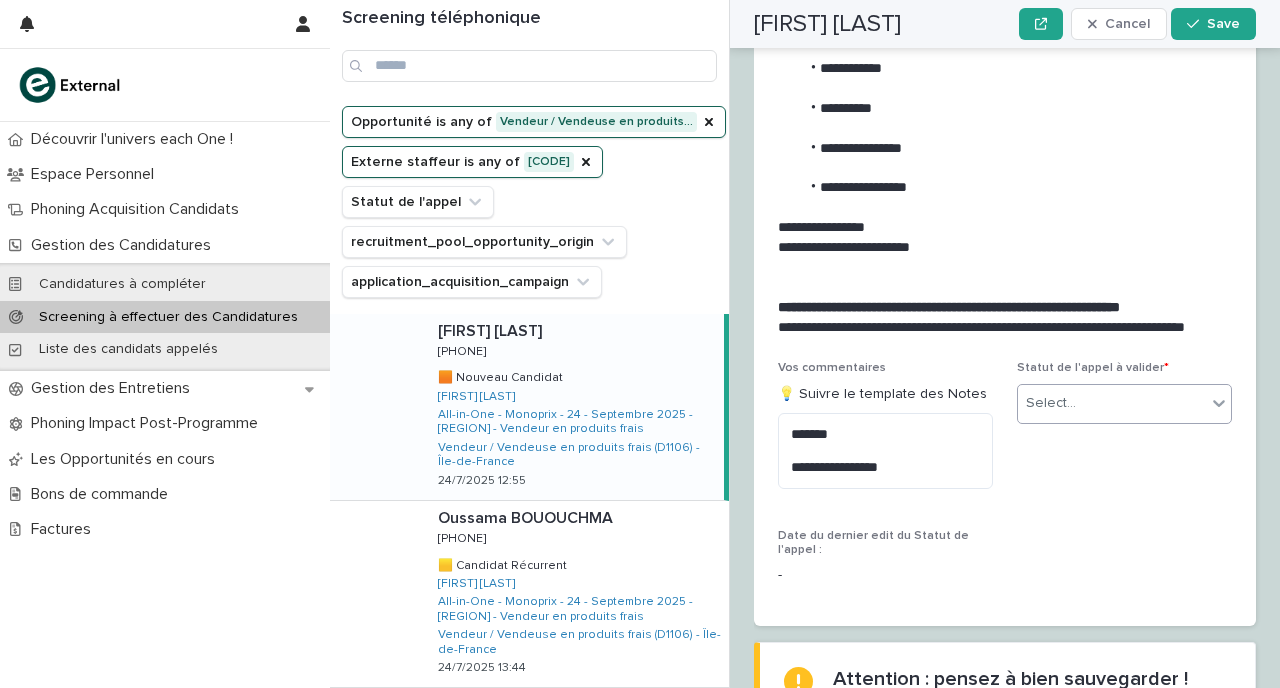 click on "Select..." at bounding box center [1124, 404] 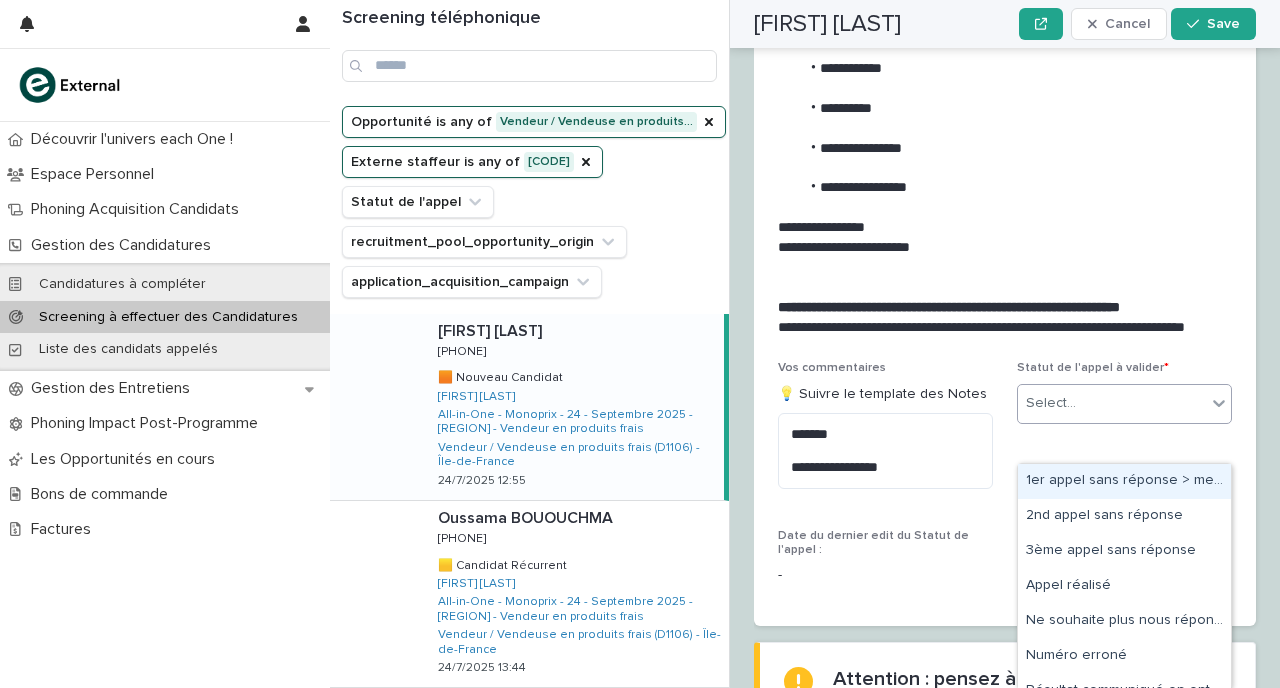 click on "1er appel sans réponse > message laissé" at bounding box center [1124, 481] 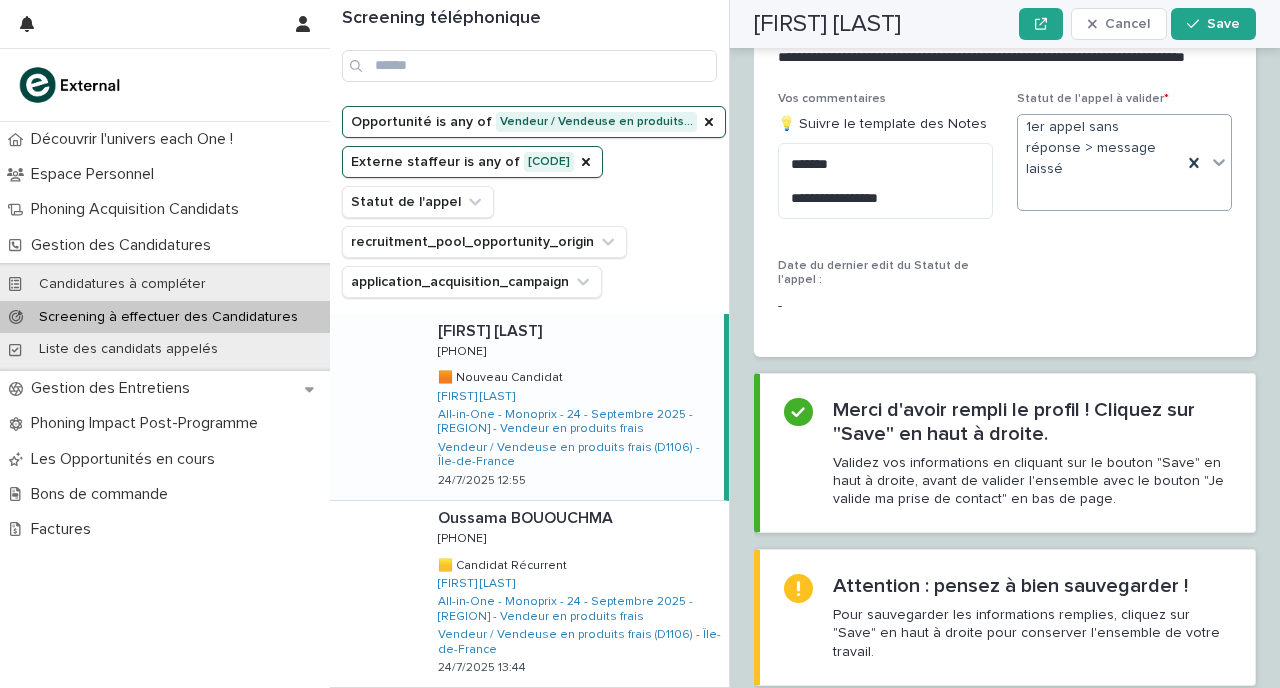 scroll, scrollTop: 2696, scrollLeft: 0, axis: vertical 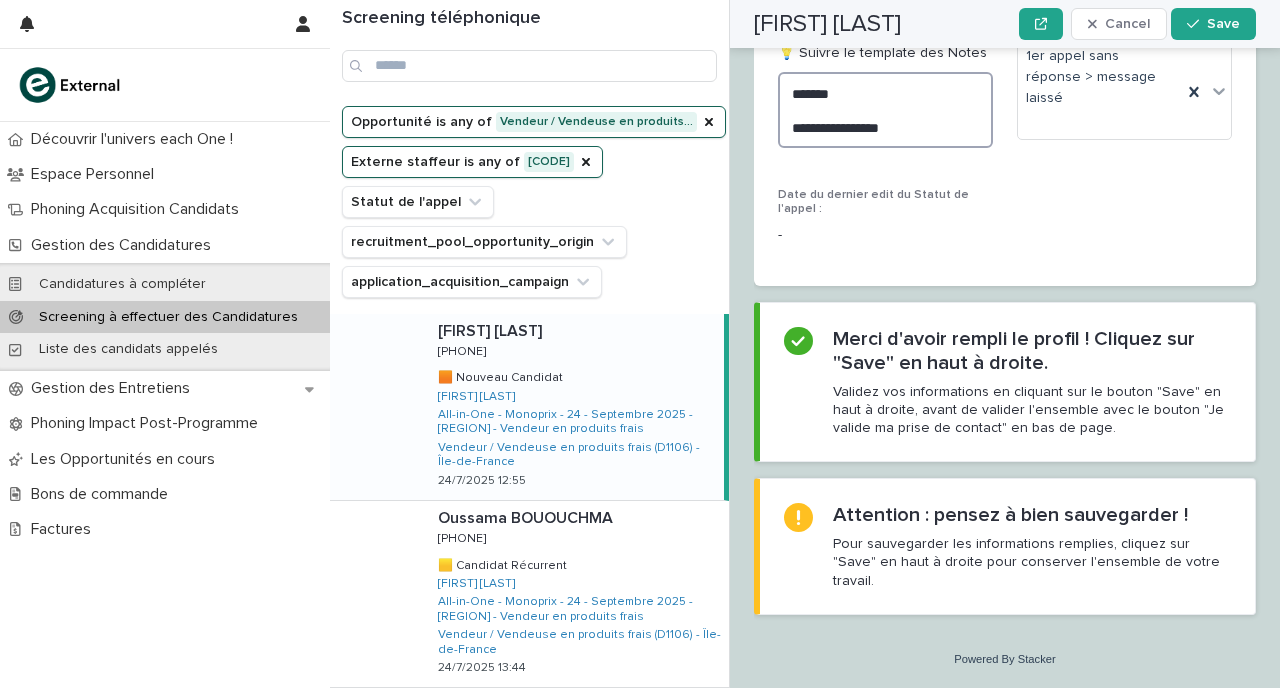 click on "**********" at bounding box center [885, 110] 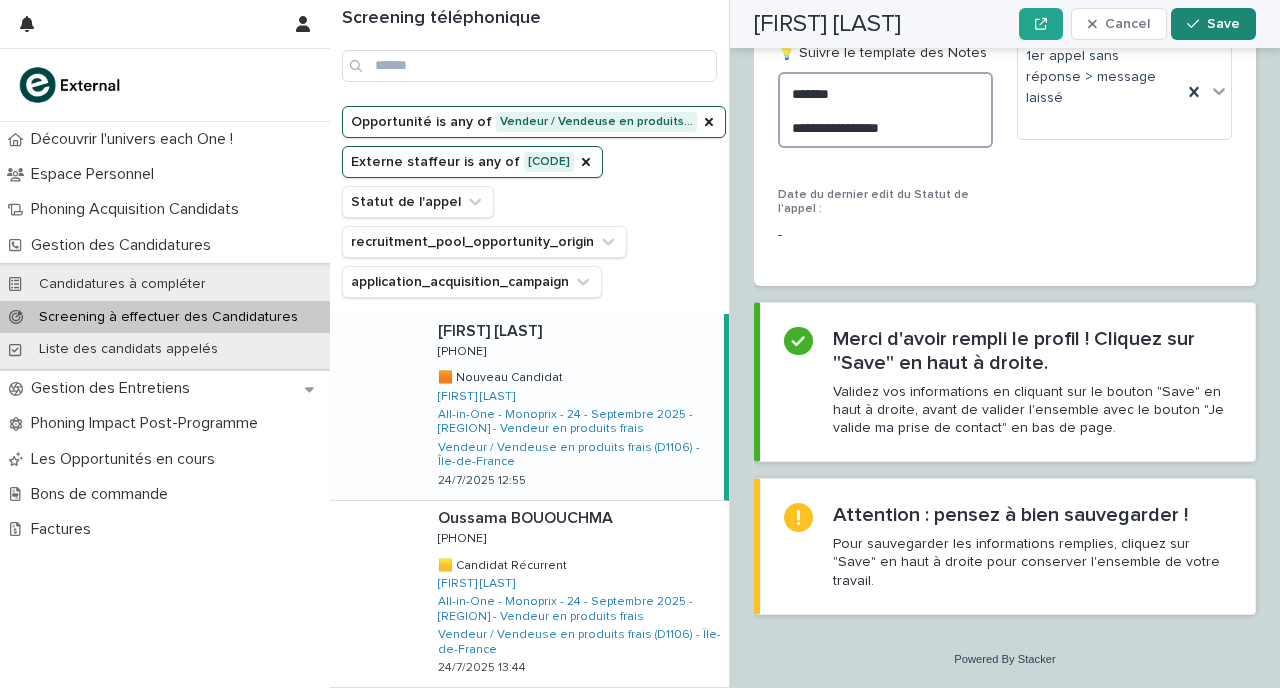 type on "**********" 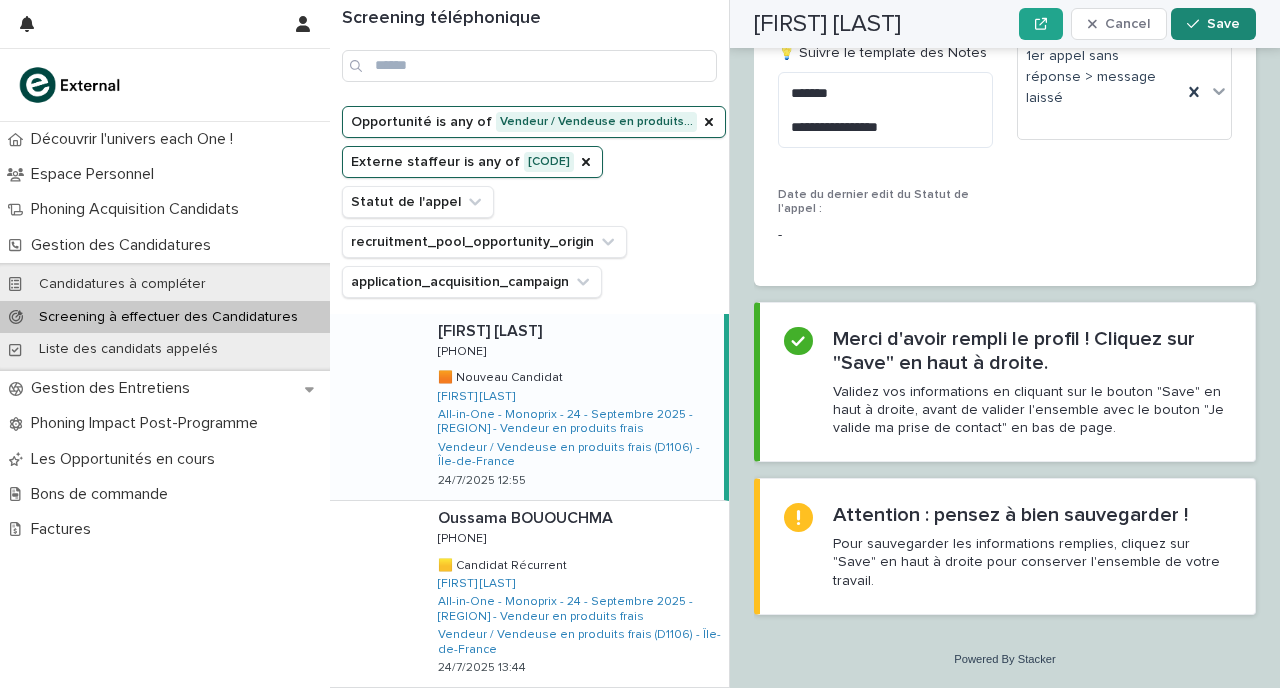 click 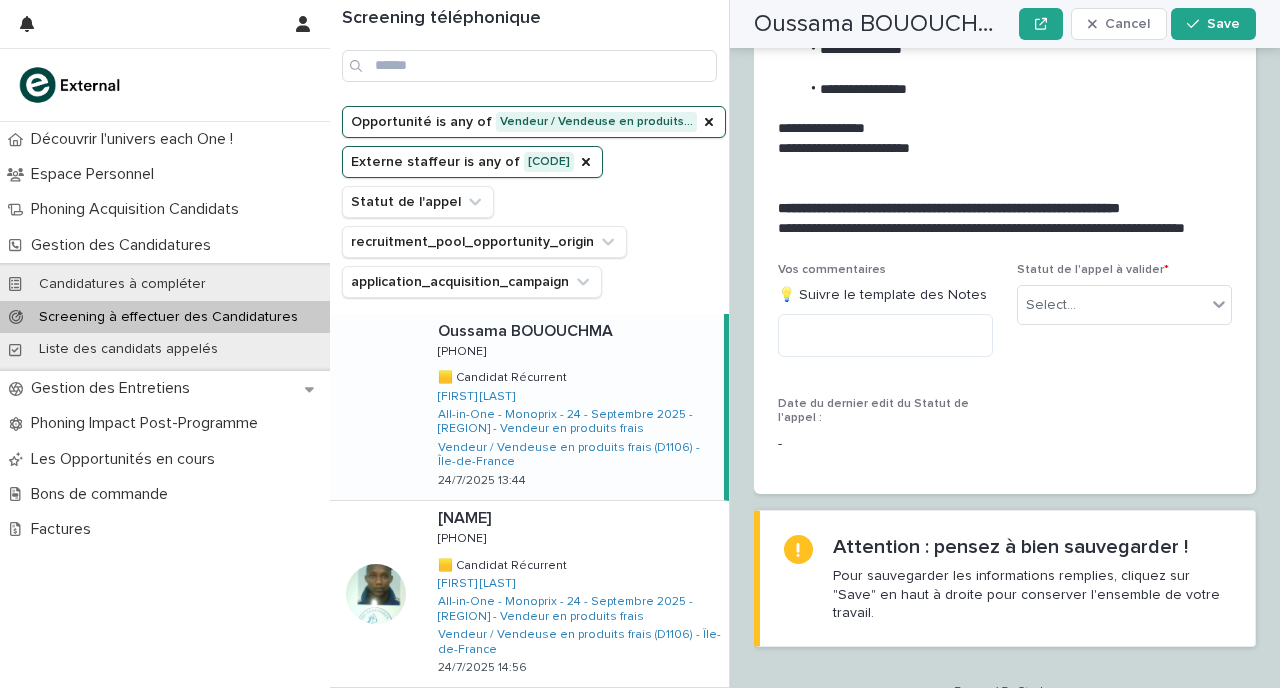 scroll, scrollTop: 2516, scrollLeft: 0, axis: vertical 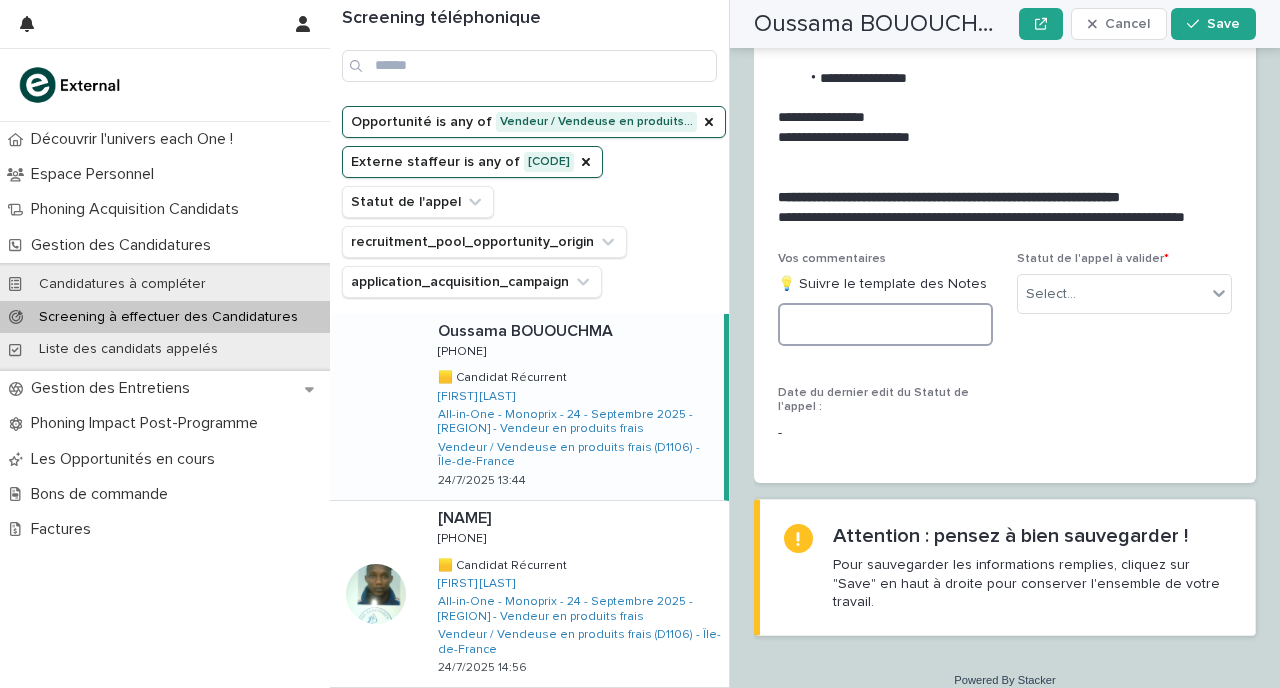 click at bounding box center (885, 324) 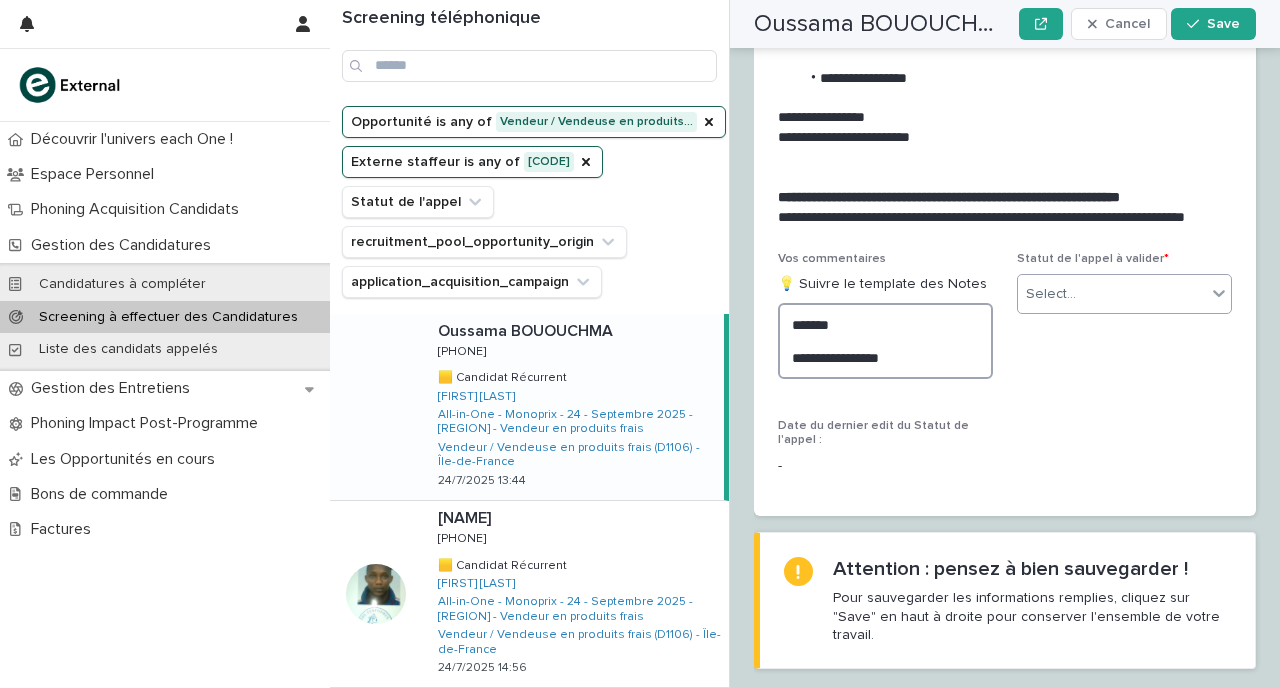type on "**********" 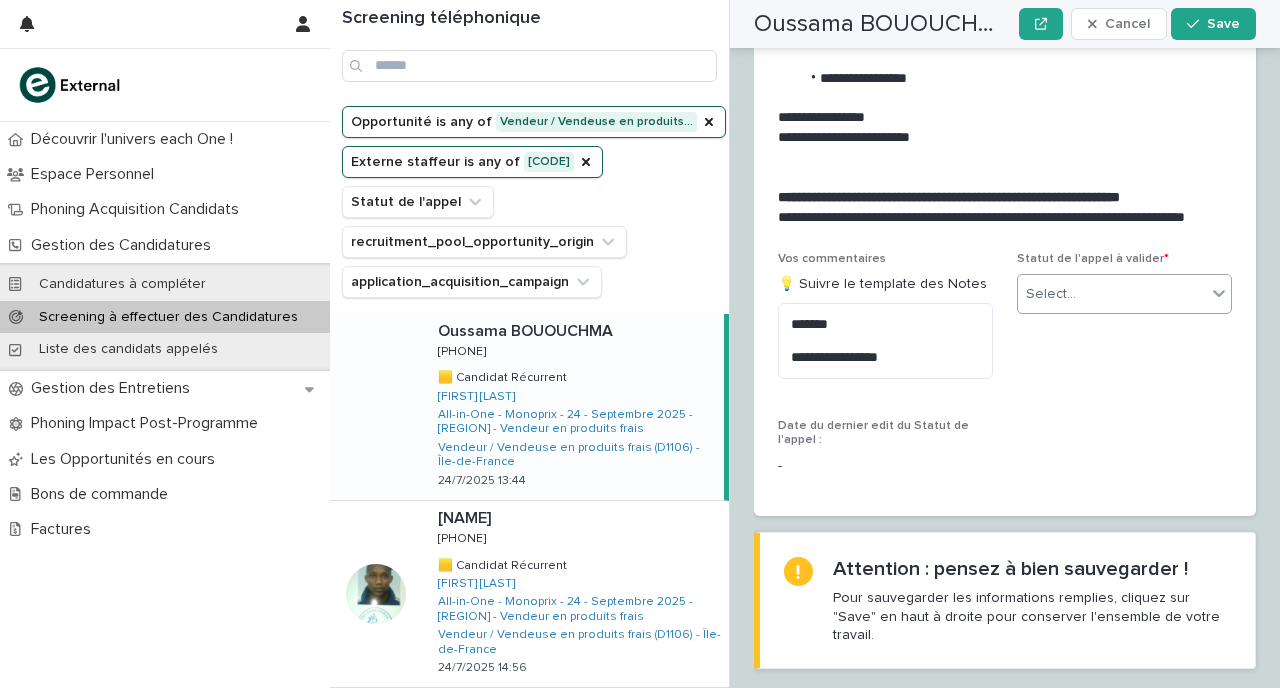 click on "Select..." at bounding box center (1112, 294) 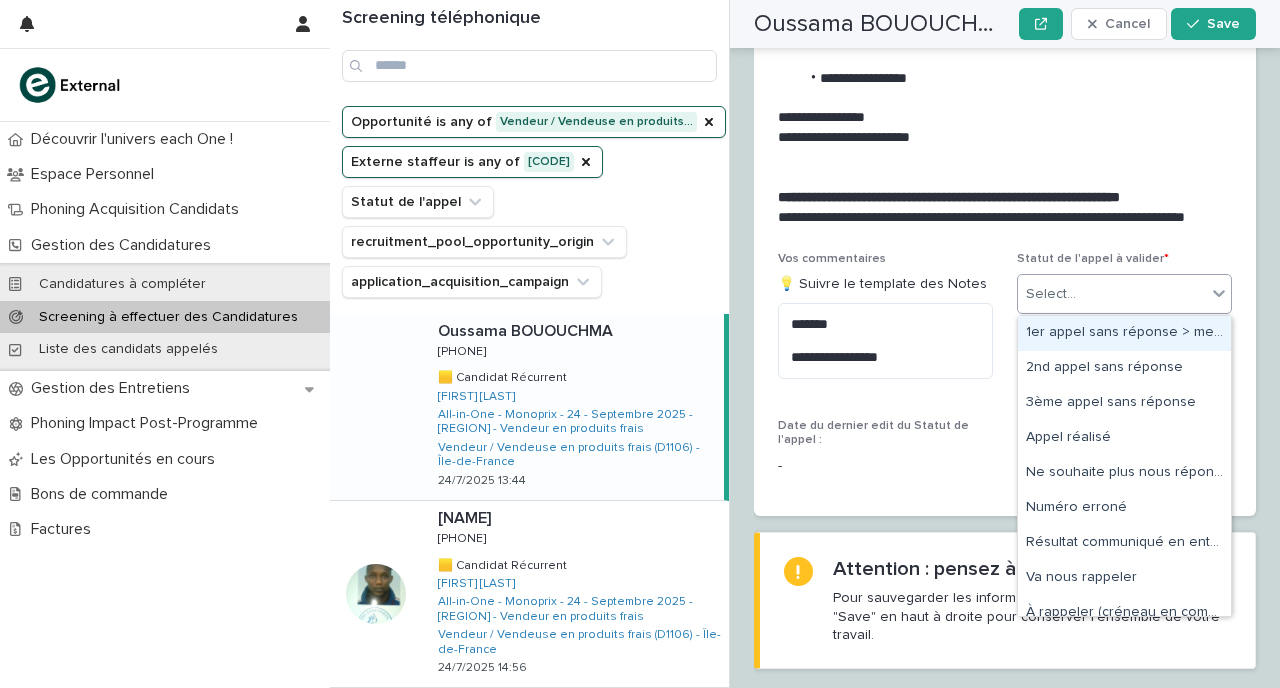 click on "1er appel sans réponse > message laissé" at bounding box center (1124, 333) 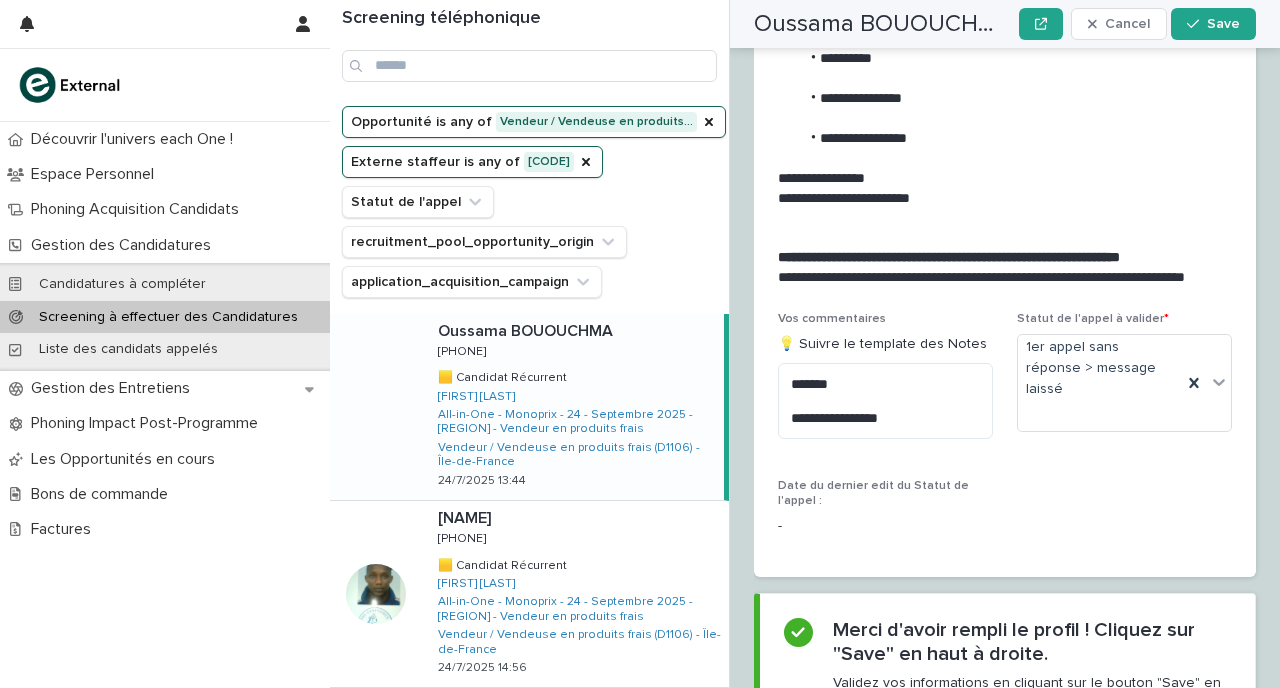 click on "**********" at bounding box center [1001, 179] 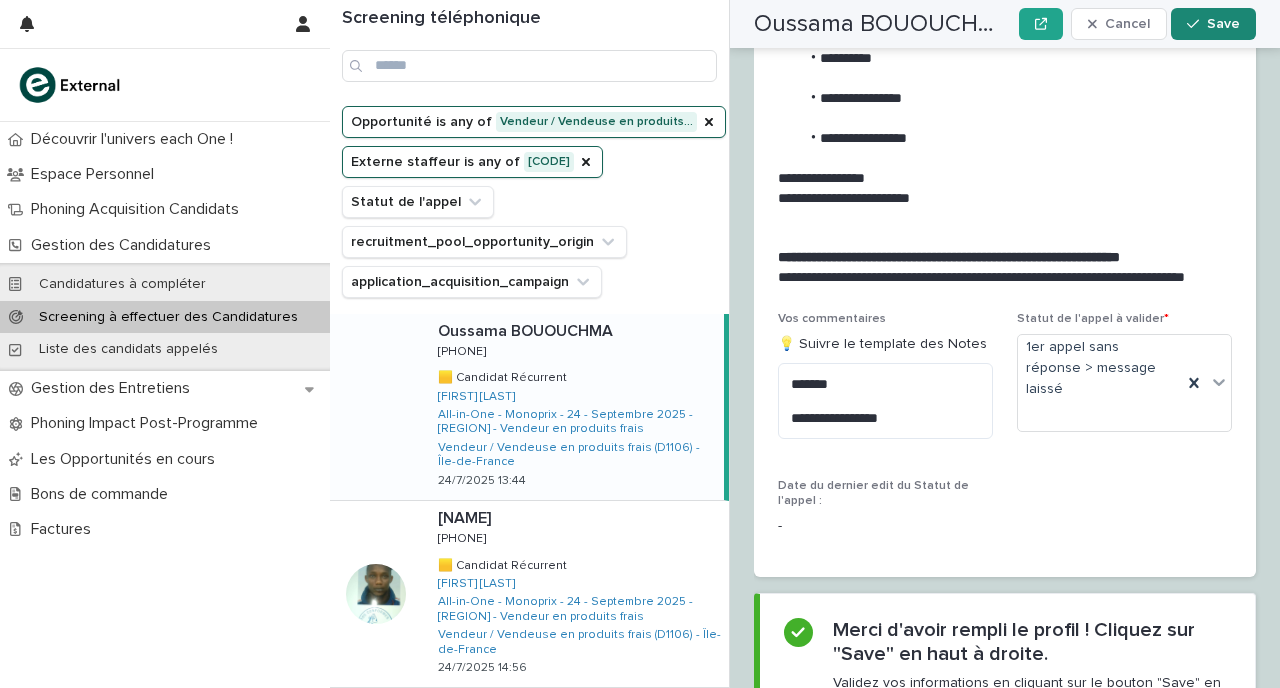 click on "Save" at bounding box center (1223, 24) 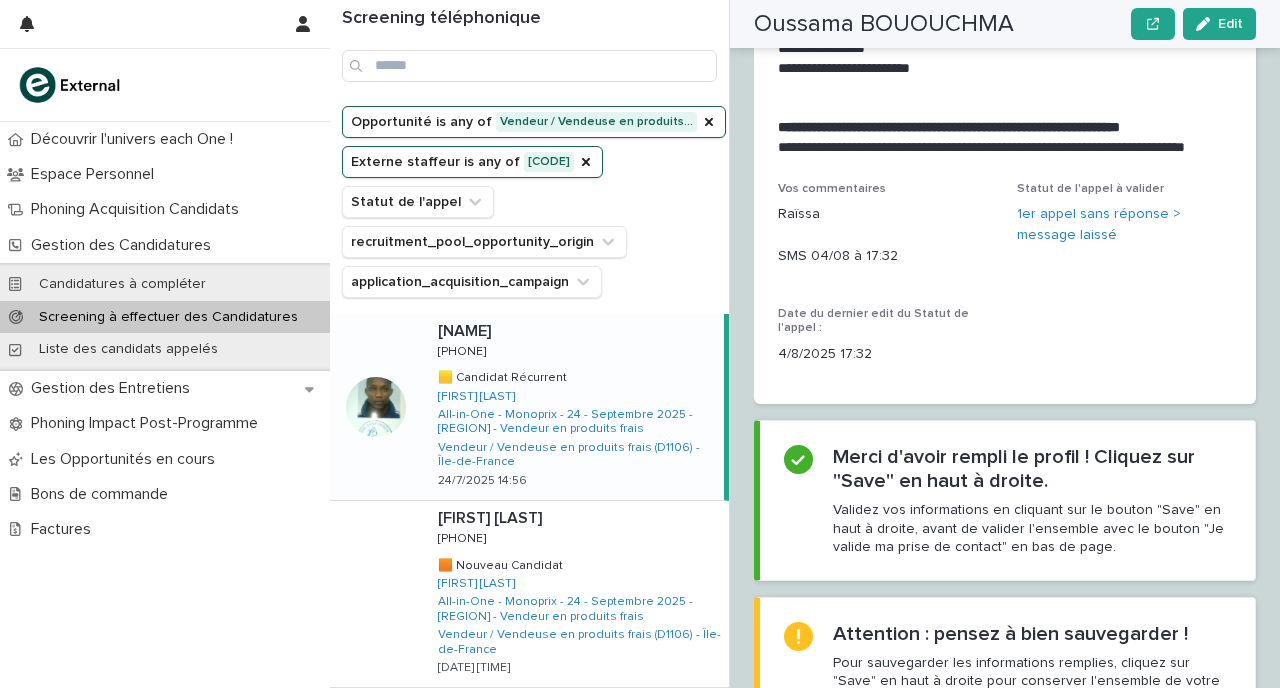 scroll, scrollTop: 2335, scrollLeft: 0, axis: vertical 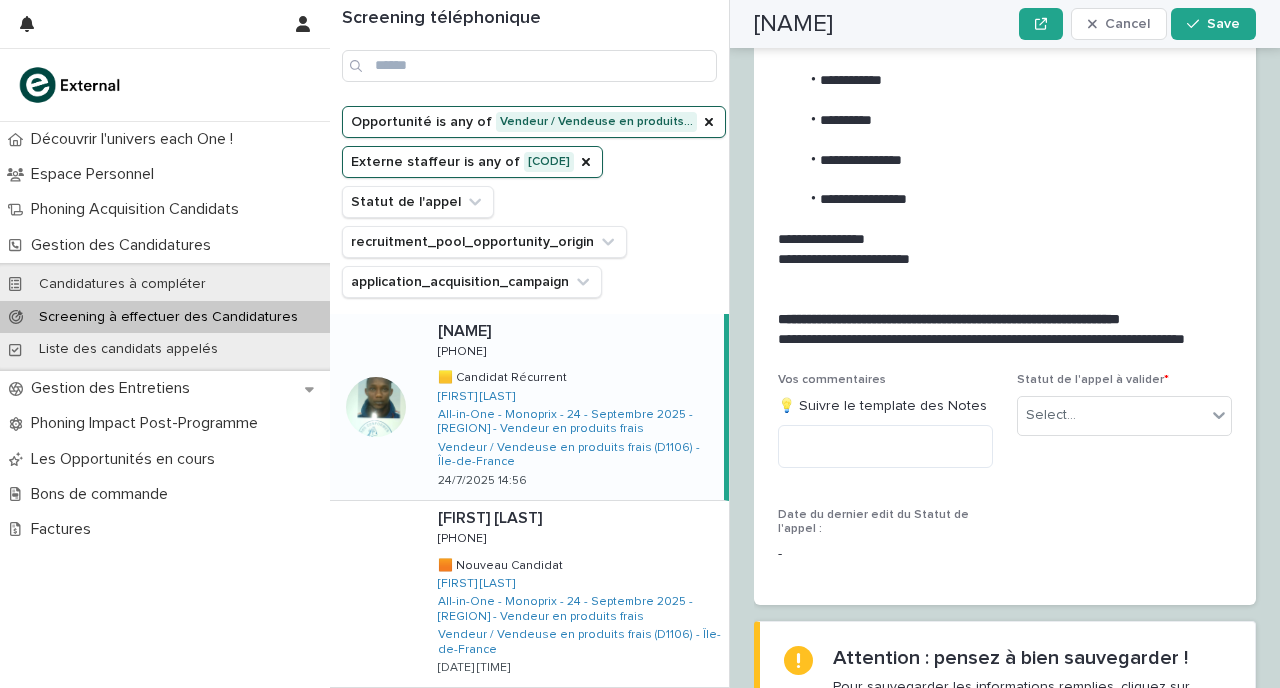 click on "[FIRST] [LAST] [FIRST] [LAST]   [PHONE] [PHONE]   🟨 Candidat Récurrent 🟨 Candidat Récurrent   [FIRST] [LAST]   All-in-One - Monoprix - 24 - Septembre 2025 - [REGION] - Vendeur en produits frais   Vendeur / Vendeuse en produits frais (D1106) - [REGION]   [DATE] [TIME]" at bounding box center (573, 407) 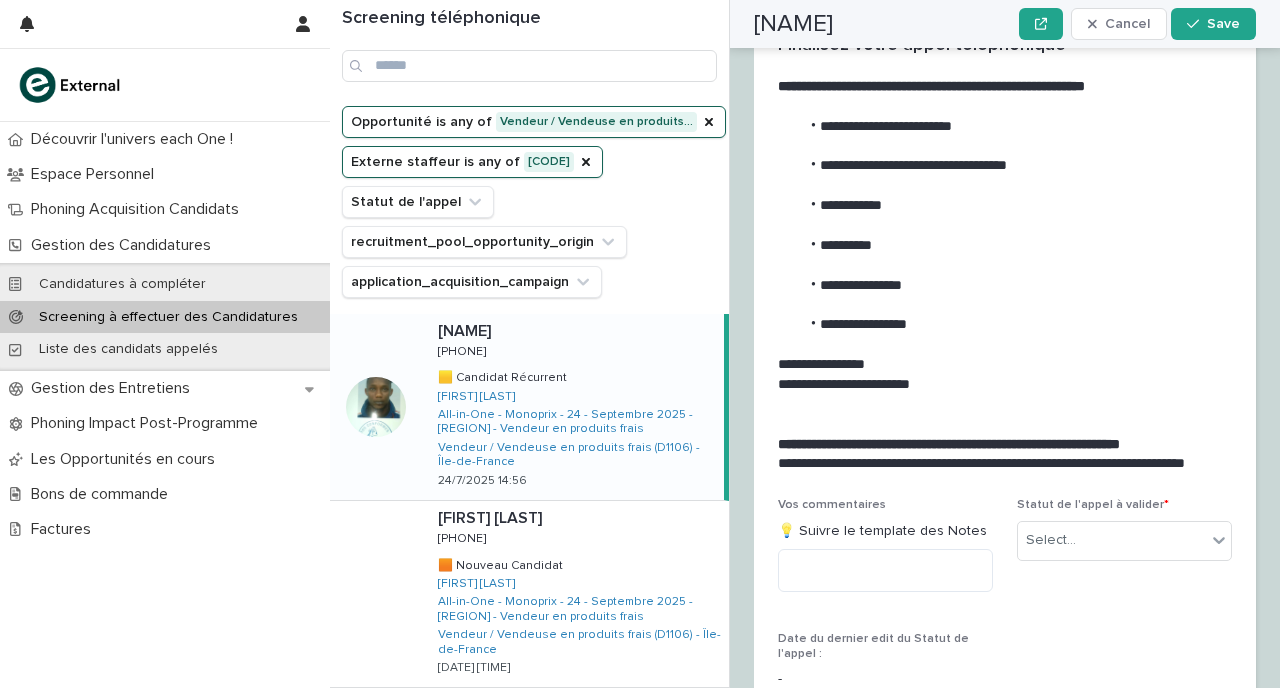 scroll, scrollTop: 2743, scrollLeft: 0, axis: vertical 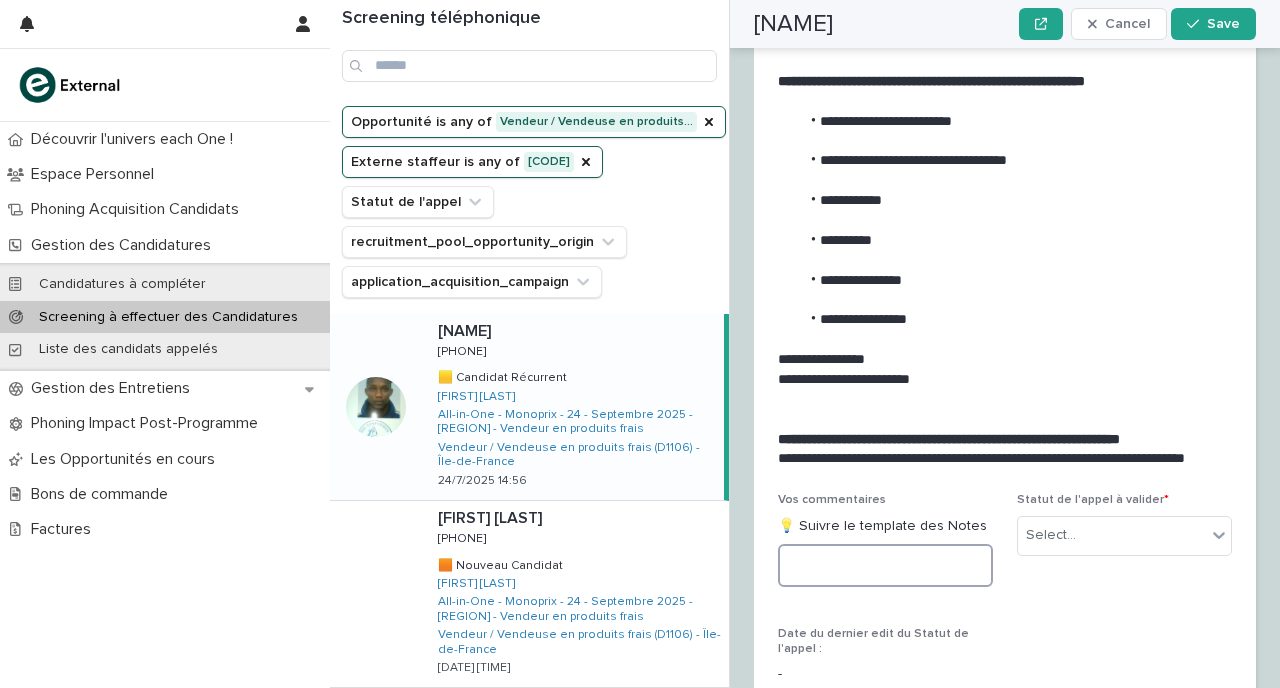 click at bounding box center [885, 565] 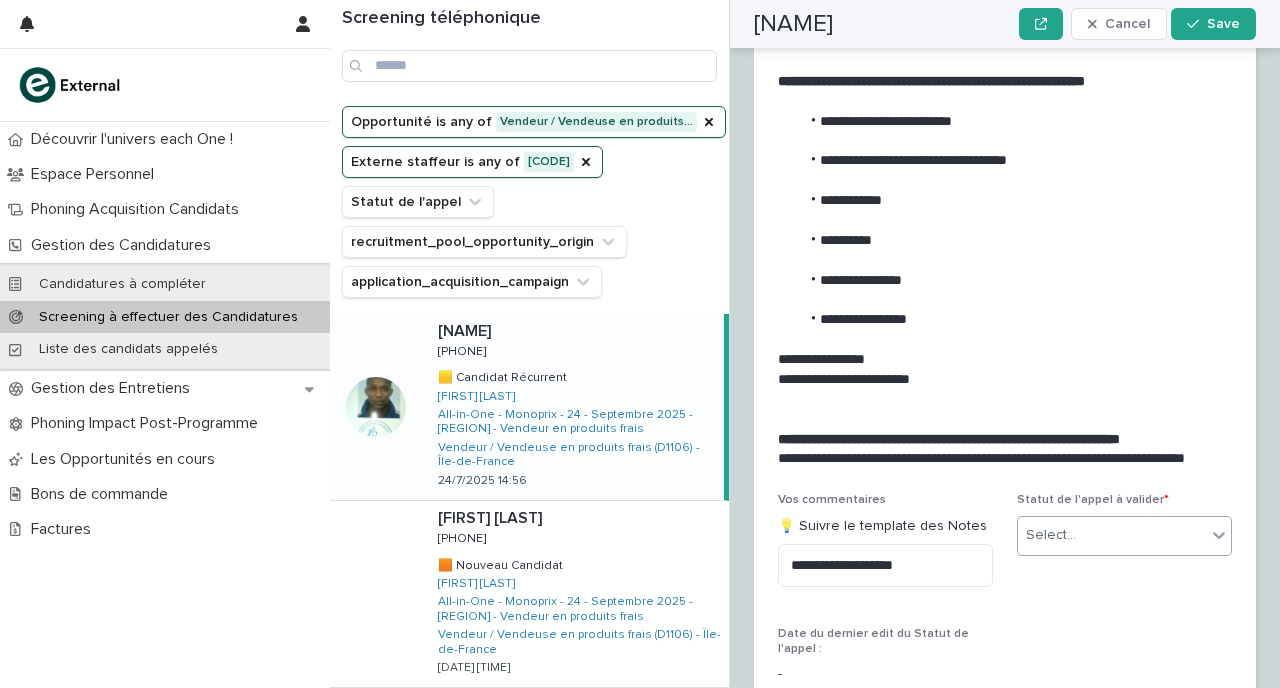 click on "Select..." at bounding box center [1051, 535] 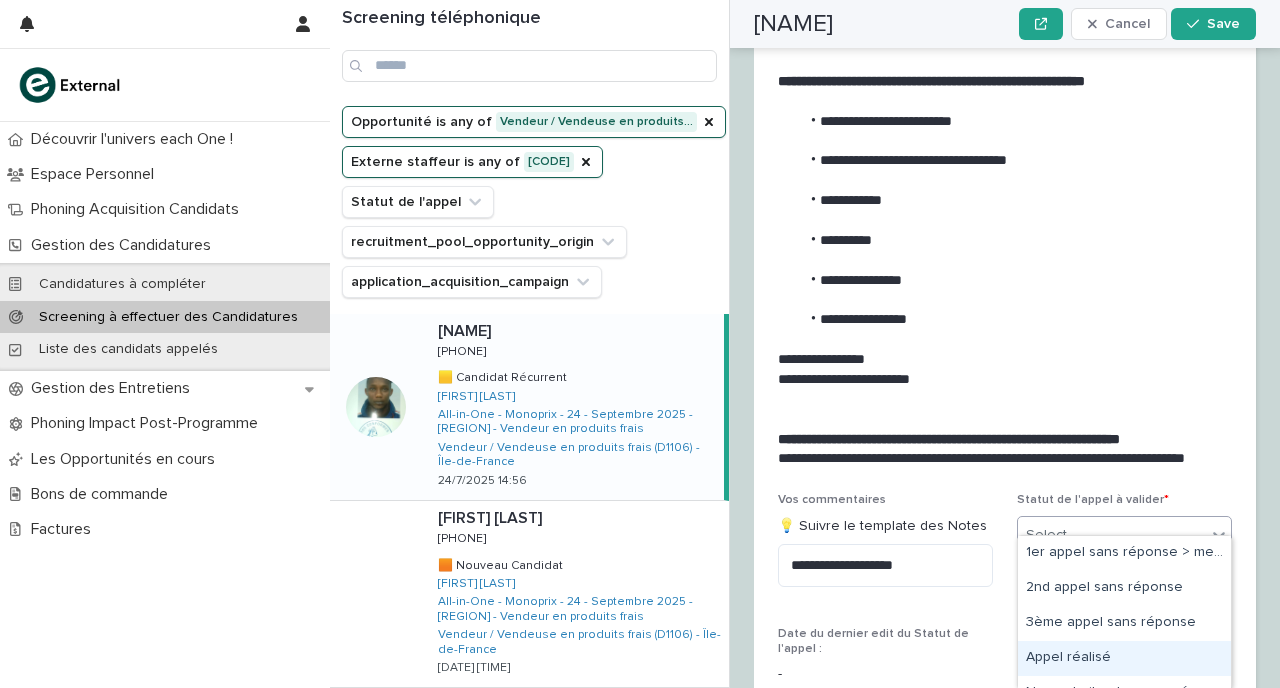 click on "Appel réalisé" at bounding box center [1124, 658] 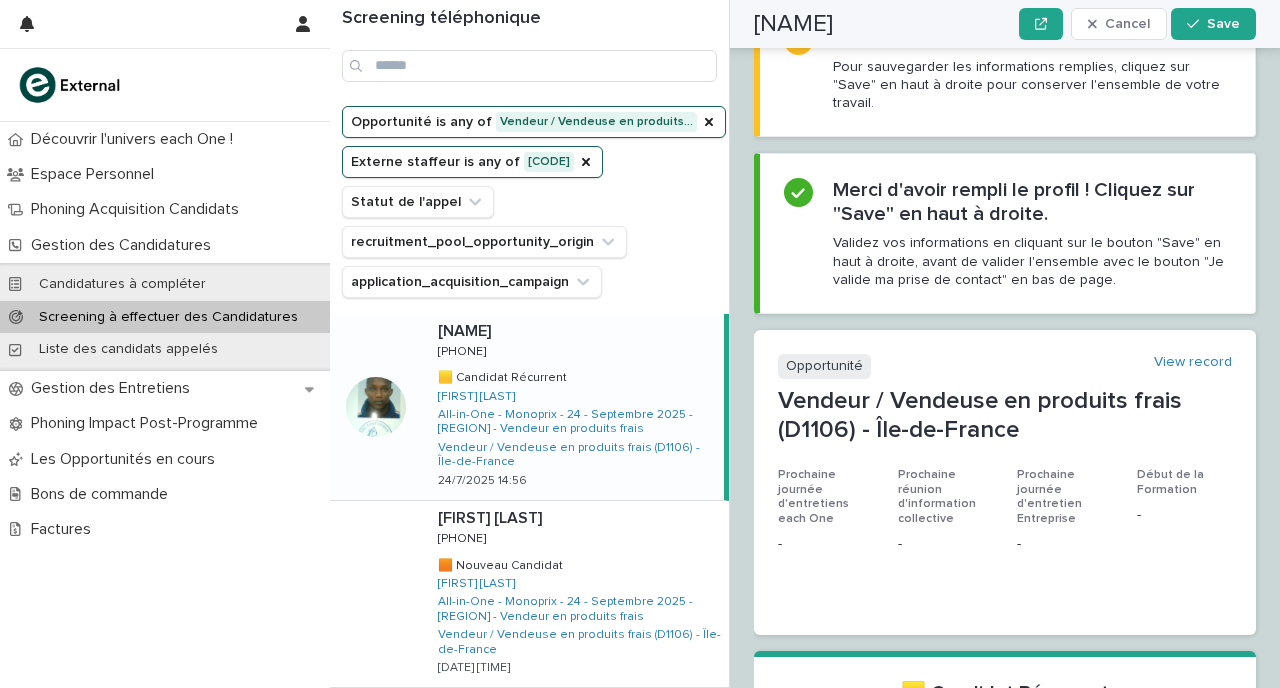 scroll, scrollTop: 0, scrollLeft: 0, axis: both 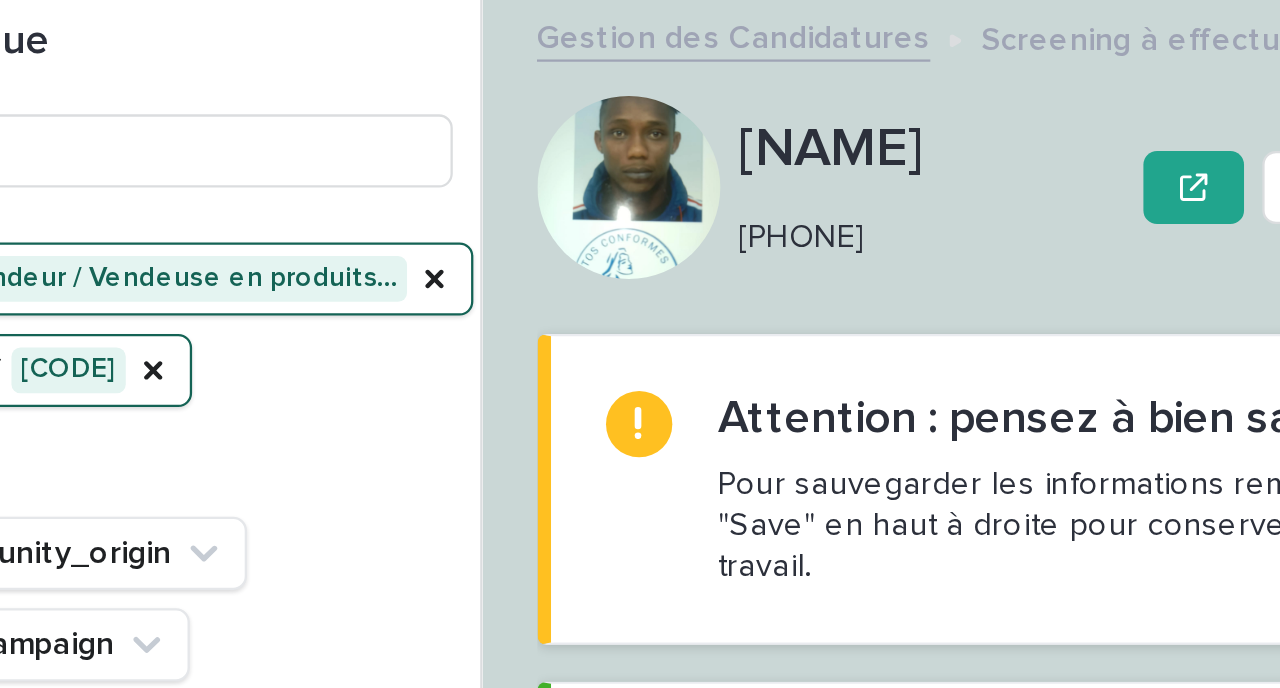 click at bounding box center (794, 82) 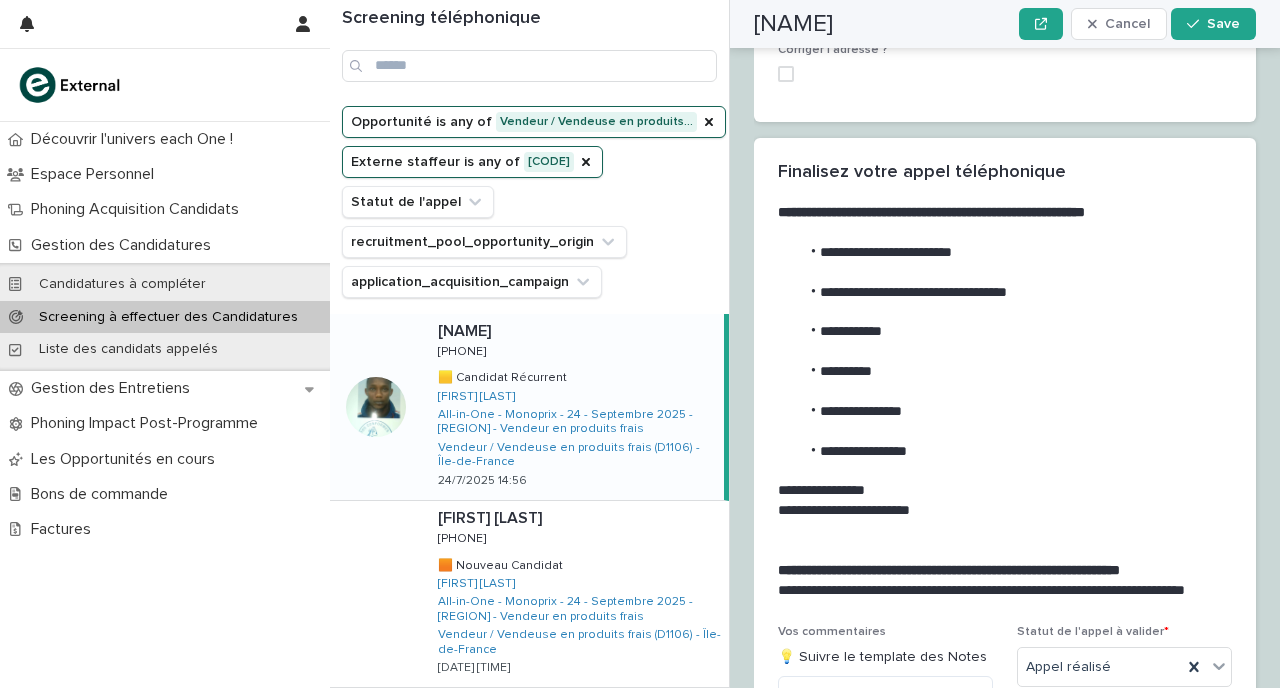 scroll, scrollTop: 2679, scrollLeft: 0, axis: vertical 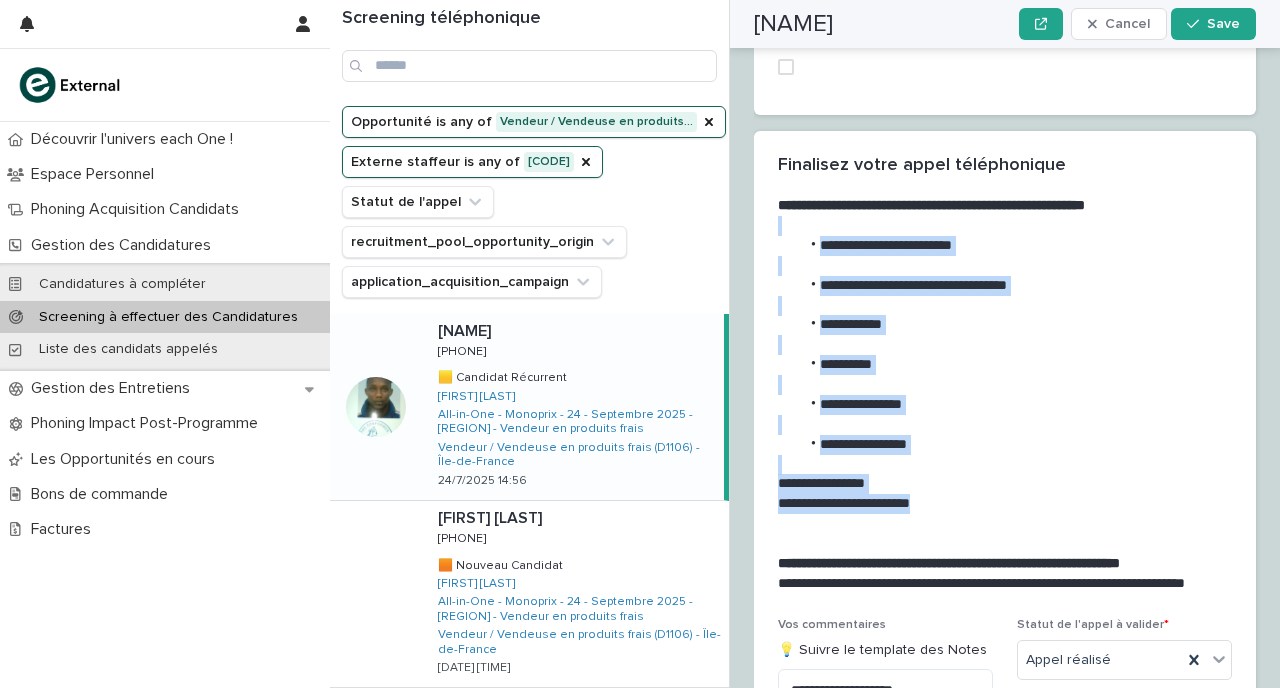 drag, startPoint x: 932, startPoint y: 483, endPoint x: 799, endPoint y: 211, distance: 302.77548 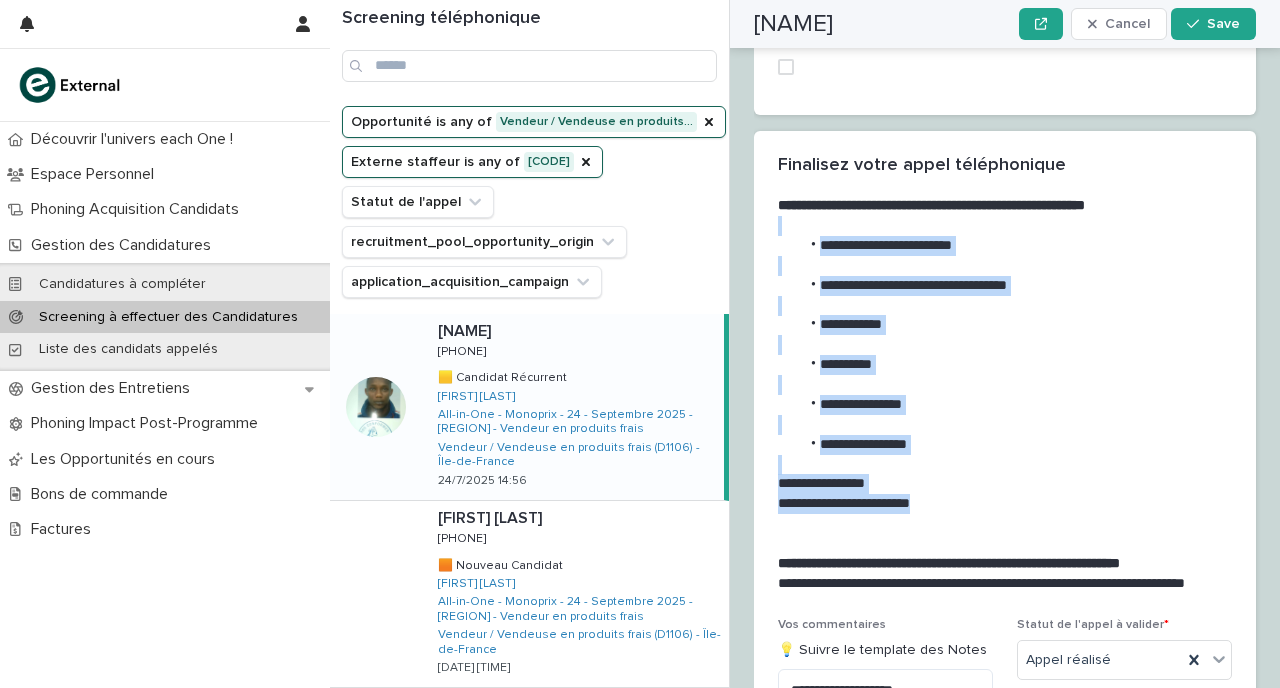click on "**********" at bounding box center [1001, 384] 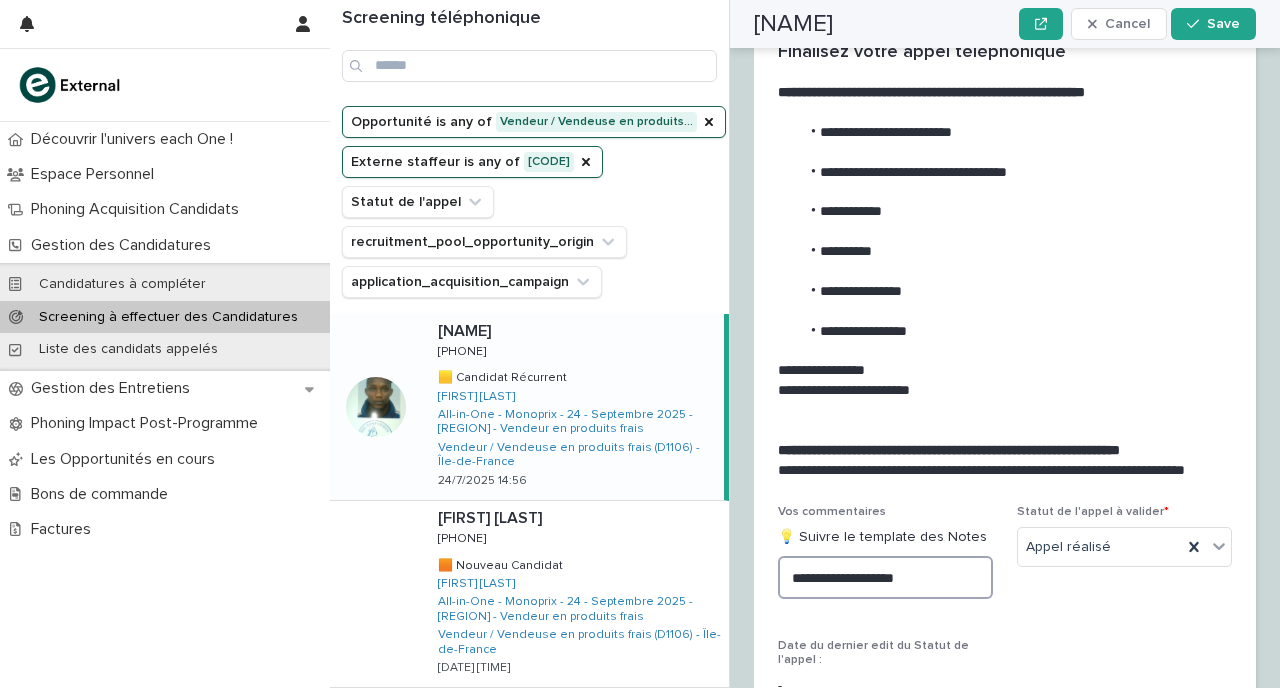 click on "**********" at bounding box center (885, 577) 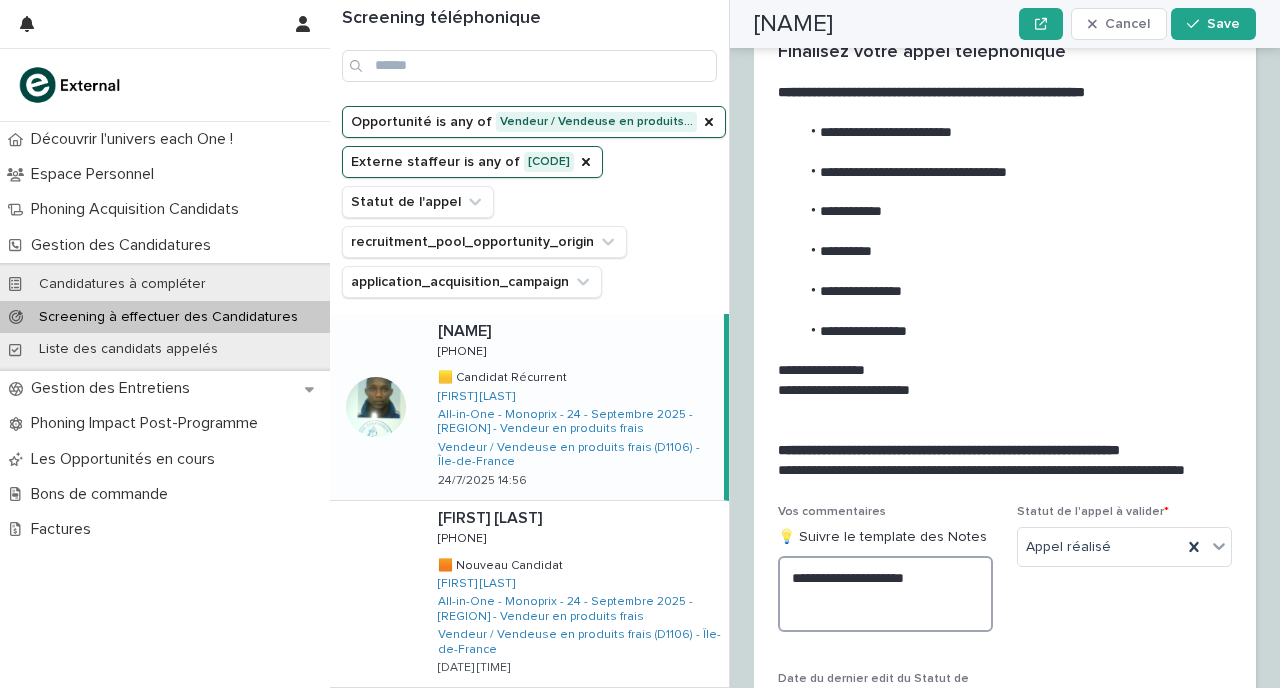 paste on "**********" 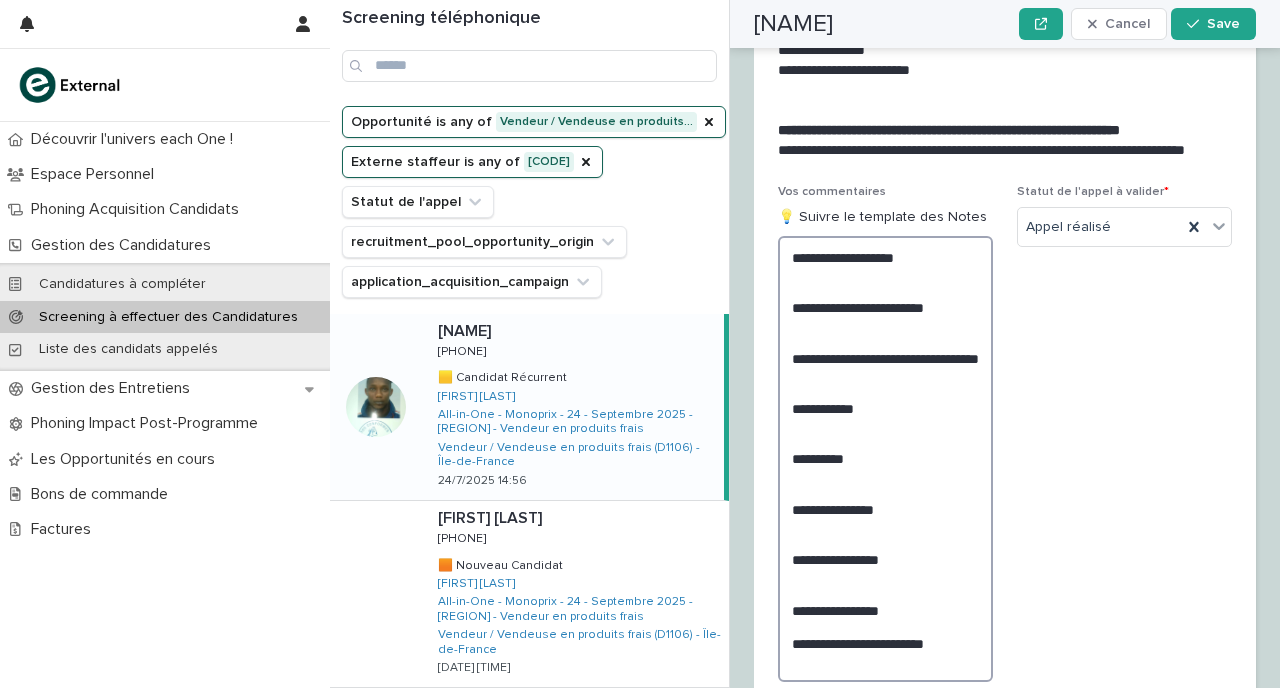 scroll, scrollTop: 3120, scrollLeft: 0, axis: vertical 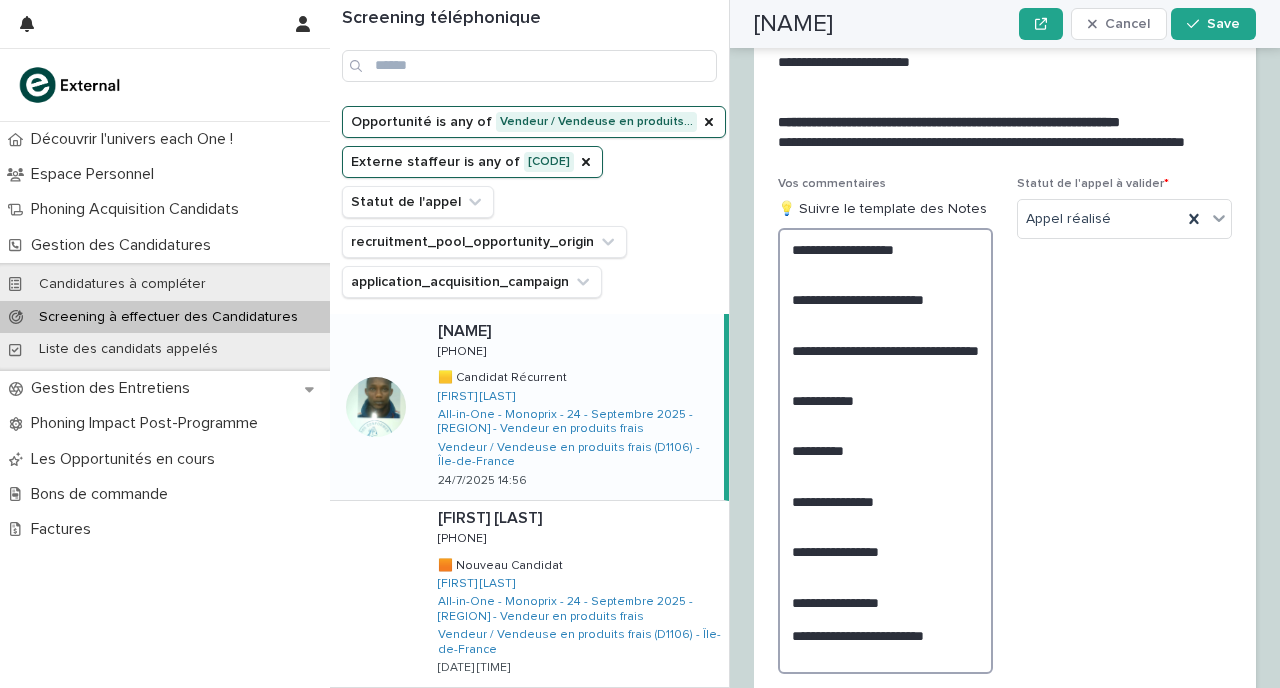 click on "**********" at bounding box center [885, 451] 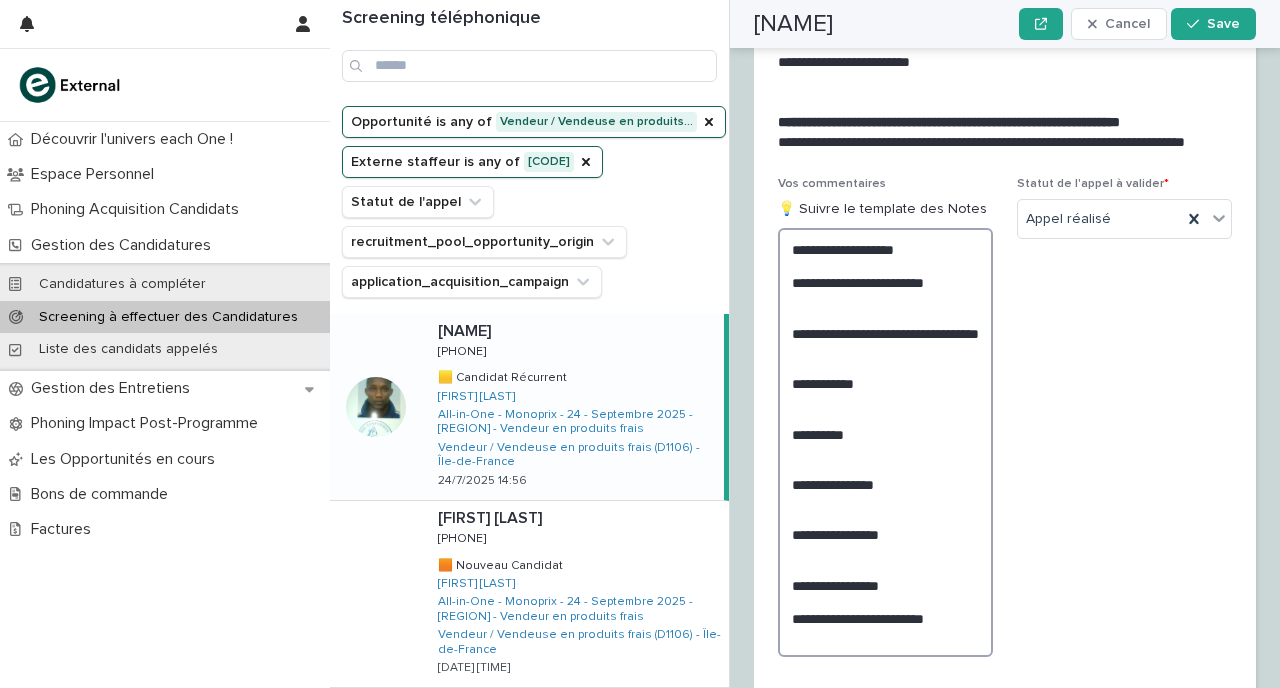click on "**********" at bounding box center (885, 442) 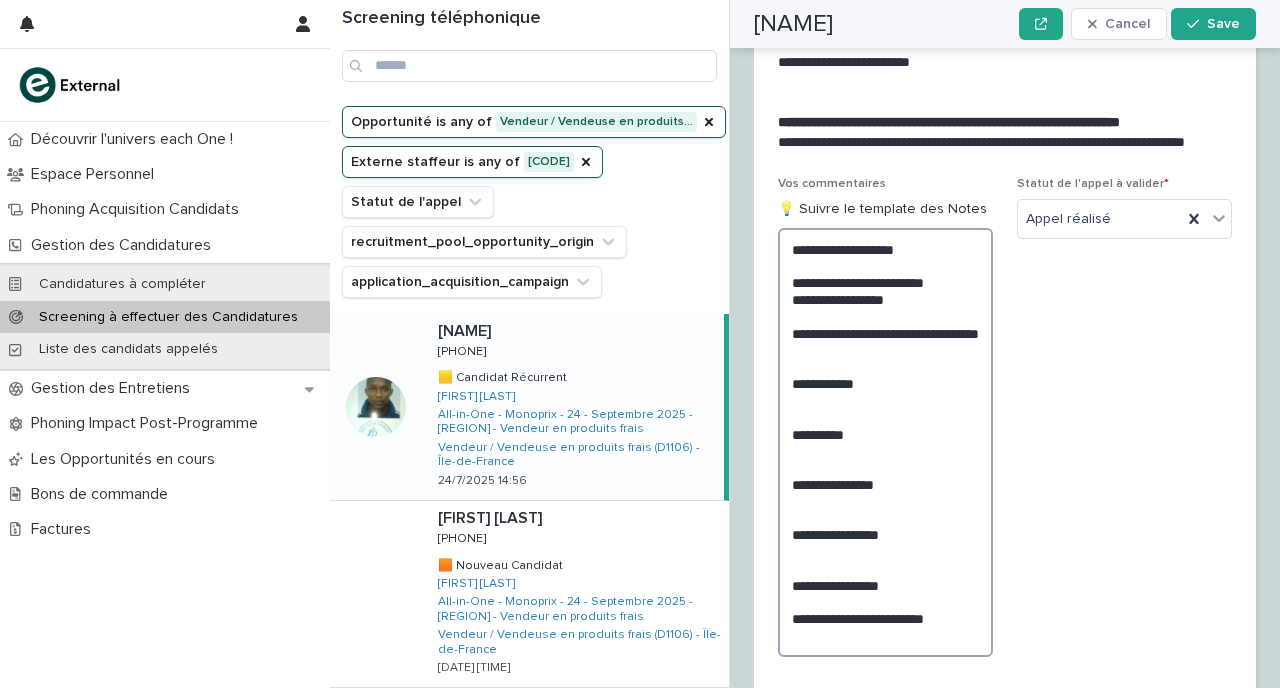 click on "**********" at bounding box center (885, 442) 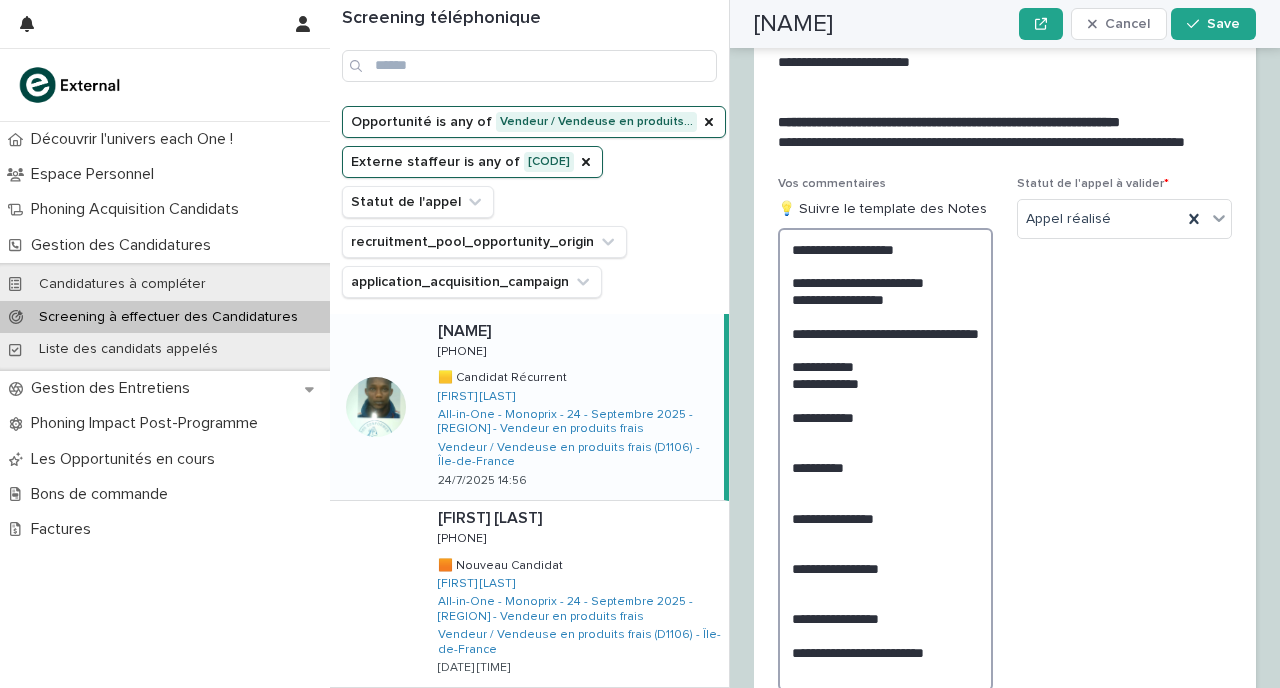 click on "**********" at bounding box center [885, 459] 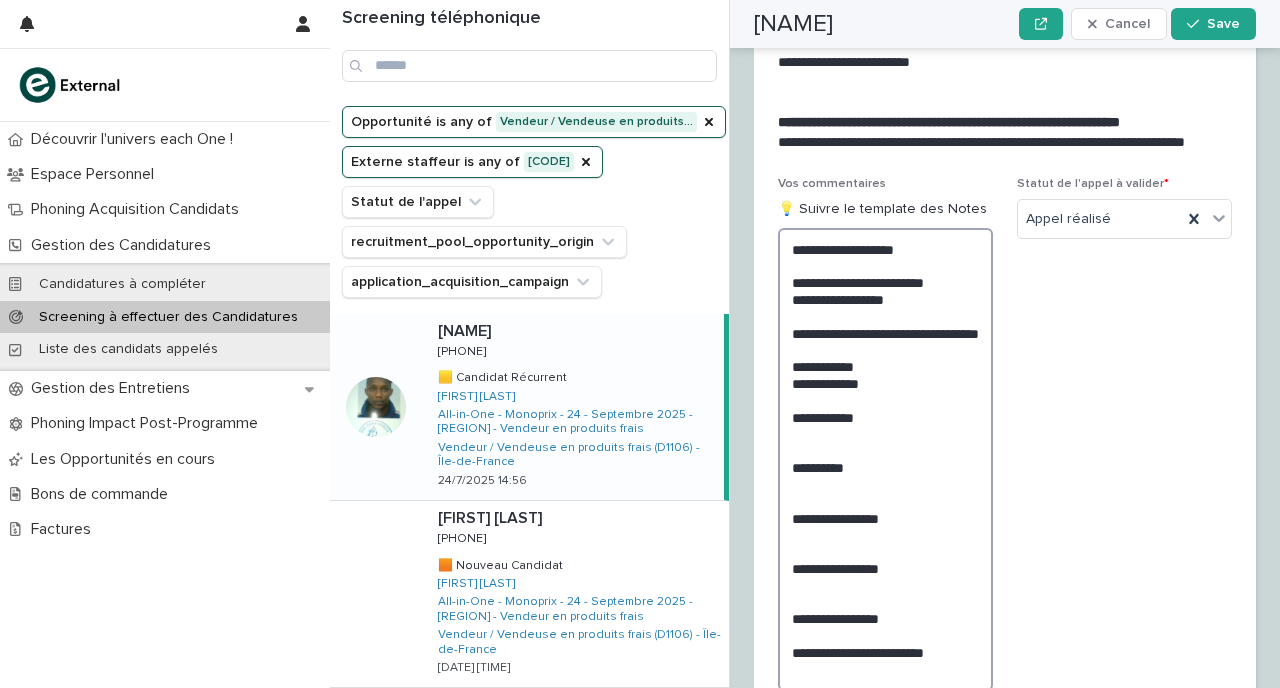 click on "**********" at bounding box center [885, 459] 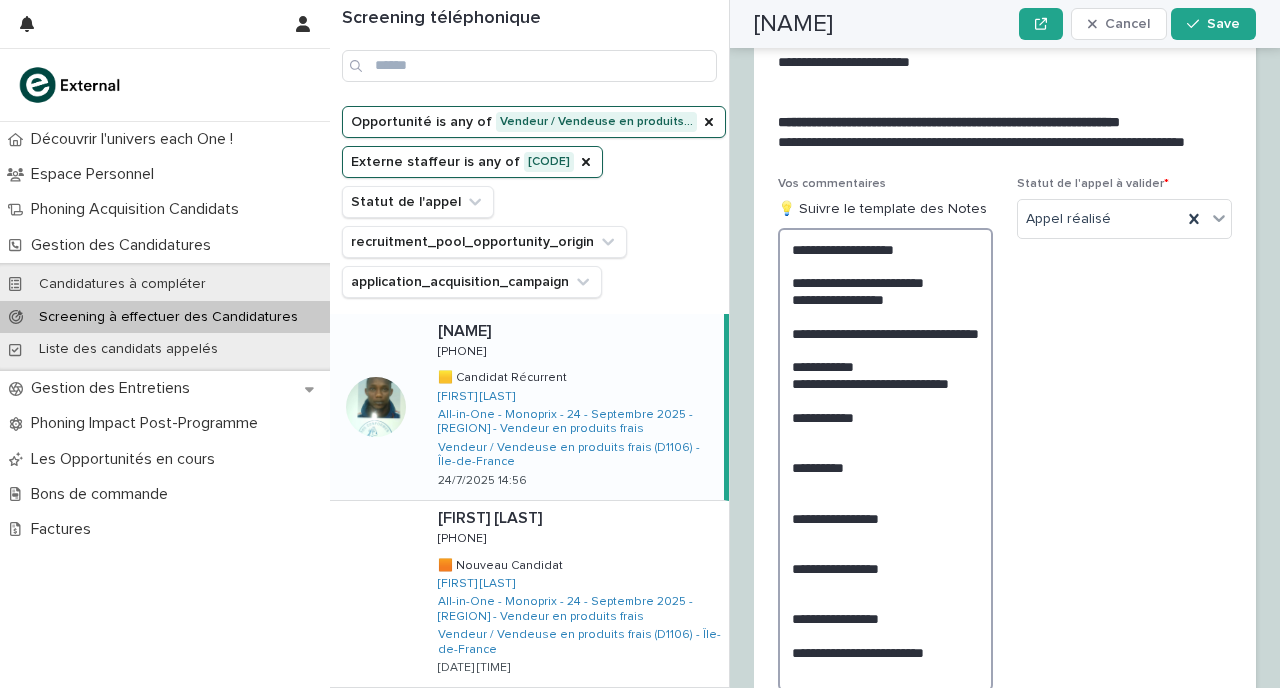 click on "**********" at bounding box center [885, 459] 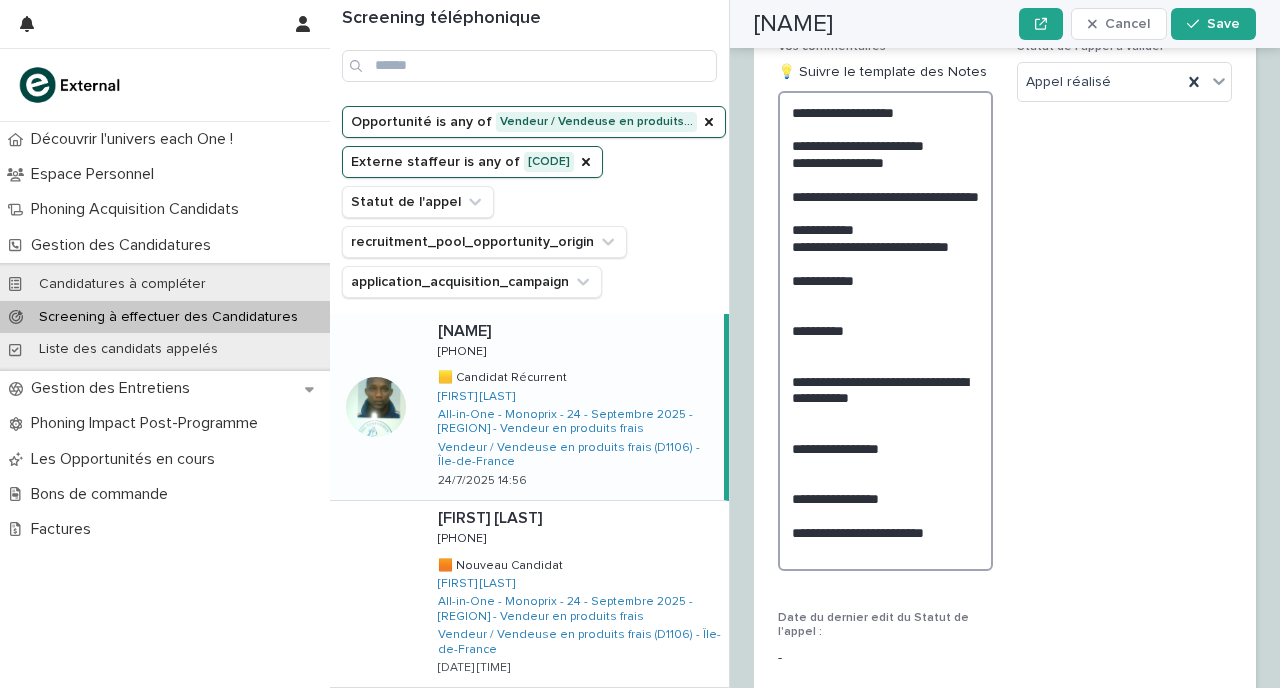 scroll, scrollTop: 3266, scrollLeft: 0, axis: vertical 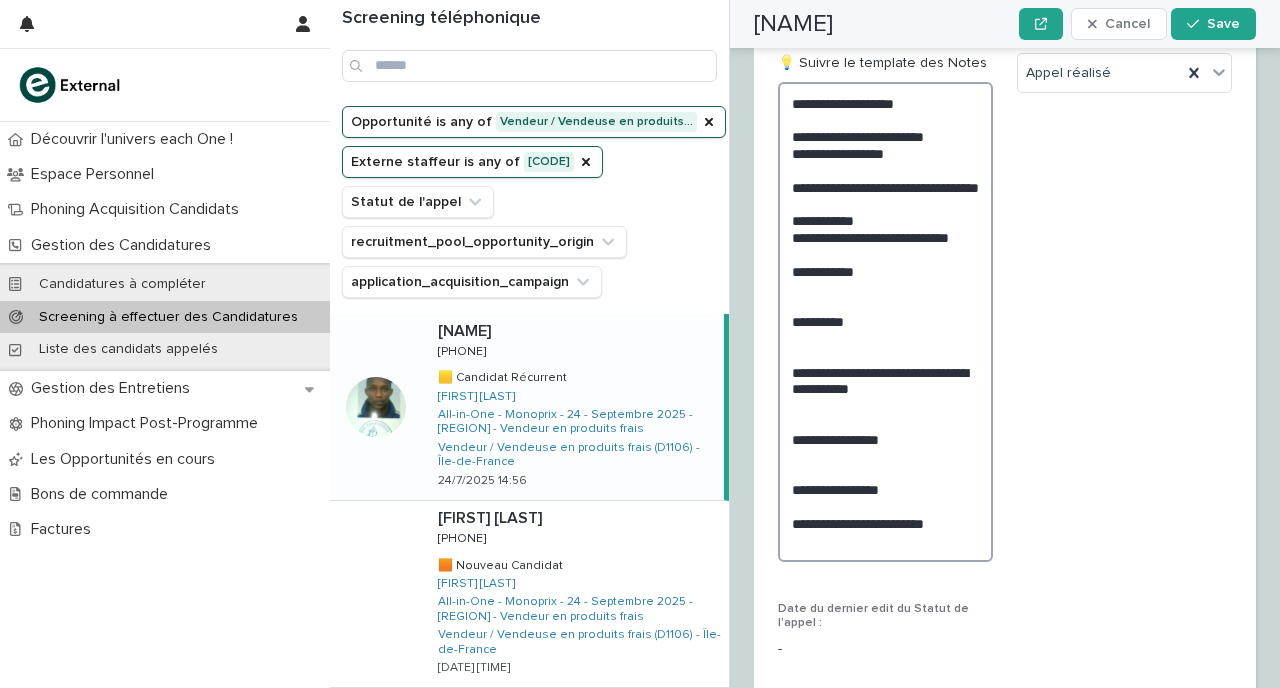 click on "**********" at bounding box center (885, 322) 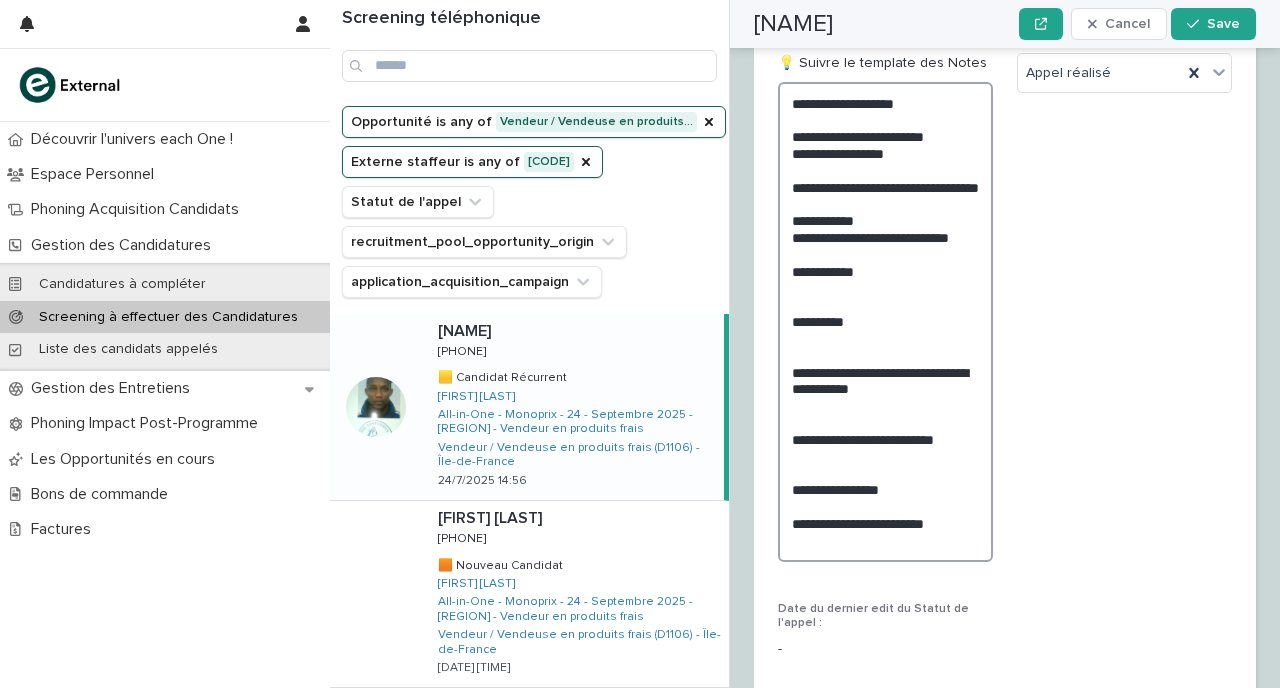 click on "**********" at bounding box center [885, 322] 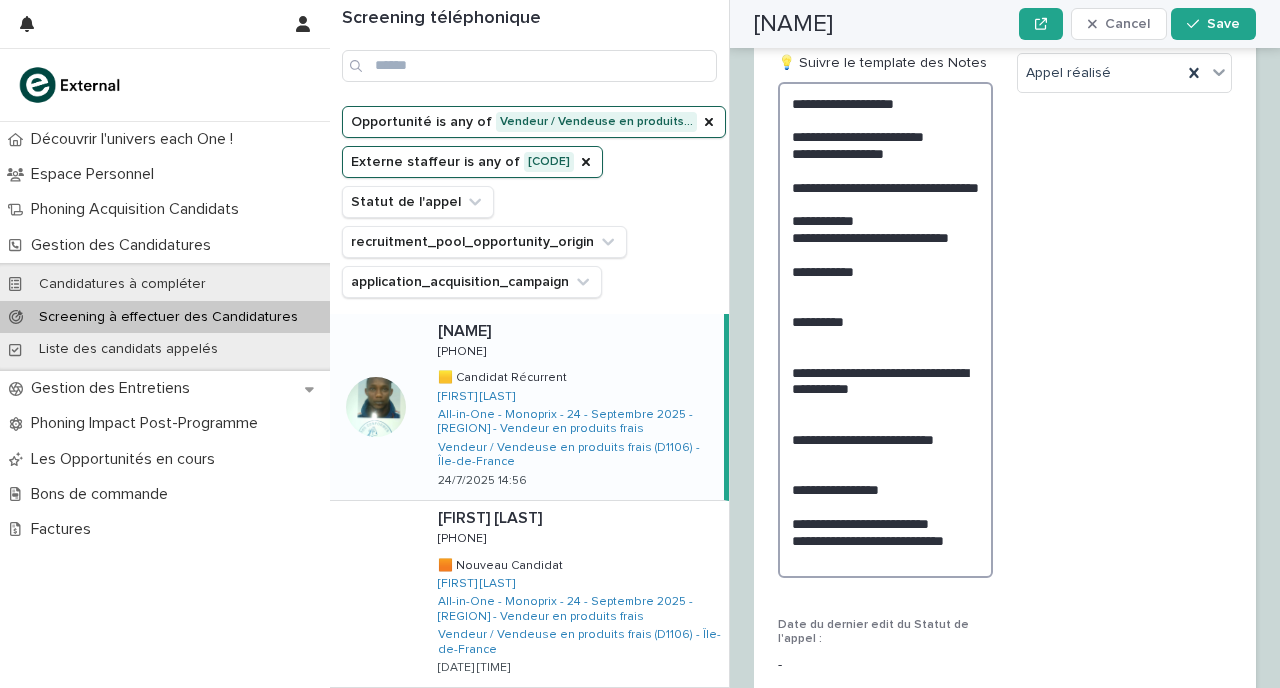 click on "**********" at bounding box center [885, 330] 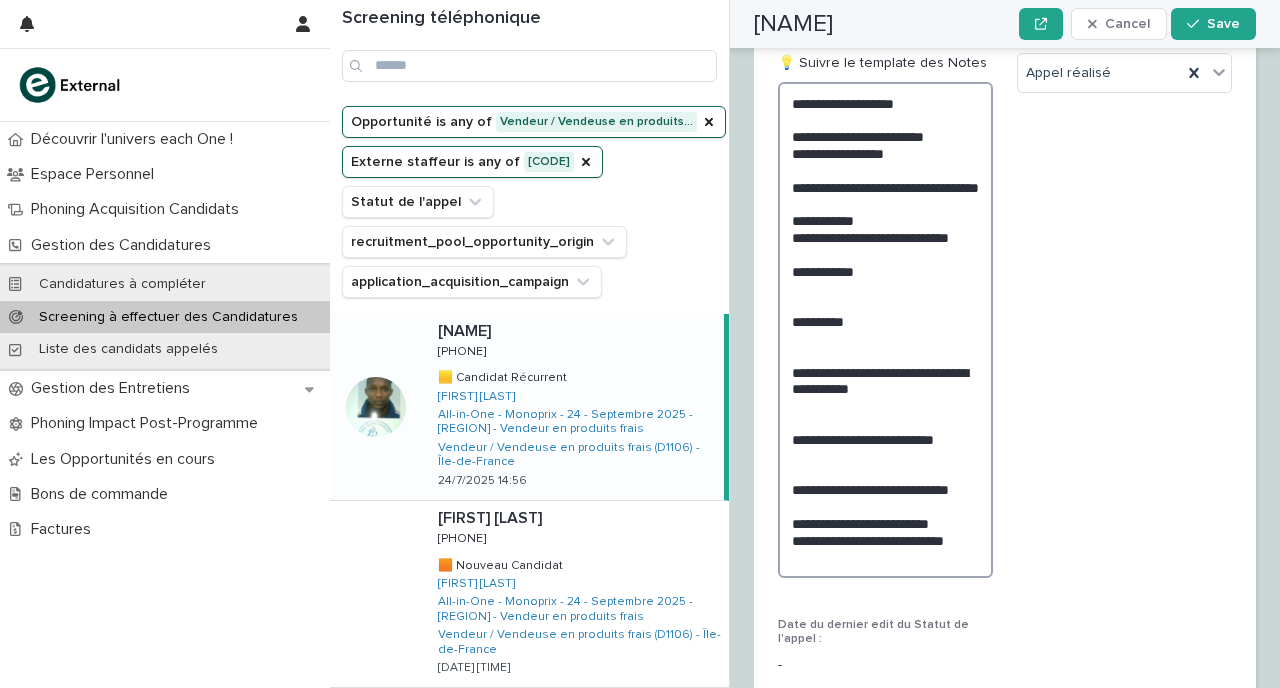 click on "**********" at bounding box center (885, 330) 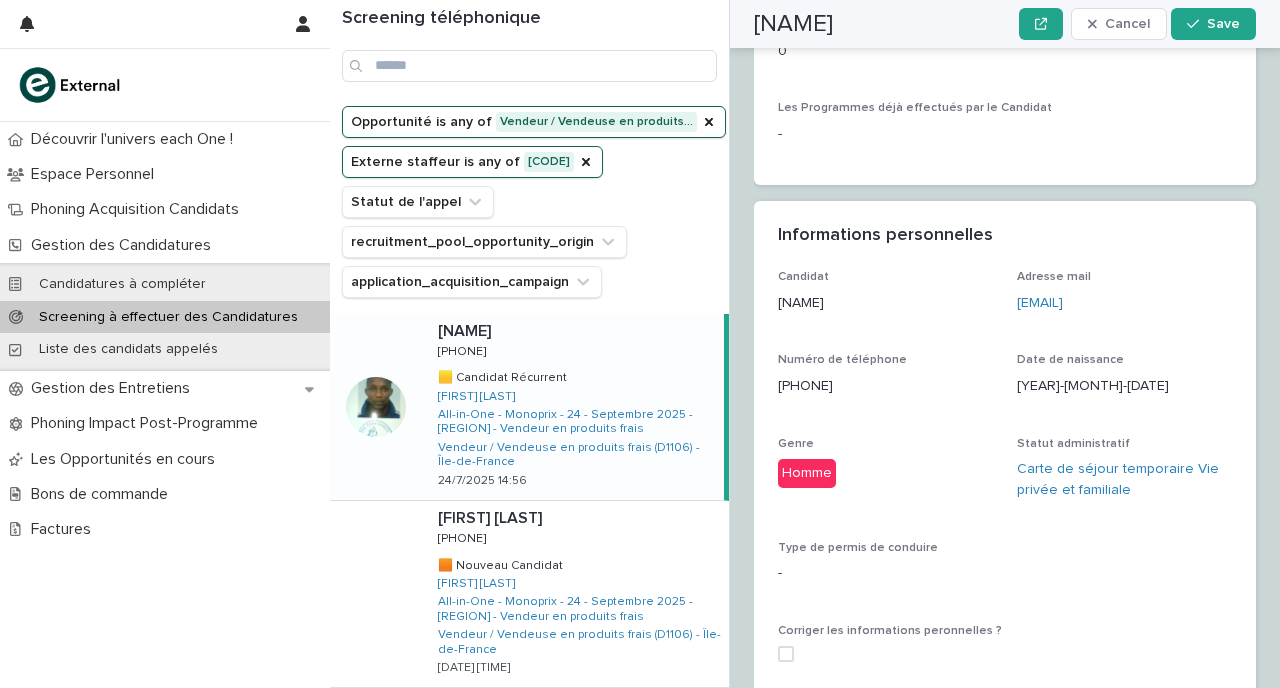 scroll, scrollTop: 1214, scrollLeft: 0, axis: vertical 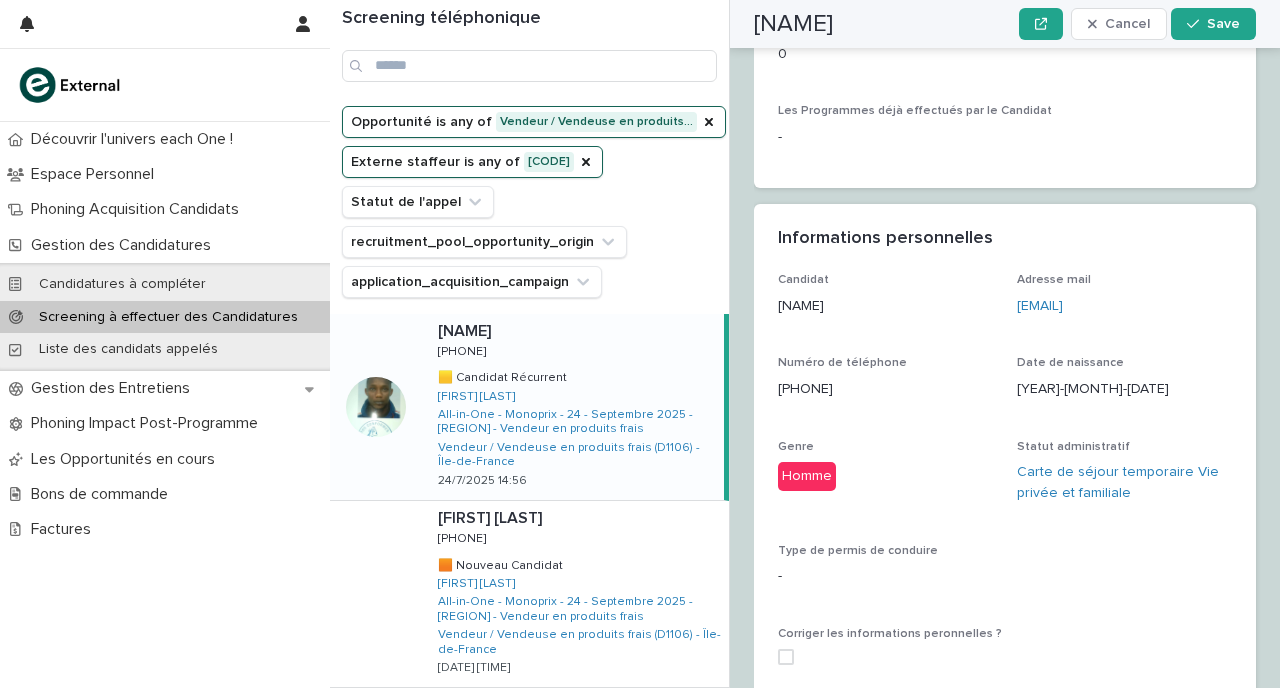 click on "Candidat [NAME] Adresse mail [EMAIL] Numéro de téléphone [PHONE] Date de naissance [DATE] Genre Homme Statut administratif Carte de séjour temporaire Vie privée et familiale   Type de permis de conduire - Corriger les informations peronnelles ?" at bounding box center [1005, 477] 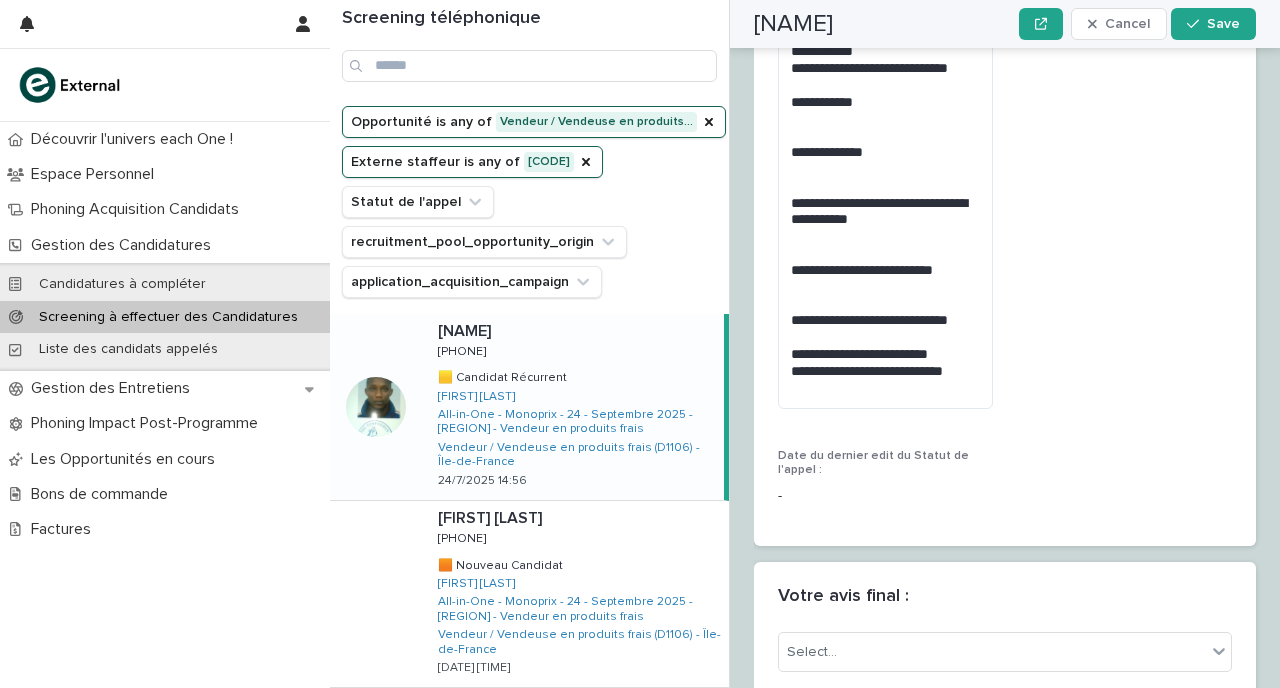 scroll, scrollTop: 3436, scrollLeft: 0, axis: vertical 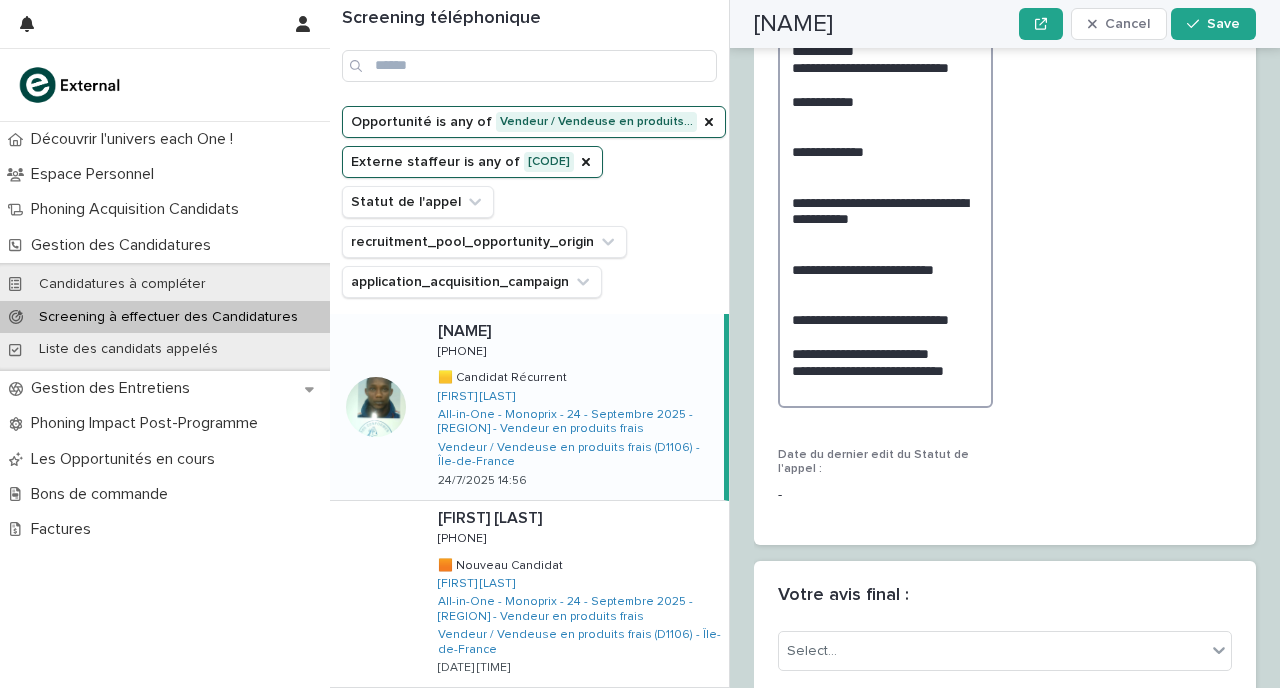click on "**********" at bounding box center [885, 160] 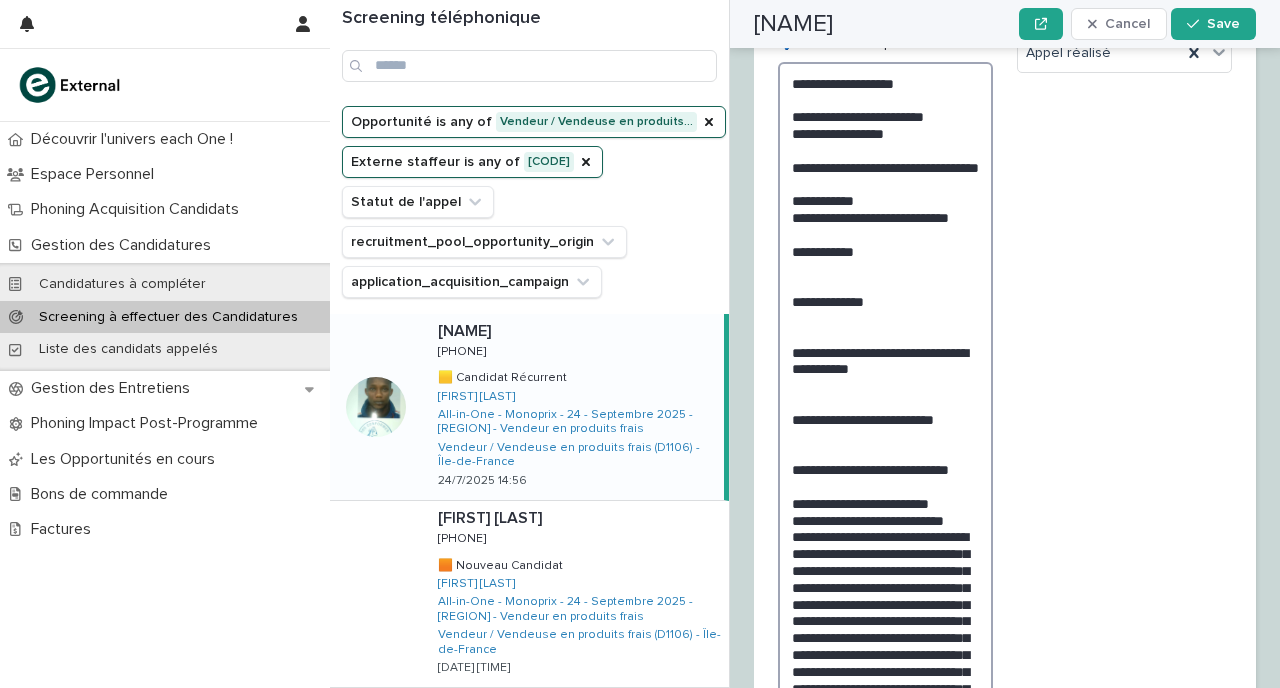 scroll, scrollTop: 3260, scrollLeft: 0, axis: vertical 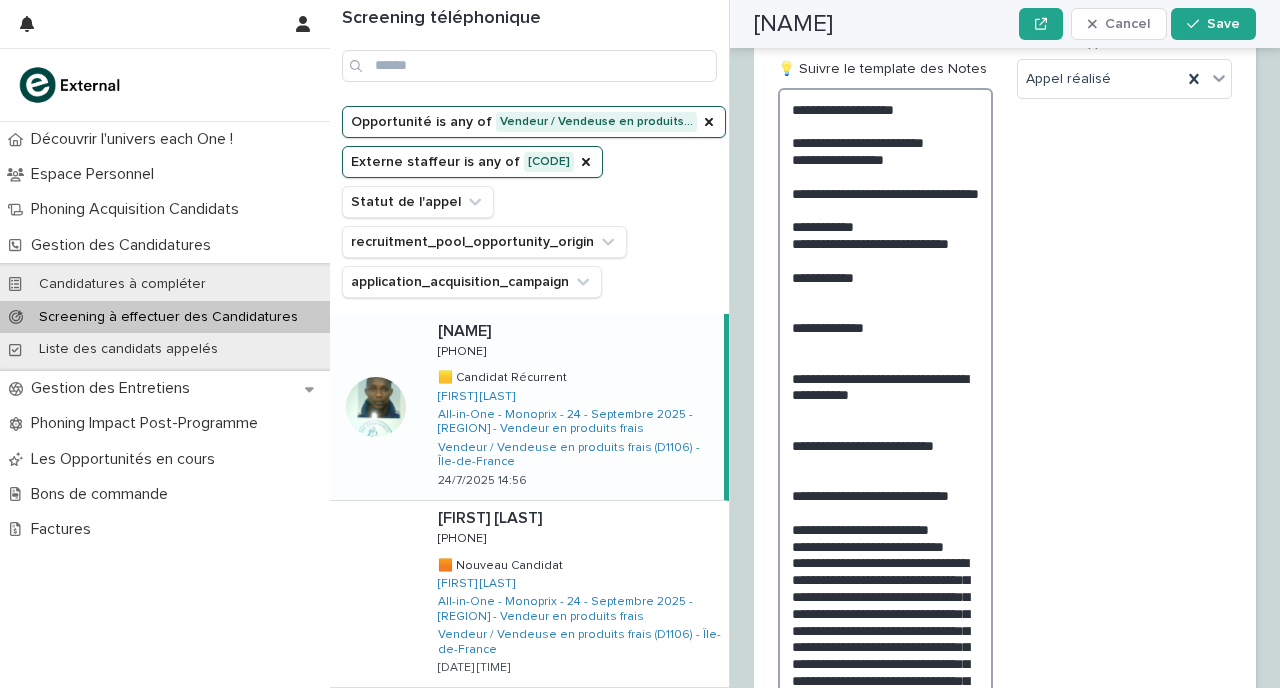 click on "**********" at bounding box center [885, 453] 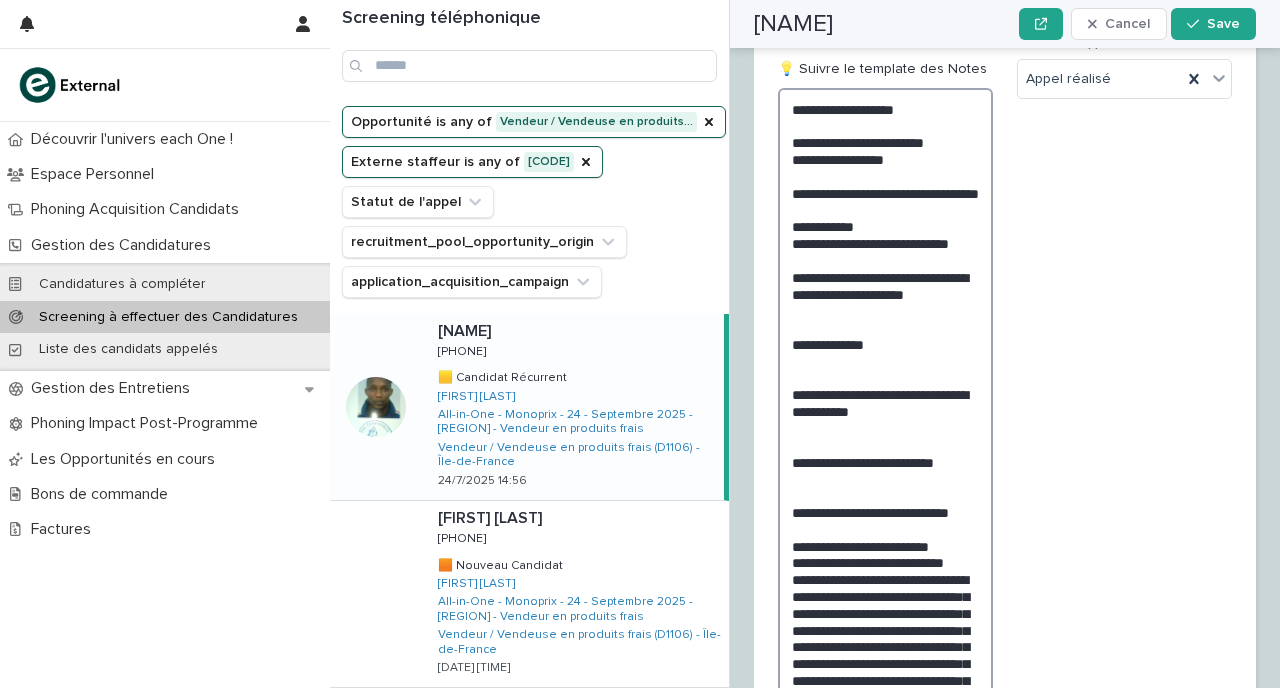 scroll, scrollTop: 3342, scrollLeft: 0, axis: vertical 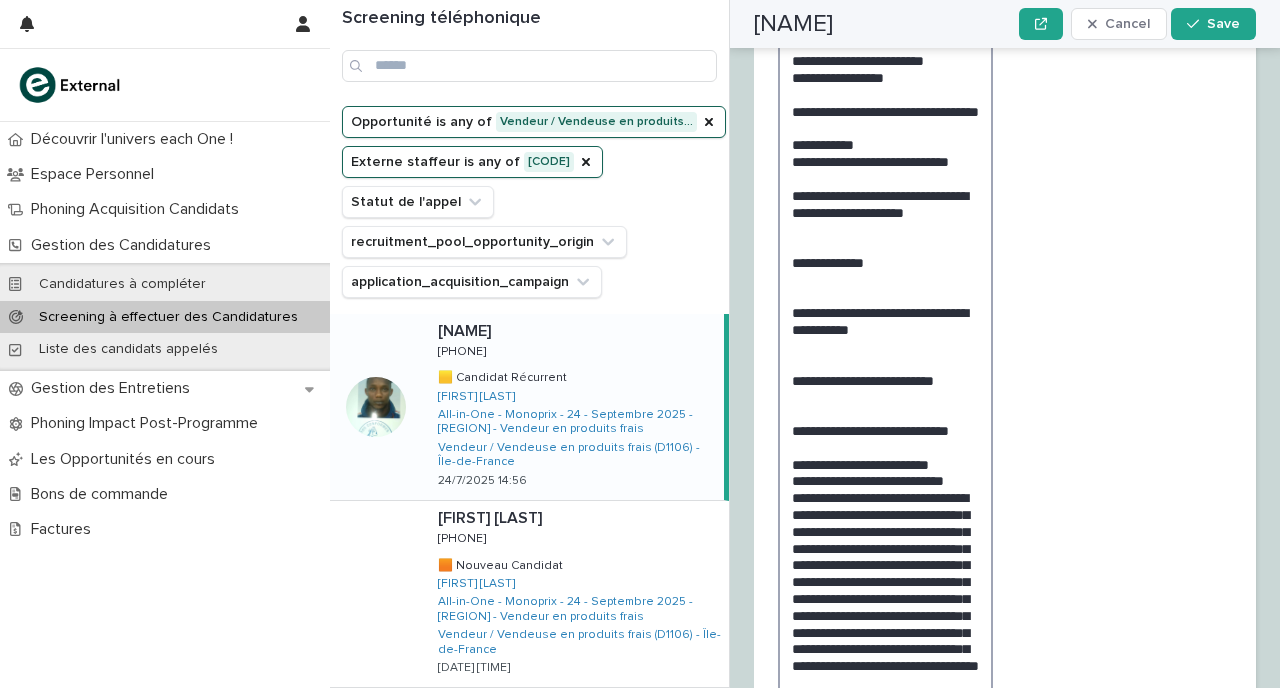 click on "**********" at bounding box center [885, 380] 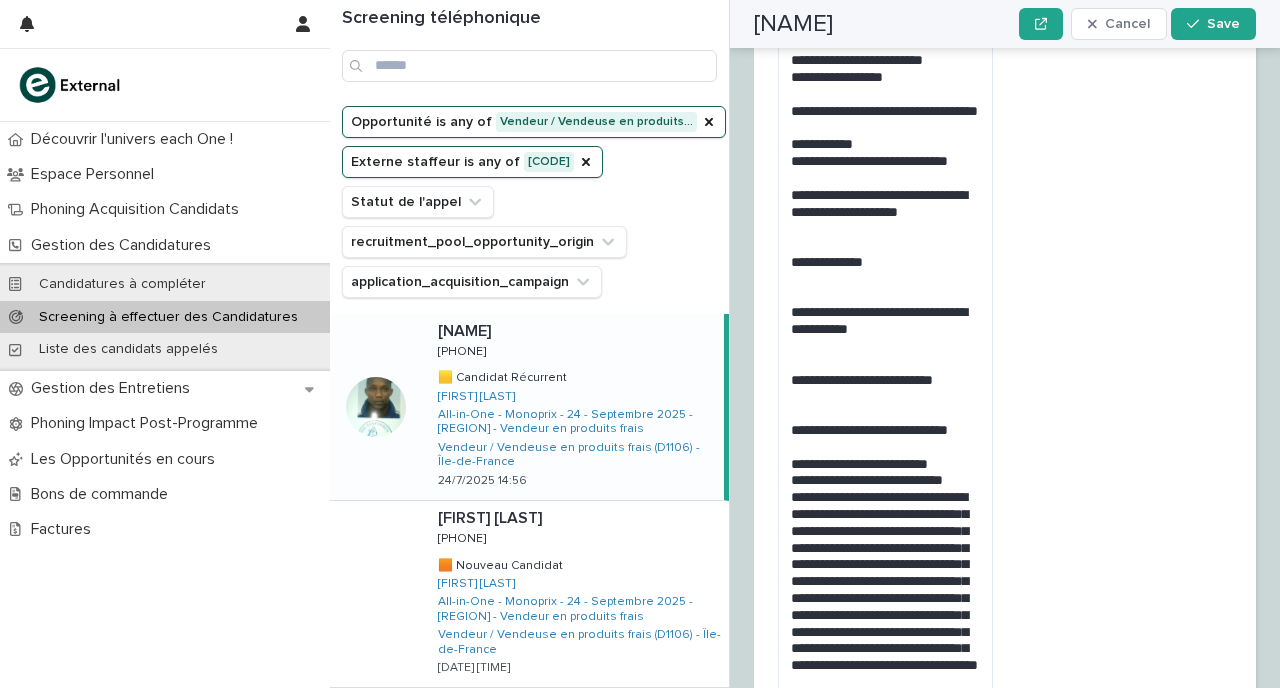 click on "Statut de l'appel à valider * Appel réalisé" at bounding box center [1124, 362] 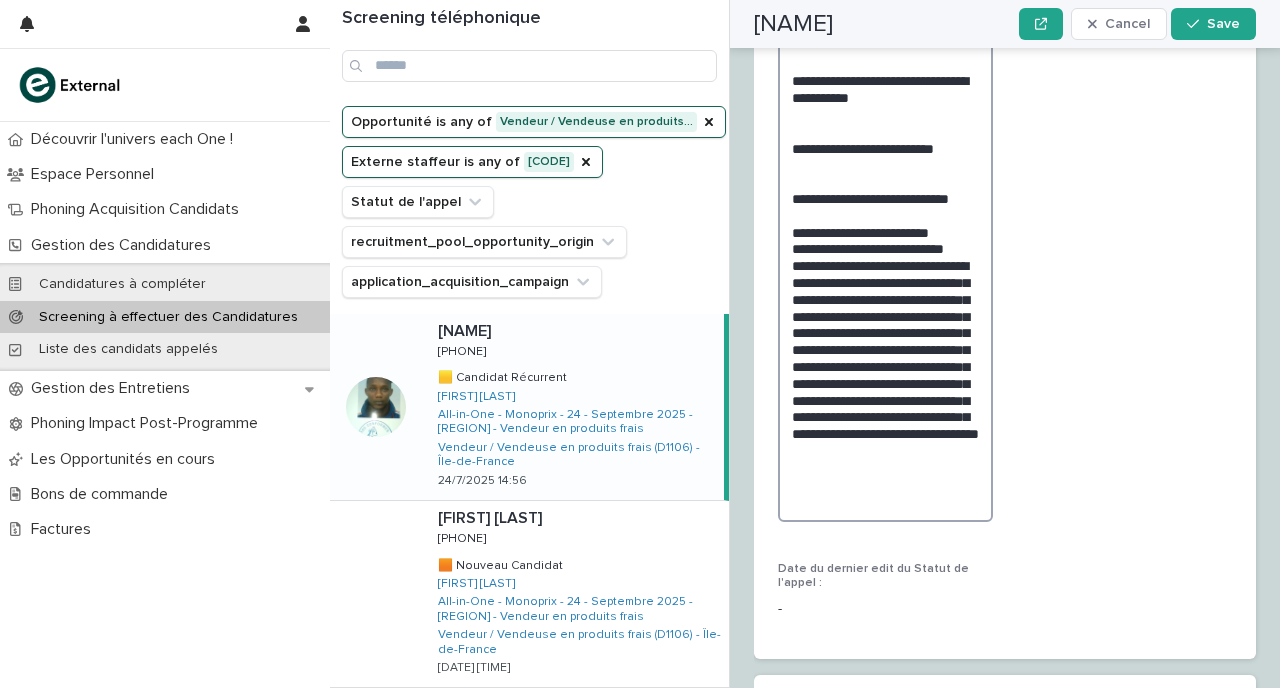 click on "**********" at bounding box center (885, 148) 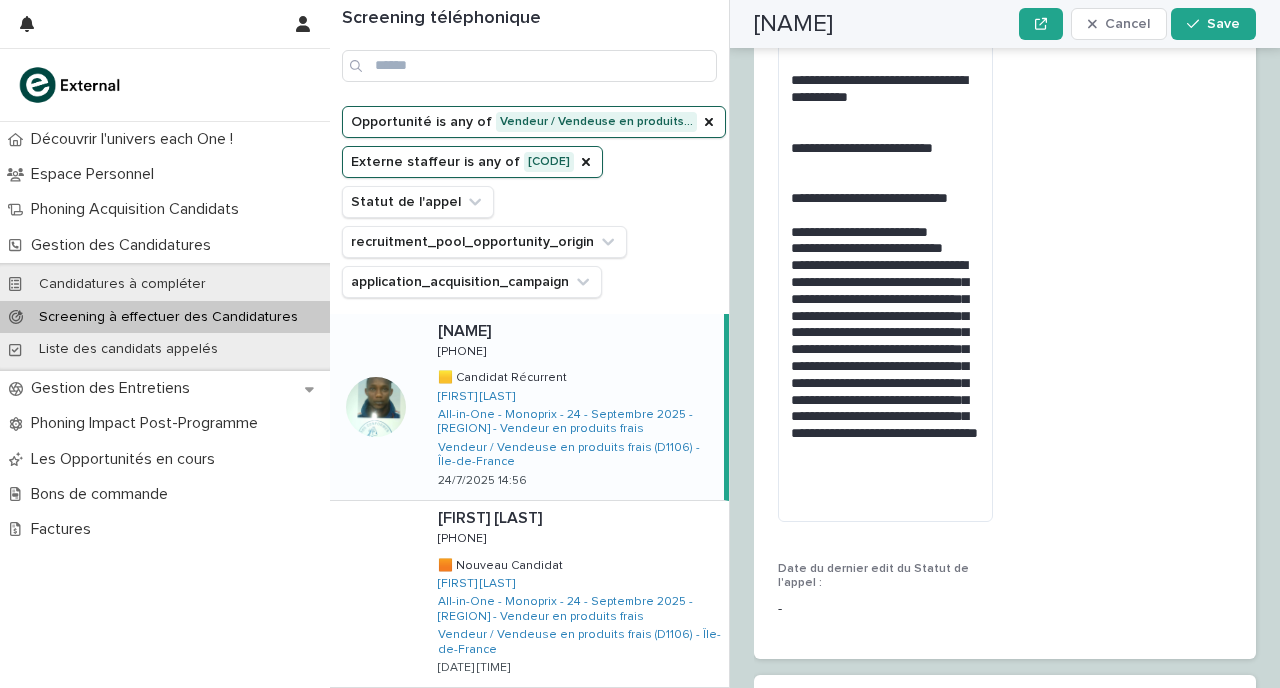 click on "Statut de l'appel à valider * Appel réalisé" at bounding box center [1124, 130] 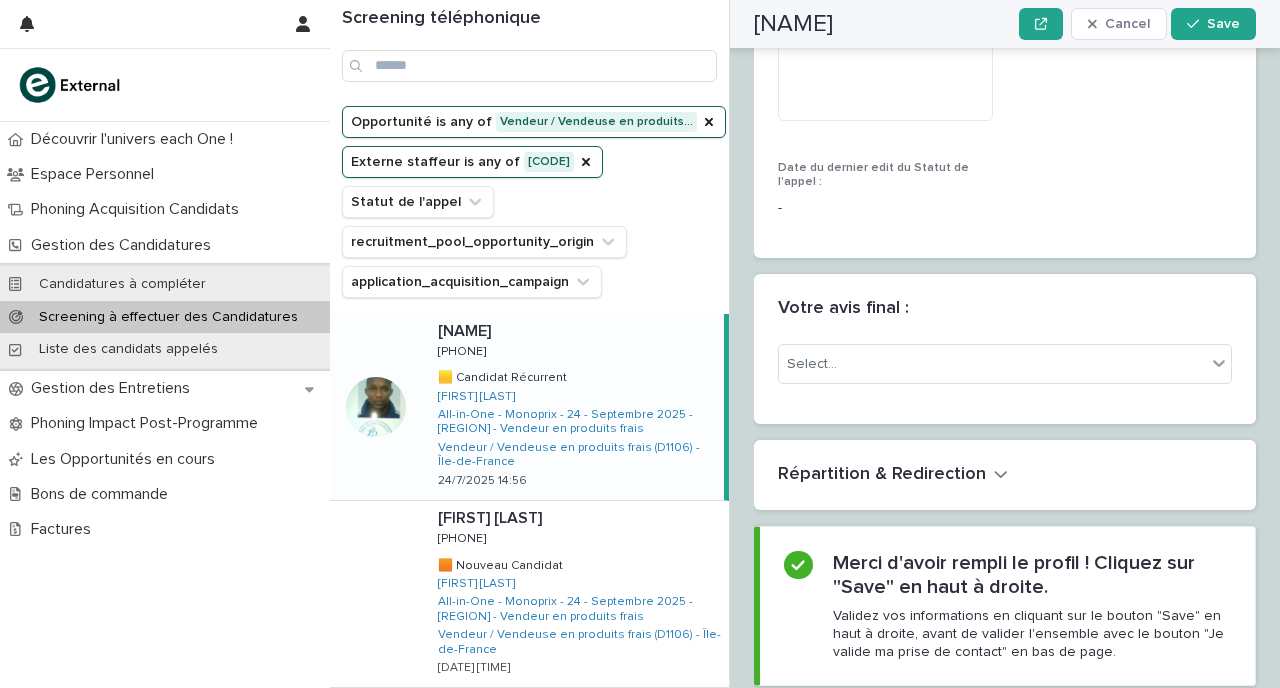 scroll, scrollTop: 4004, scrollLeft: 0, axis: vertical 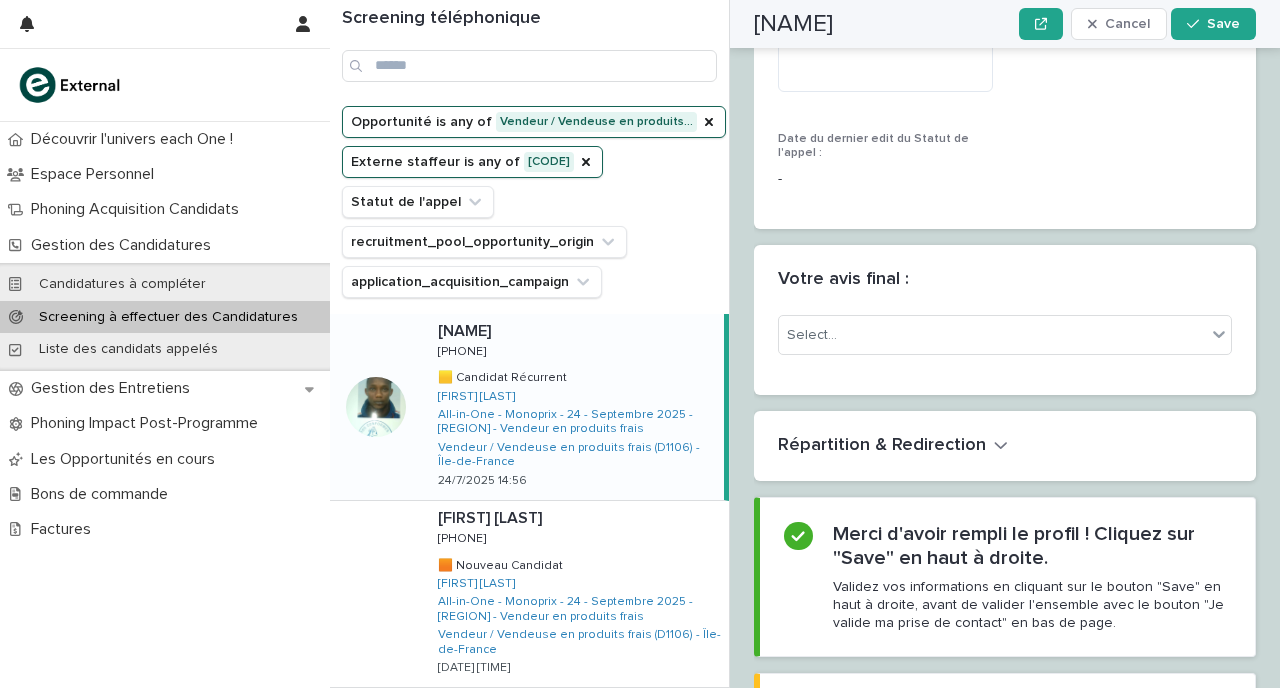 click on "Répartition & Redirection" at bounding box center [882, 446] 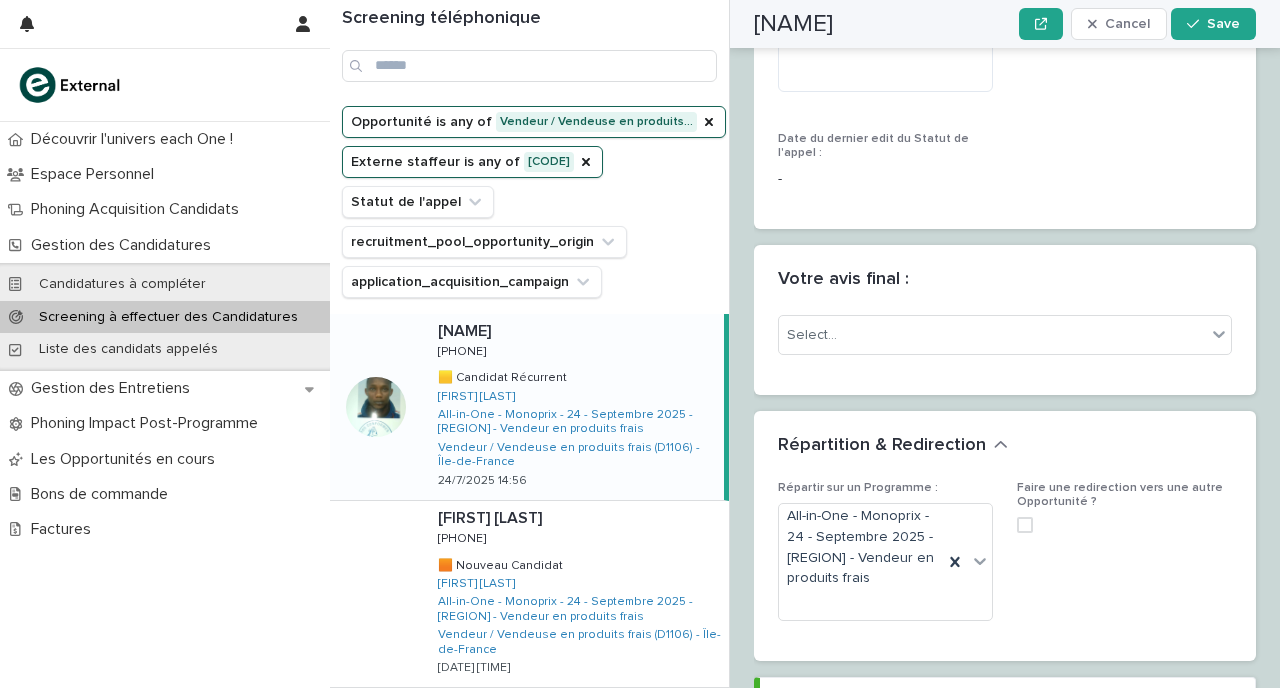 scroll, scrollTop: 4039, scrollLeft: 0, axis: vertical 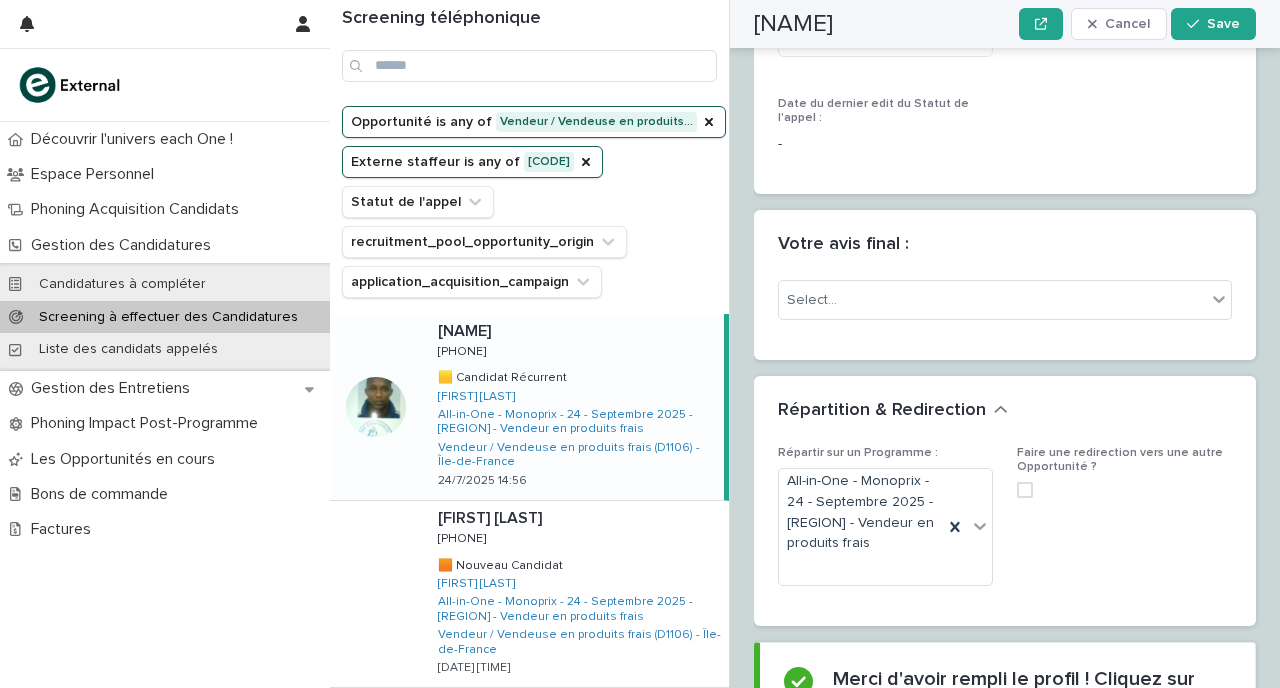 click at bounding box center (1025, 490) 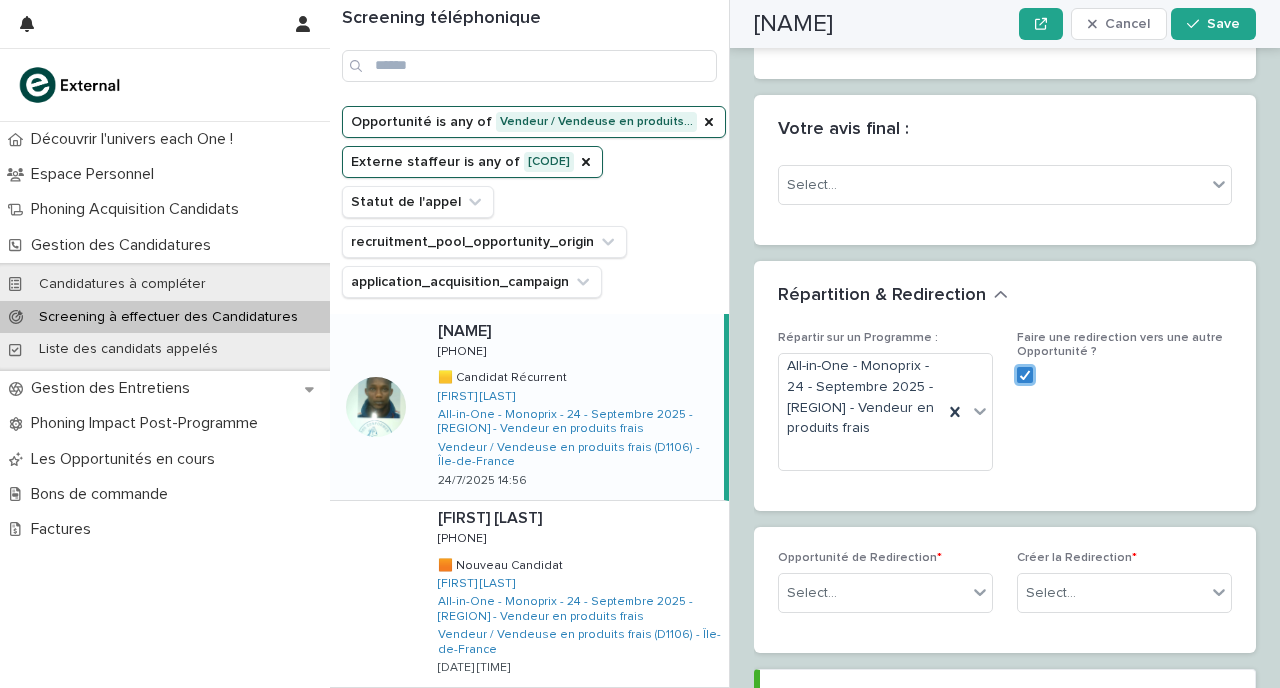 scroll, scrollTop: 4222, scrollLeft: 0, axis: vertical 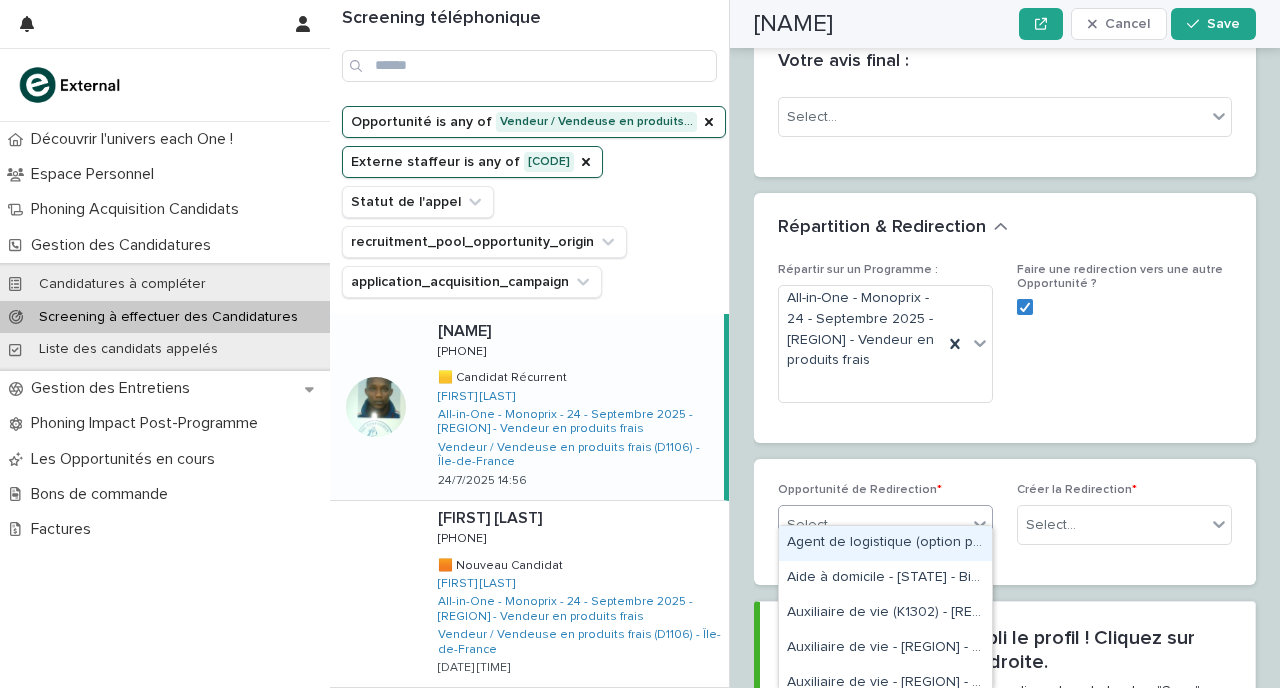 click on "Select..." at bounding box center (873, 525) 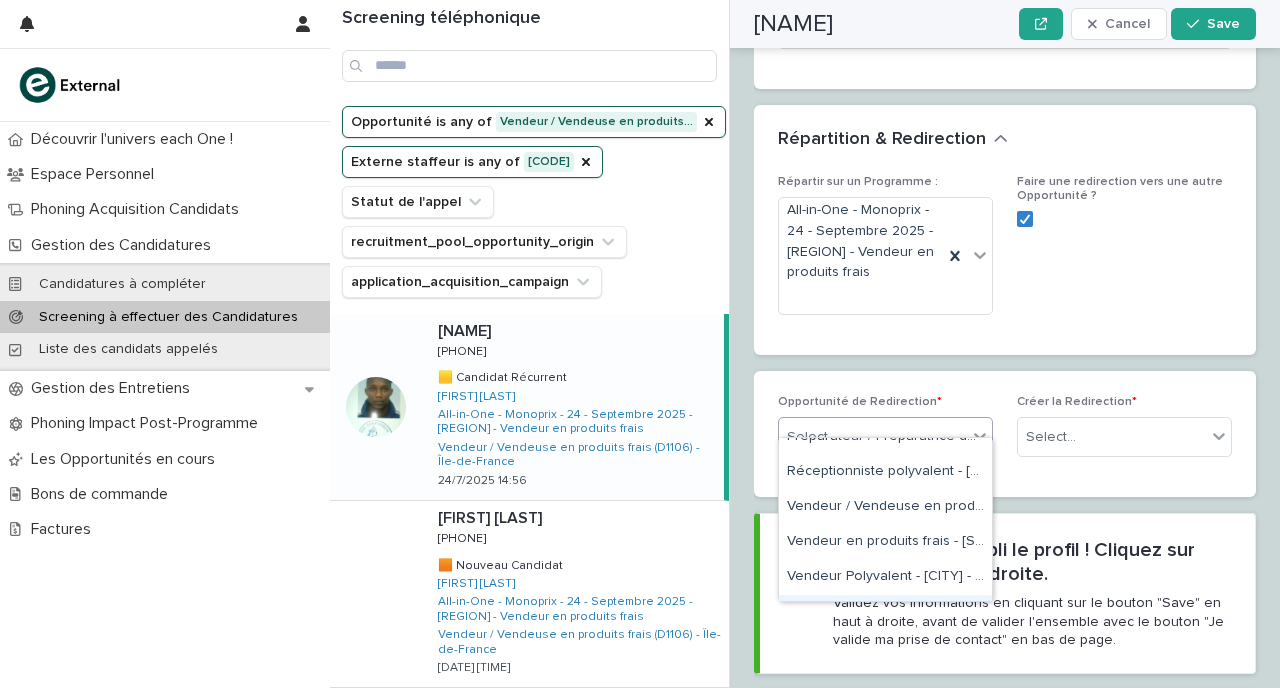 scroll, scrollTop: 467, scrollLeft: 0, axis: vertical 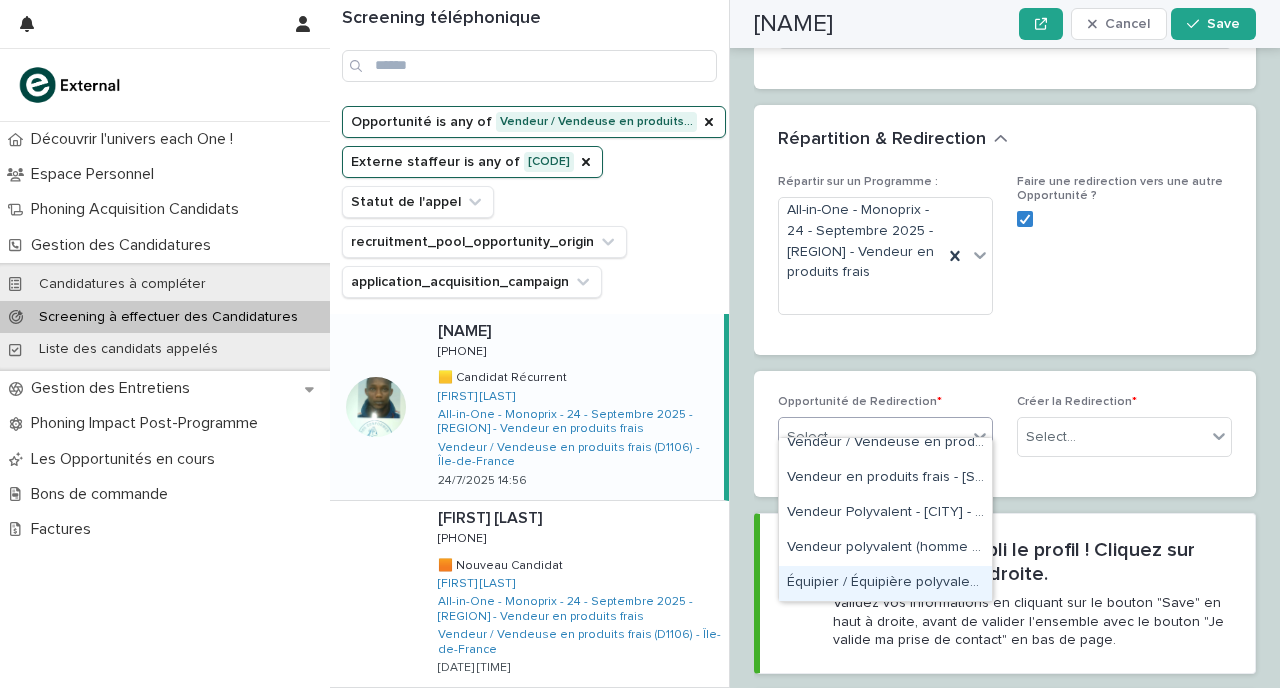 click on "Équipier / Équipière polyvalent de restauration rapide (G1603) - Île-de-France" at bounding box center [885, 583] 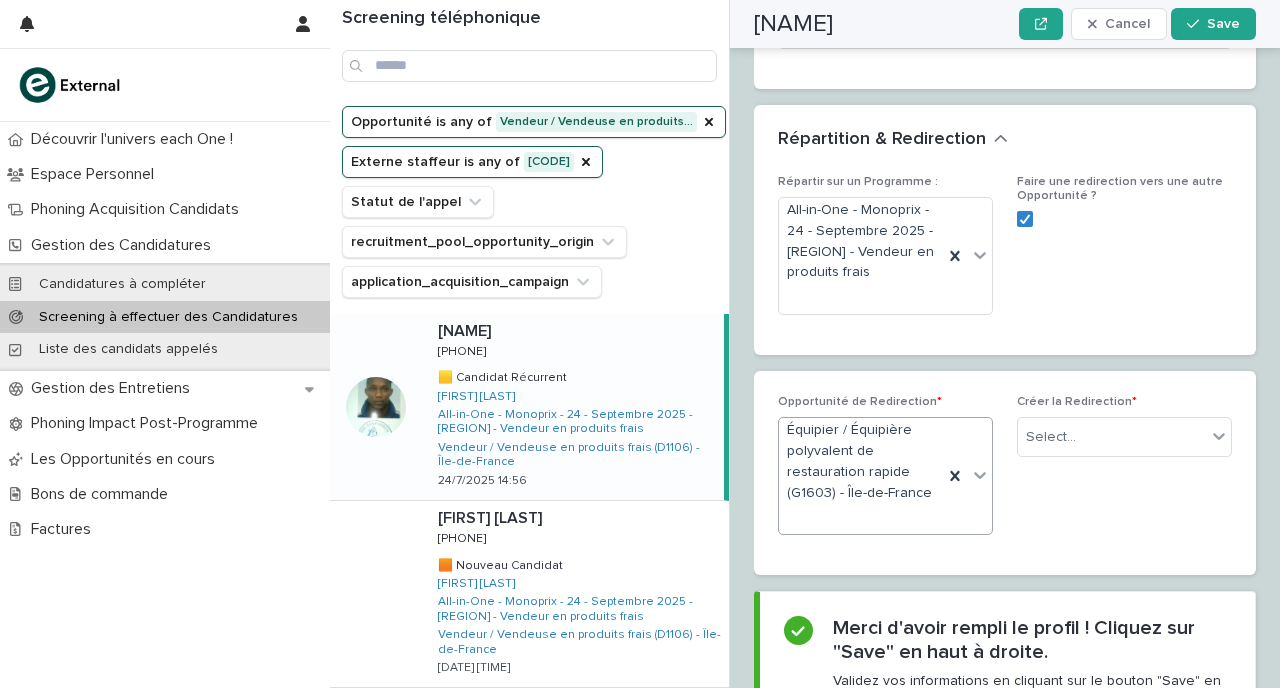 click on "Équipier / Équipière polyvalent de restauration rapide (G1603) - Île-de-France" at bounding box center [861, 461] 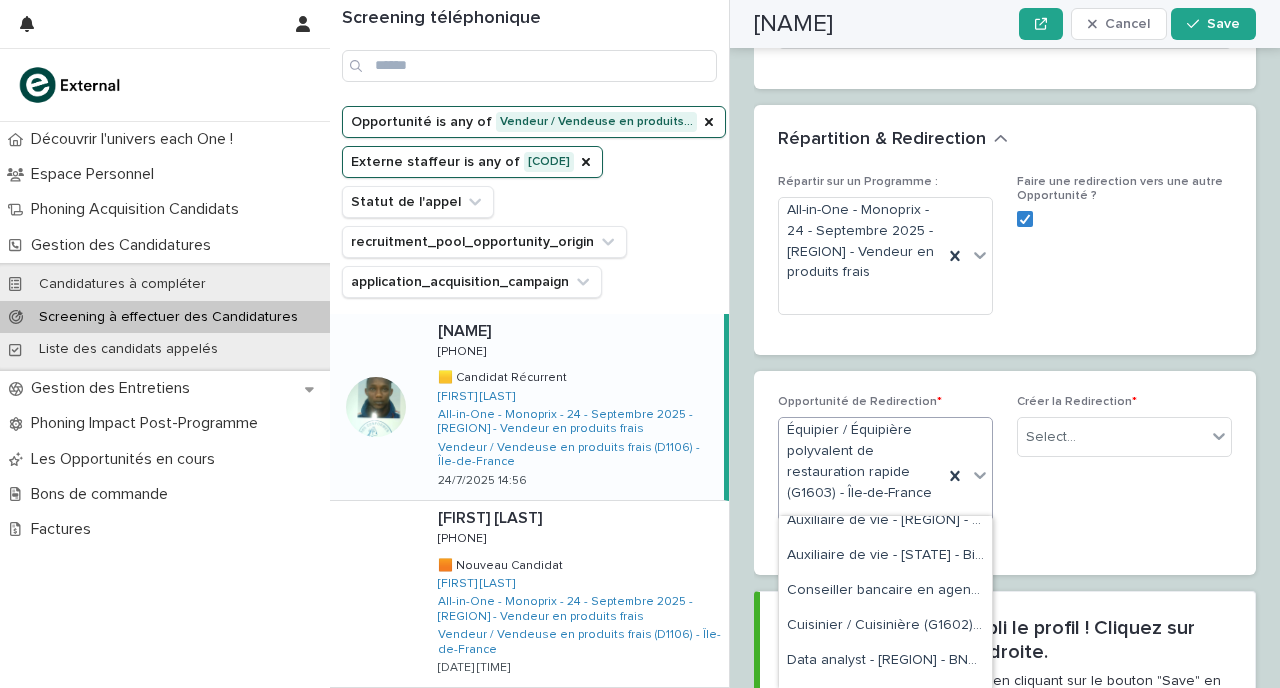 scroll, scrollTop: 151, scrollLeft: 0, axis: vertical 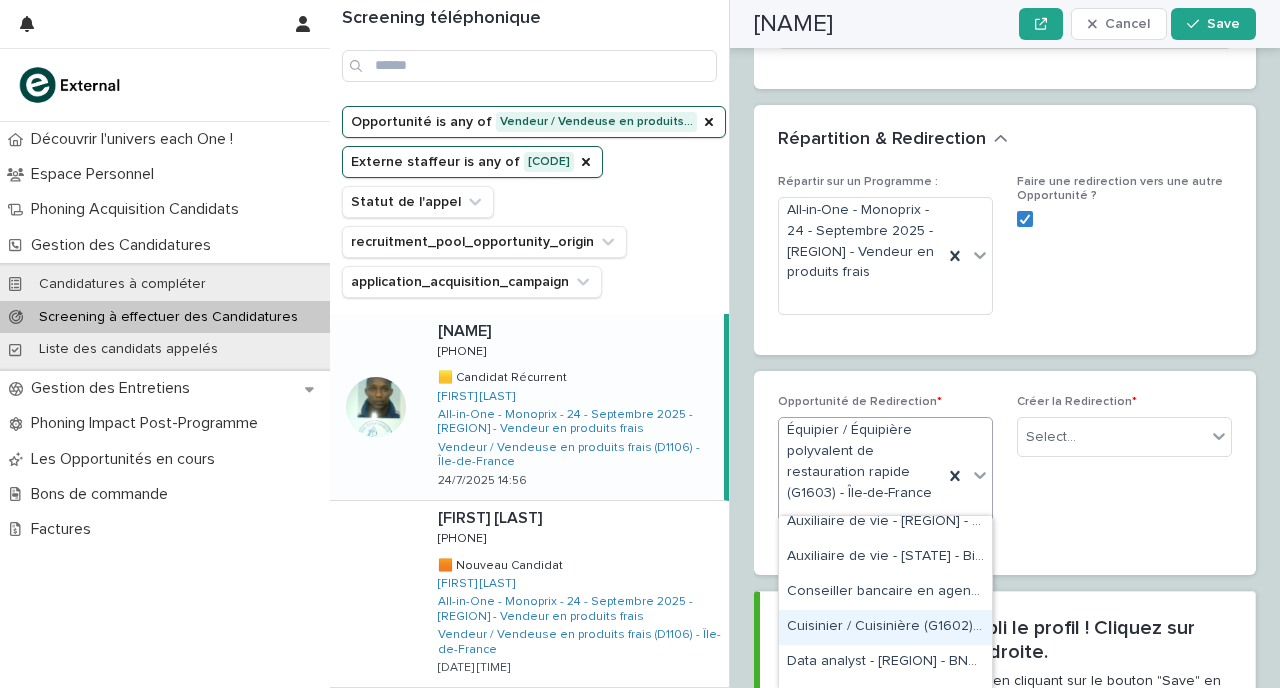 click on "Cuisinier / Cuisinière (G1602) - Île-de-France" at bounding box center [885, 627] 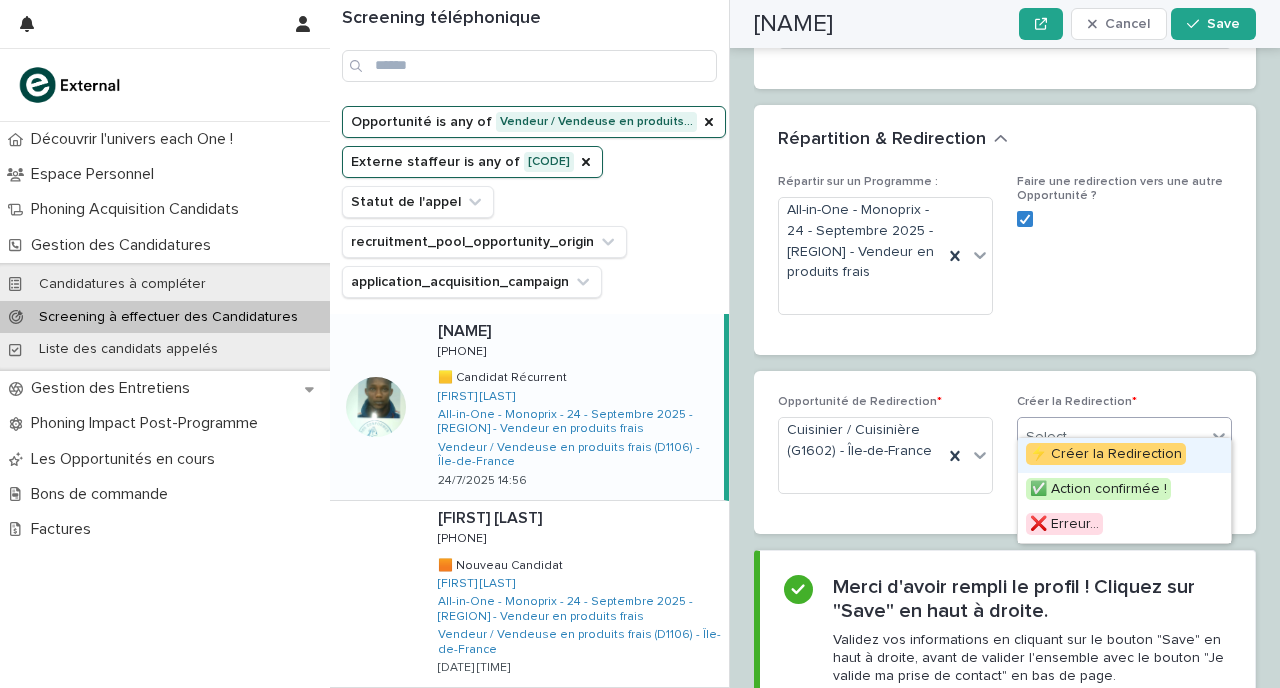 click on "Select..." at bounding box center (1112, 437) 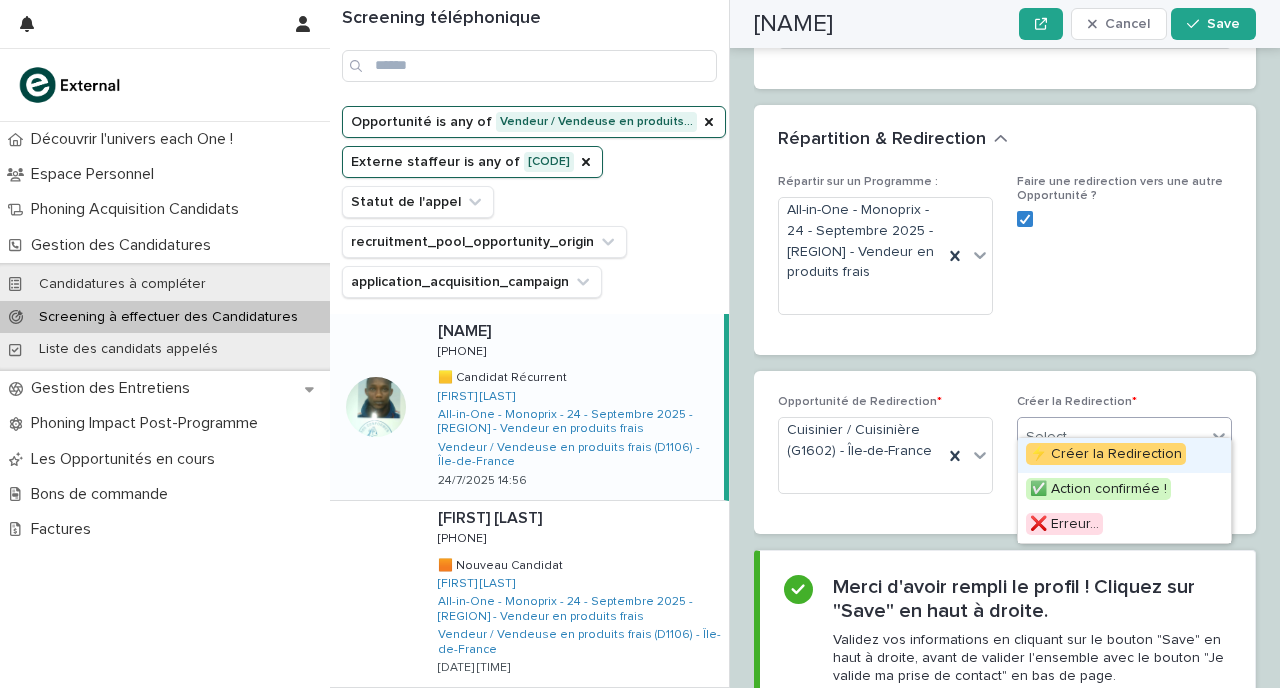 click on "⚡ Créer la Redirection" at bounding box center [1106, 454] 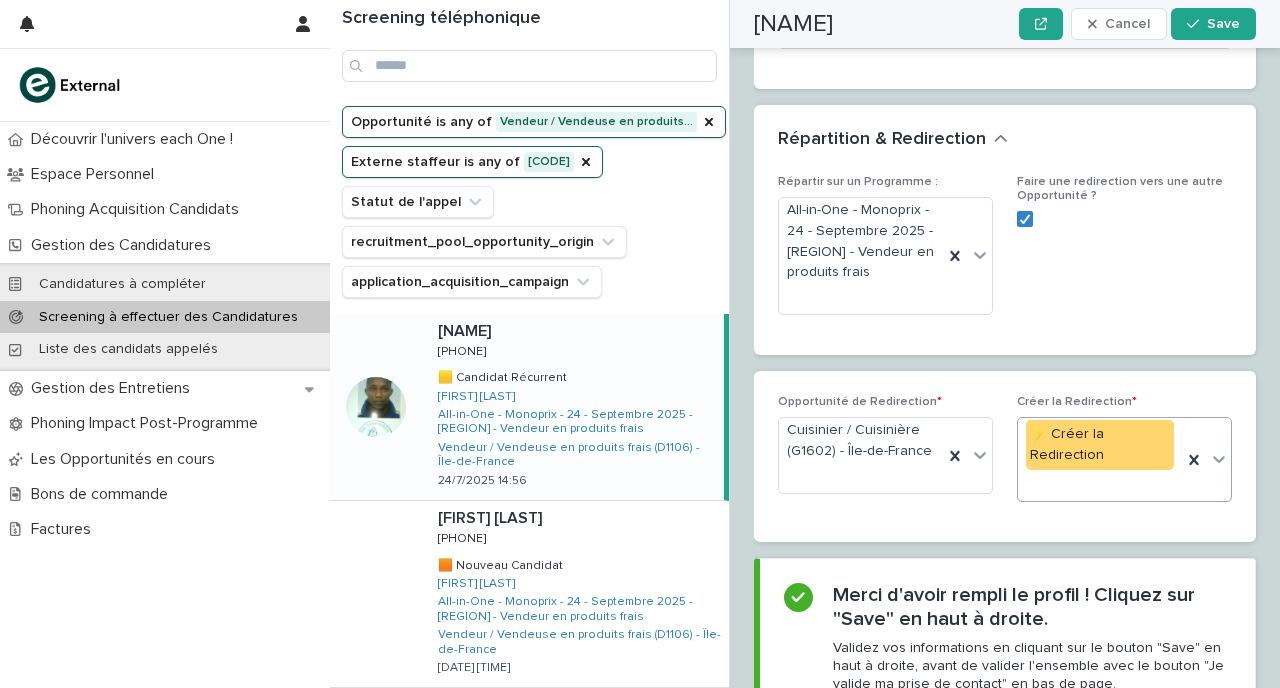 click on "Créer la Redirection *   option ⚡ Créer la Redirection, selected.     0 results available. Select is focused ,type to refine list, press Down to open the menu,  ⚡ Créer la Redirection" at bounding box center [1124, 456] 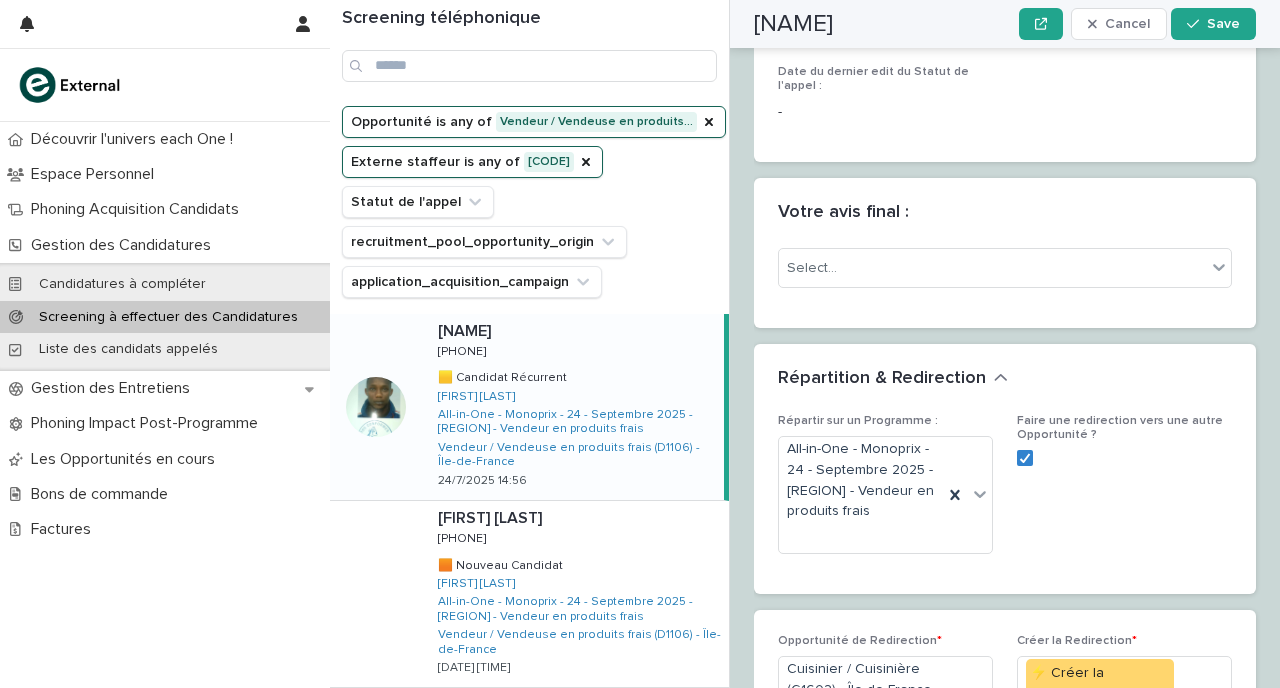 scroll, scrollTop: 4069, scrollLeft: 0, axis: vertical 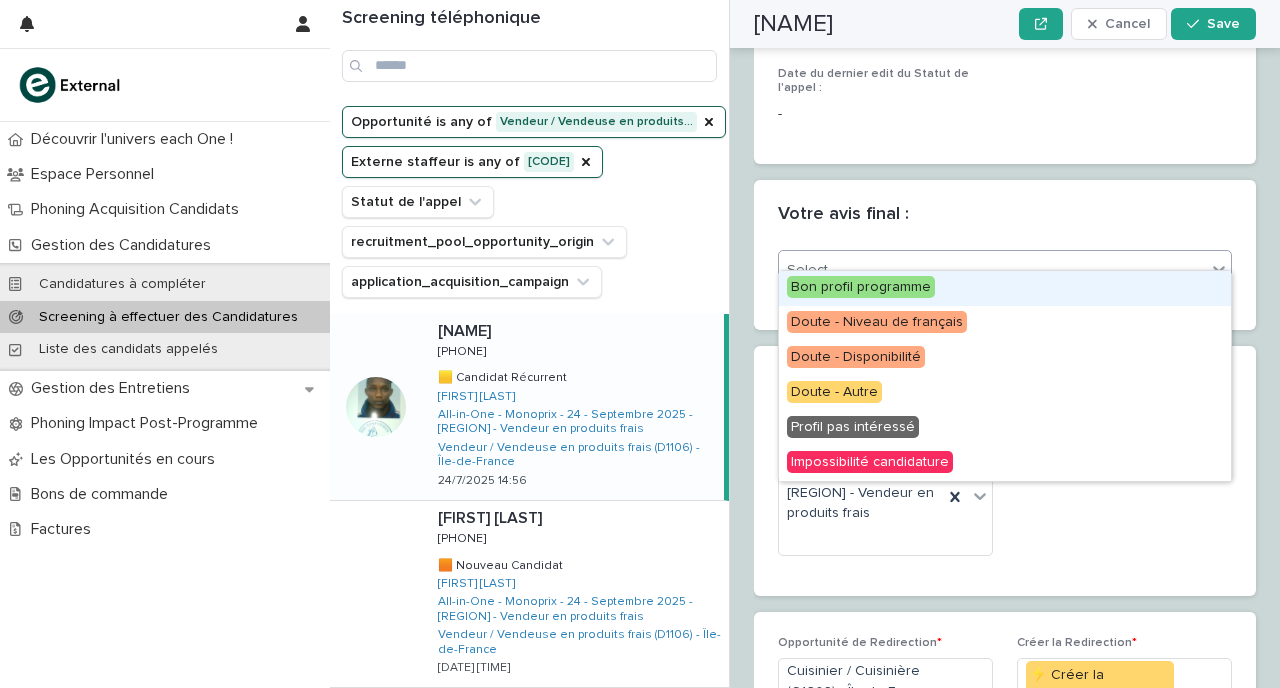 click on "Select..." at bounding box center (992, 270) 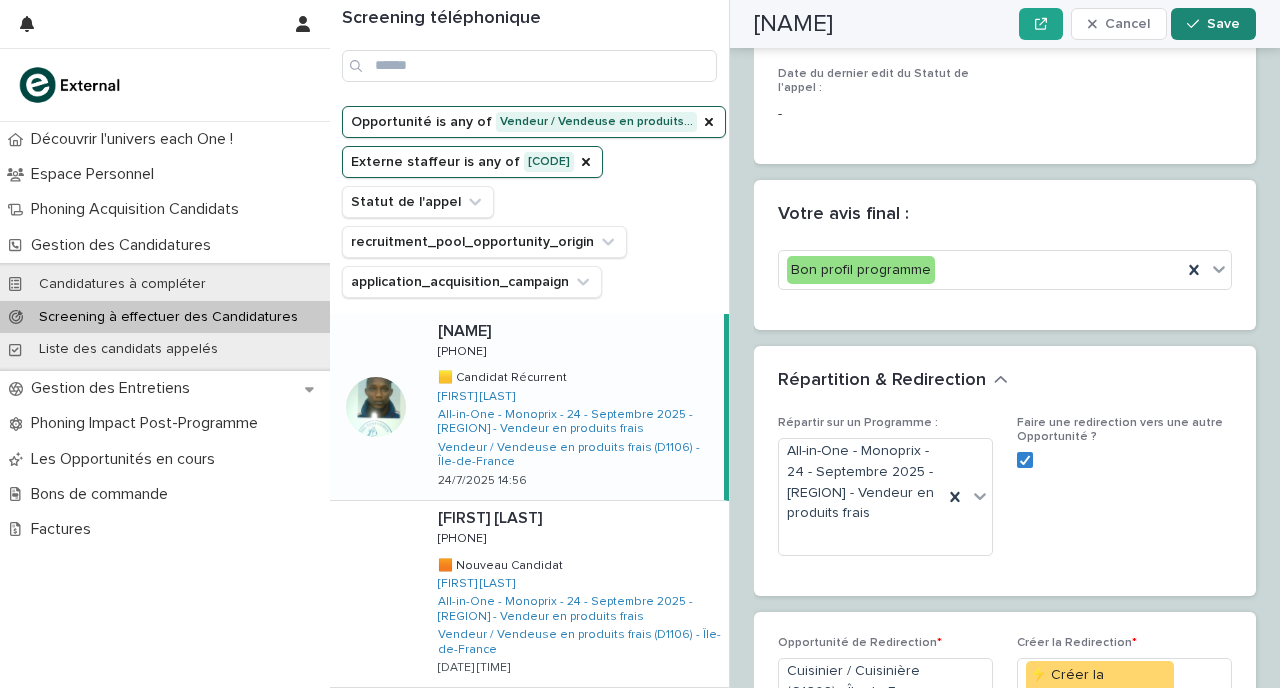 click on "Save" at bounding box center (1223, 24) 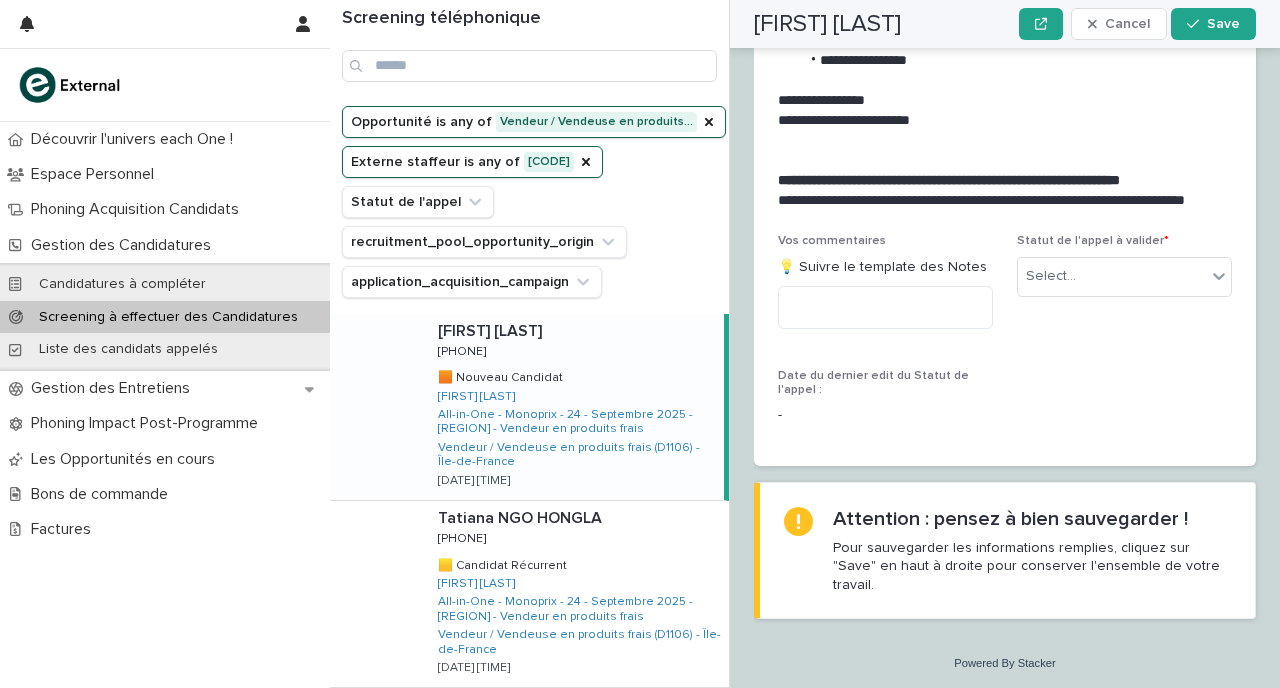 scroll, scrollTop: 2368, scrollLeft: 0, axis: vertical 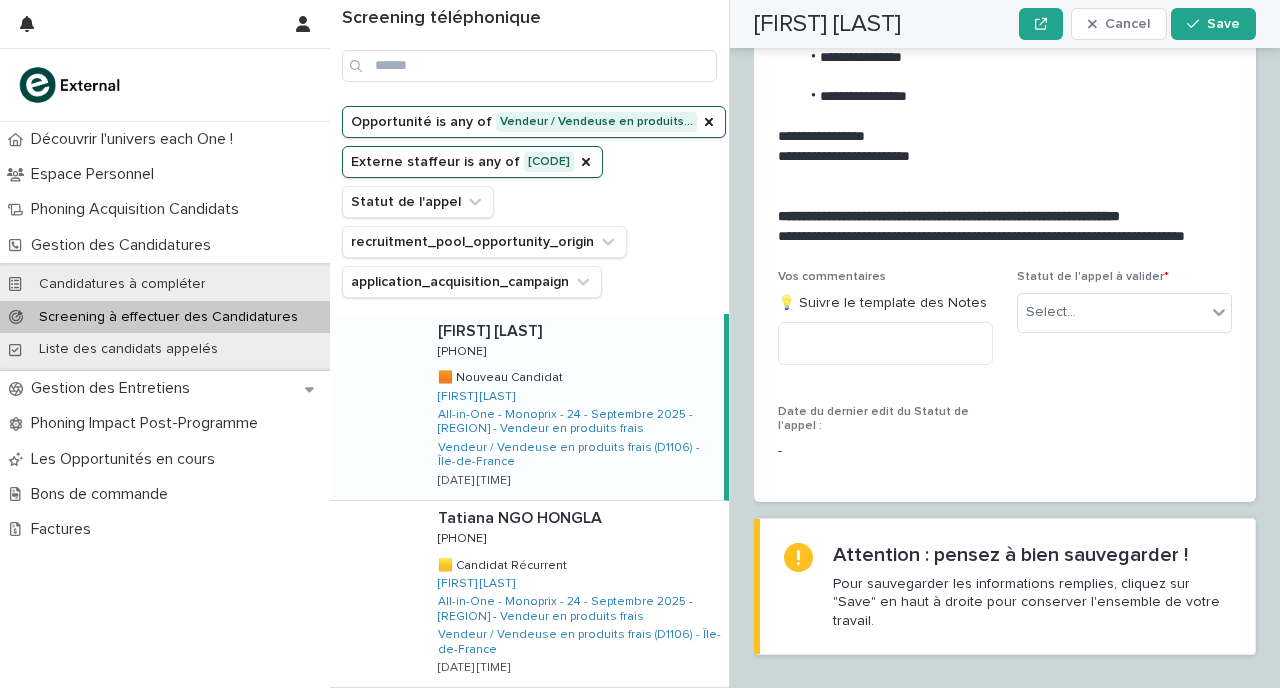 click on "[FIRST] [LAST] [FIRST] [LAST]  [PHONE] [PHONE]  🟧 Nouveau Candidat 🟧 Nouveau Candidat   [FIRST] [LAST]   All-in-One - Monoprix - 24 - Septembre 2025 - [REGION] - Vendeur en produits frais   Vendeur / Vendeuse en produits frais (D1106) - [REGION]   [DATE] [TIME]" at bounding box center [573, 407] 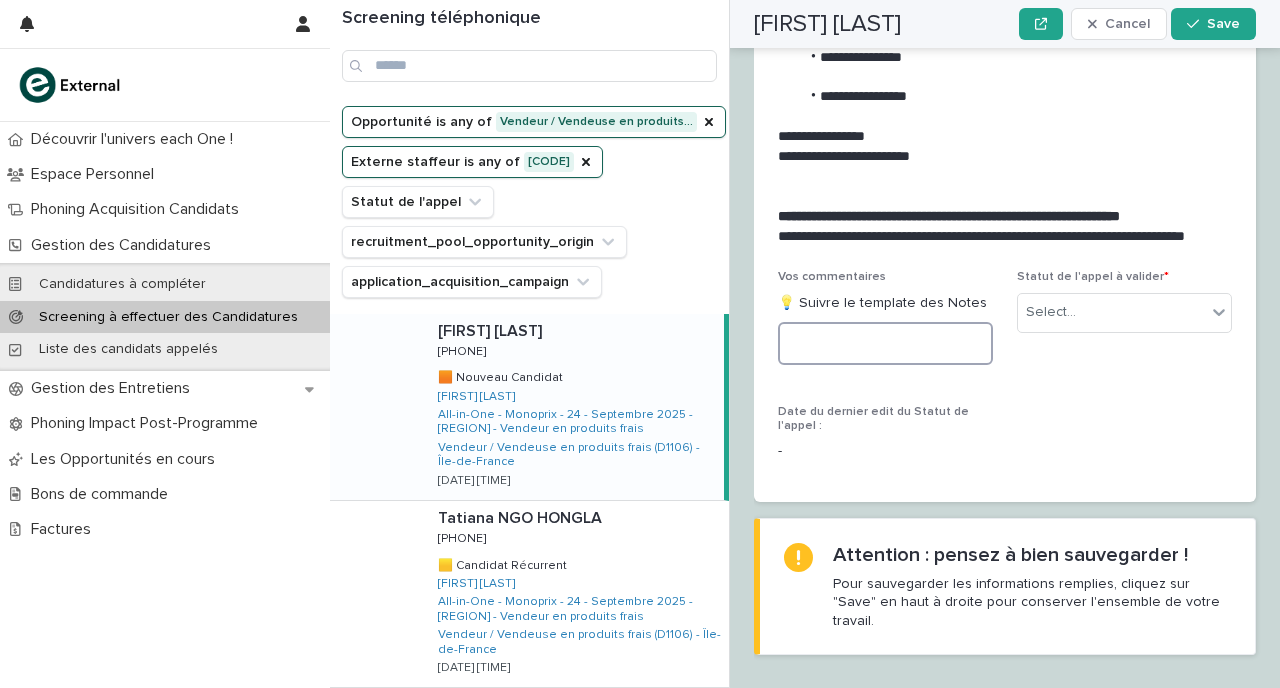 click at bounding box center (885, 343) 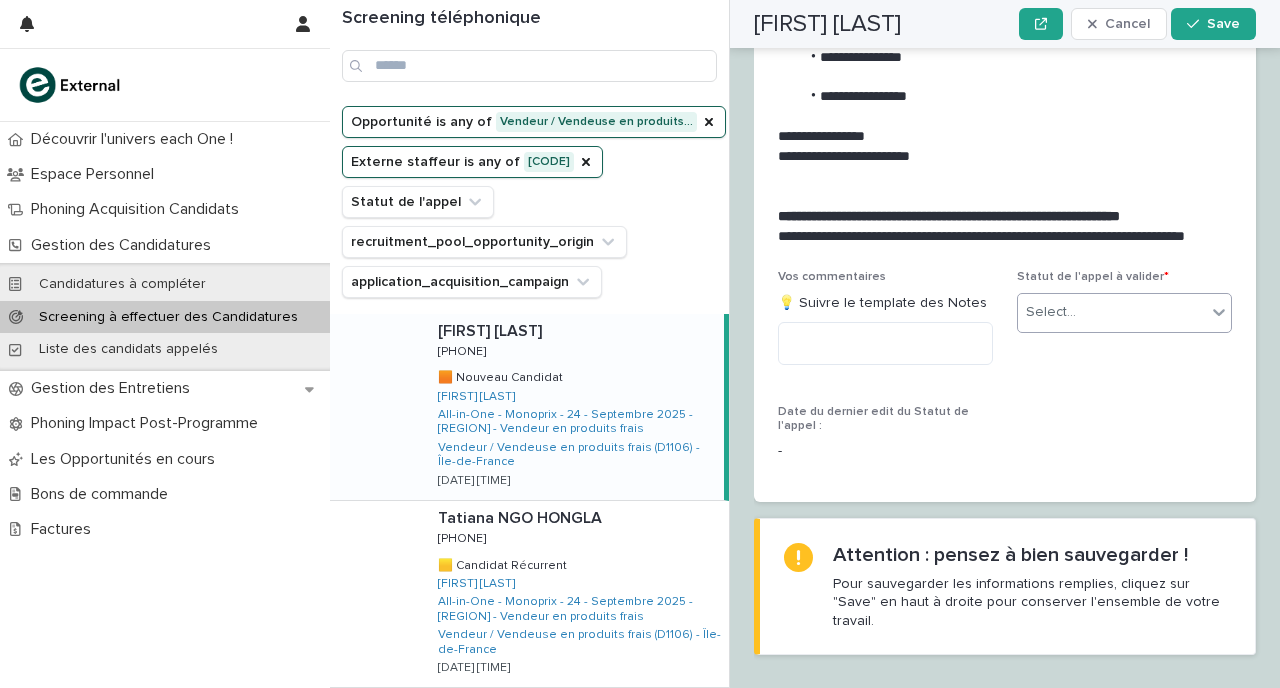 click on "Select..." at bounding box center (1112, 312) 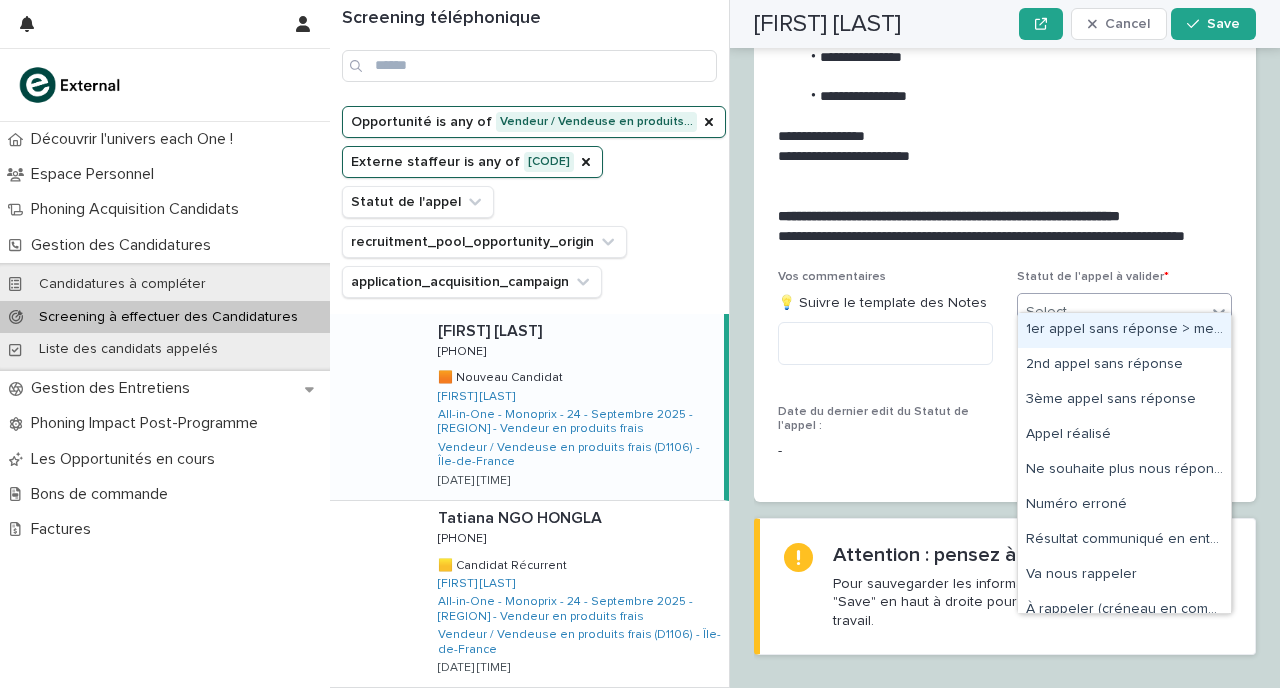 click on "Select..." at bounding box center [1112, 312] 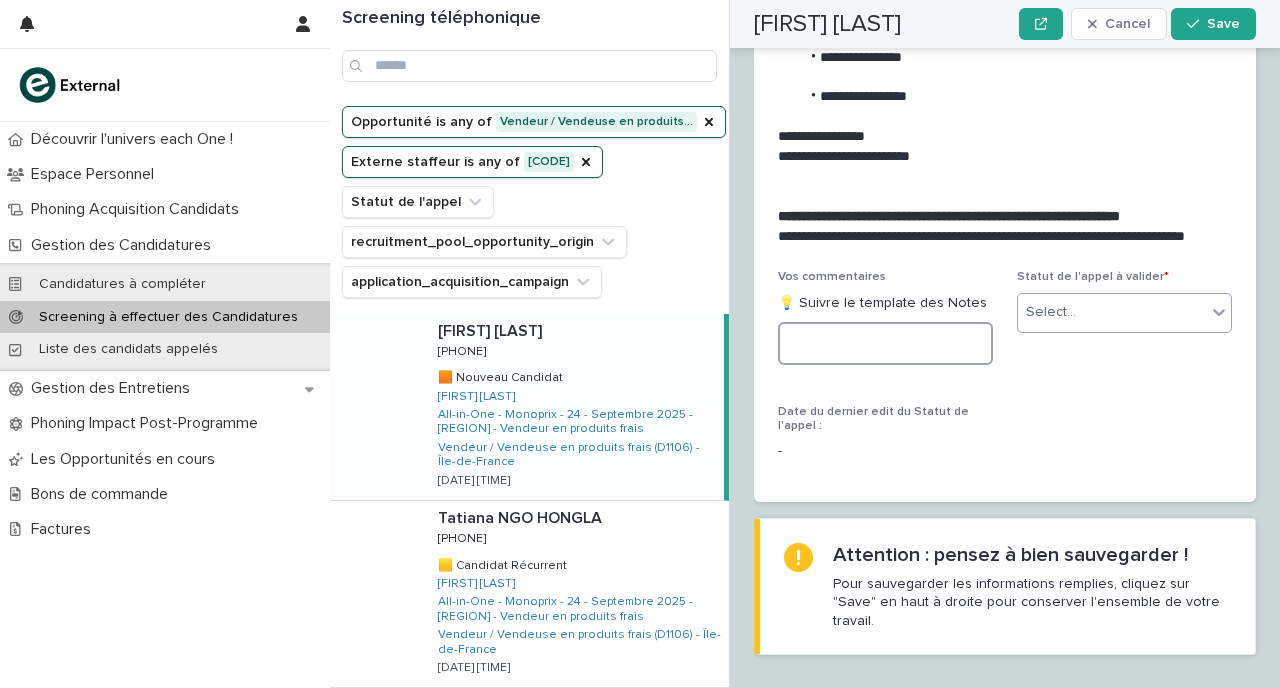 click at bounding box center (885, 343) 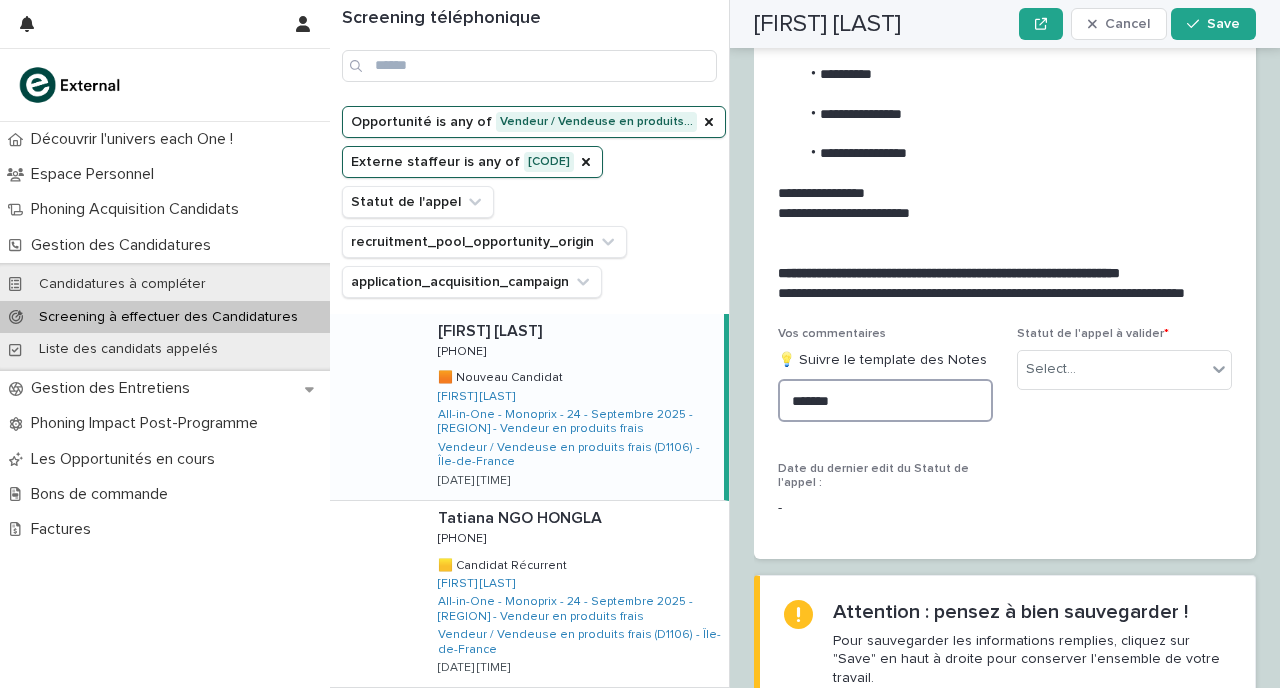 scroll, scrollTop: 2348, scrollLeft: 0, axis: vertical 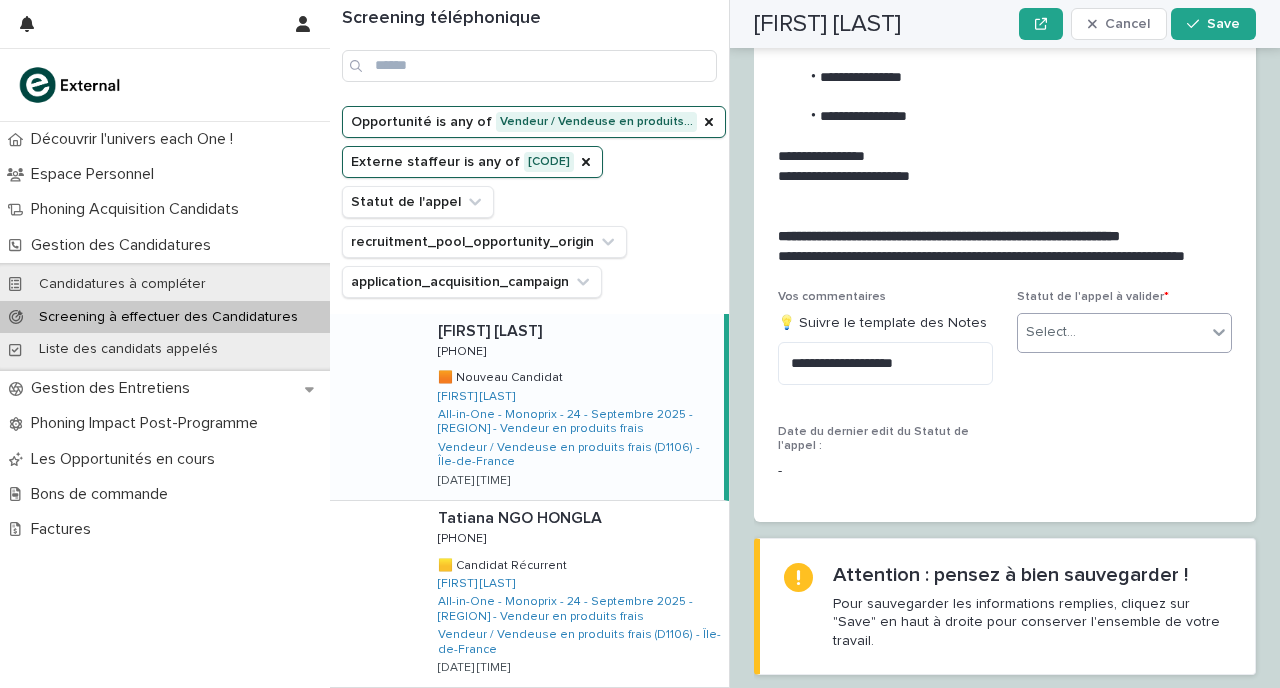 click on "Select..." at bounding box center (1124, 333) 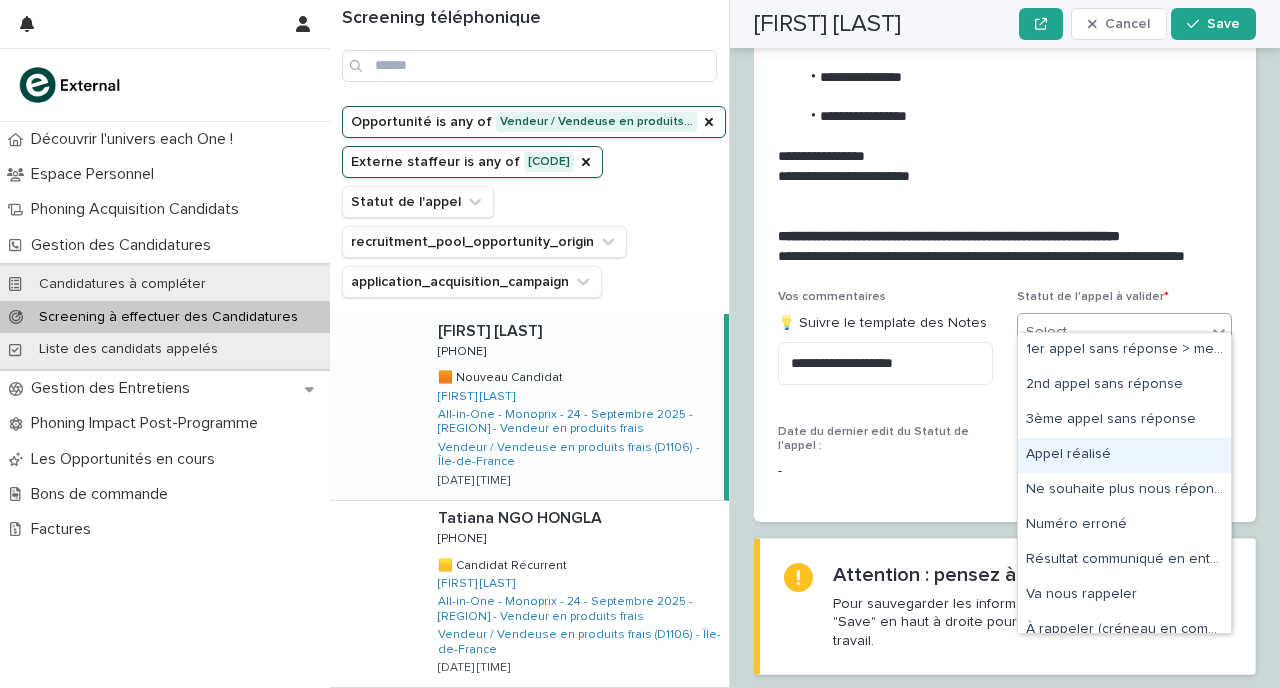 click on "Appel réalisé" at bounding box center (1124, 455) 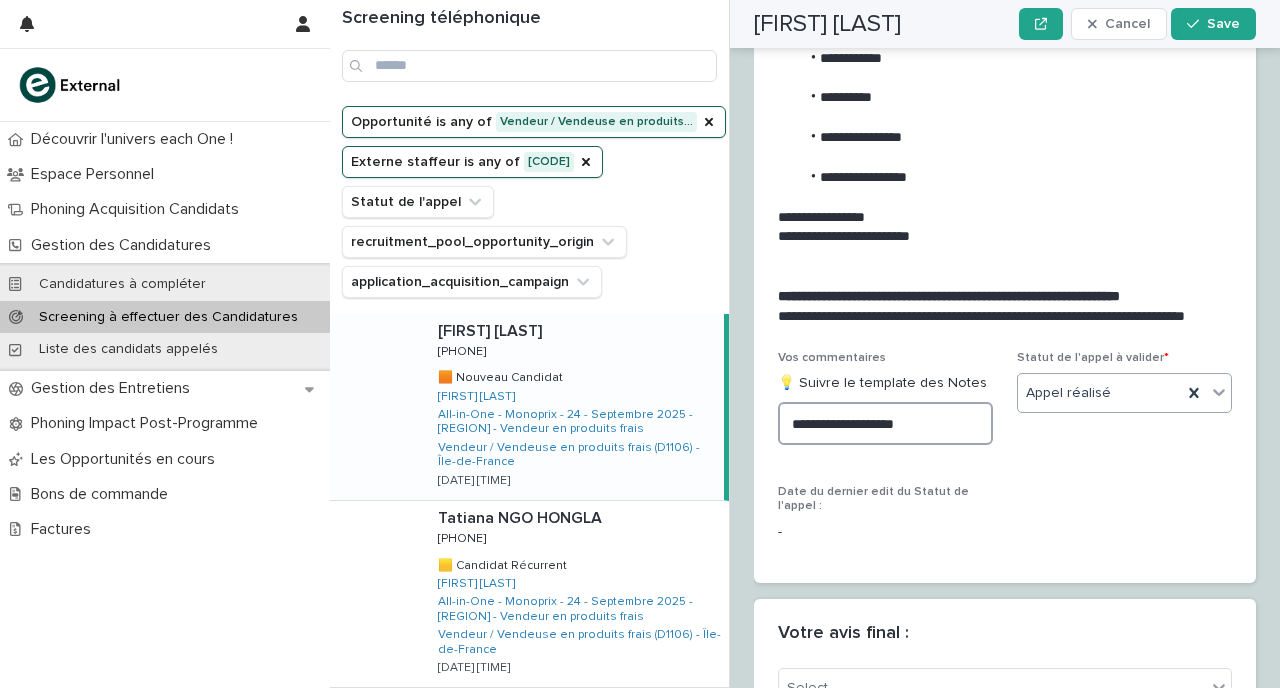 click on "**********" at bounding box center (885, 423) 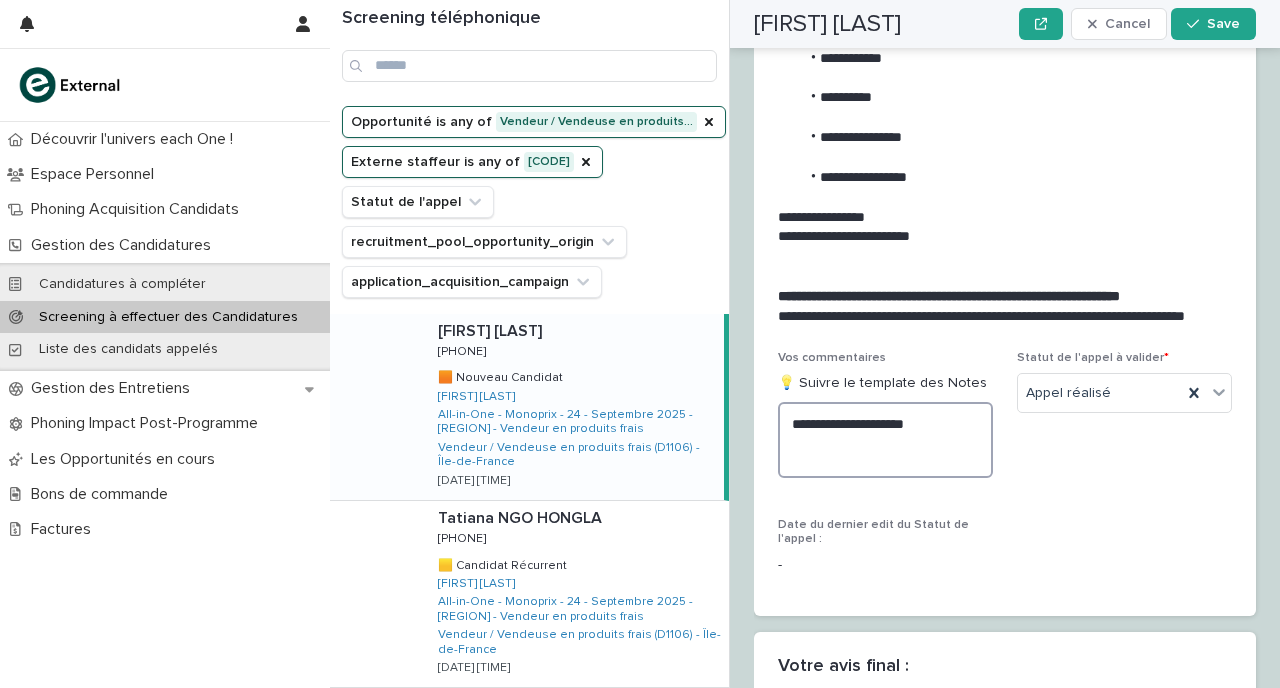 paste on "**********" 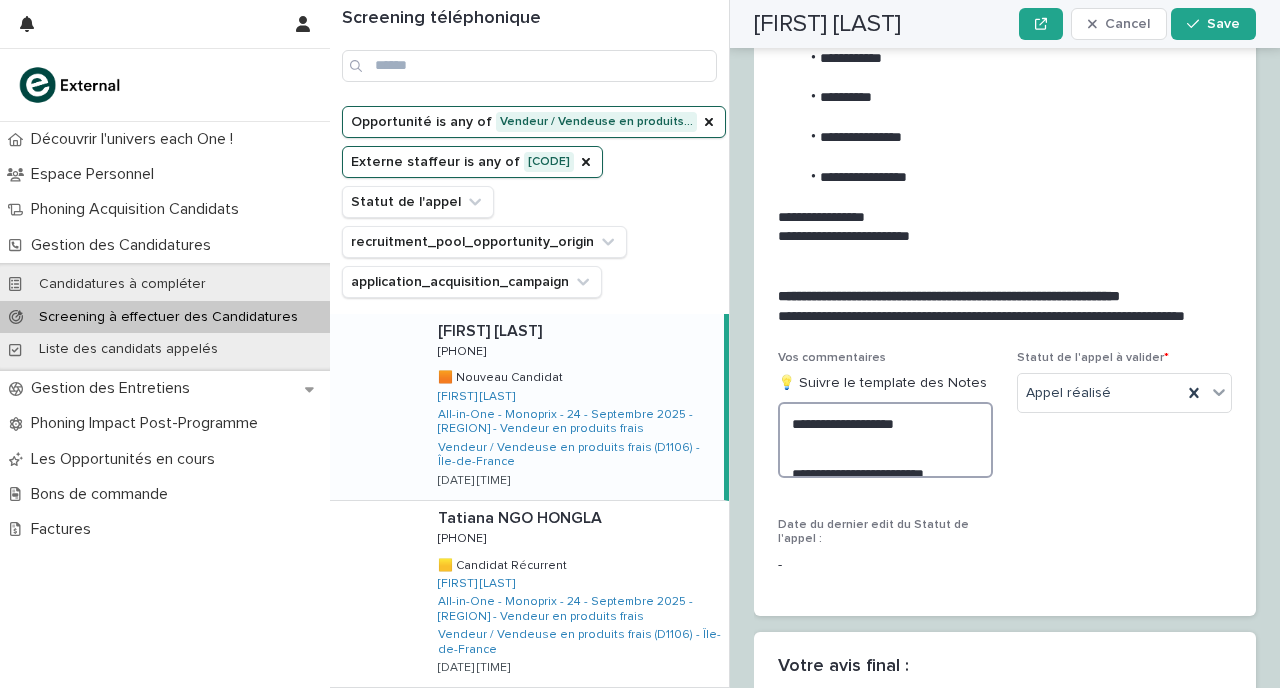 scroll, scrollTop: 2474, scrollLeft: 0, axis: vertical 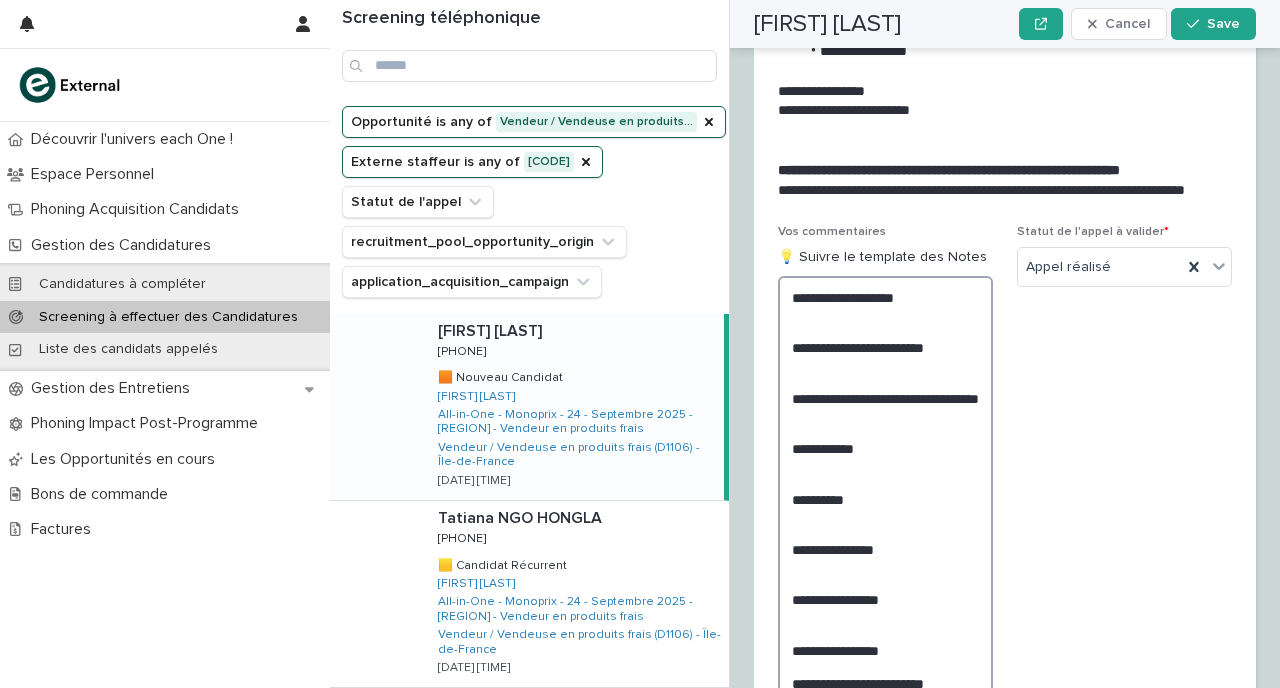 click on "**********" at bounding box center (885, 499) 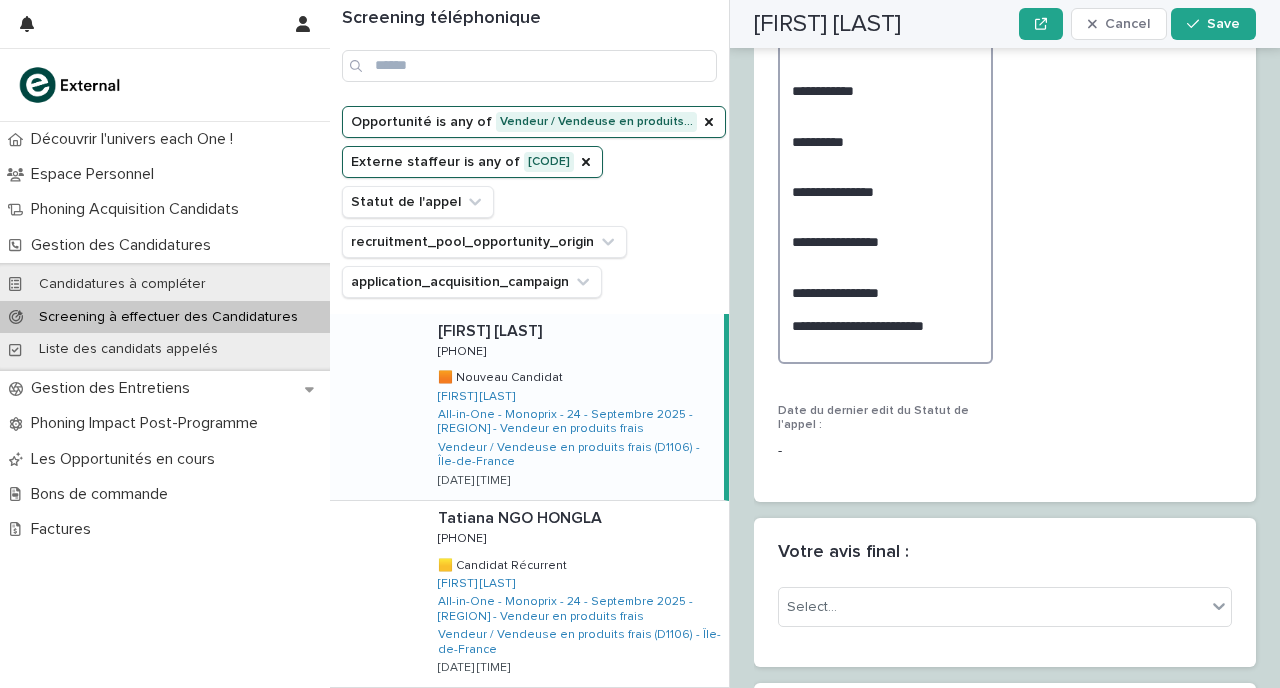 scroll, scrollTop: 2848, scrollLeft: 0, axis: vertical 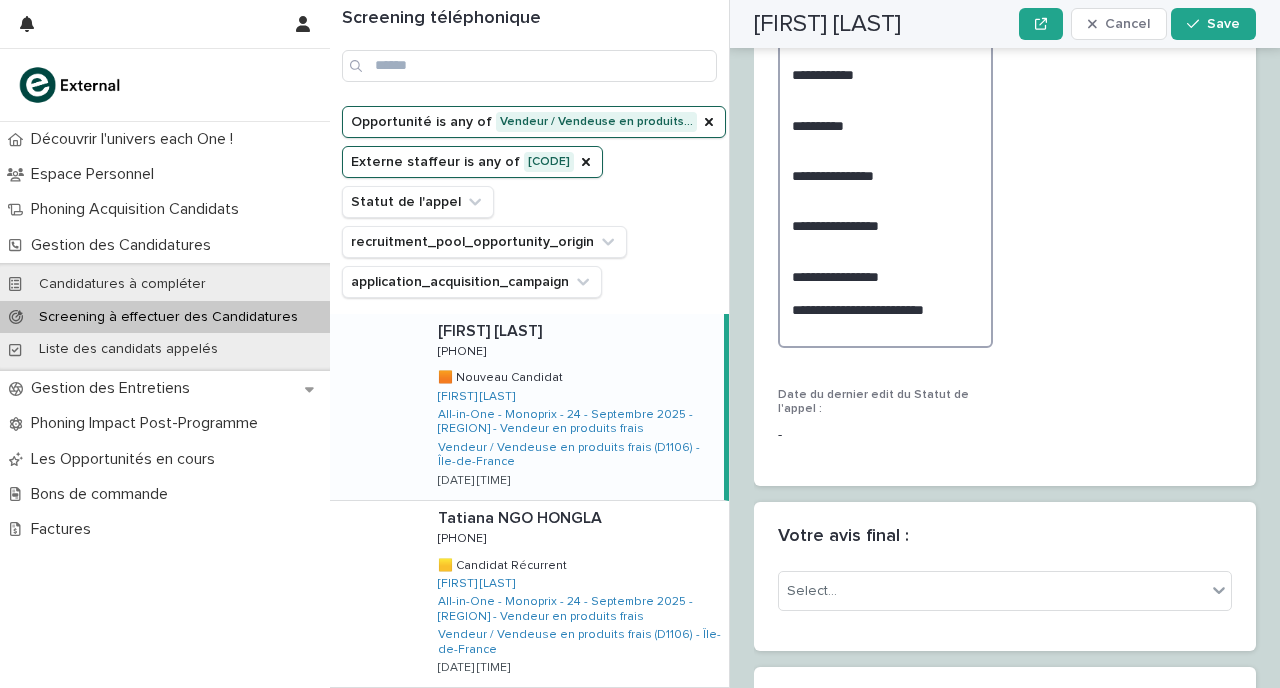 drag, startPoint x: 787, startPoint y: 323, endPoint x: 939, endPoint y: 643, distance: 354.26544 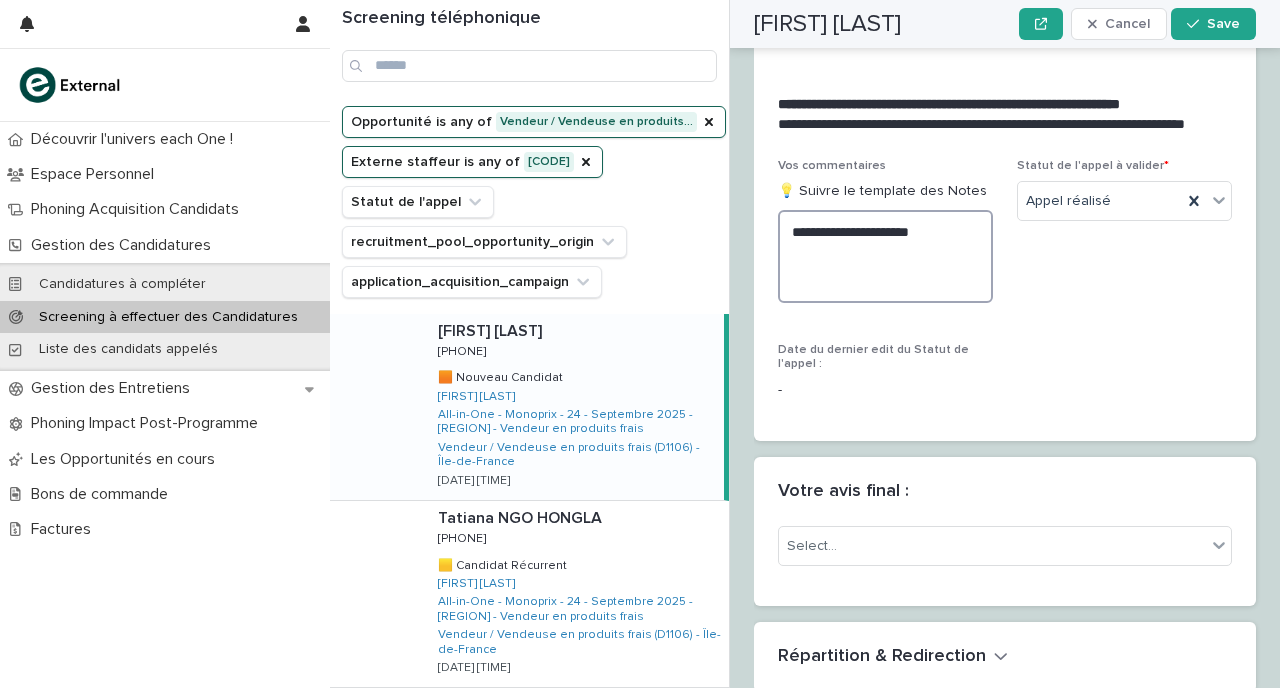 scroll, scrollTop: 2532, scrollLeft: 0, axis: vertical 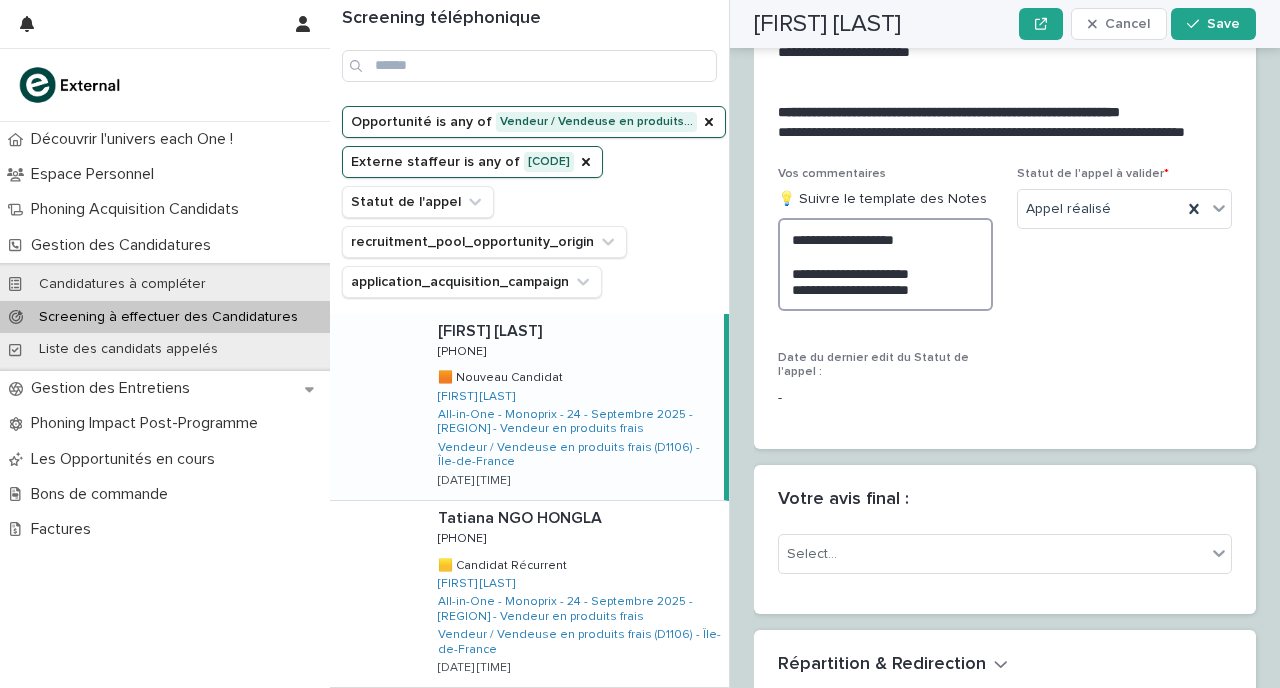 click on "**********" at bounding box center (885, 264) 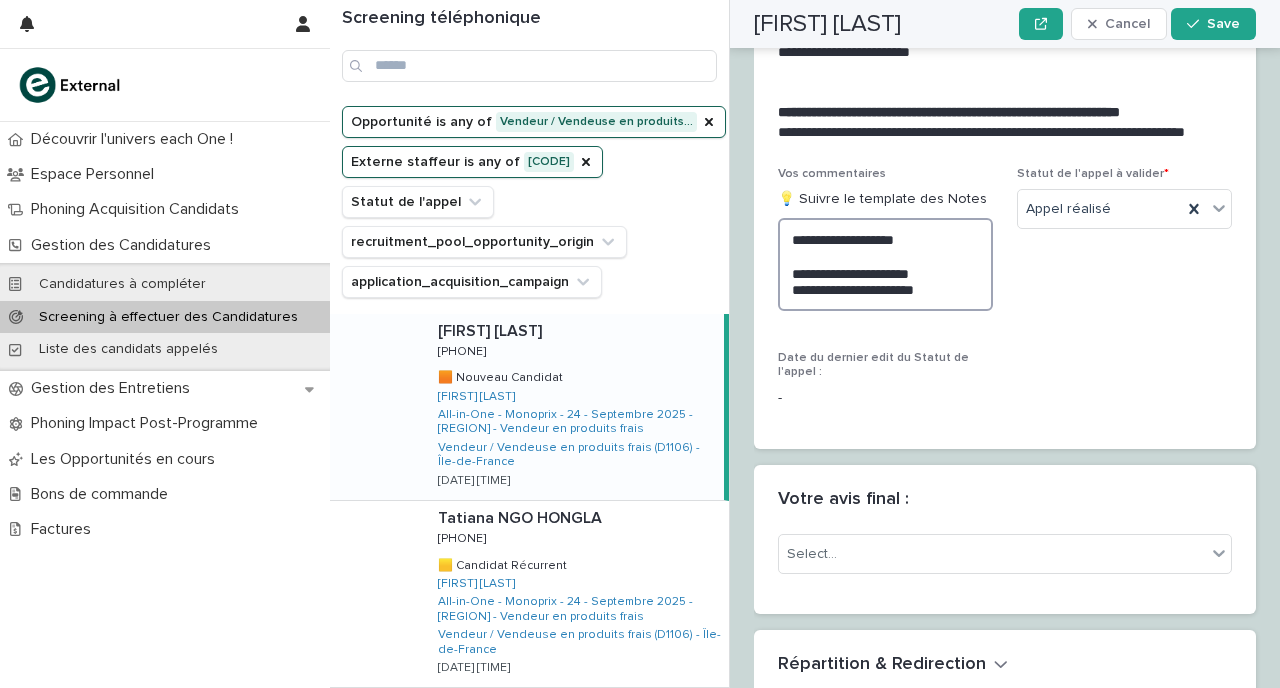 click on "**********" at bounding box center (885, 264) 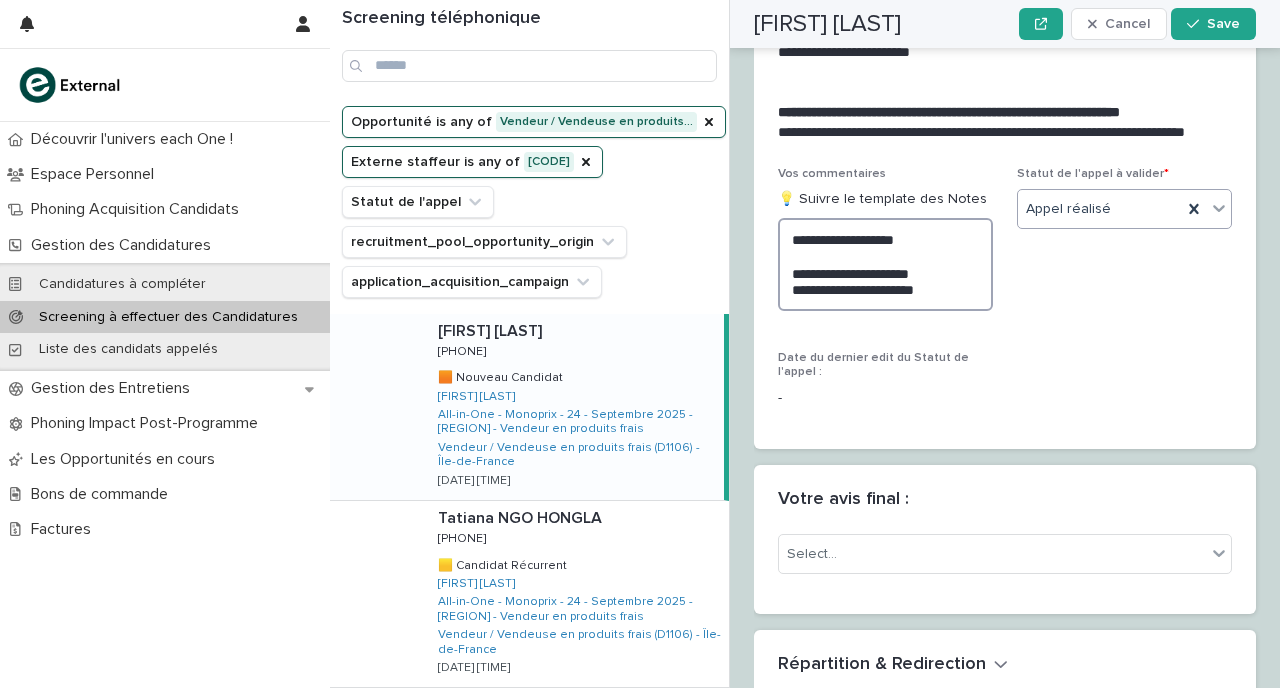 type on "**********" 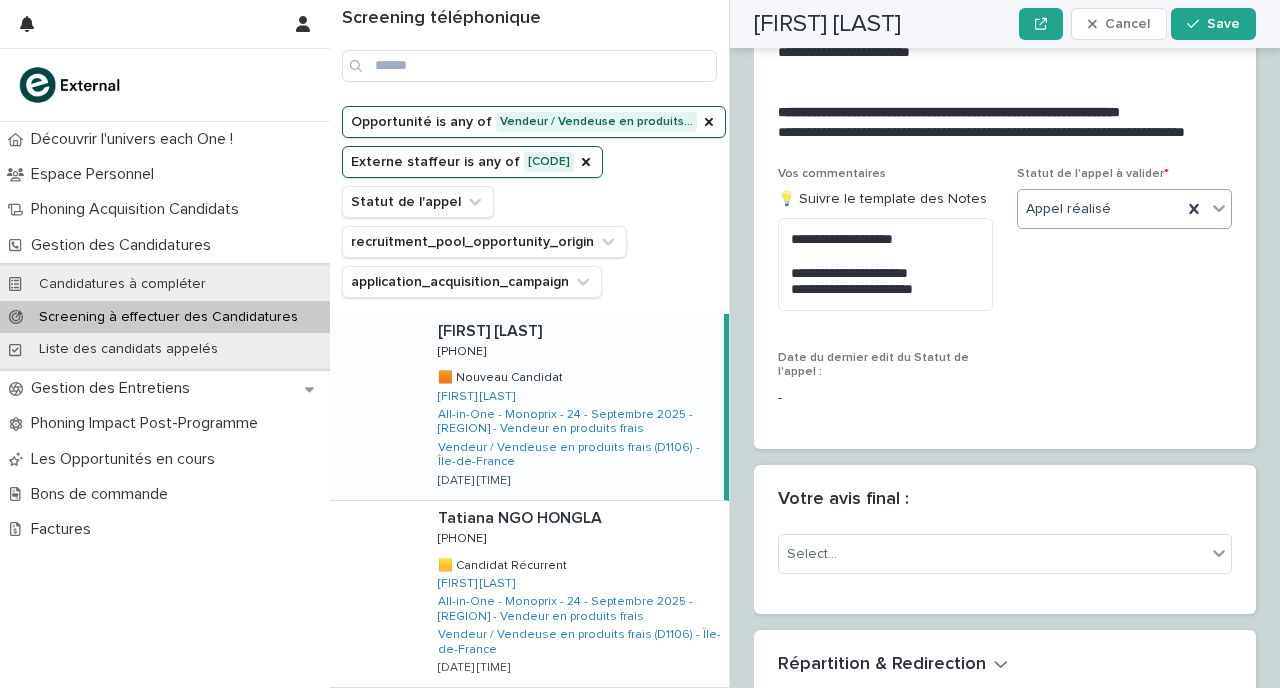 click on "Appel réalisé" at bounding box center [1100, 209] 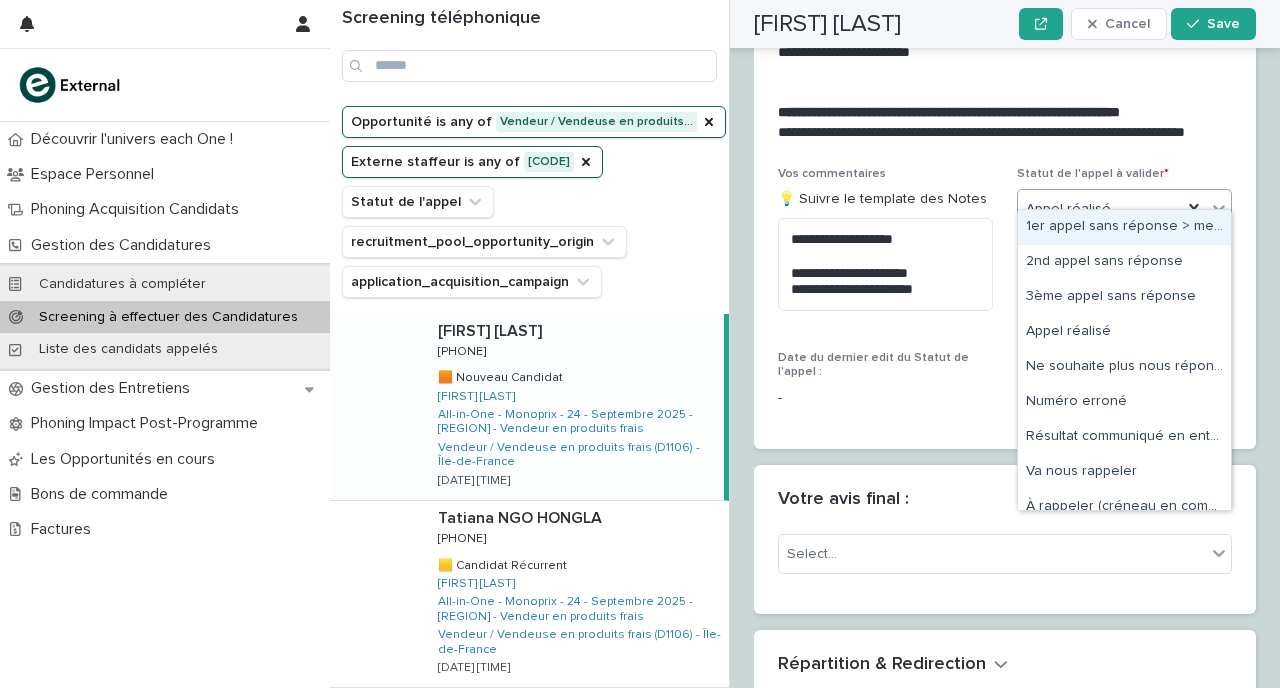 click on "1er appel sans réponse > message laissé" at bounding box center [1124, 227] 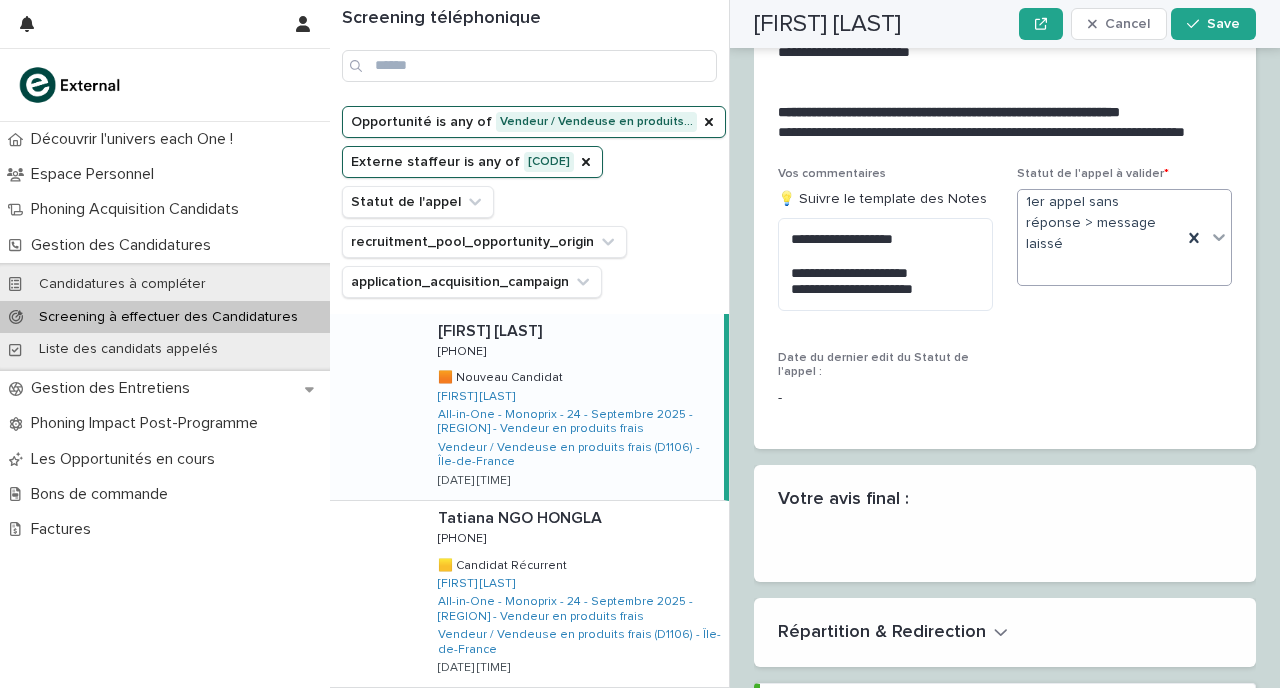 click on "1er appel sans réponse > message laissé" at bounding box center [1100, 223] 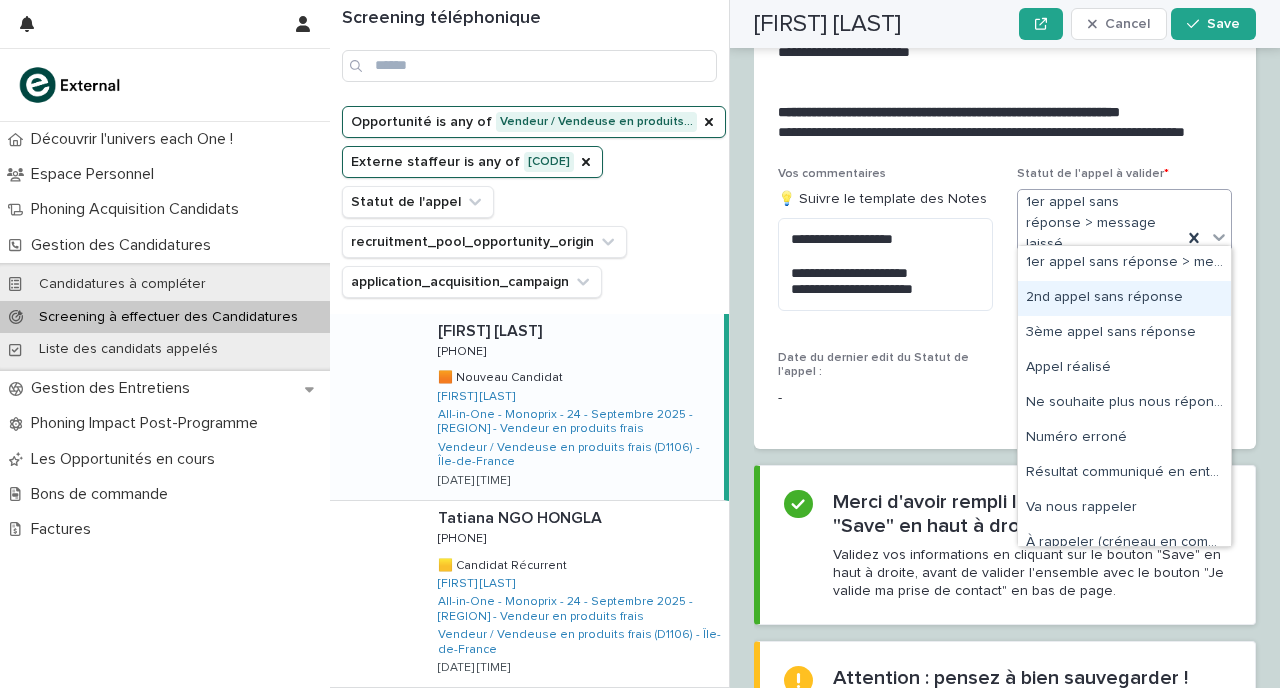 click on "Merci d'avoir rempli le profil ! Cliquez sur "Save" en haut à droite. Validez vos informations en cliquant sur le bouton "Save" en haut à droite, avant de valider l'ensemble avec le bouton "Je valide ma prise de contact" en bas de page." at bounding box center (1005, 545) 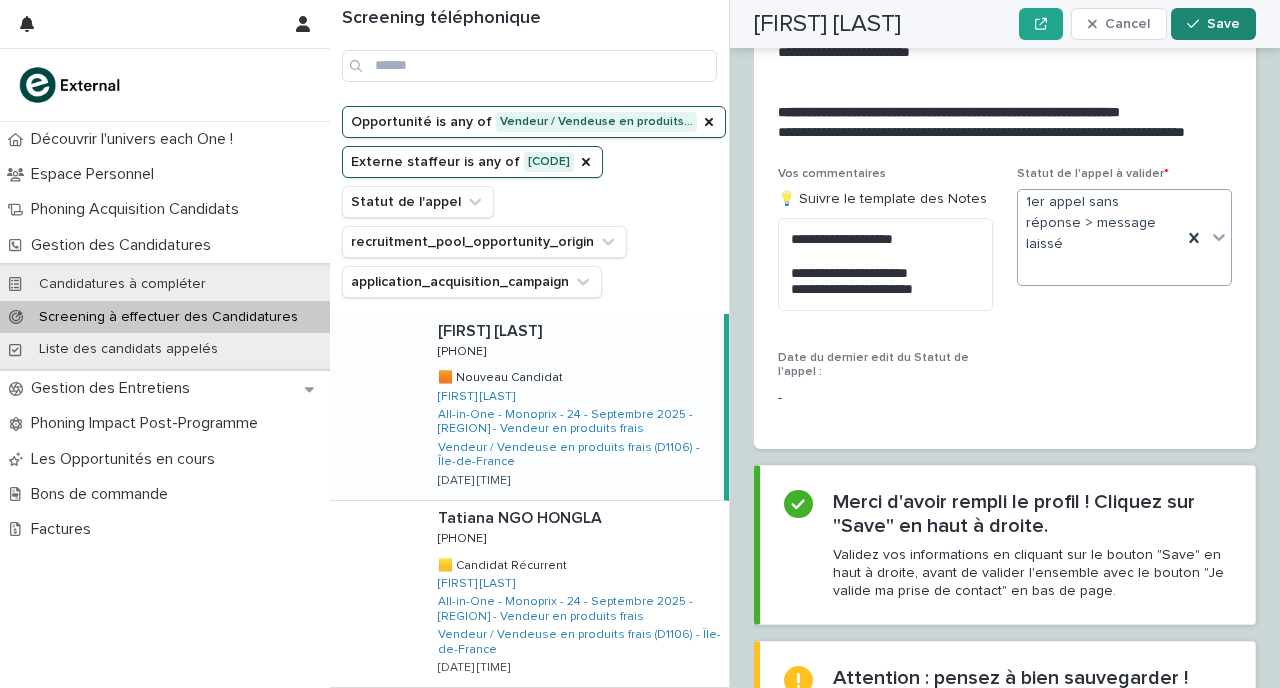 click on "Save" at bounding box center (1223, 24) 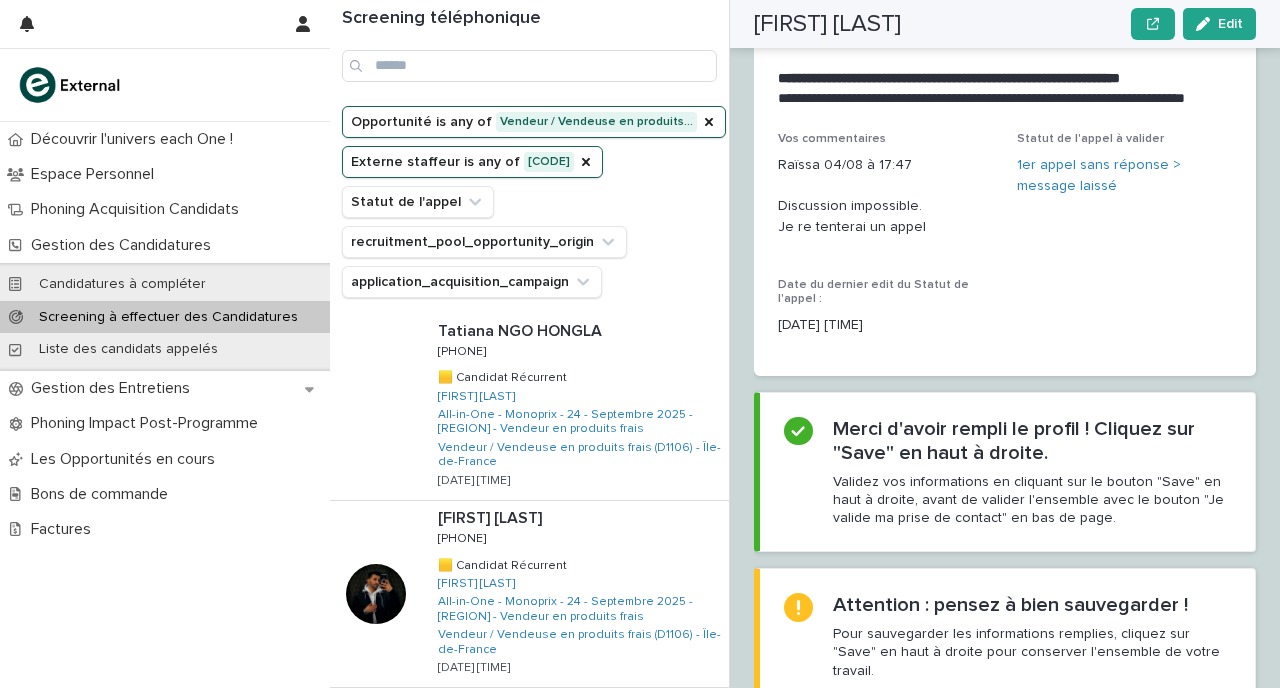 scroll, scrollTop: 2431, scrollLeft: 0, axis: vertical 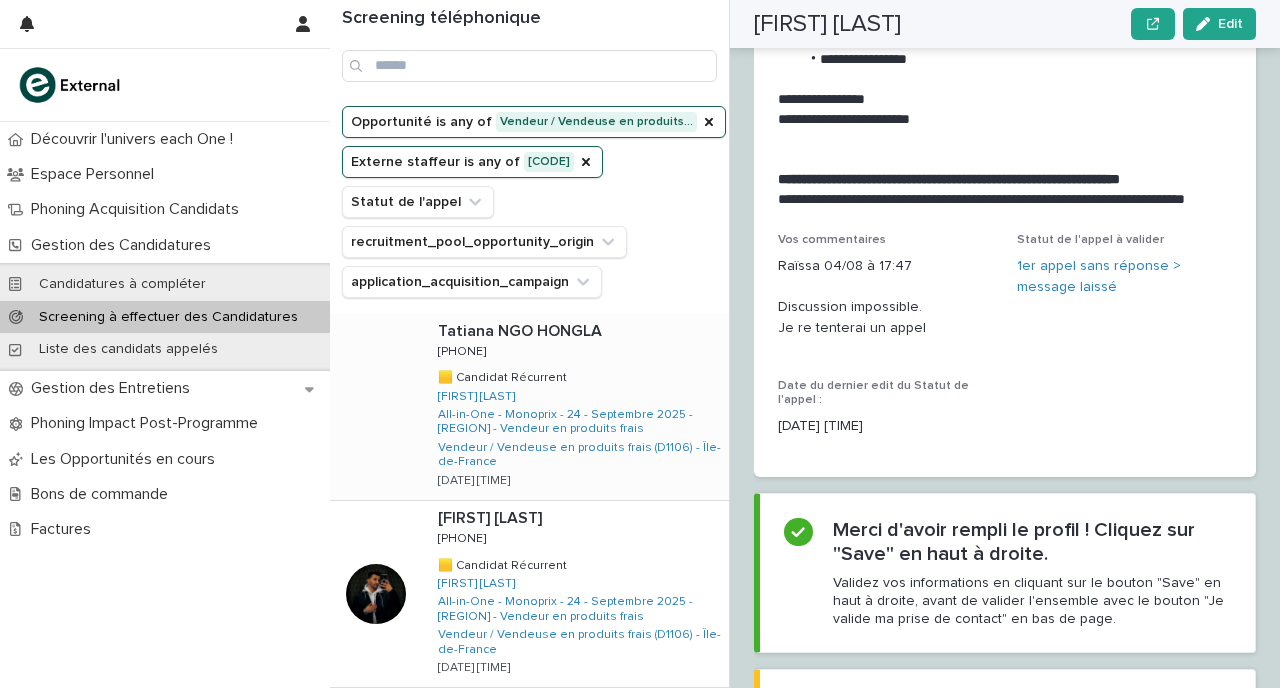 click on "Tatiana NGO HONGLA Tatiana NGO HONGLA   [PHONE] [PHONE]   🟨 Candidat Récurrent 🟨 Candidat Récurrent   Raissa ATTOUMANI GAYE   All-in-One - Monoprix - 24 - Septembre 2025 - [STATE] - Vendeur en produits frais   Vendeur / Vendeuse en produits frais (D1106) - [STATE]   24/7/2025 17:32" at bounding box center [575, 407] 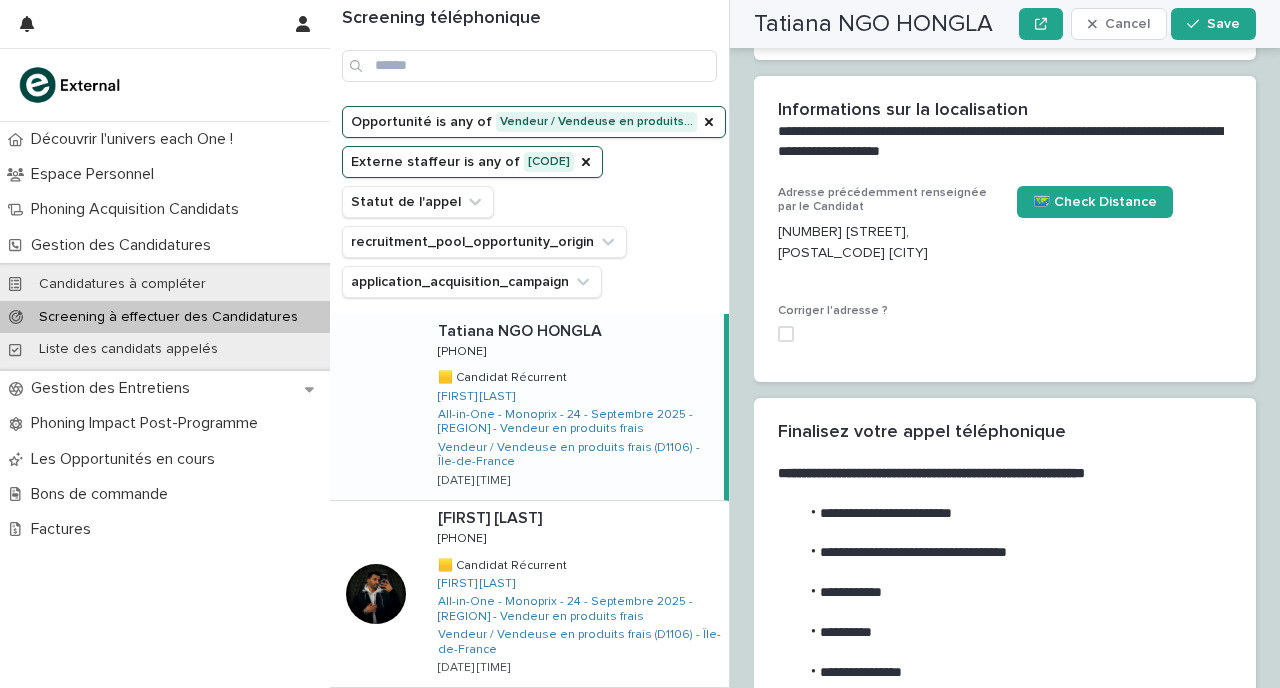 click on "Tatiana NGO HONGLA Tatiana NGO HONGLA   [PHONE] [PHONE]   🟨 Candidat Récurrent 🟨 Candidat Récurrent   Raissa ATTOUMANI GAYE   All-in-One - Monoprix - 24 - Septembre 2025 - [STATE] - Vendeur en produits frais   Vendeur / Vendeuse en produits frais (D1106) - [STATE]   24/7/2025 17:32" at bounding box center (573, 407) 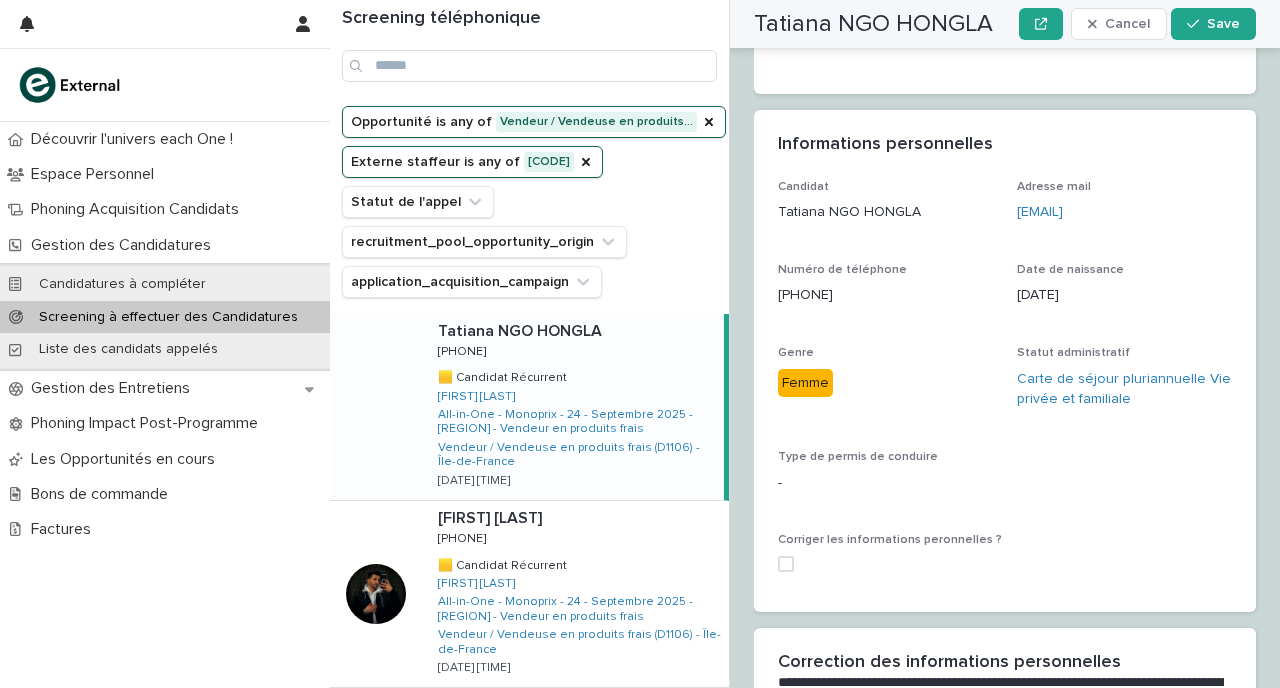 scroll, scrollTop: 1328, scrollLeft: 0, axis: vertical 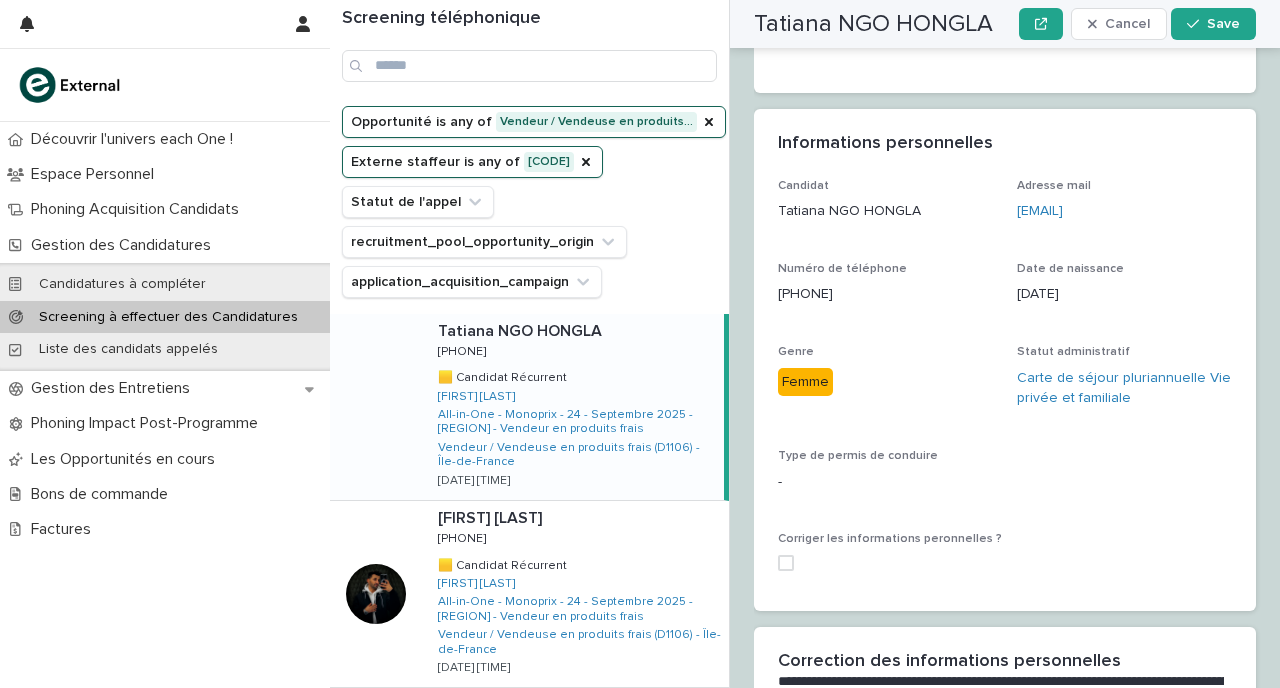 click on "Candidat [FIRST] [LAST] Adresse mail [EMAIL] Numéro de téléphone [PHONE] Date de naissance [YEAR]-[MONTH]-[DATE] Genre Femme Statut administratif Carte de séjour pluriannuelle Vie privée et familiale   Type de permis de conduire - Corriger les informations peronnelles ?" at bounding box center [1005, 383] 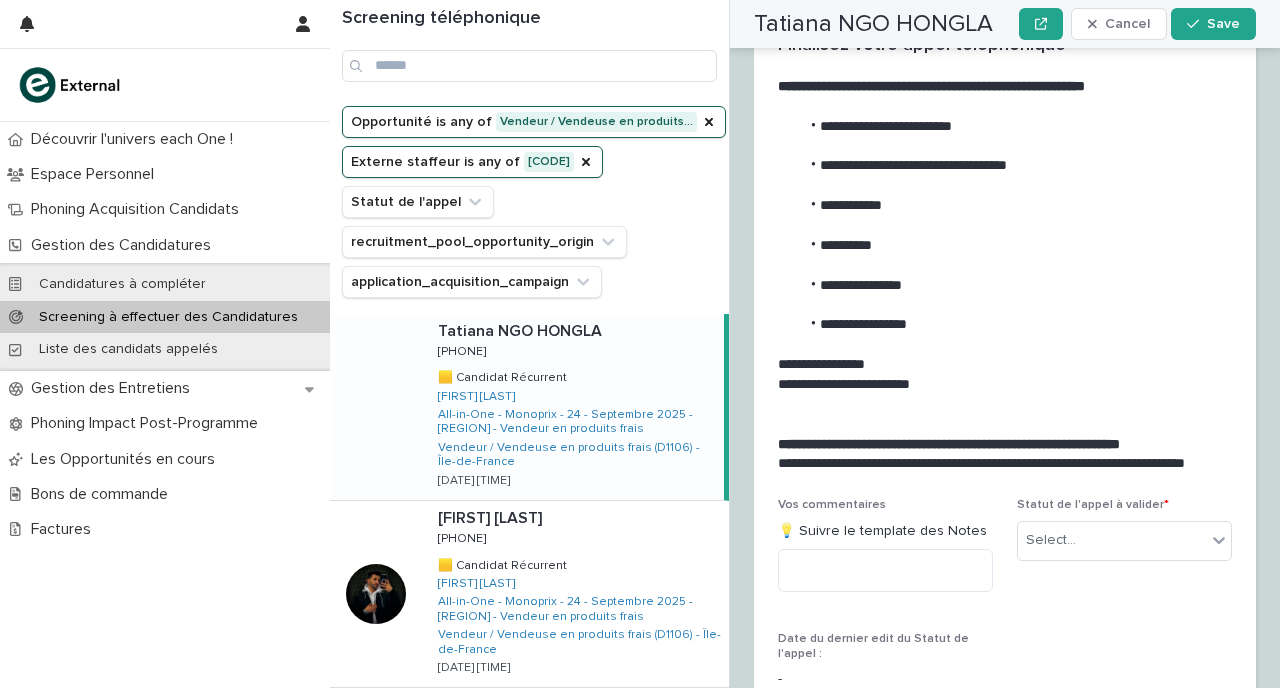 scroll, scrollTop: 2822, scrollLeft: 0, axis: vertical 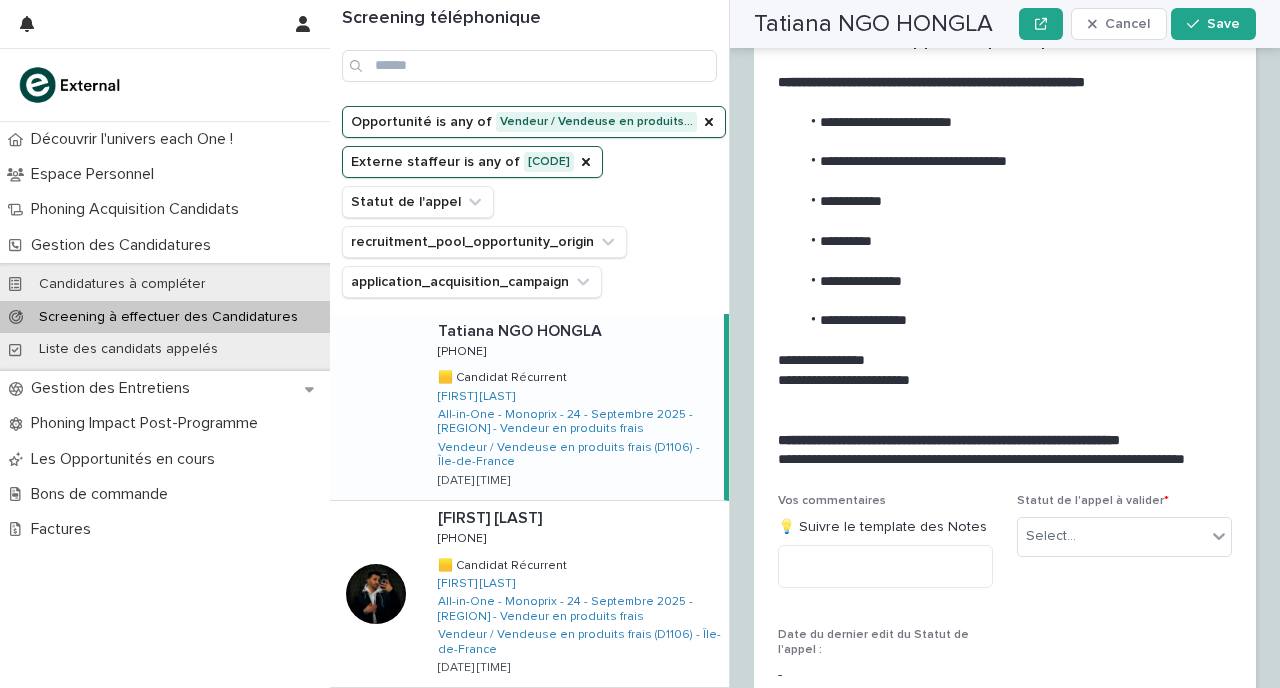 click on "Vos commentaires 💡 Suivre le template des Notes" at bounding box center [885, 549] 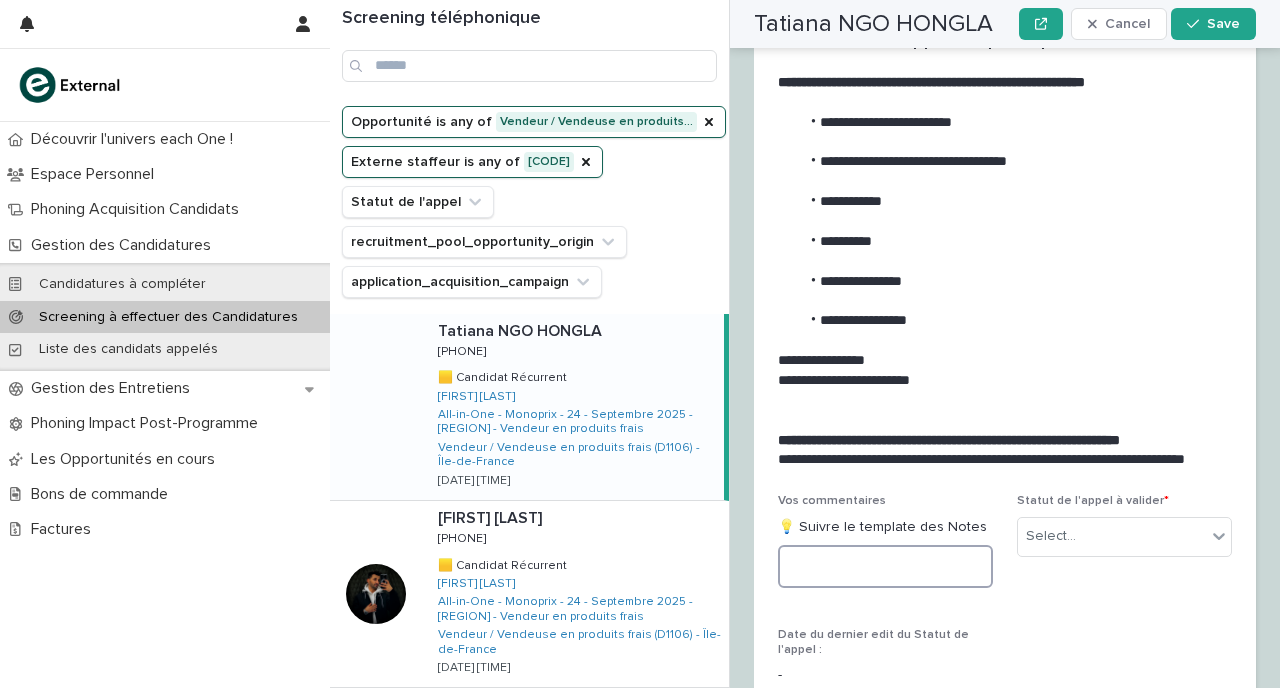click at bounding box center [885, 566] 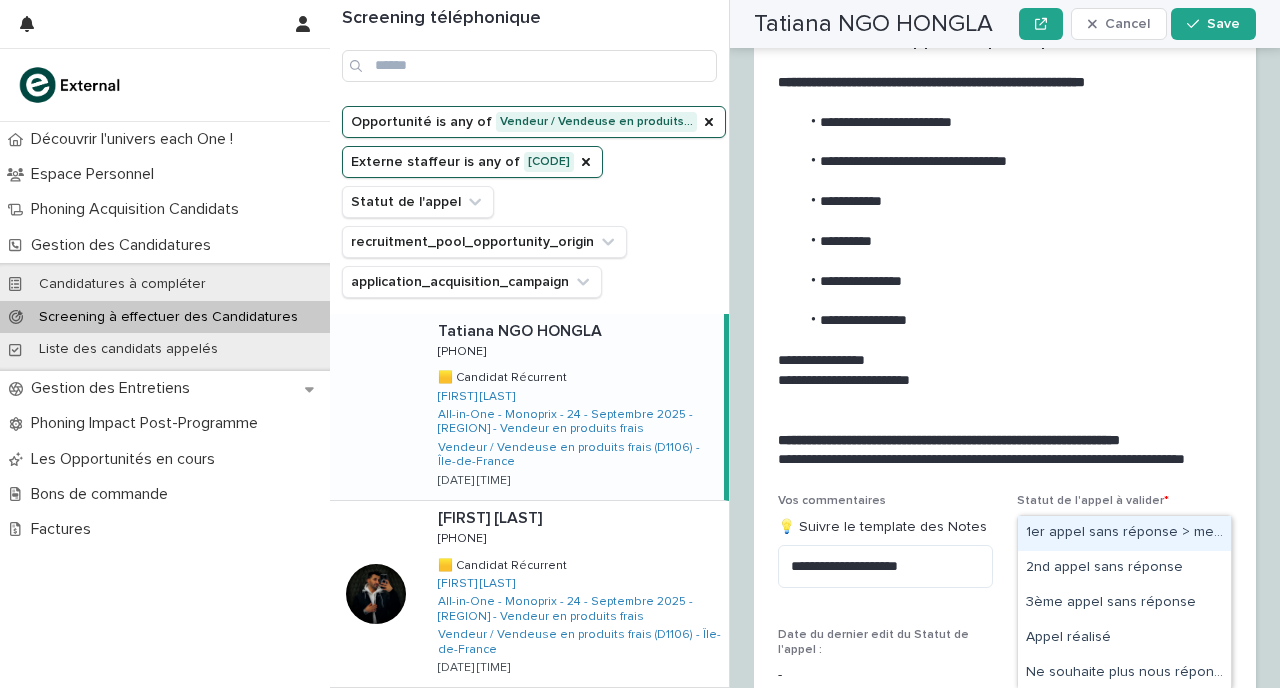 click on "Select..." at bounding box center [1051, 536] 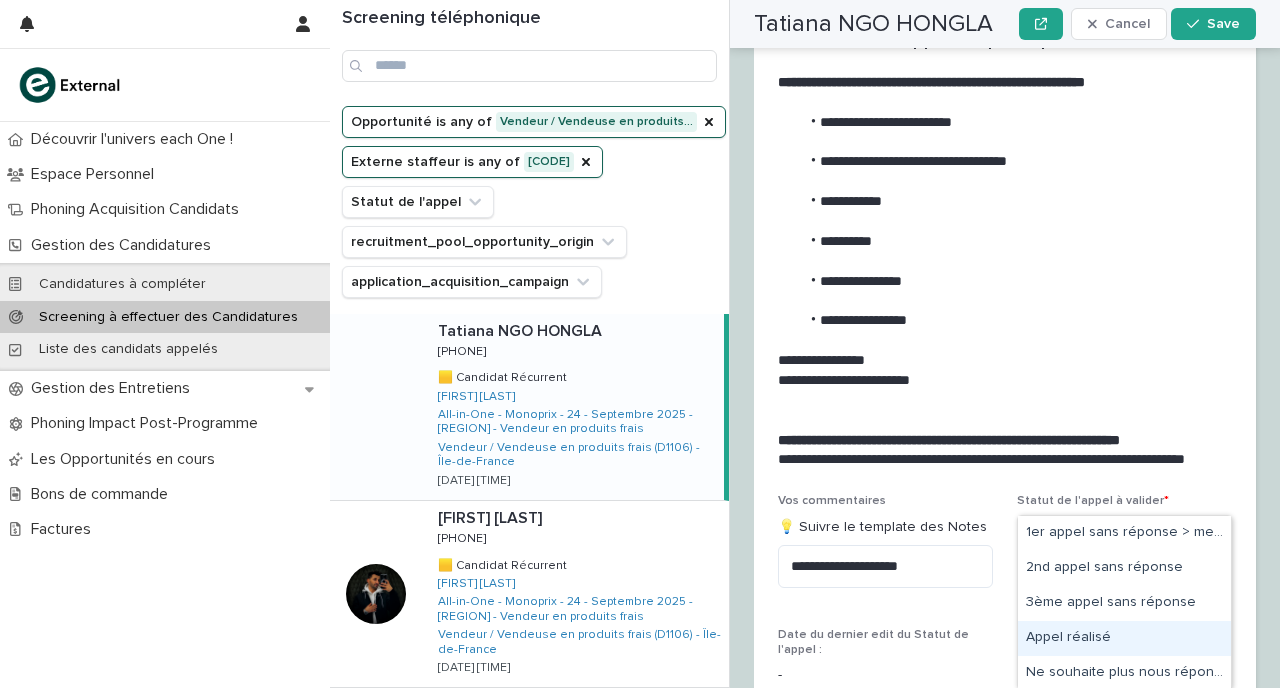 click on "Appel réalisé" at bounding box center [1124, 638] 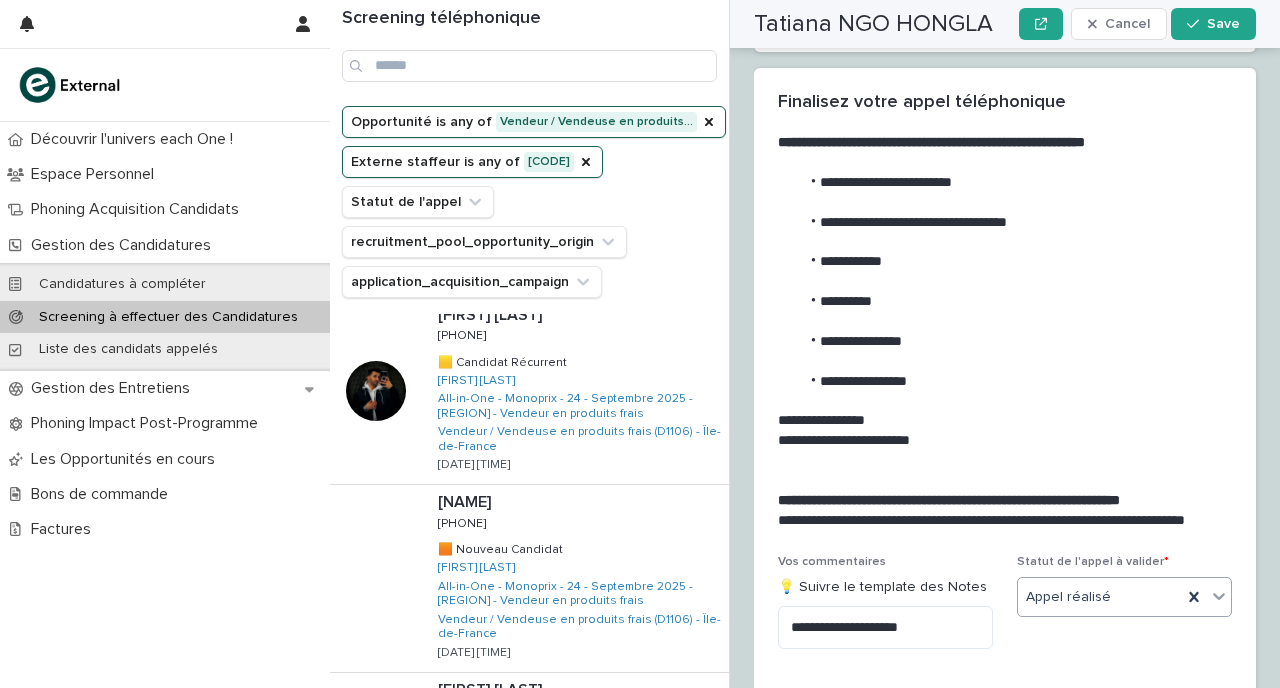 scroll, scrollTop: 155, scrollLeft: 0, axis: vertical 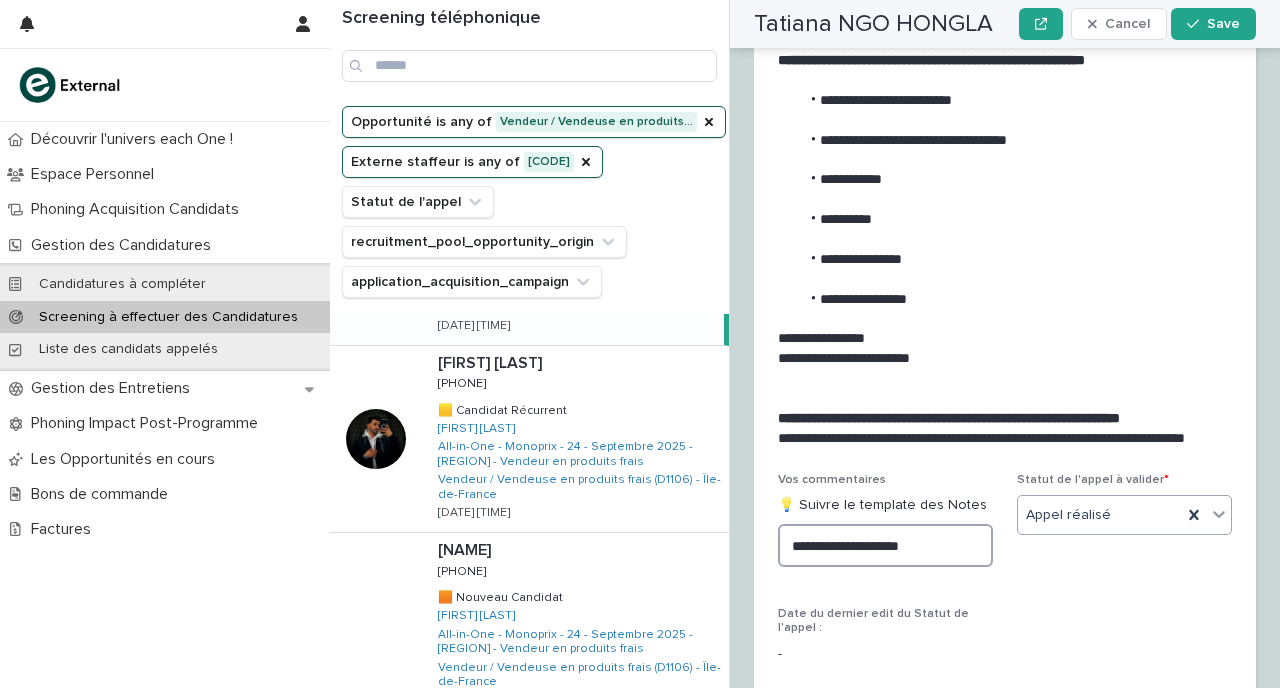 click on "**********" at bounding box center (885, 545) 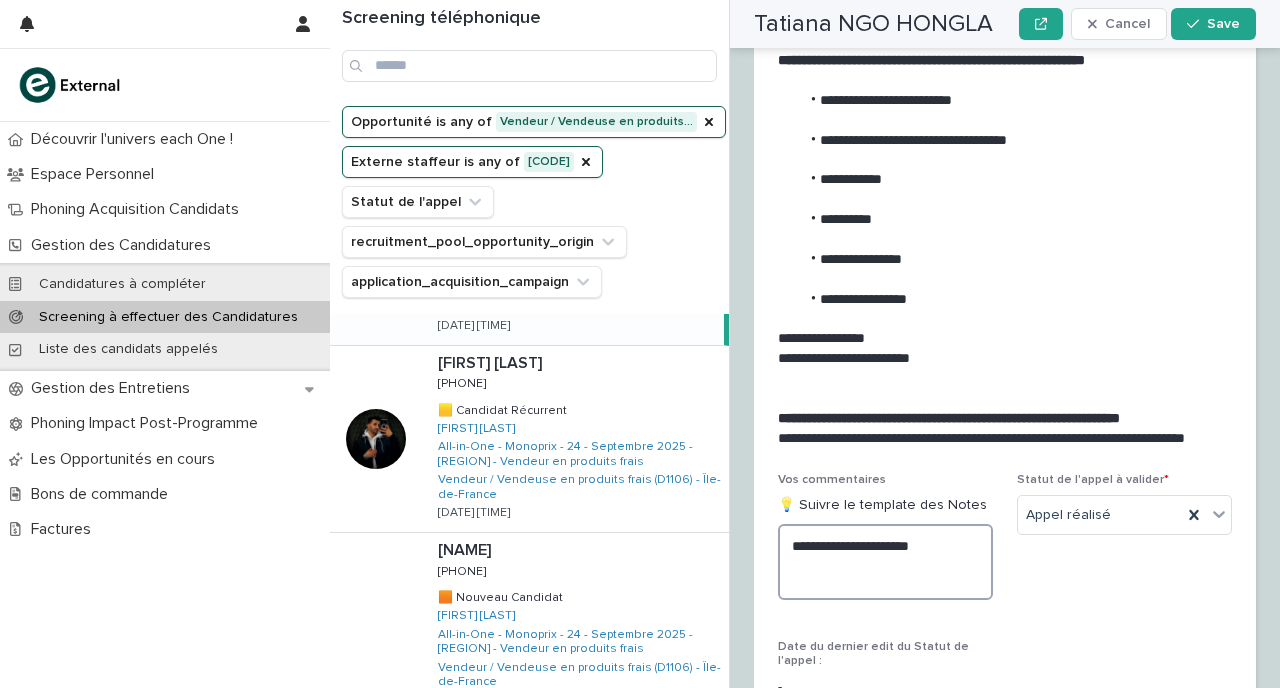paste on "**********" 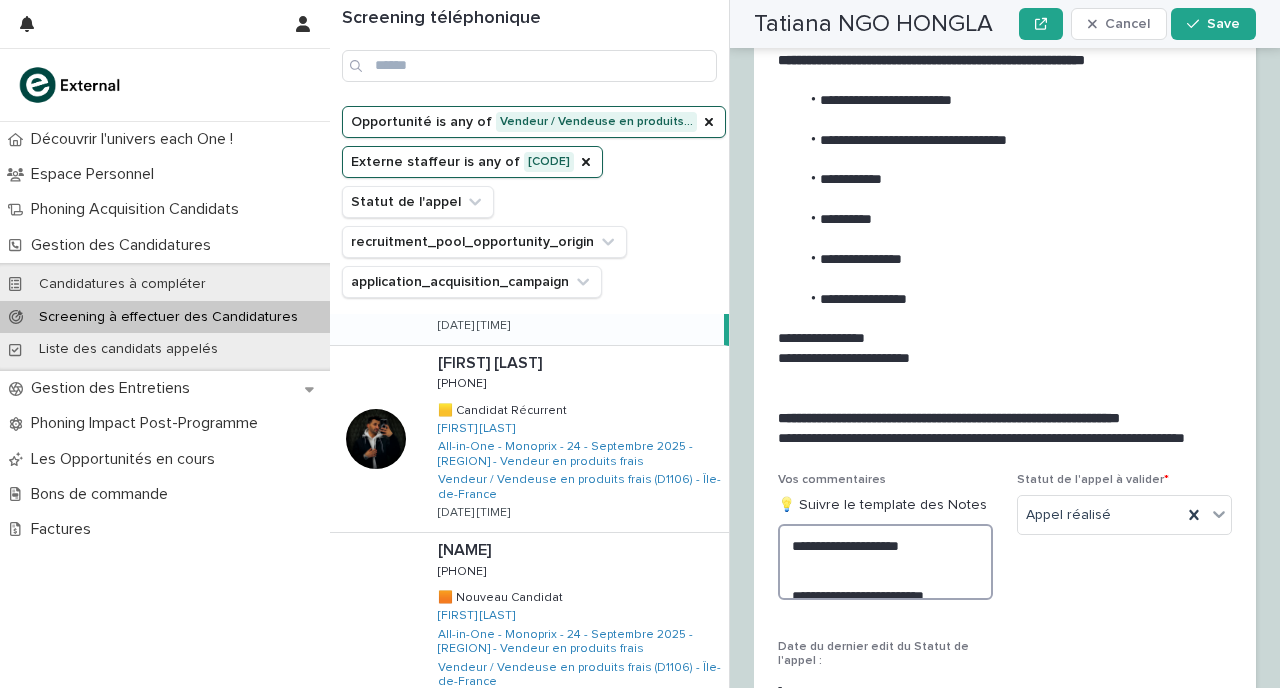 scroll, scrollTop: 3131, scrollLeft: 0, axis: vertical 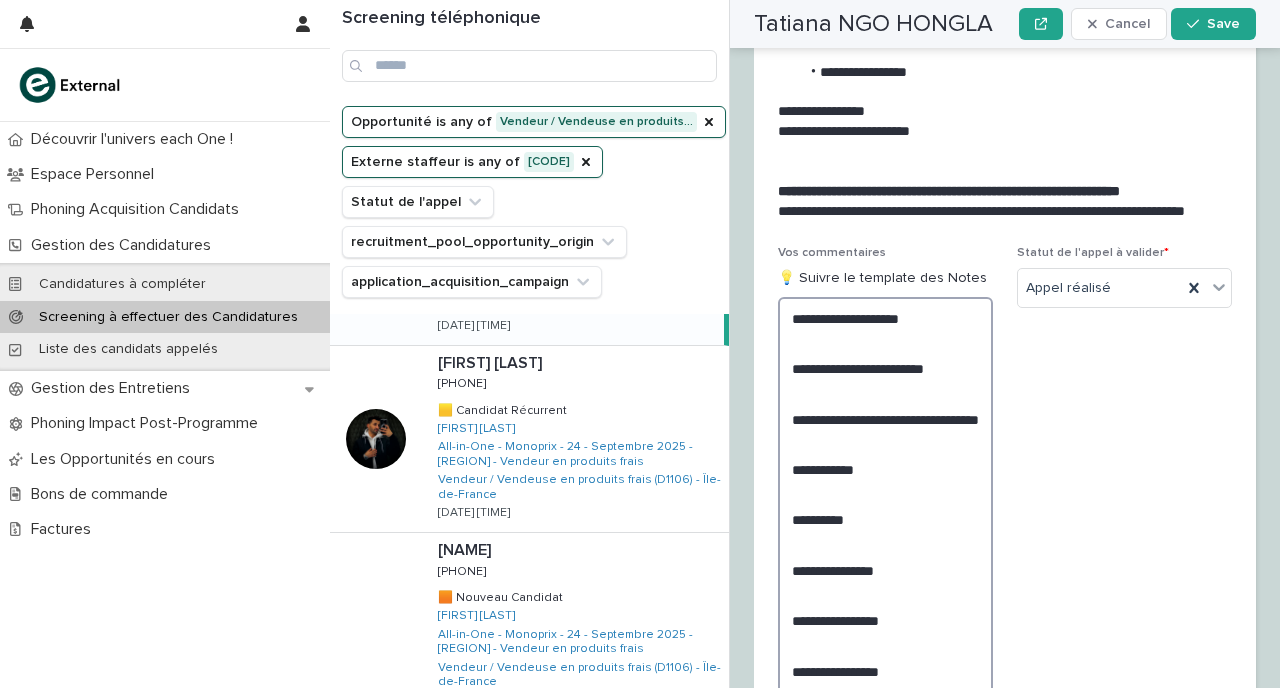 click on "**********" at bounding box center [885, 520] 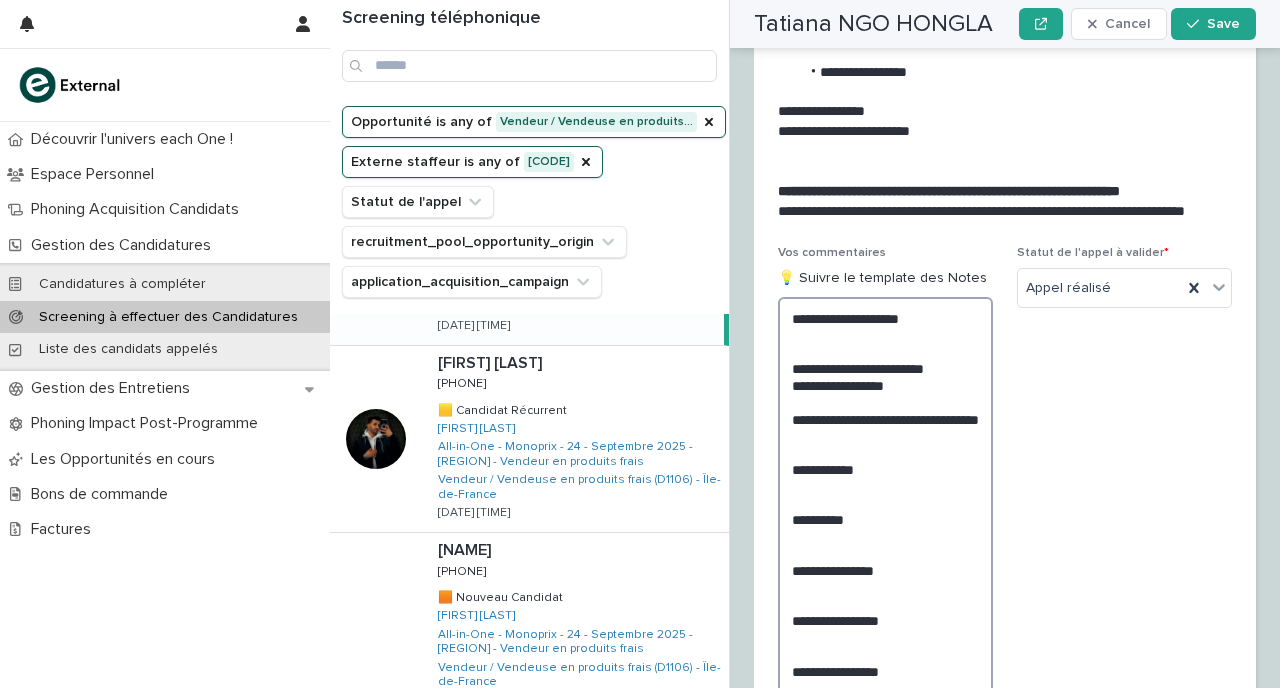 click on "**********" at bounding box center (885, 520) 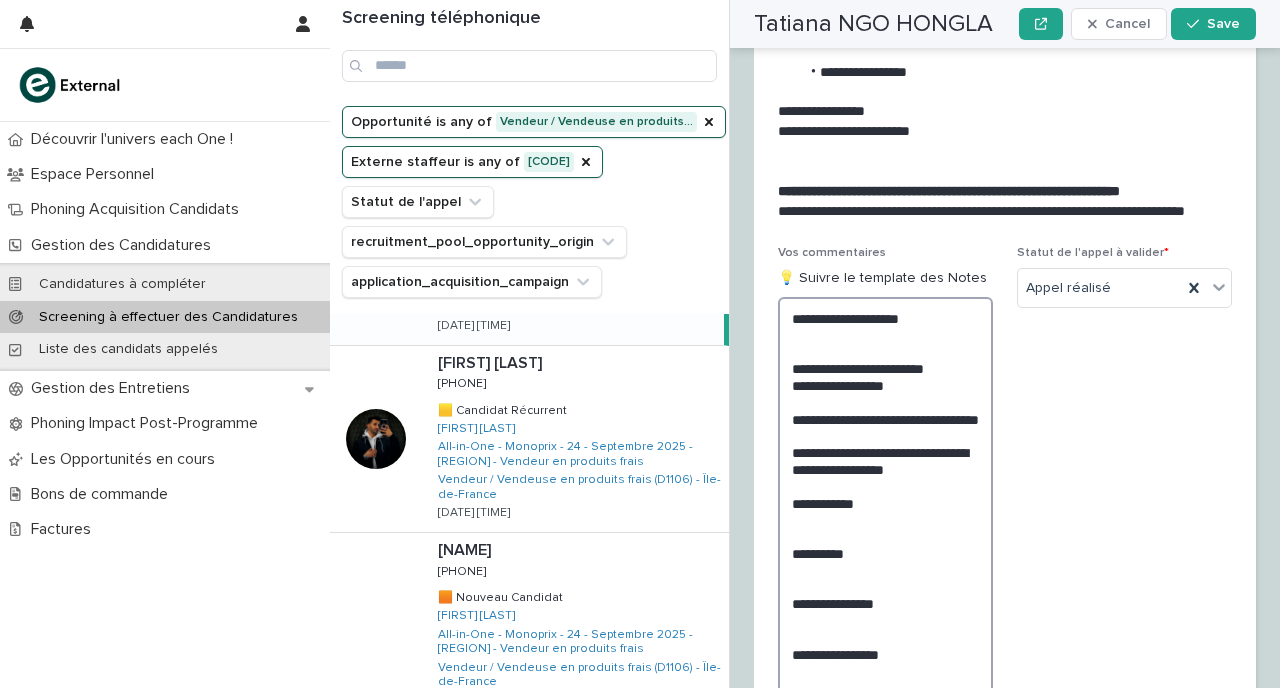 click on "**********" at bounding box center [885, 537] 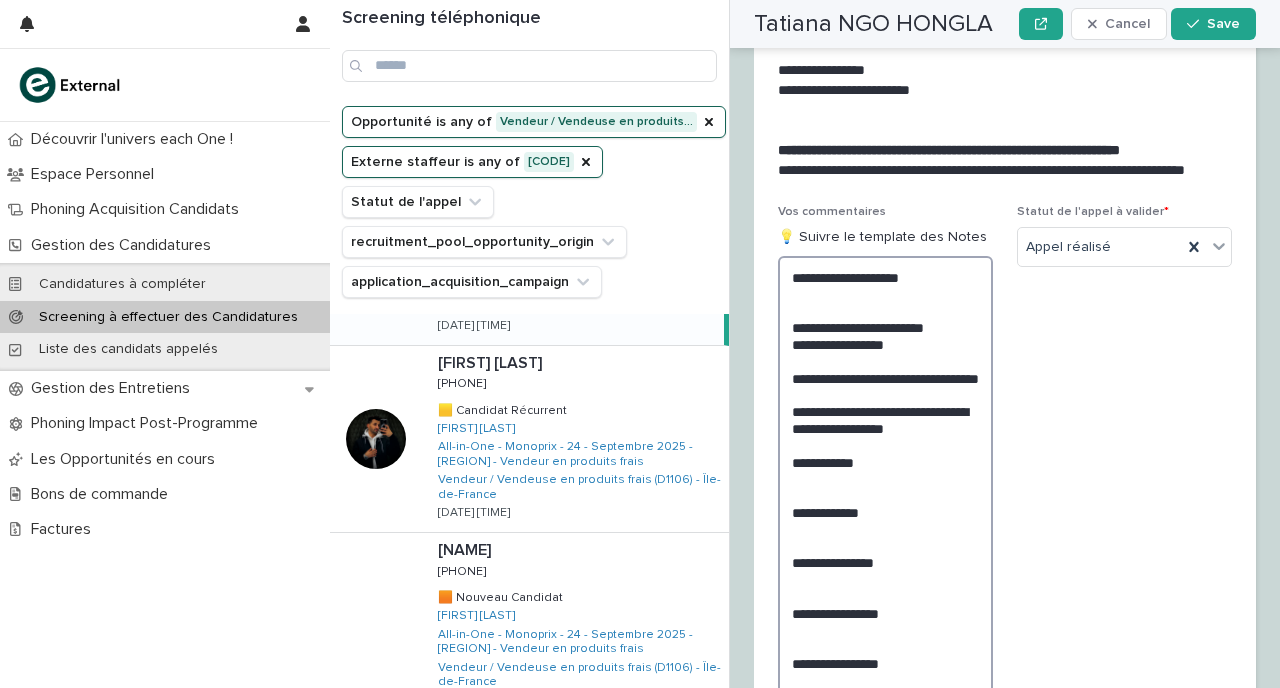 scroll, scrollTop: 3189, scrollLeft: 0, axis: vertical 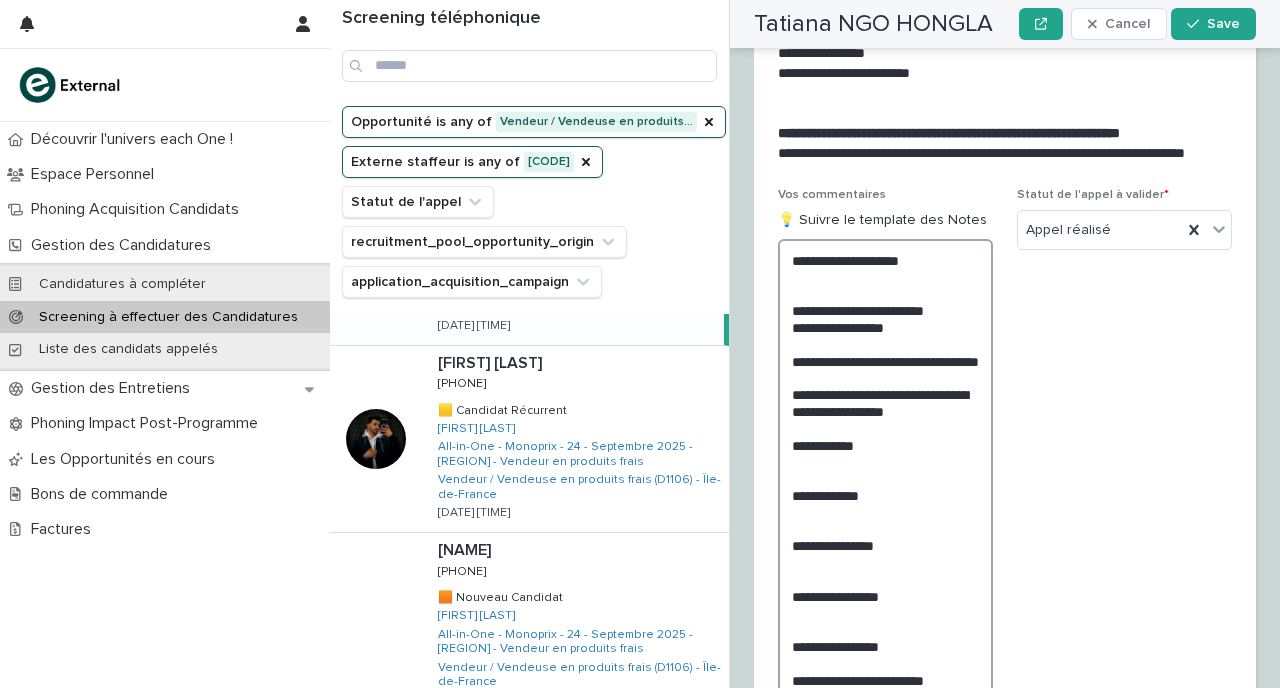click on "**********" at bounding box center [885, 479] 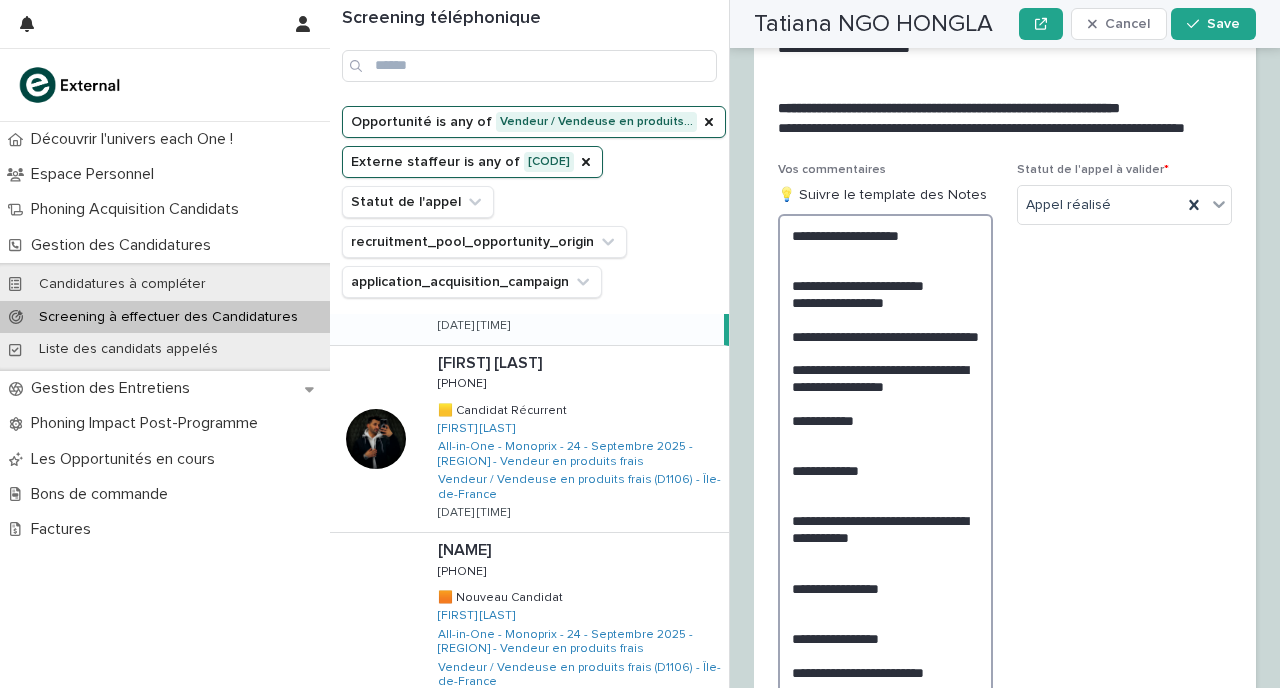 scroll, scrollTop: 3284, scrollLeft: 0, axis: vertical 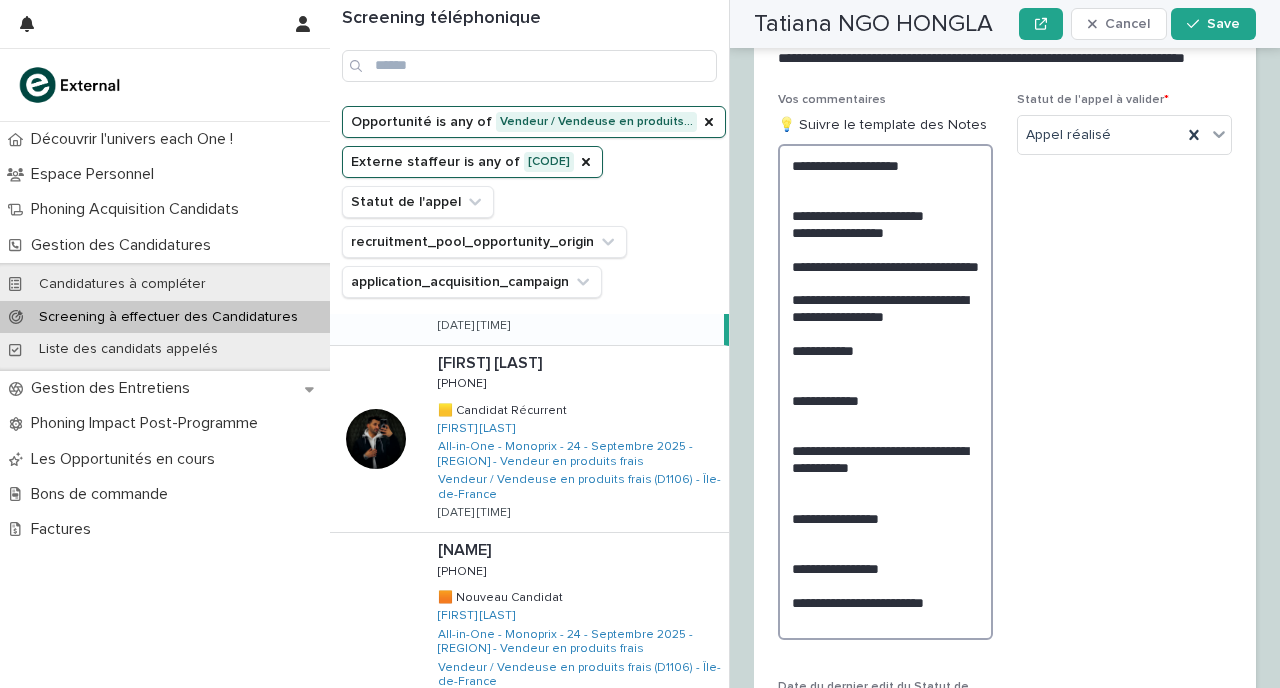 click on "**********" at bounding box center (885, 392) 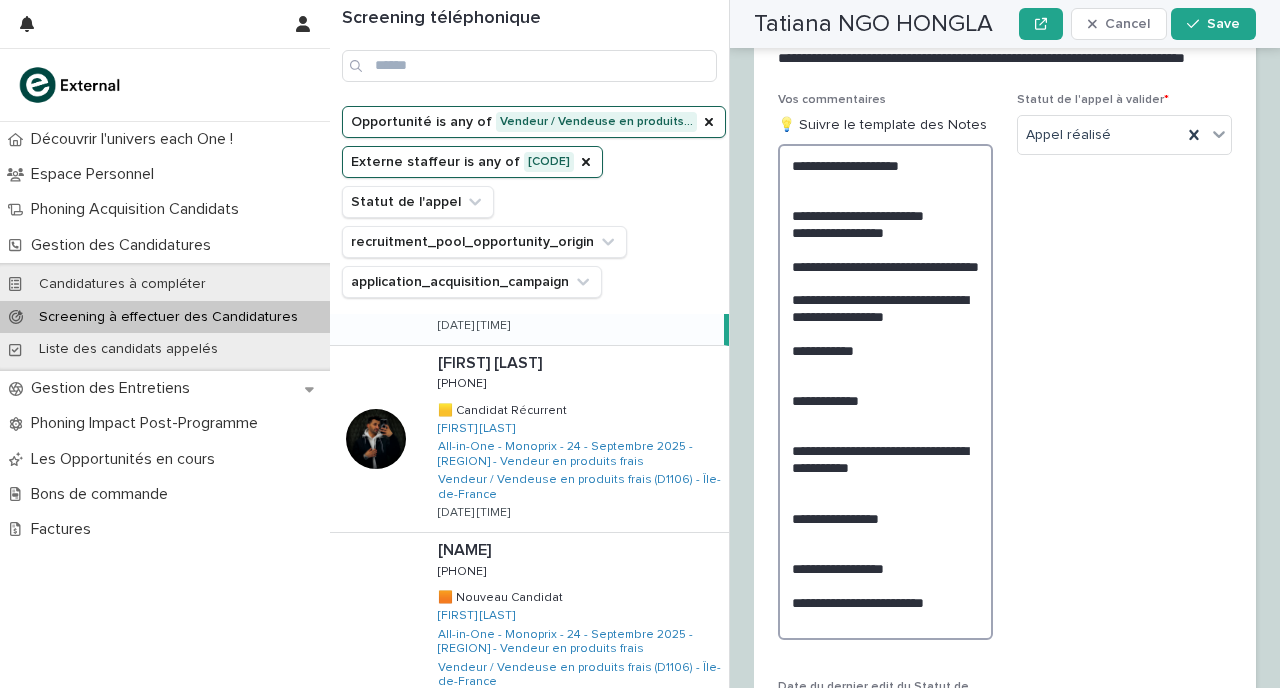 click on "**********" at bounding box center [885, 392] 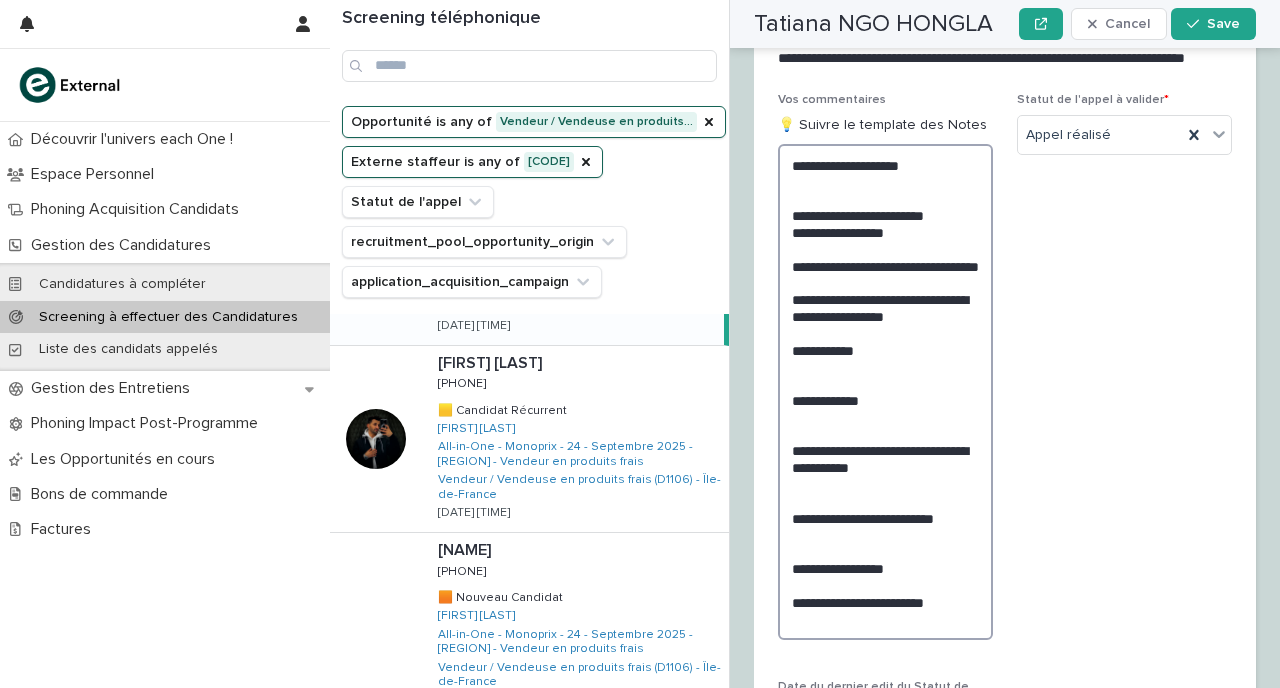 click on "**********" at bounding box center (885, 392) 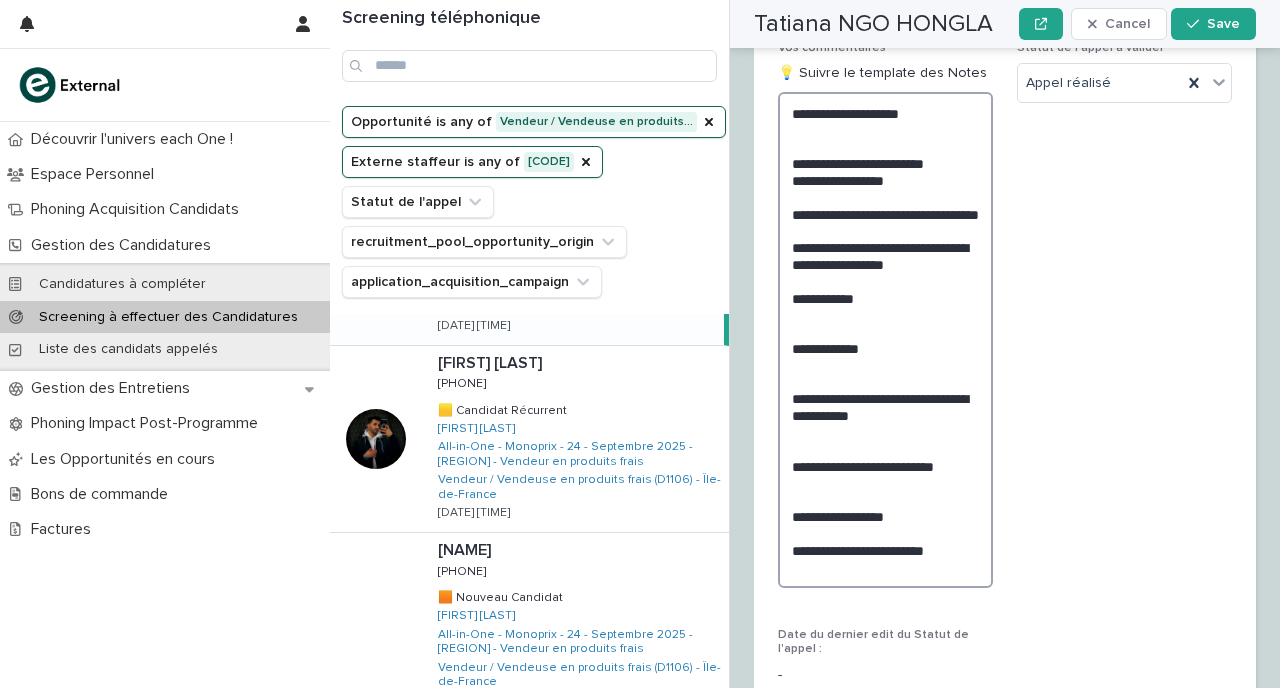scroll, scrollTop: 3337, scrollLeft: 0, axis: vertical 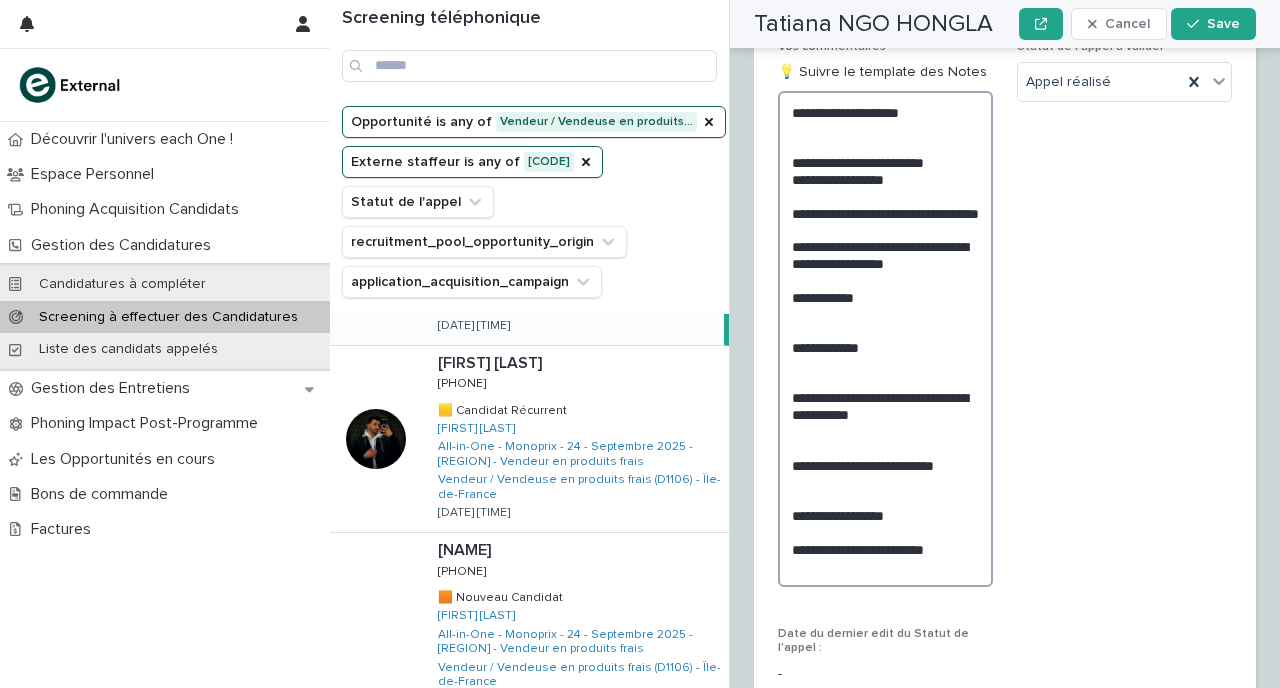 click on "**********" at bounding box center (885, 339) 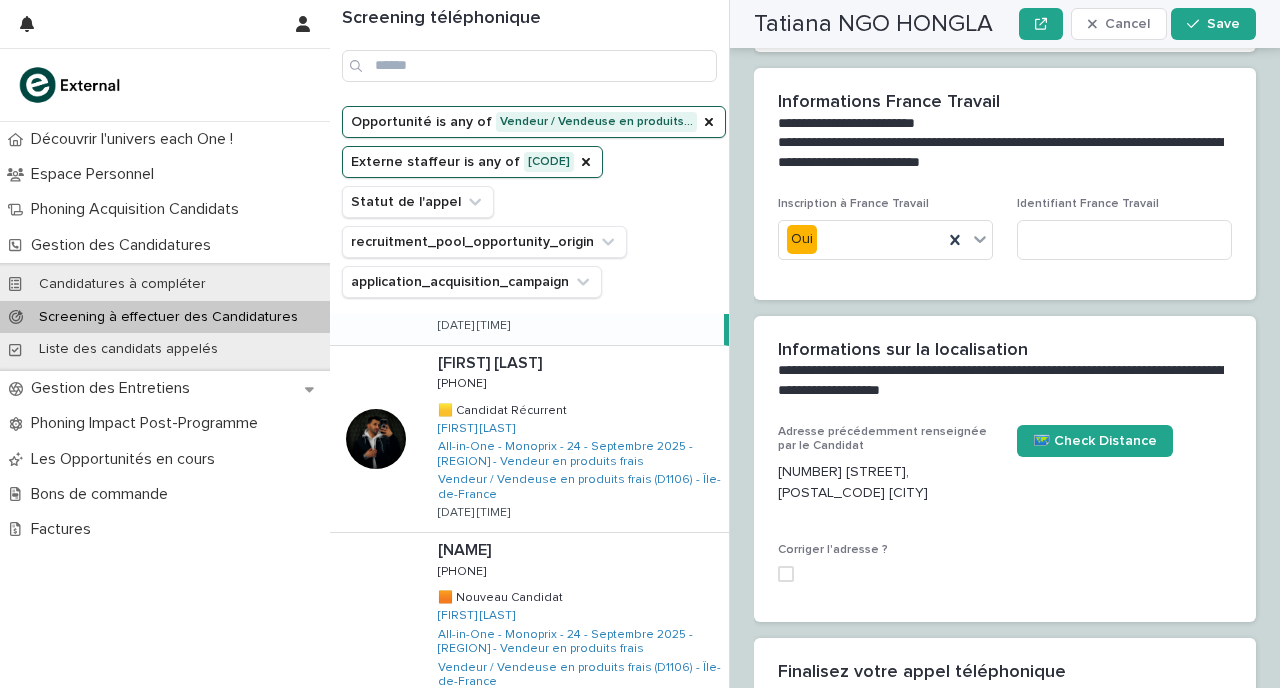 scroll, scrollTop: 2320, scrollLeft: 0, axis: vertical 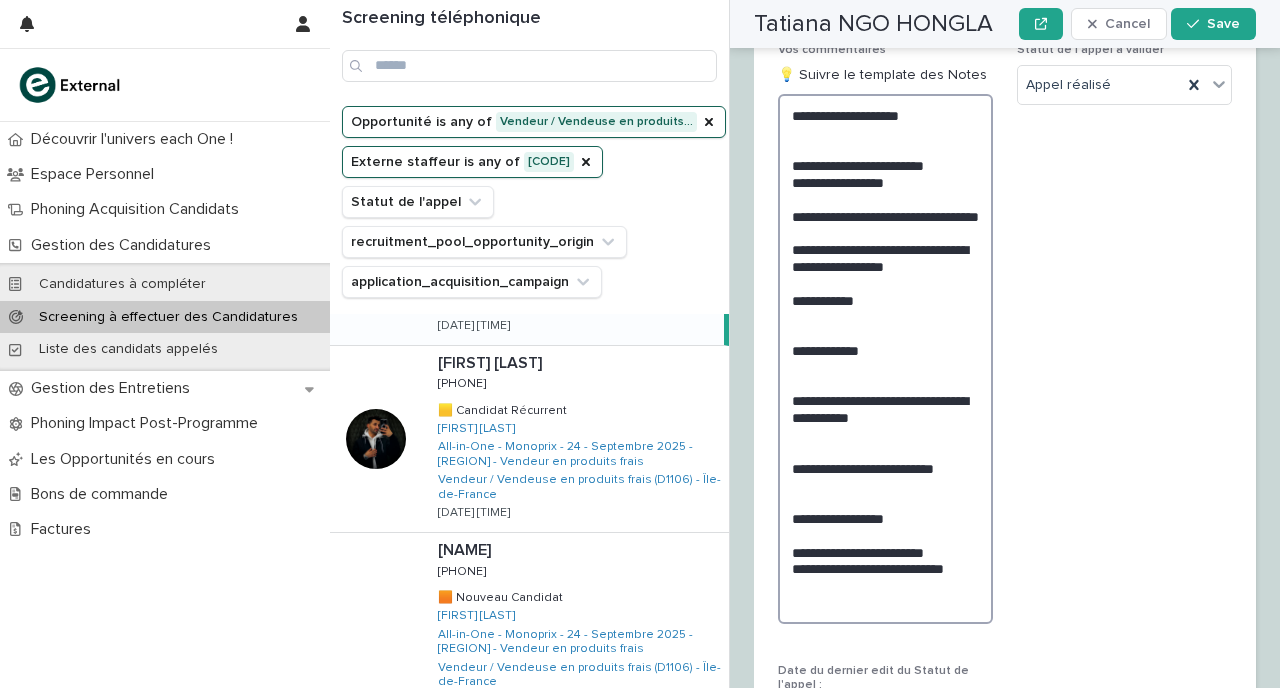 click on "**********" at bounding box center (885, 359) 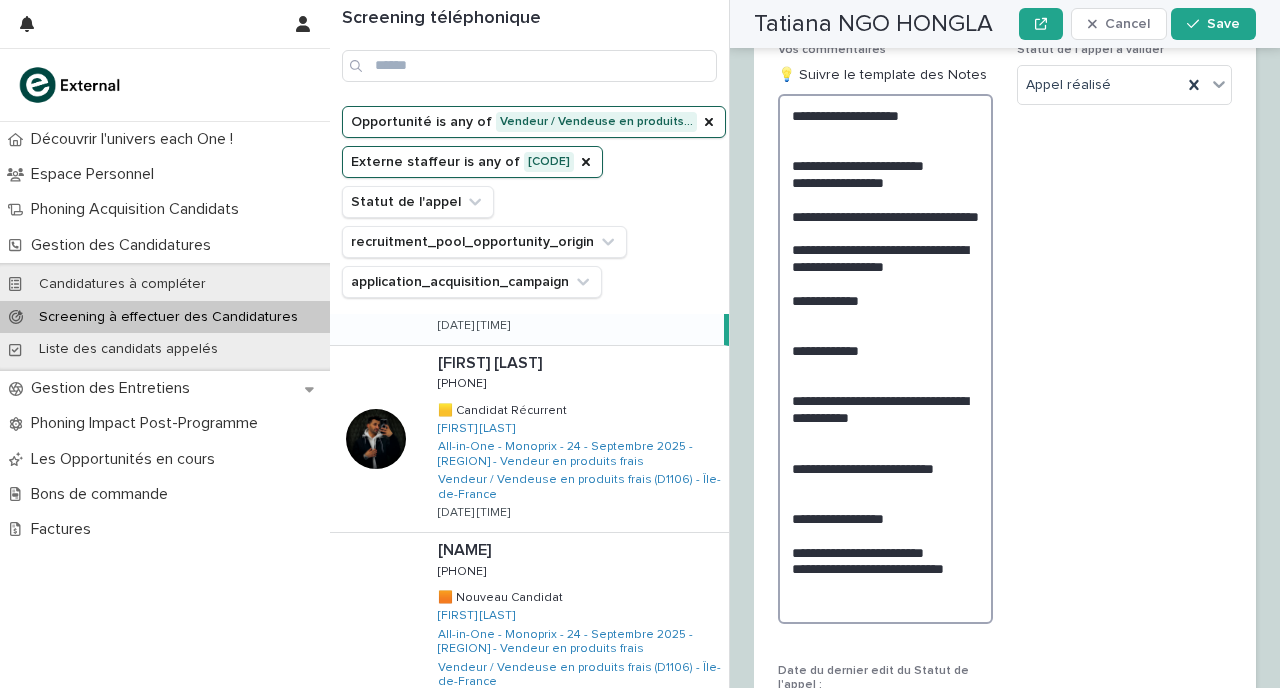 click on "**********" at bounding box center [885, 359] 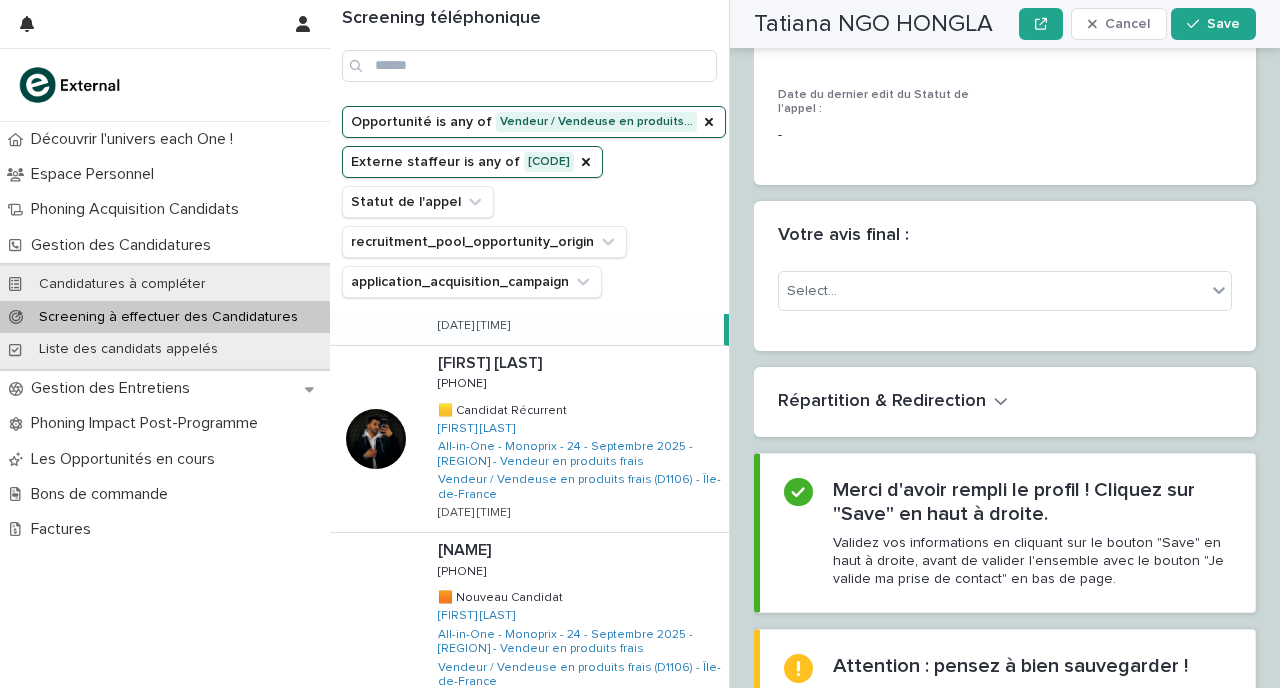 scroll, scrollTop: 3913, scrollLeft: 0, axis: vertical 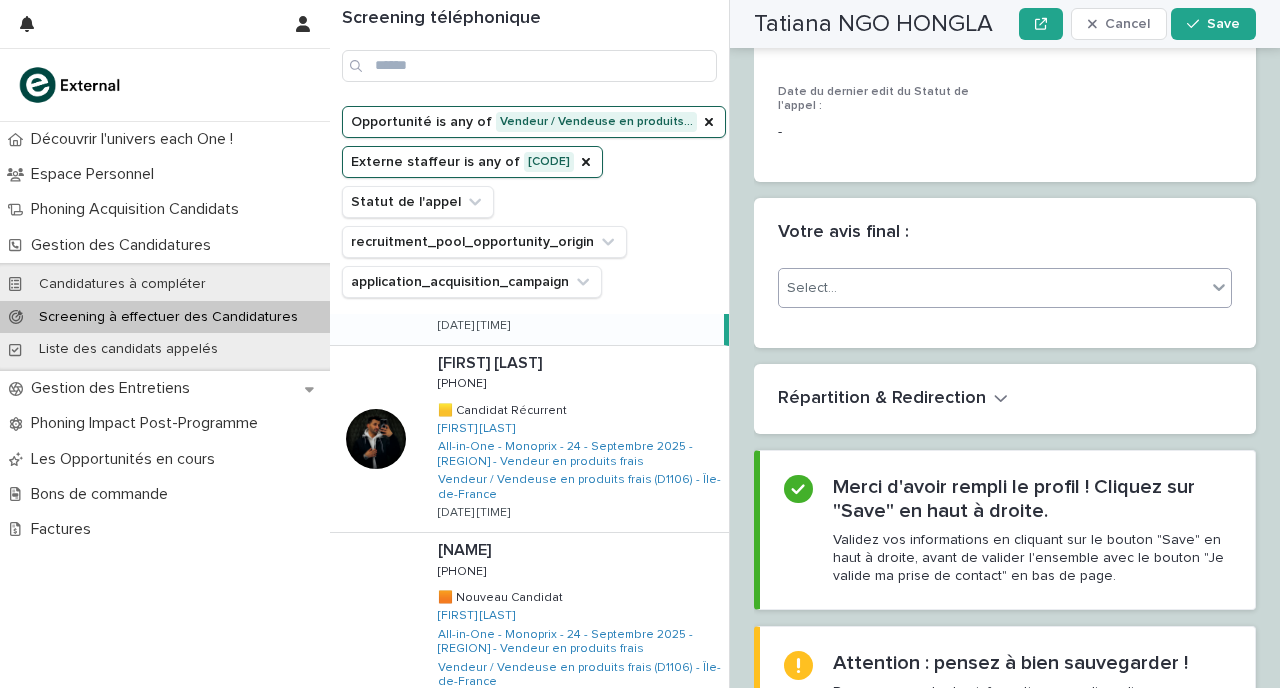 type on "**********" 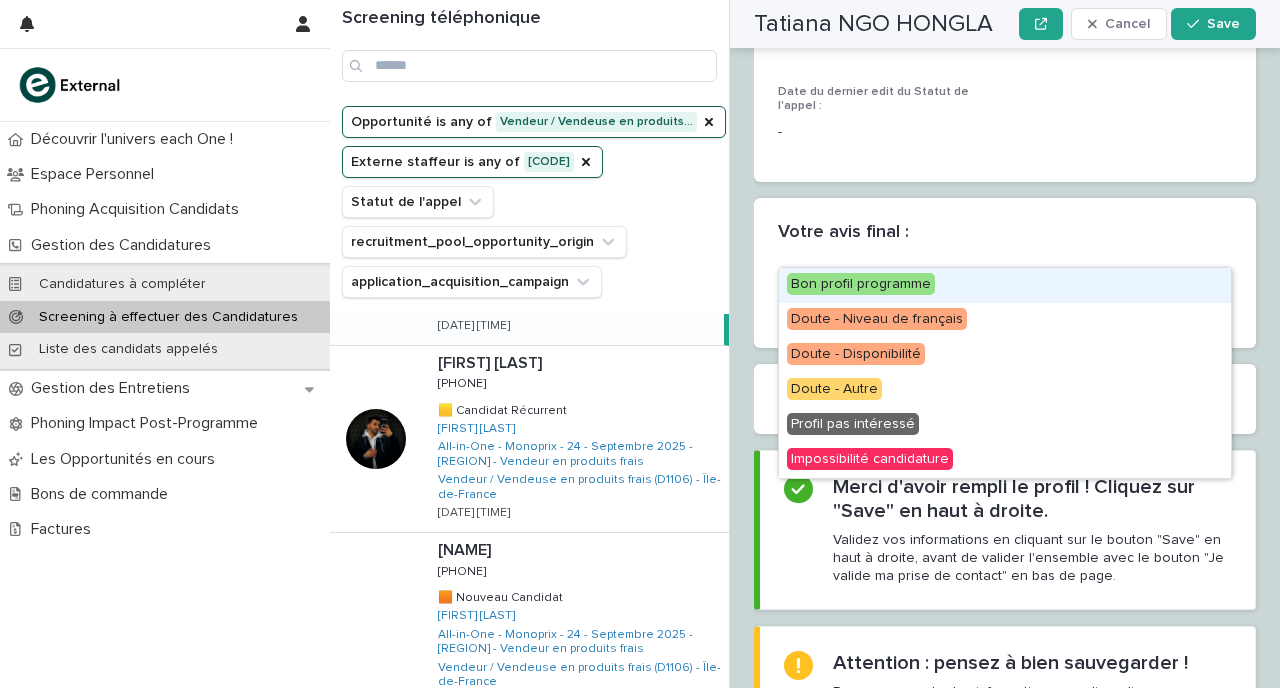 click on "Bon profil programme" at bounding box center [1005, 285] 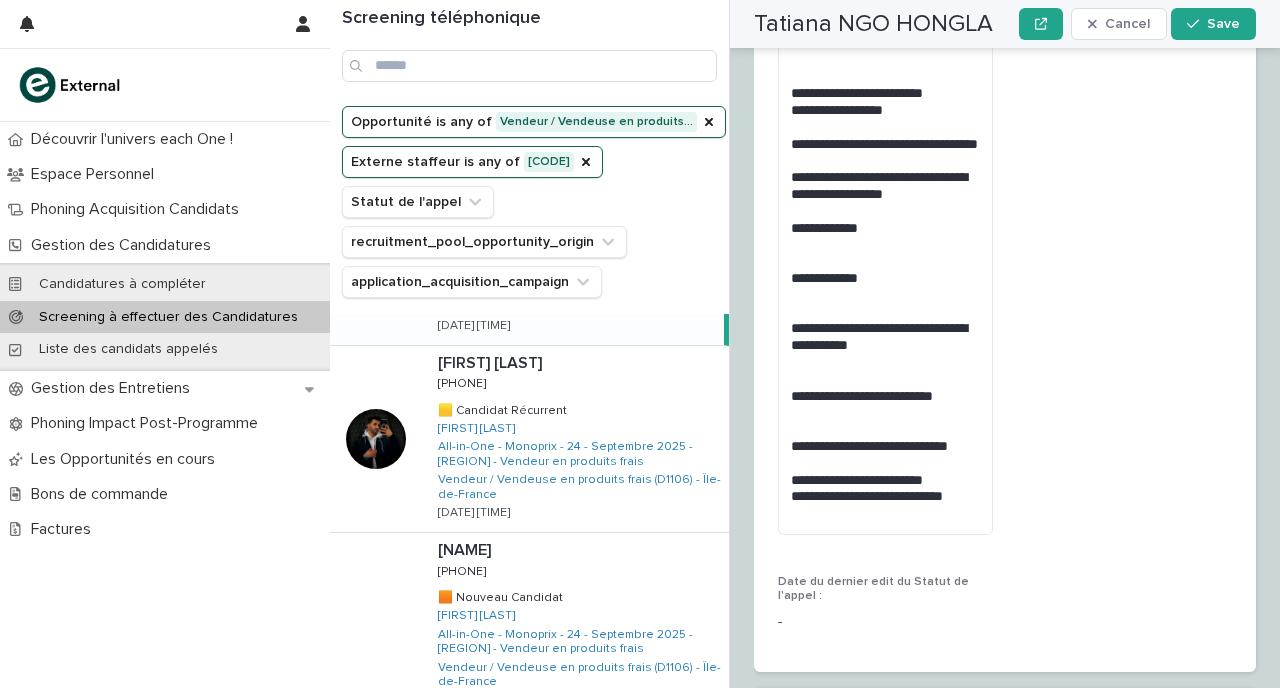 scroll, scrollTop: 3398, scrollLeft: 0, axis: vertical 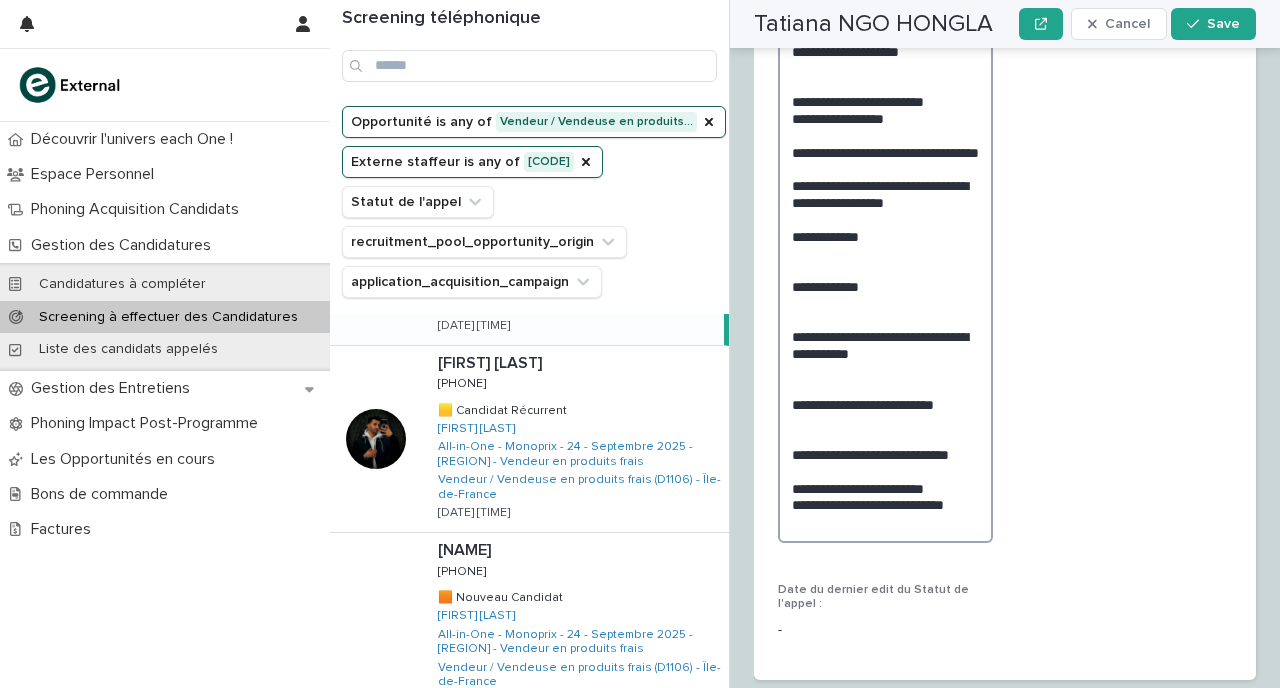 click on "**********" at bounding box center (885, 286) 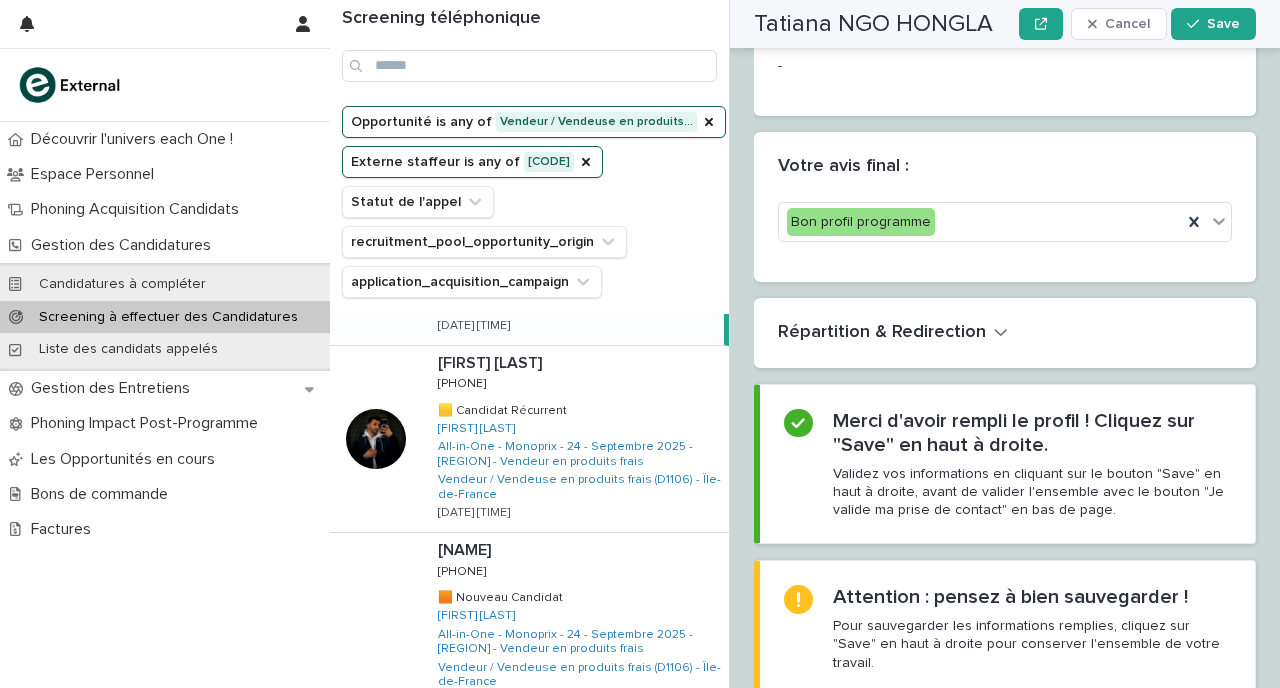 scroll, scrollTop: 3982, scrollLeft: 0, axis: vertical 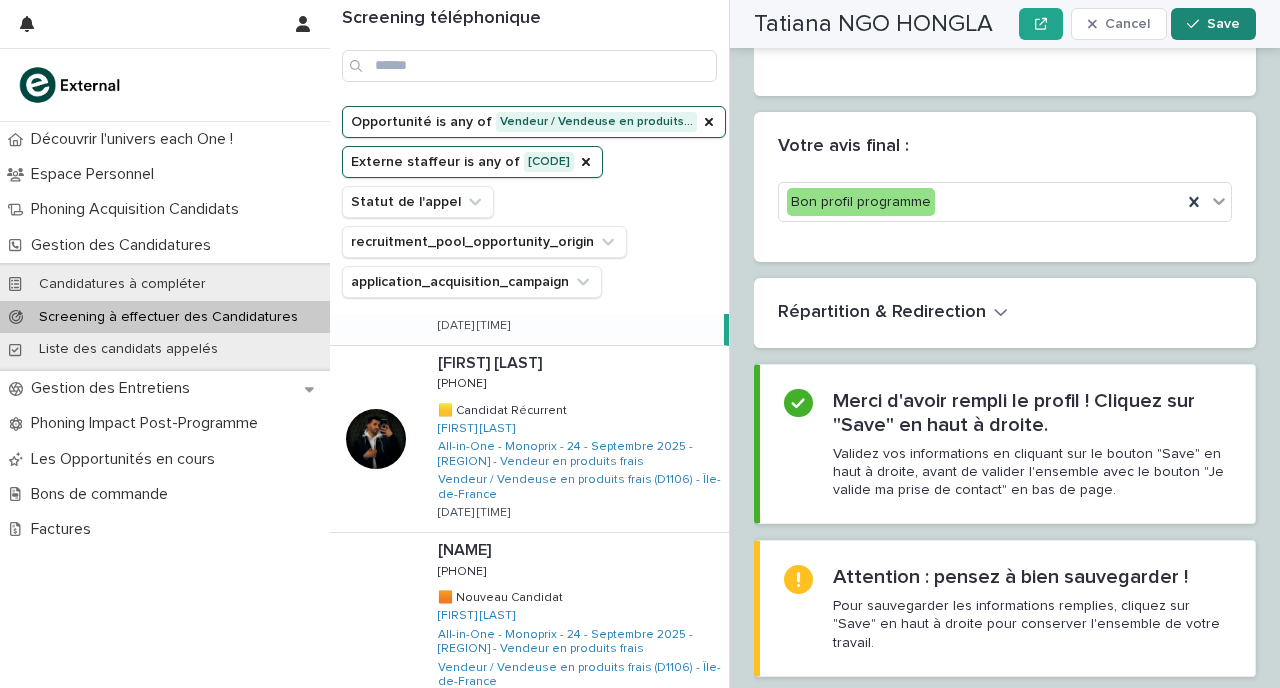 click on "Save" at bounding box center [1213, 24] 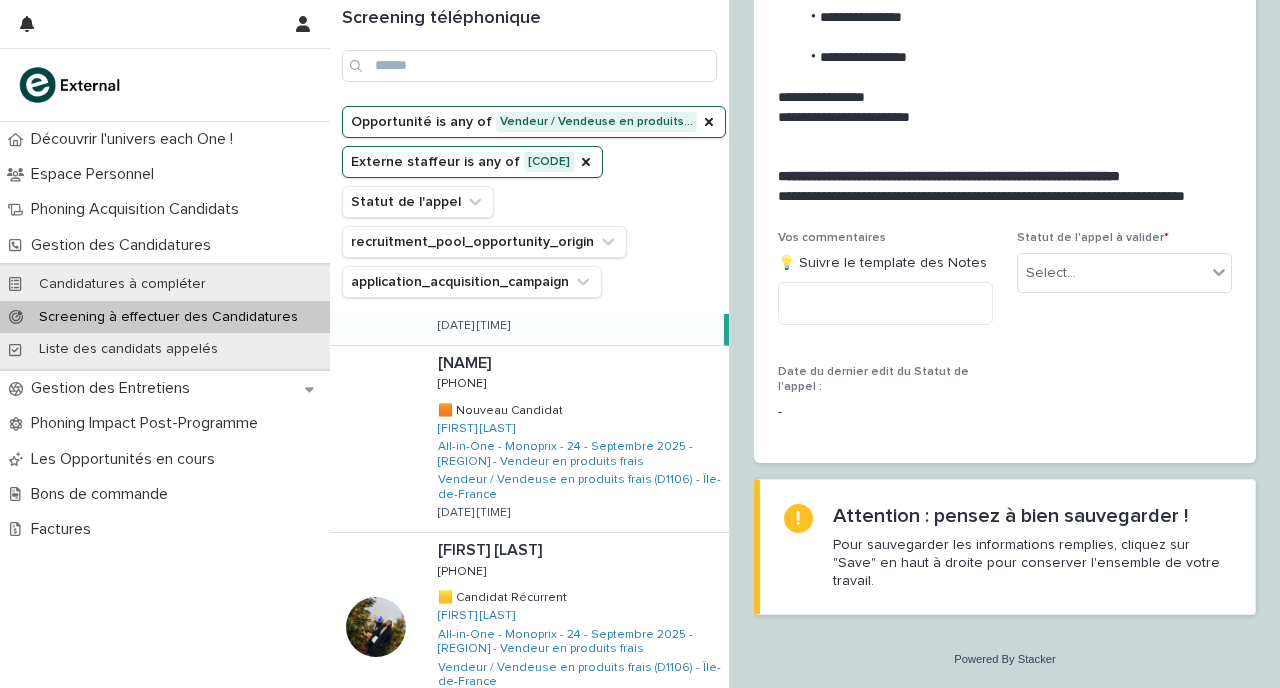 scroll, scrollTop: 0, scrollLeft: 0, axis: both 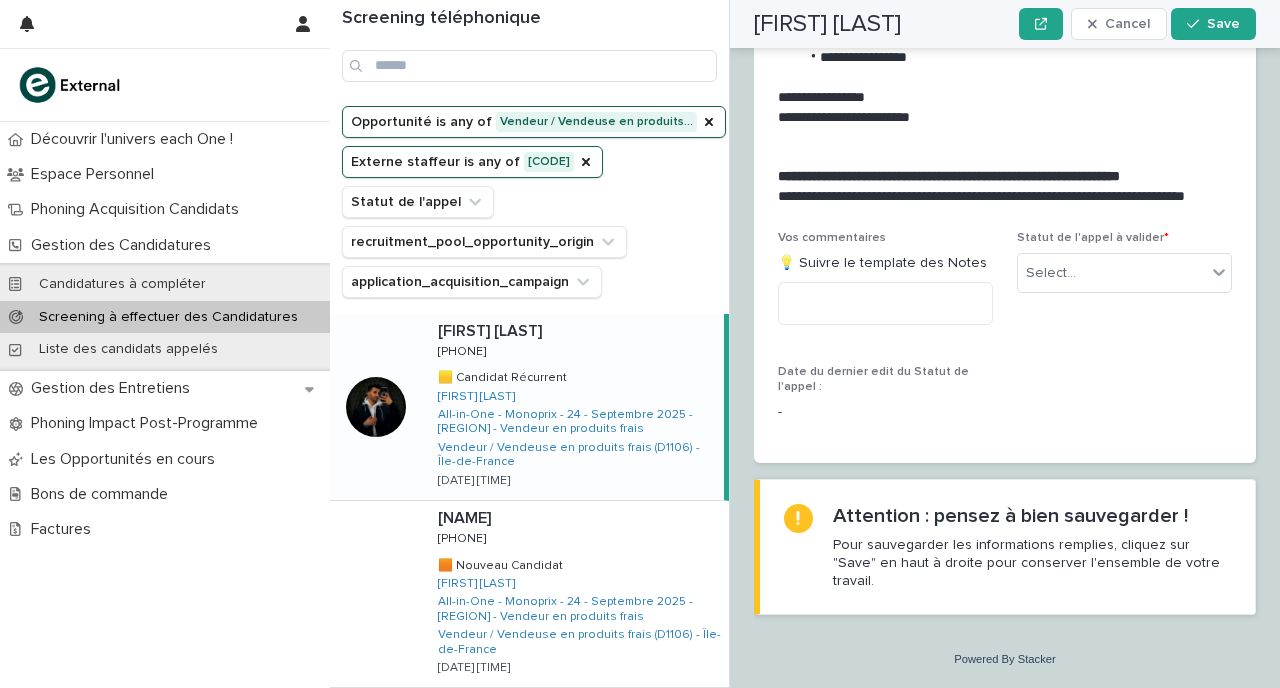 click on "Amiri NISAR AHMAD Amiri NISAR AHMAD   [PHONE] [PHONE]   🟨 Candidat Récurrent 🟨 Candidat Récurrent   Raissa ATTOUMANI GAYE   All-in-One - Monoprix - 24 - [MONTH] [YEAR] - [REGION] - Vendeur en produits frais   Vendeur / Vendeuse en produits frais (D1106) - [REGION]   [DATE] [TIME]" at bounding box center (573, 407) 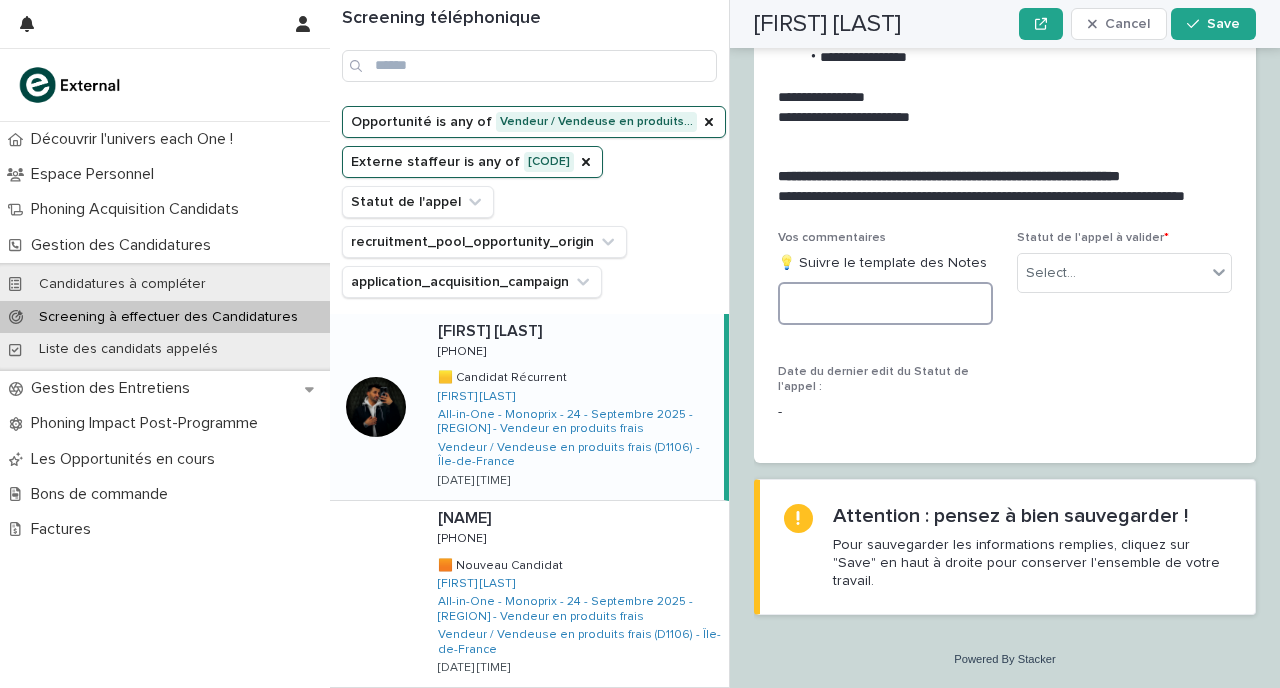 click at bounding box center (885, 303) 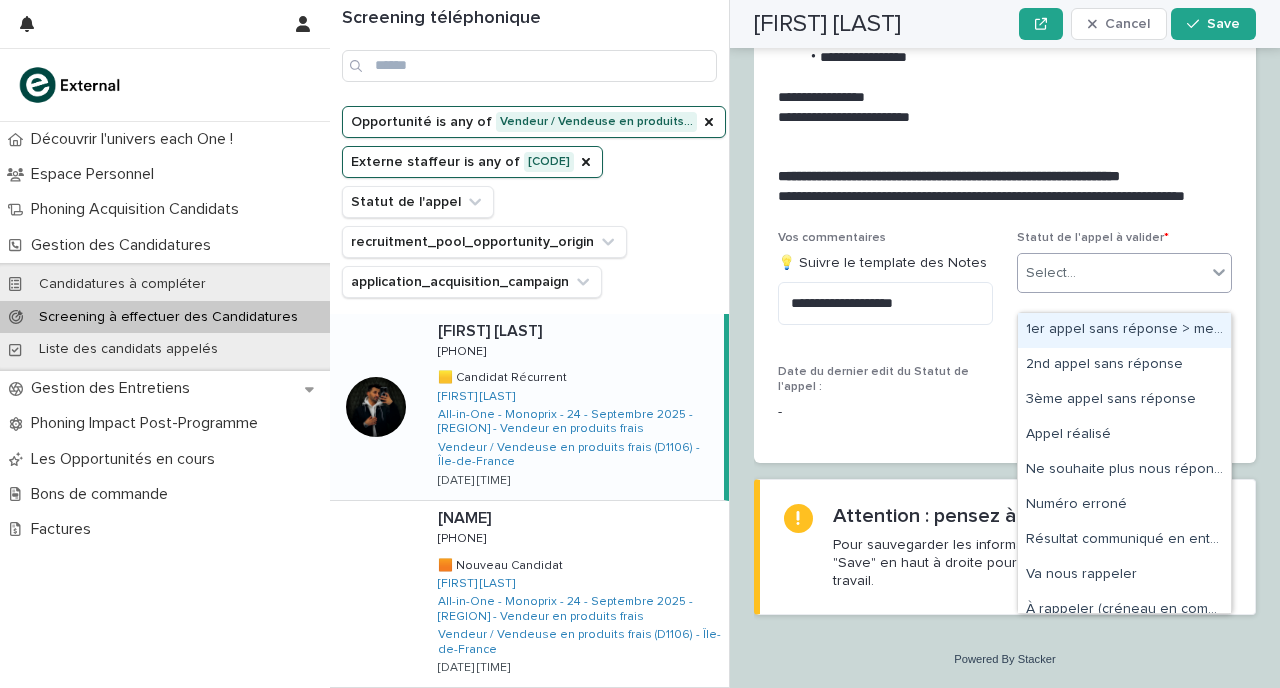 click on "Select..." at bounding box center (1112, 273) 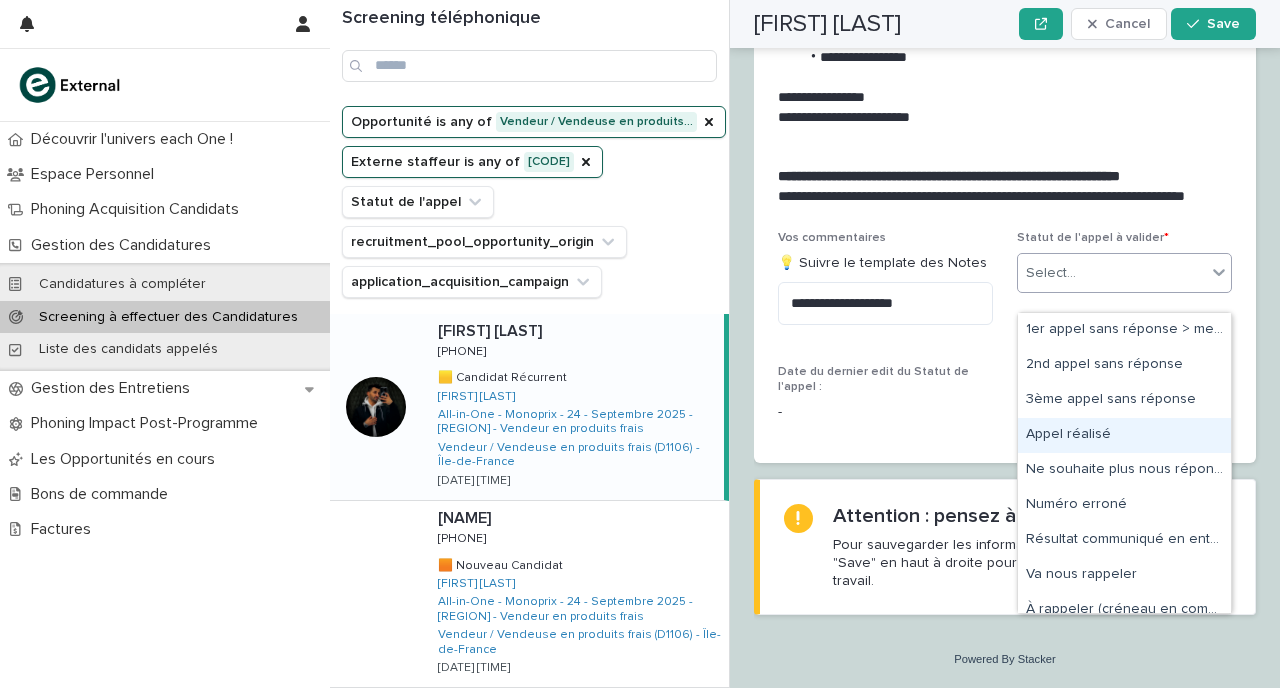 click on "Appel réalisé" at bounding box center (1124, 435) 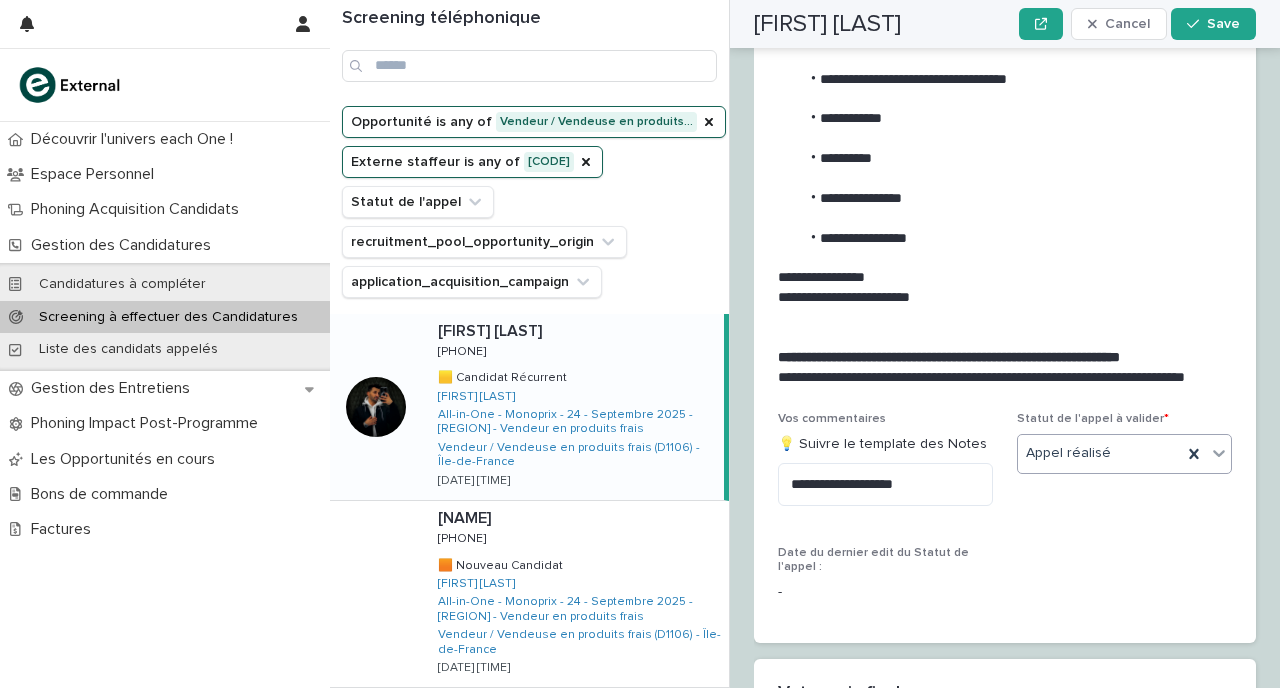 scroll, scrollTop: 2880, scrollLeft: 0, axis: vertical 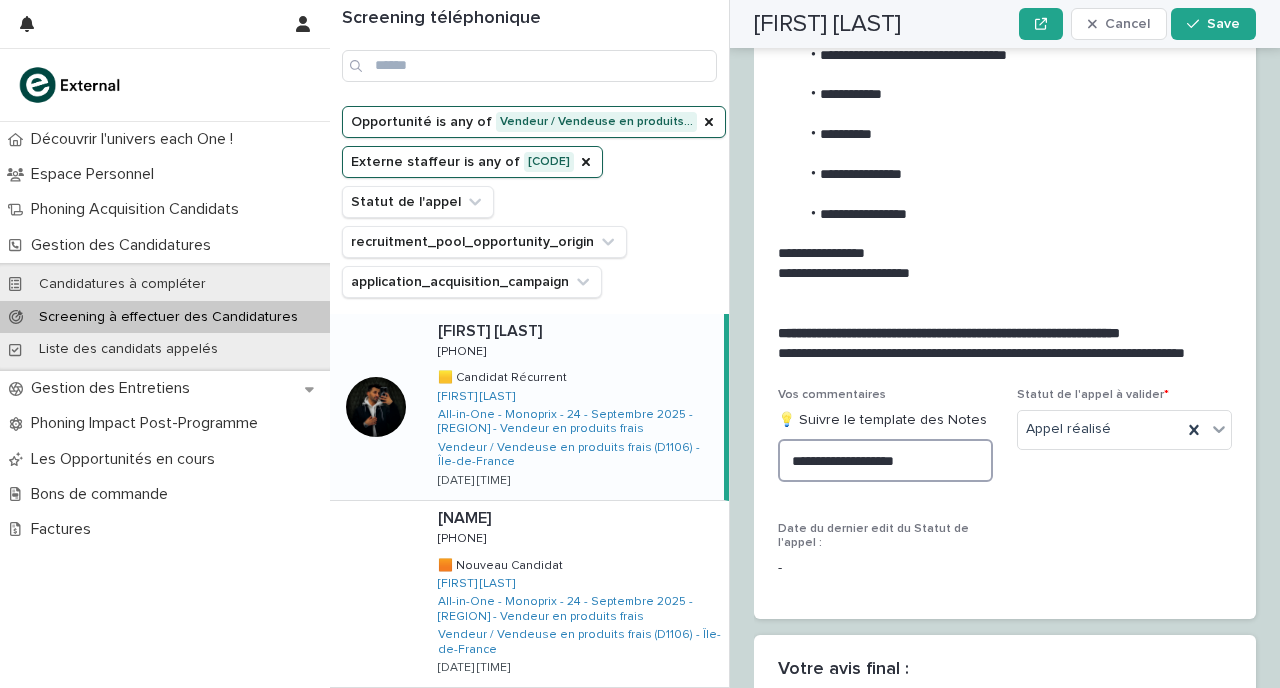 click on "**********" at bounding box center [885, 460] 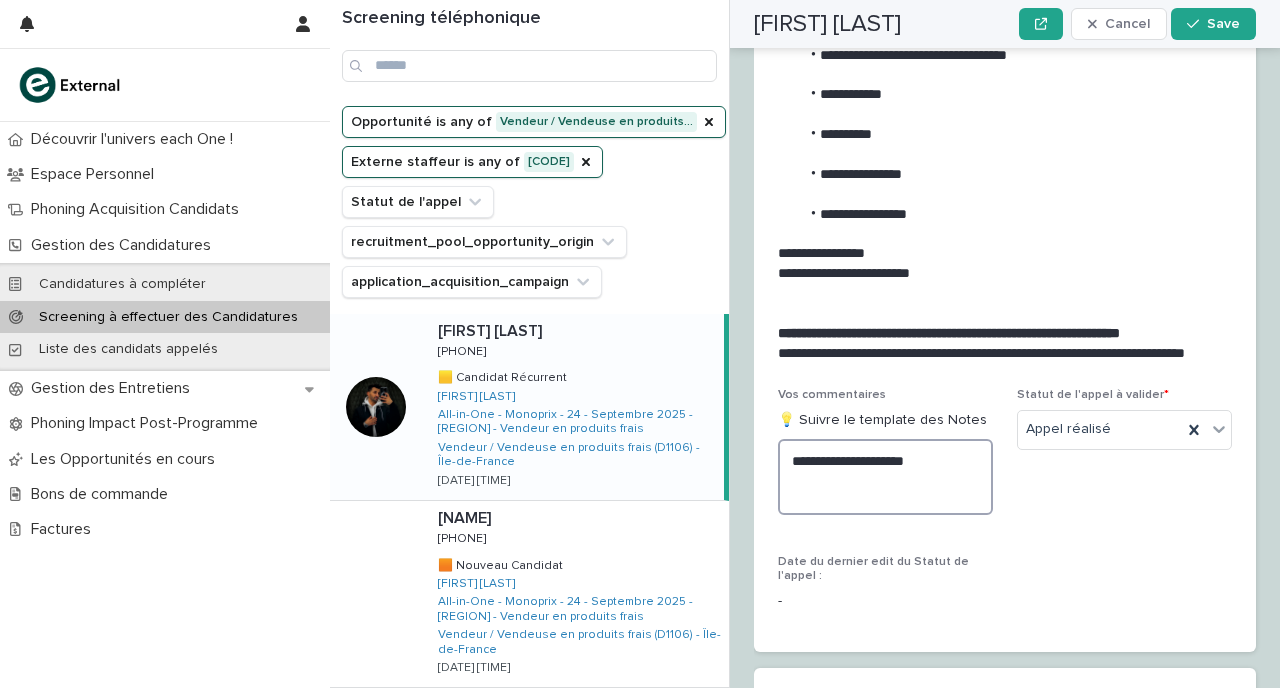 paste on "**********" 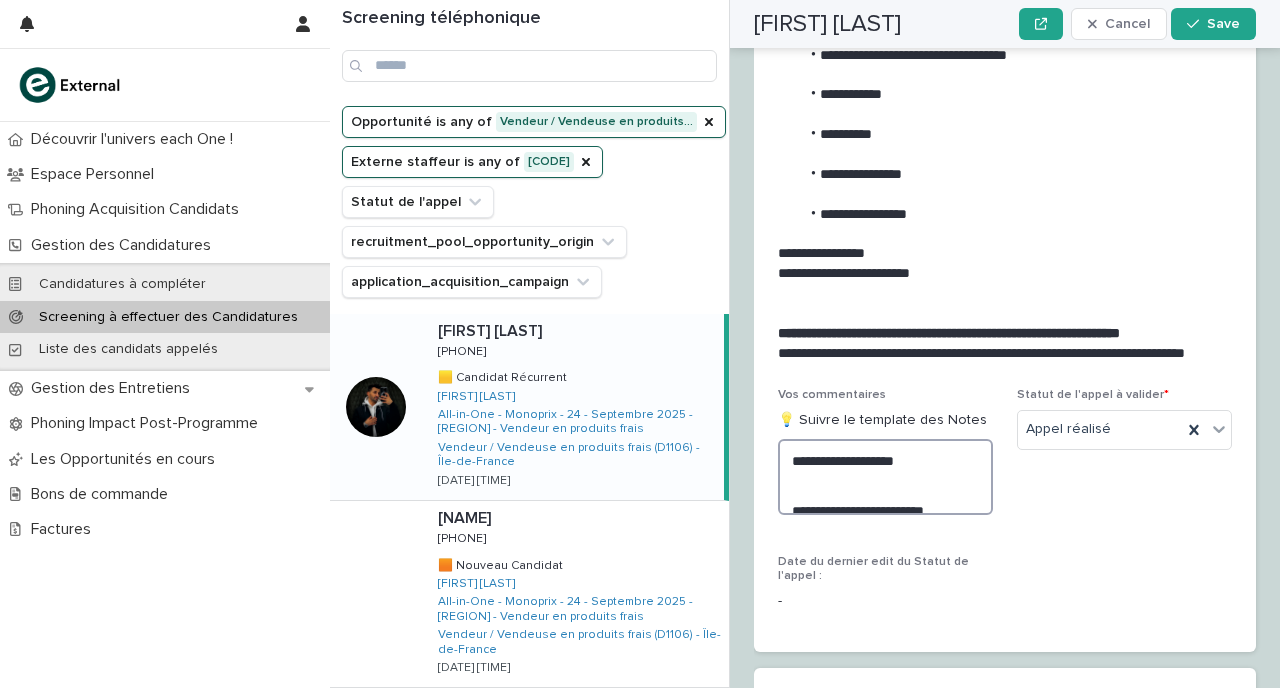scroll, scrollTop: 3123, scrollLeft: 0, axis: vertical 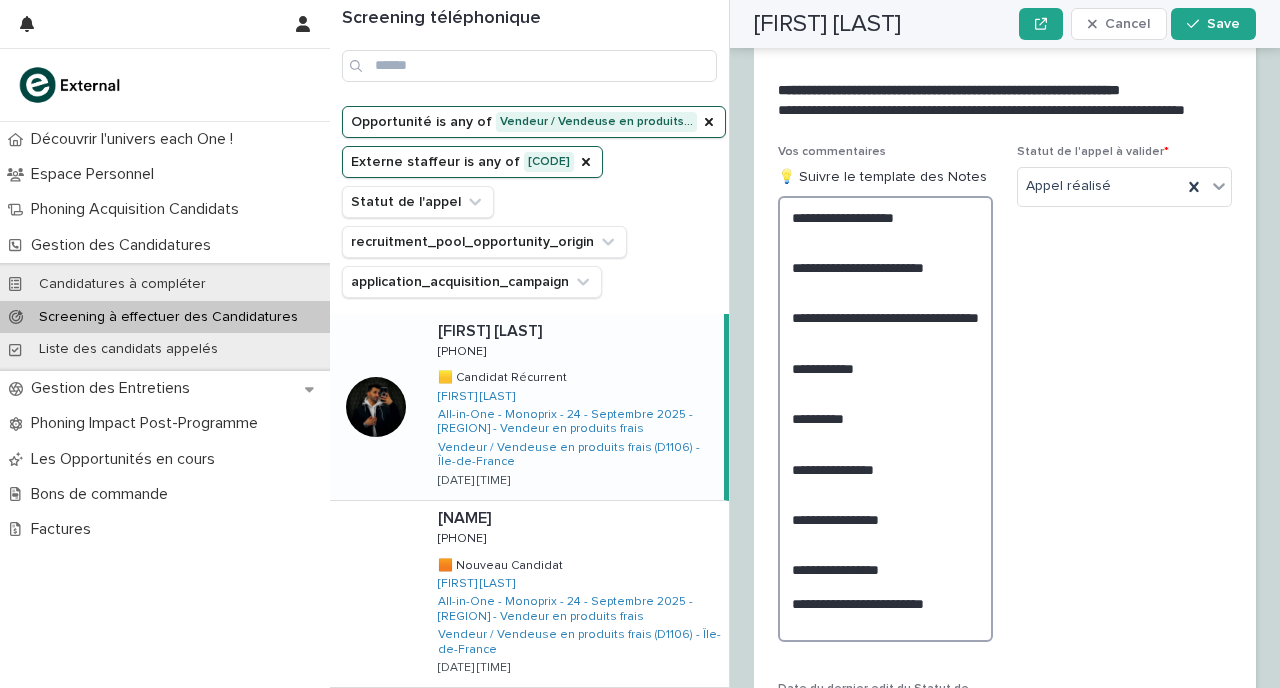 click on "**********" at bounding box center (885, 419) 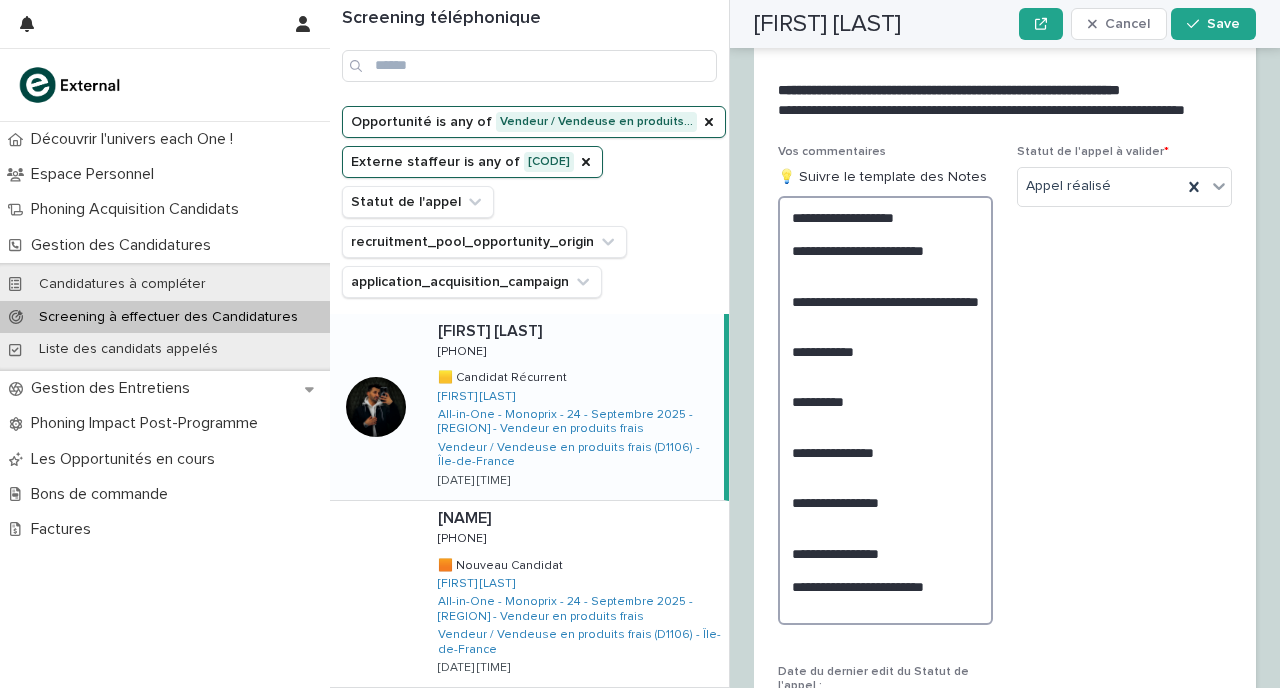 click on "**********" at bounding box center [885, 410] 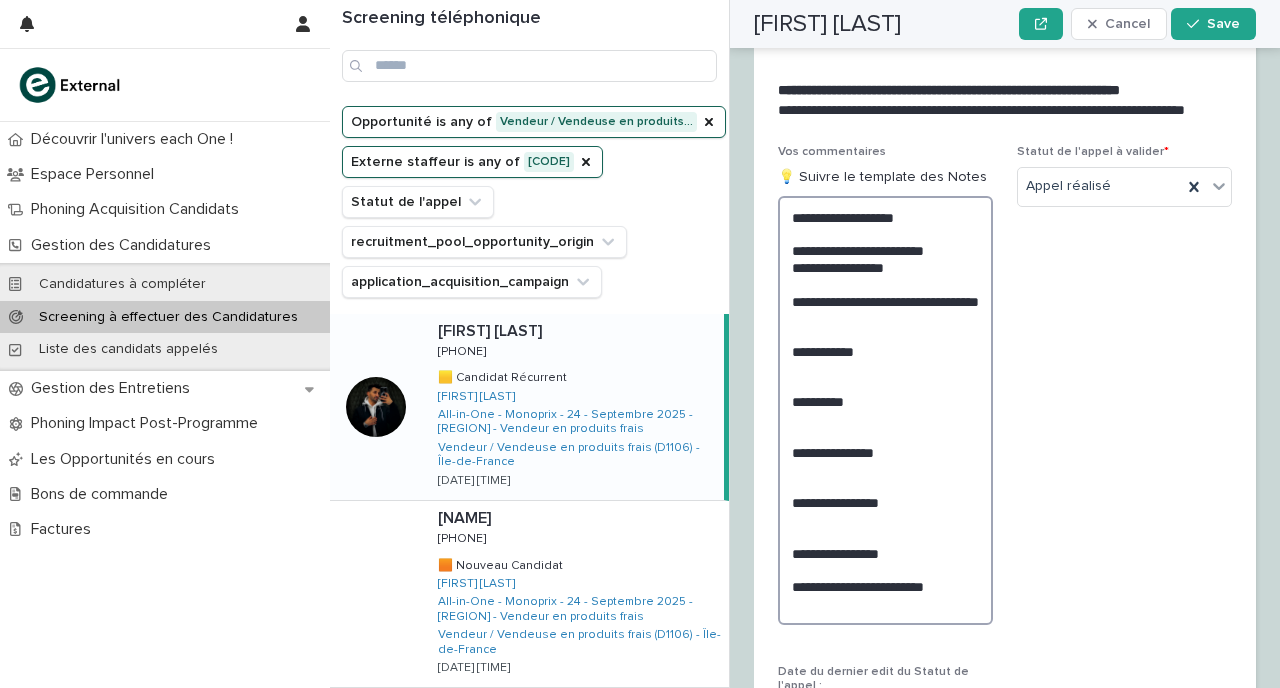 click on "**********" at bounding box center (885, 410) 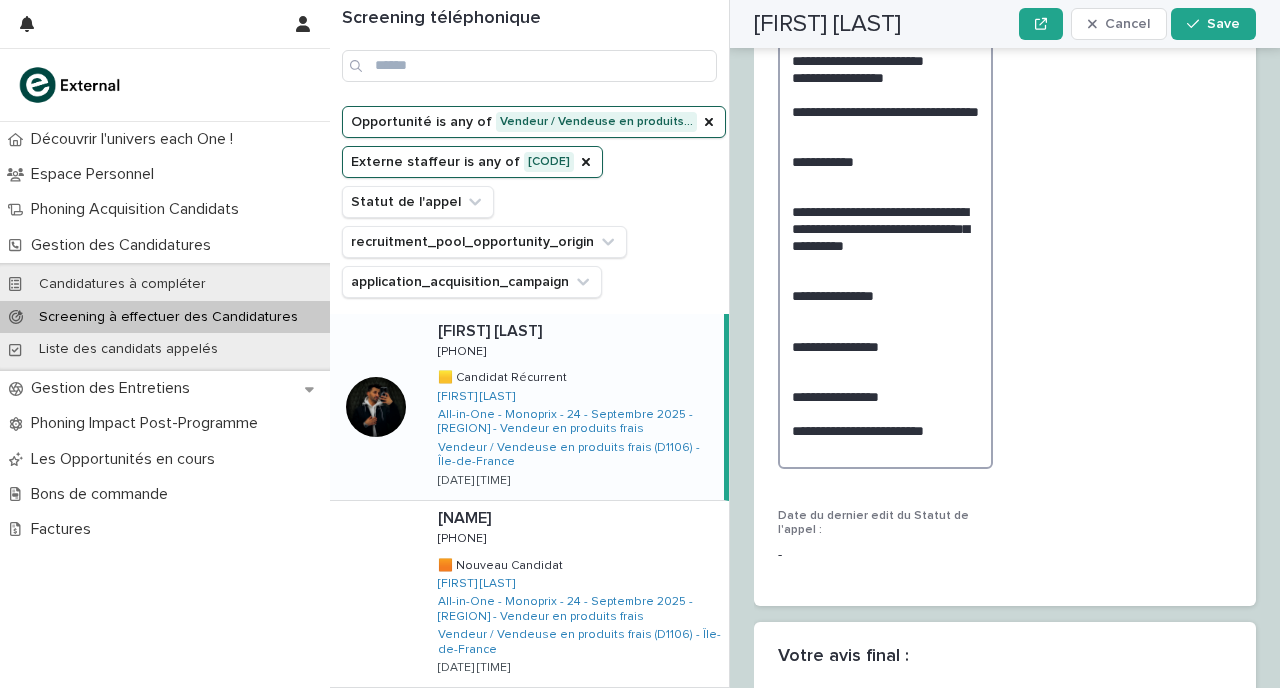scroll, scrollTop: 3317, scrollLeft: 0, axis: vertical 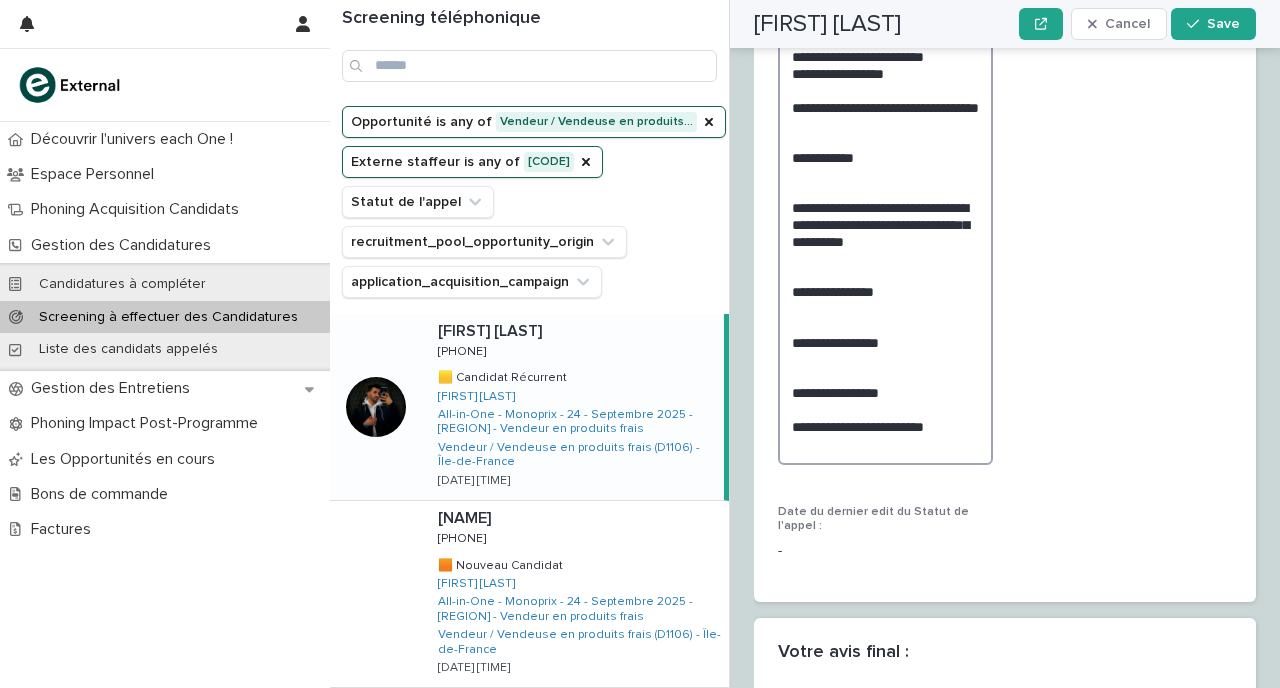 click on "**********" at bounding box center (885, 233) 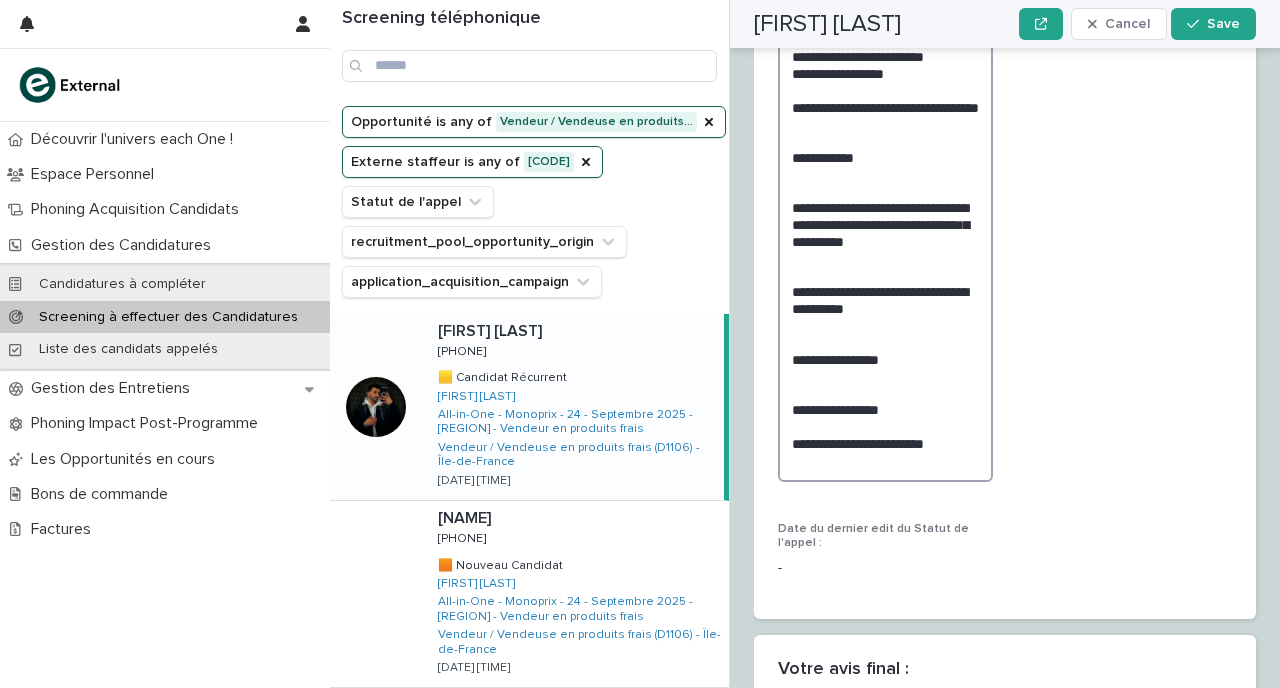 click on "**********" at bounding box center [885, 242] 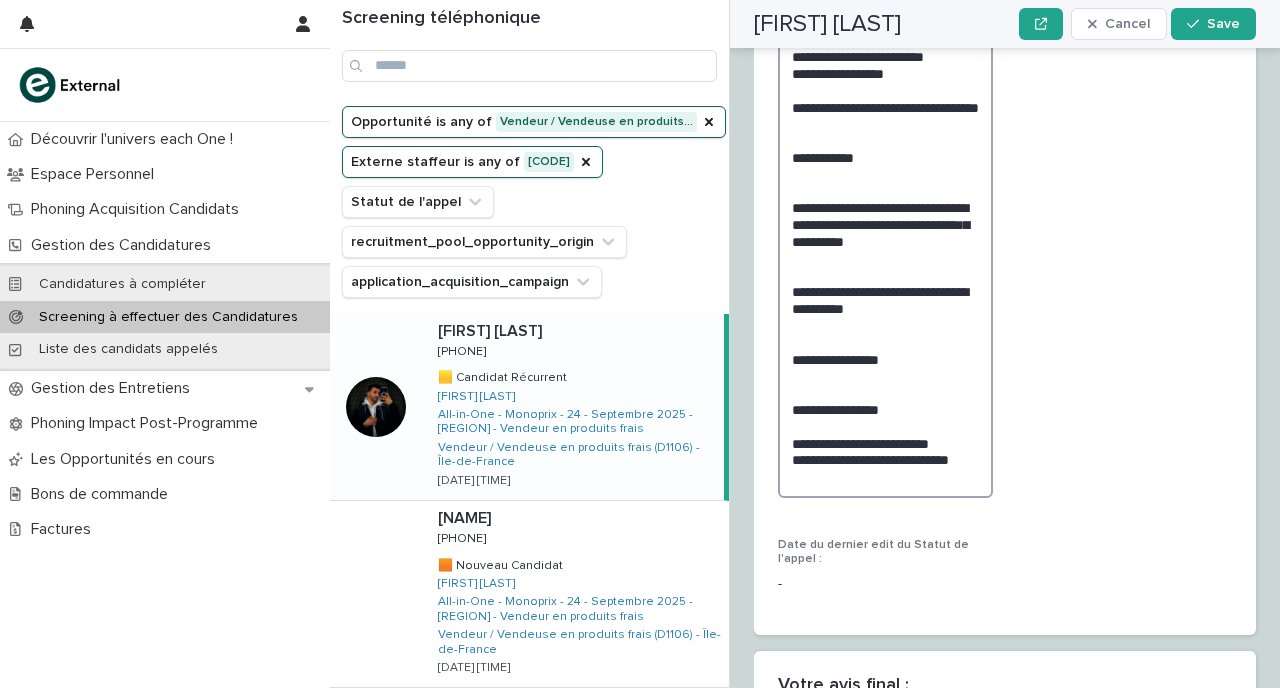 click on "**********" at bounding box center (885, 250) 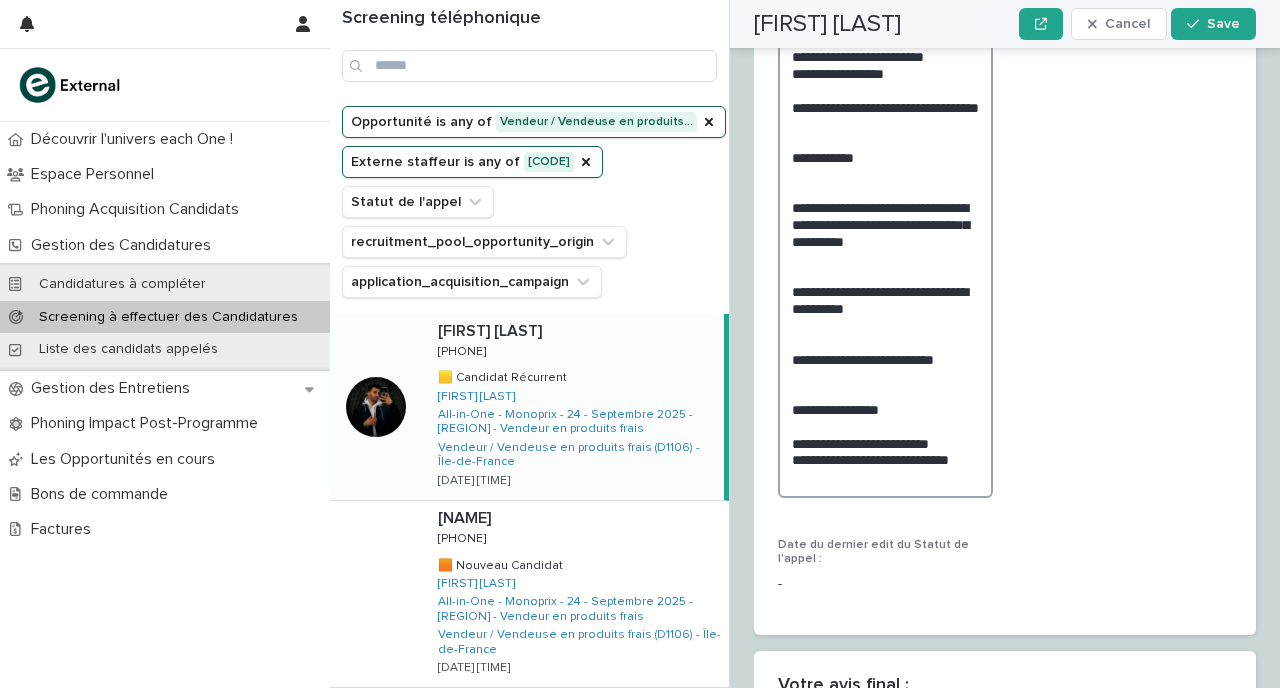 click on "**********" at bounding box center [885, 250] 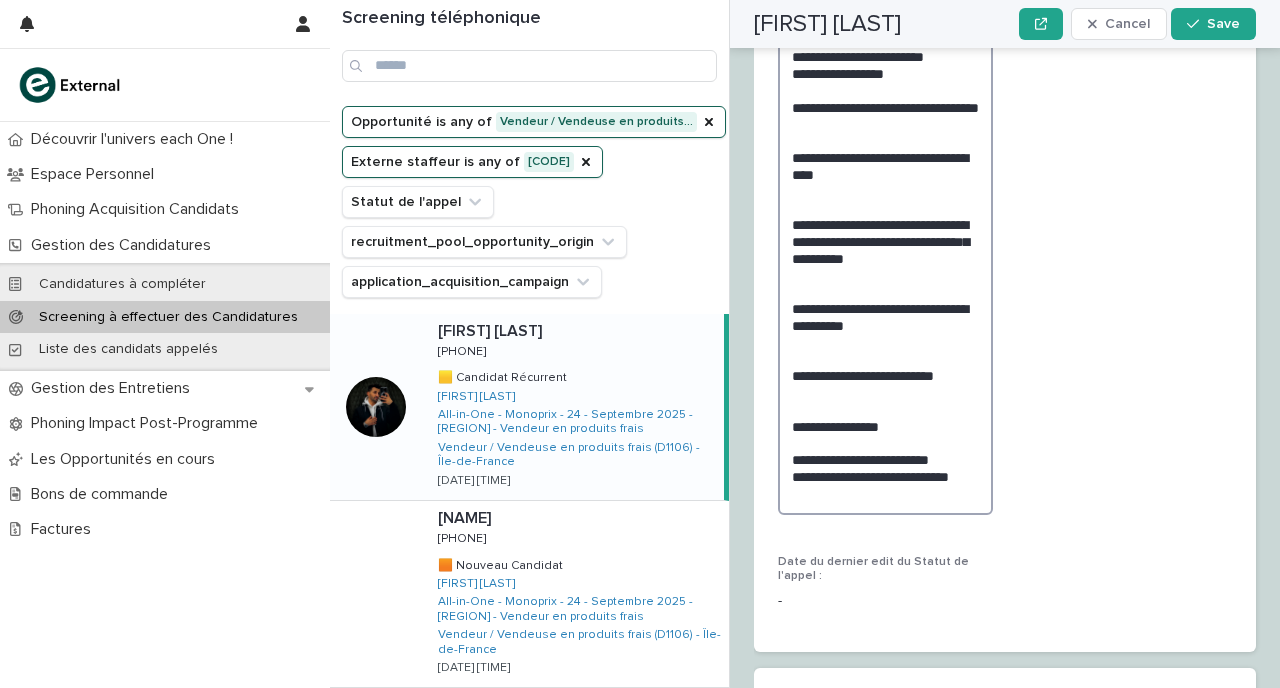 click on "**********" at bounding box center [885, 258] 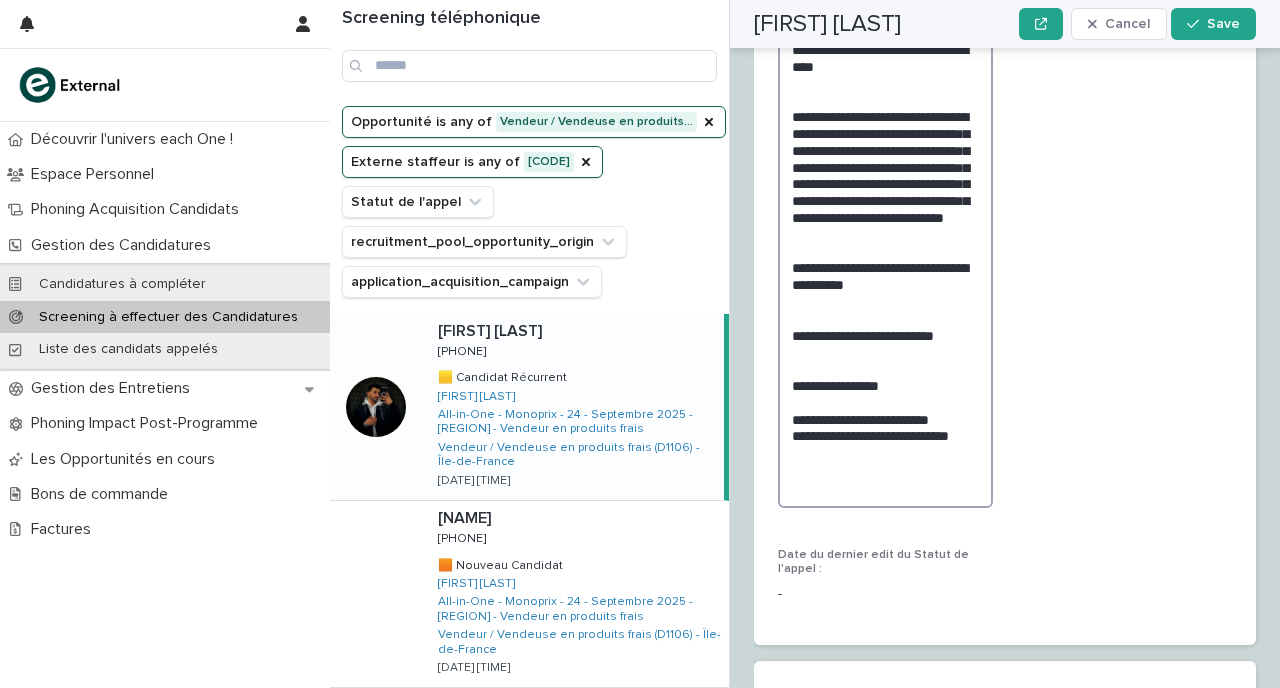 scroll, scrollTop: 3437, scrollLeft: 0, axis: vertical 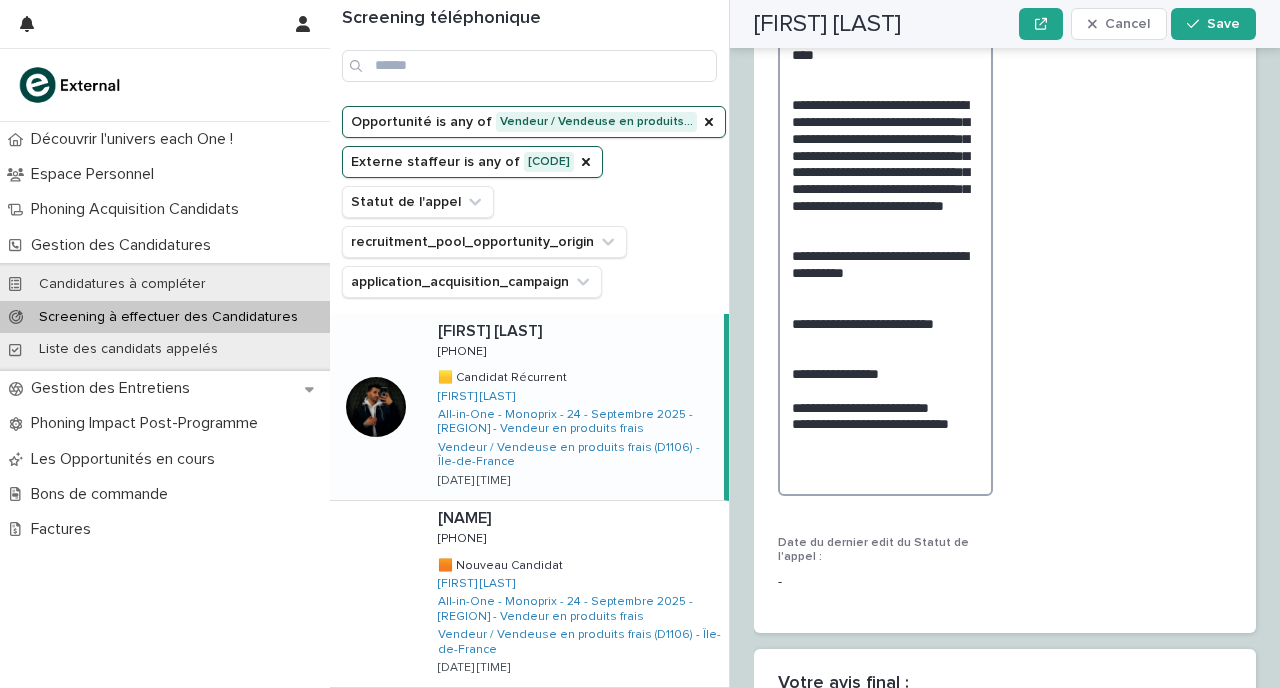 click on "**********" at bounding box center [885, 189] 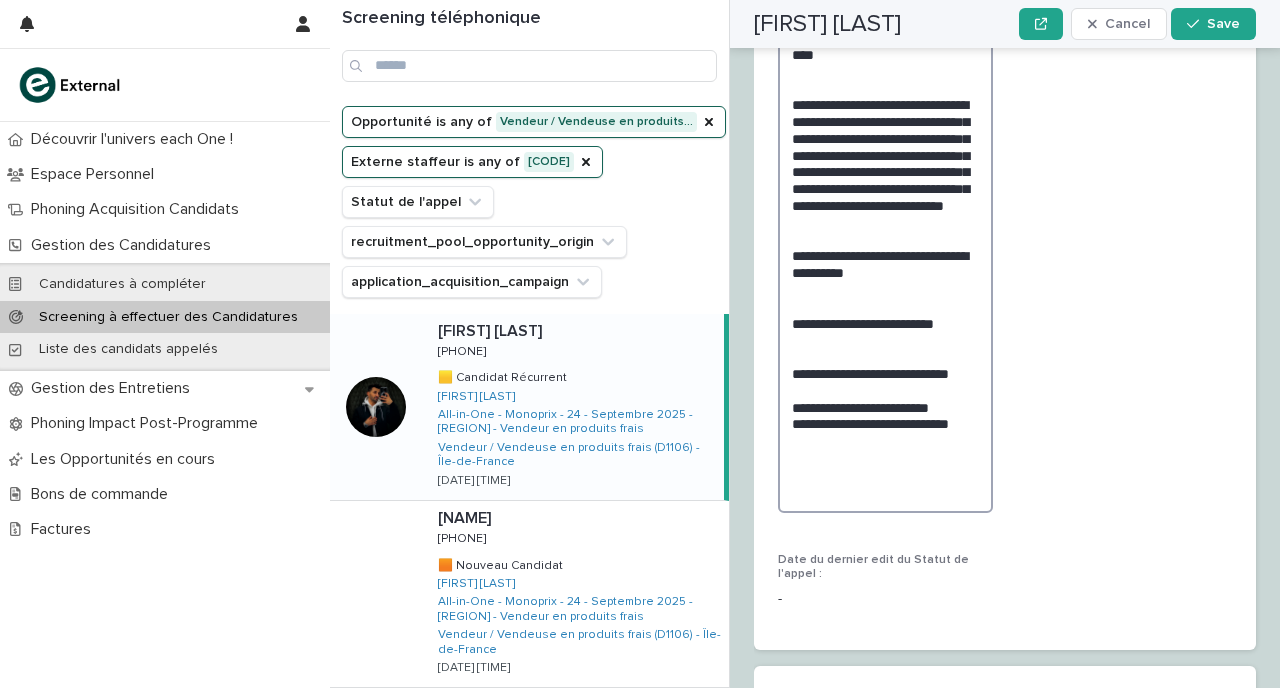 scroll, scrollTop: 3667, scrollLeft: 0, axis: vertical 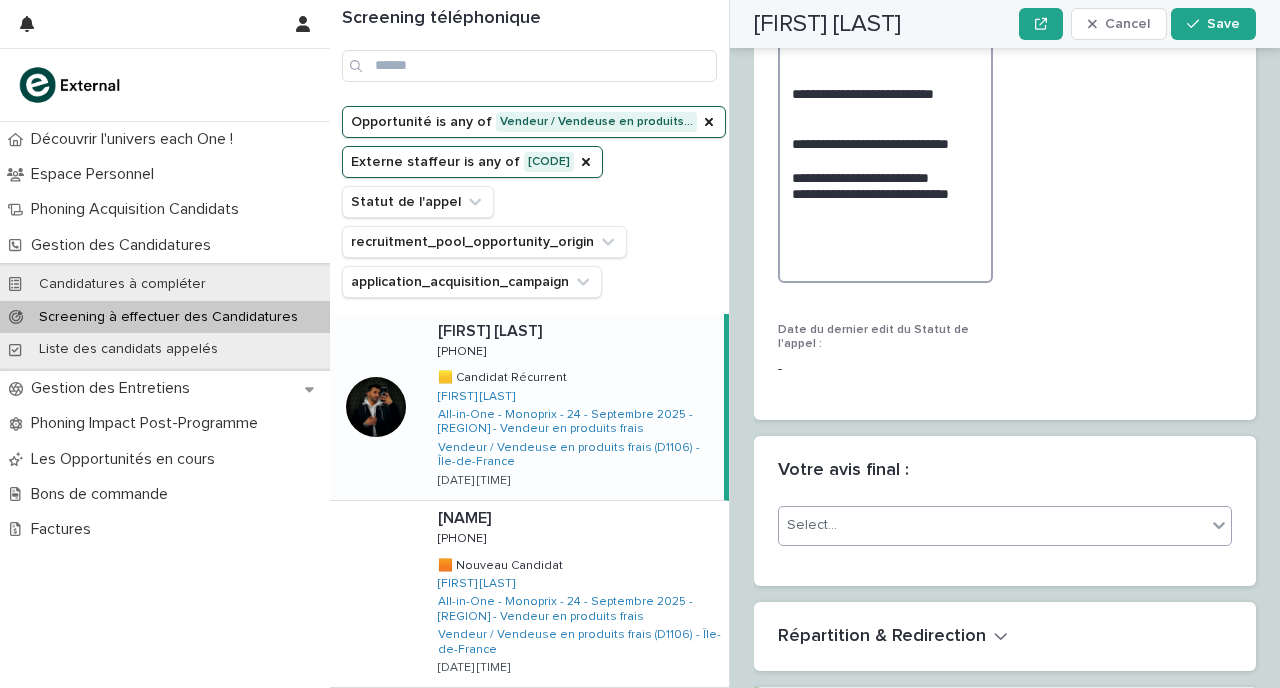 type on "**********" 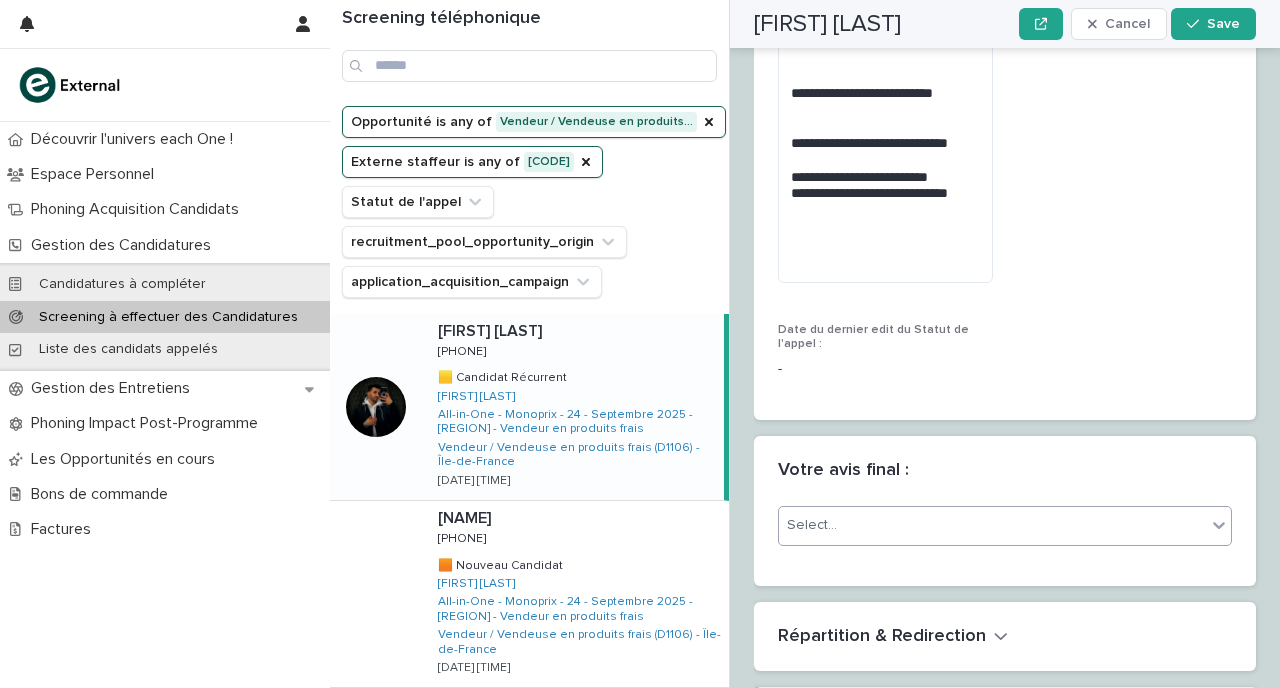 click on "Select..." at bounding box center [992, 525] 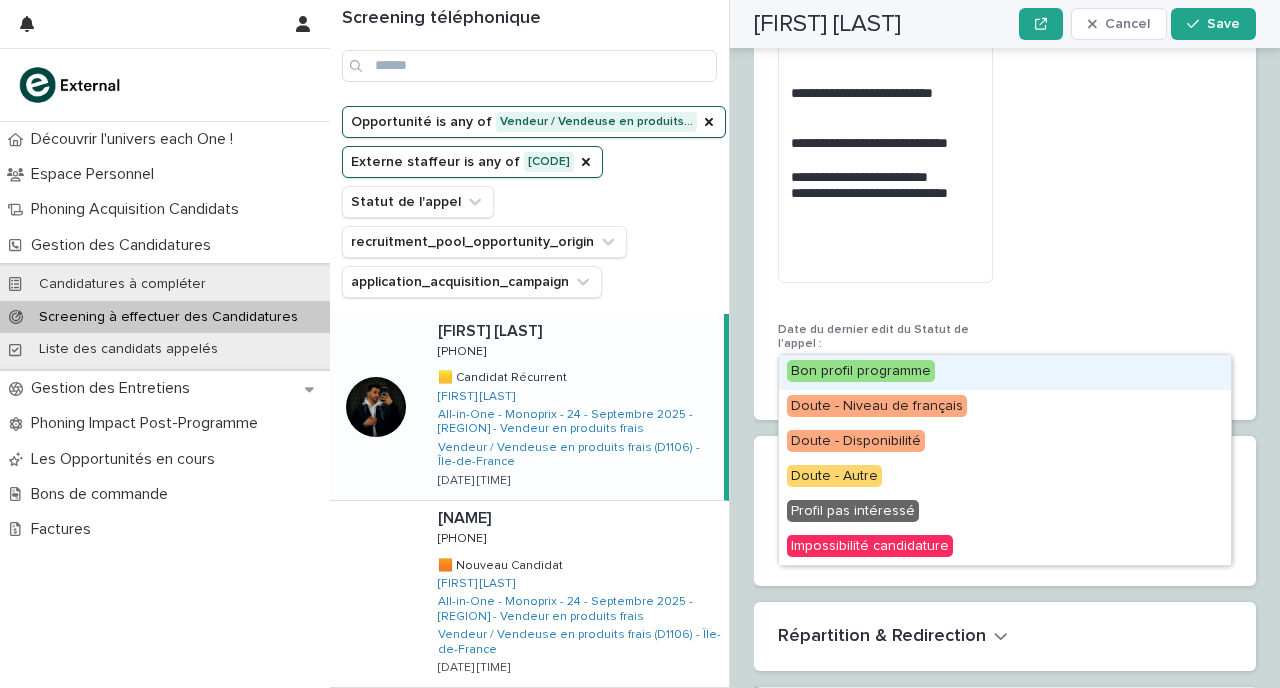 click on "Bon profil programme" at bounding box center [1005, 372] 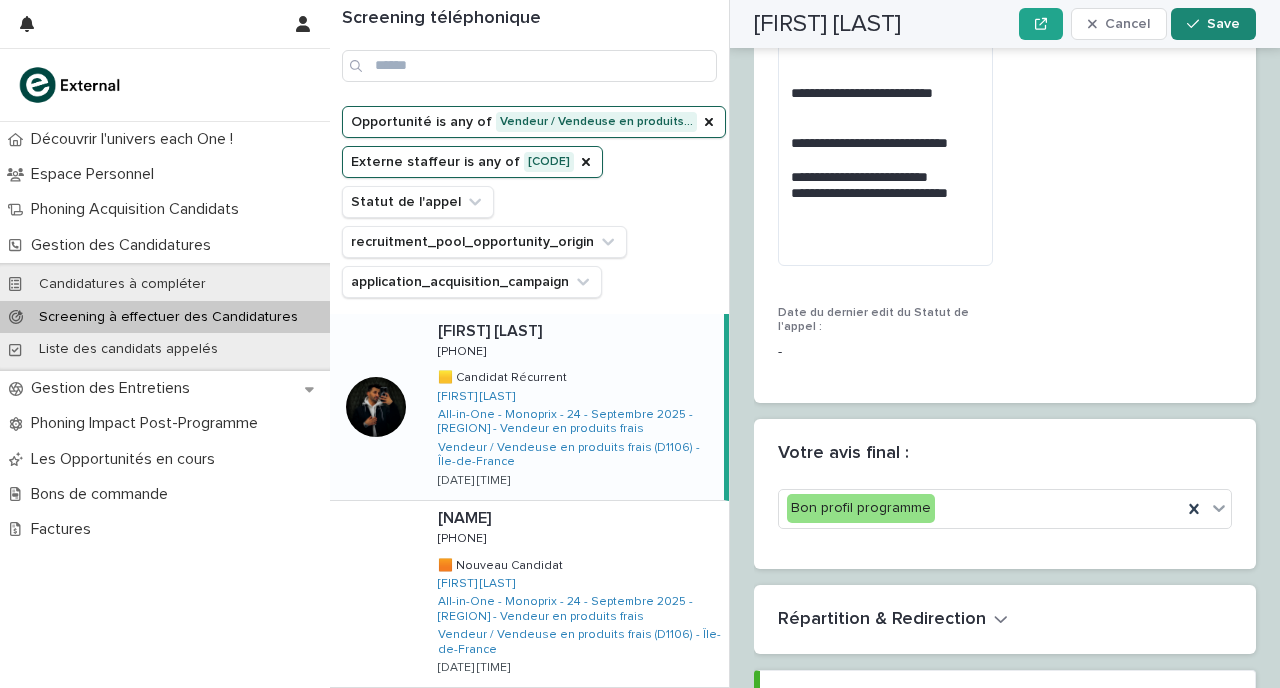 click on "Save" at bounding box center (1223, 24) 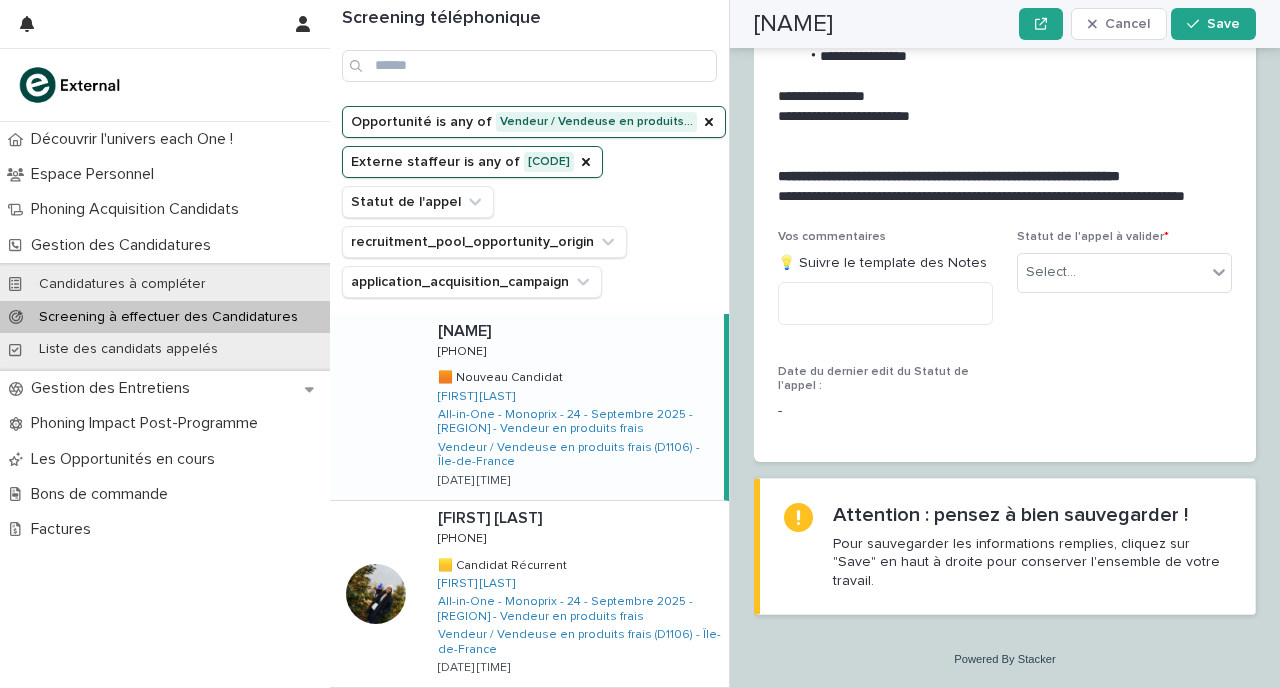 scroll, scrollTop: 2448, scrollLeft: 0, axis: vertical 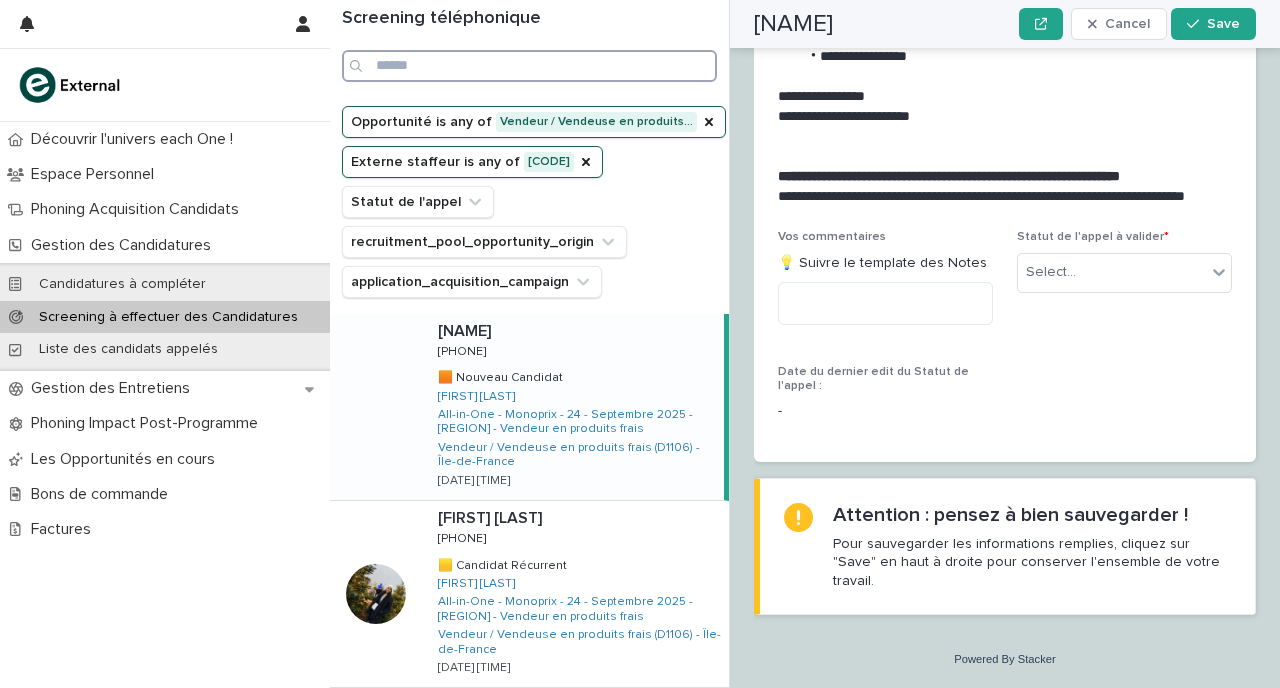 click at bounding box center (529, 66) 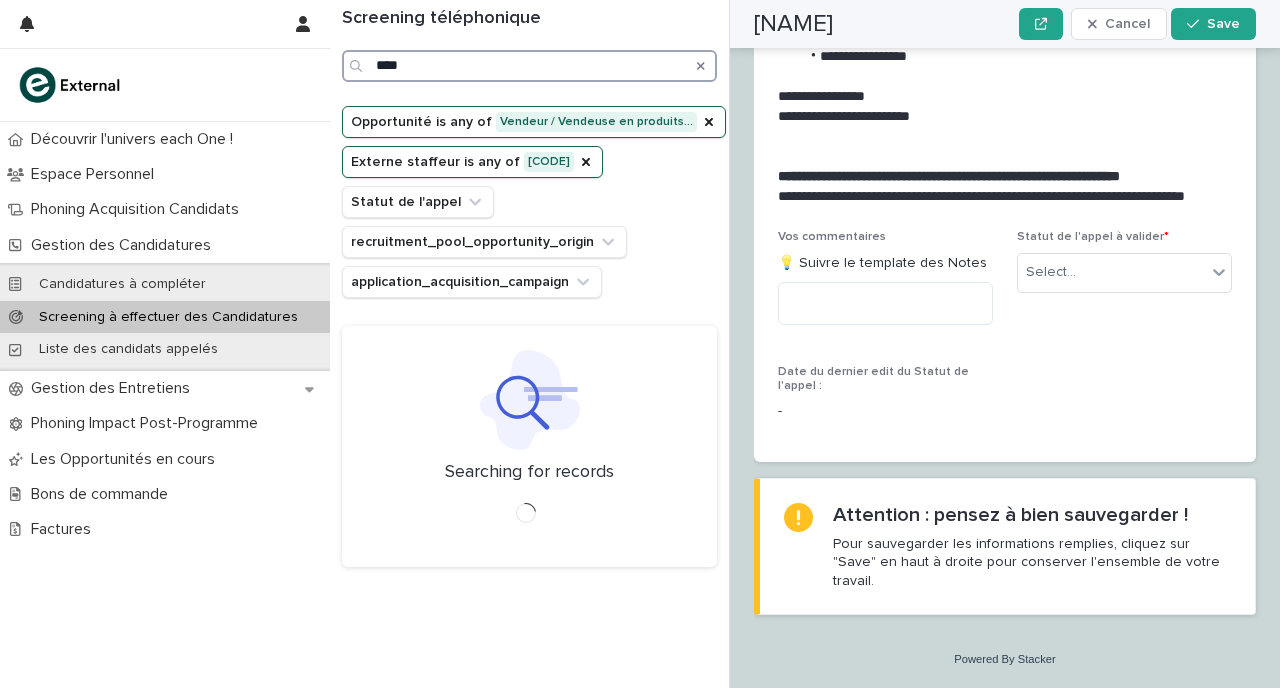 type on "****" 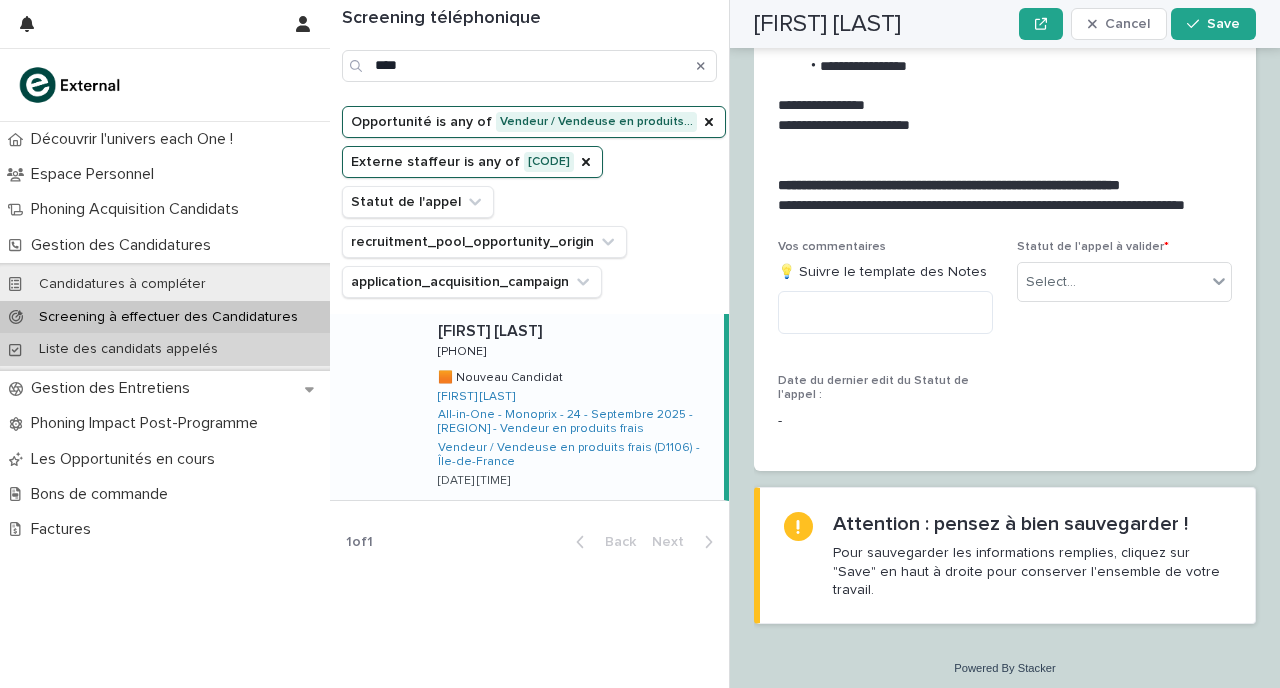 click on "Liste des candidats appelés" at bounding box center [165, 349] 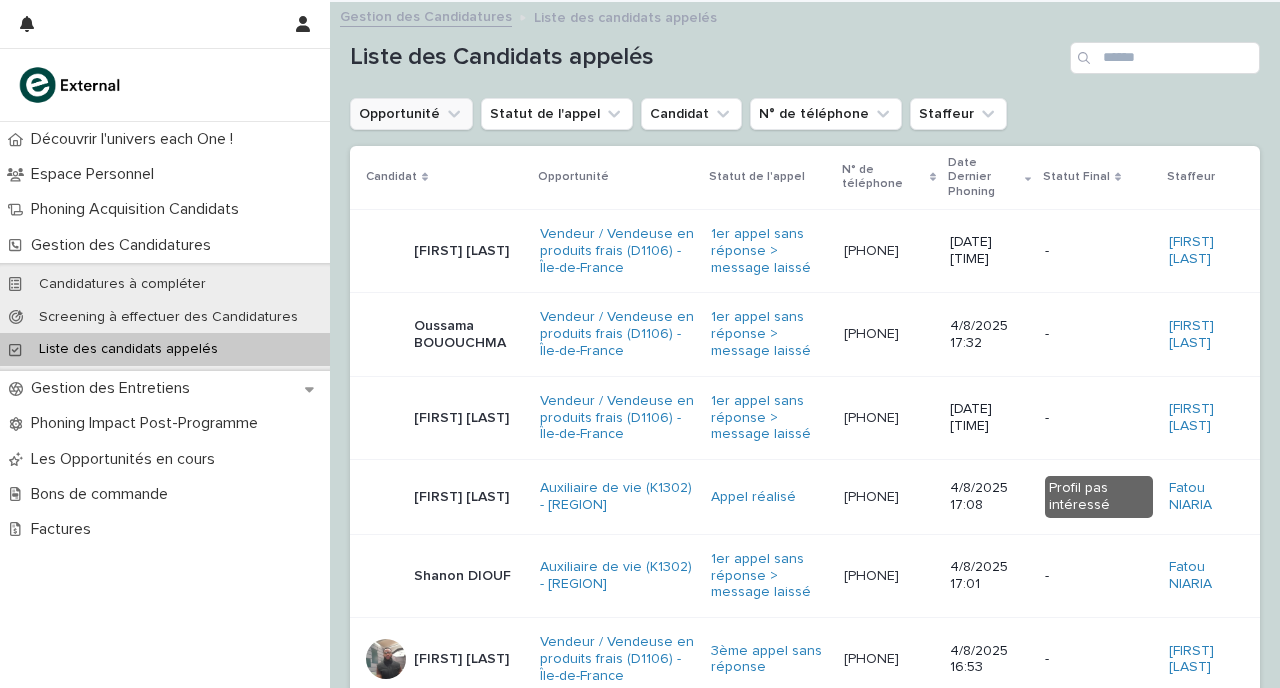 click on "Opportunité" at bounding box center [411, 114] 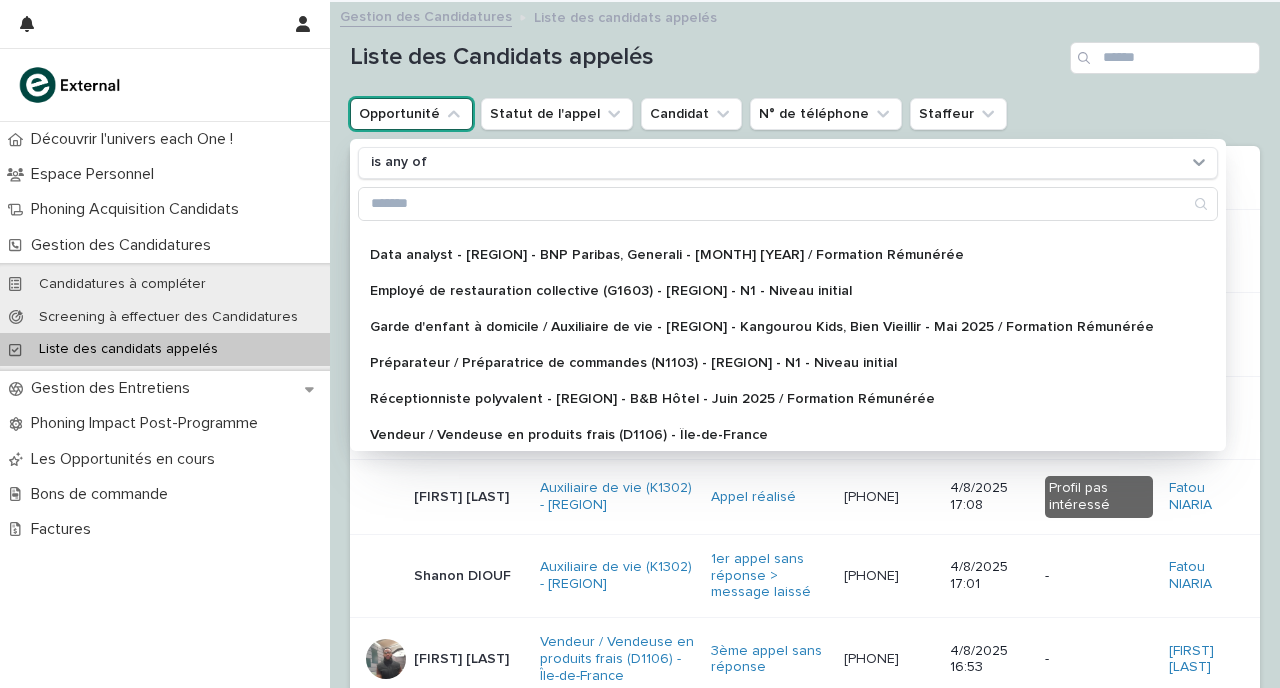scroll, scrollTop: 428, scrollLeft: 0, axis: vertical 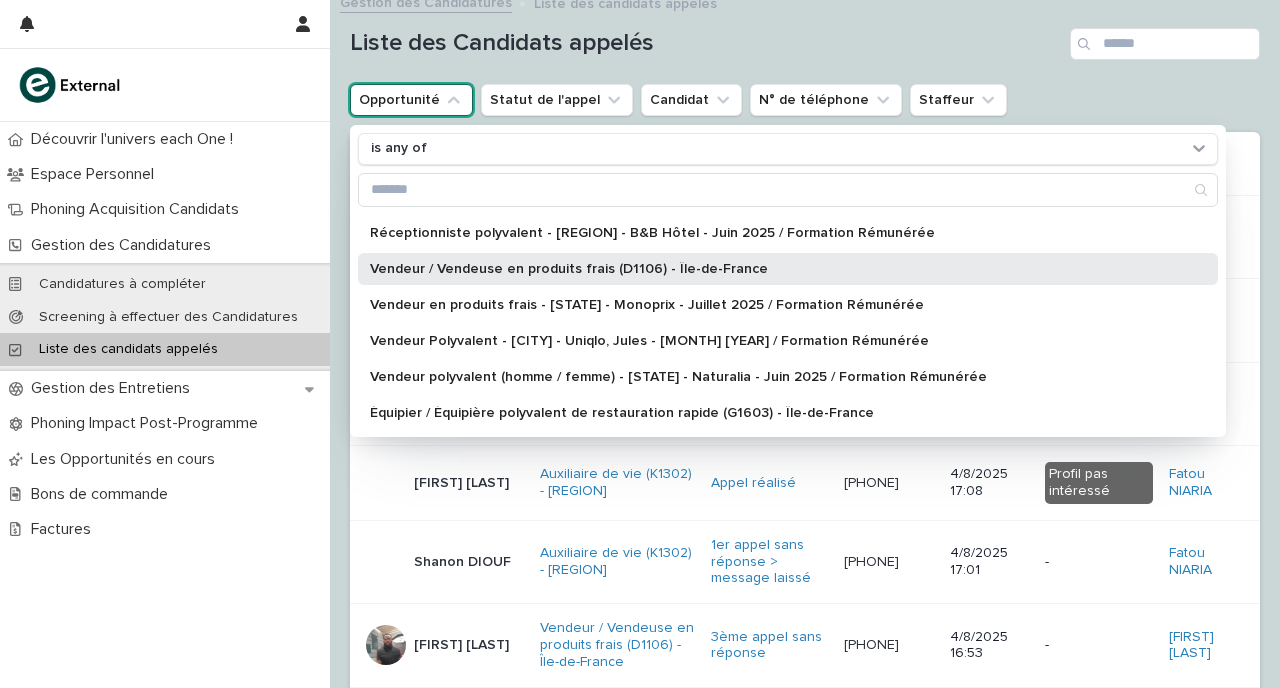 click on "Vendeur / Vendeuse en produits frais (D1106) - Île-de-France" at bounding box center (778, 269) 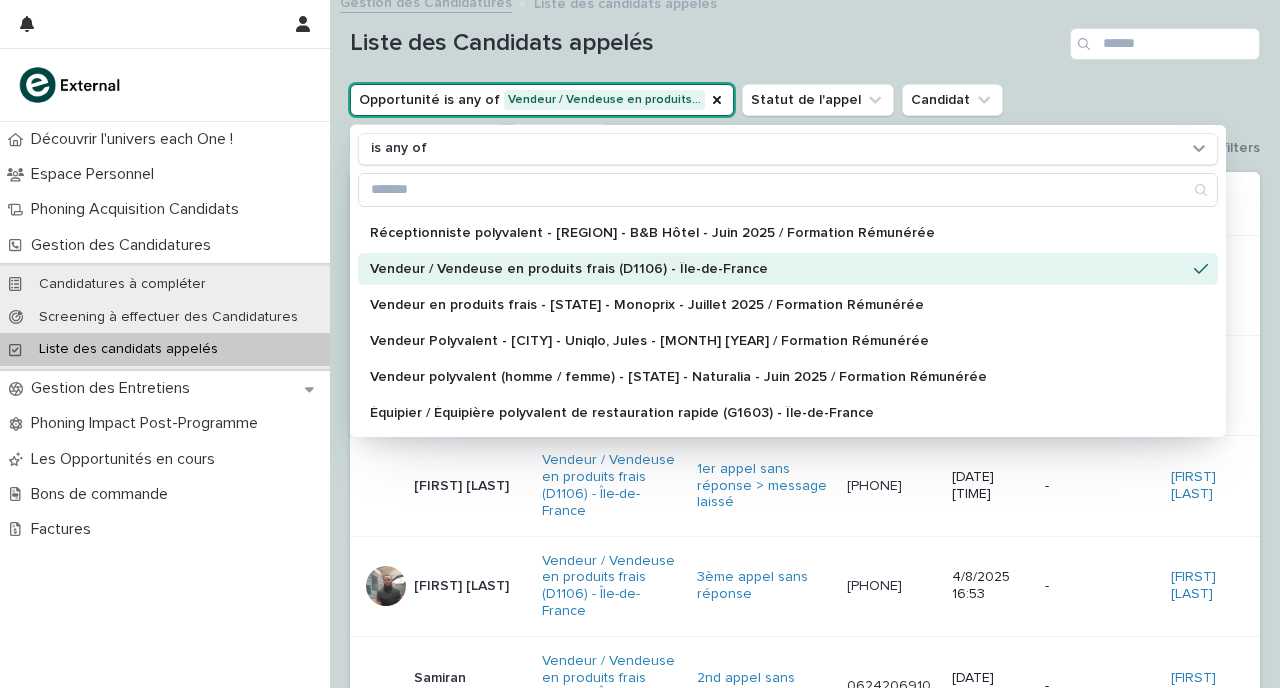 click on "Liste des Candidats appelés" at bounding box center [805, 44] 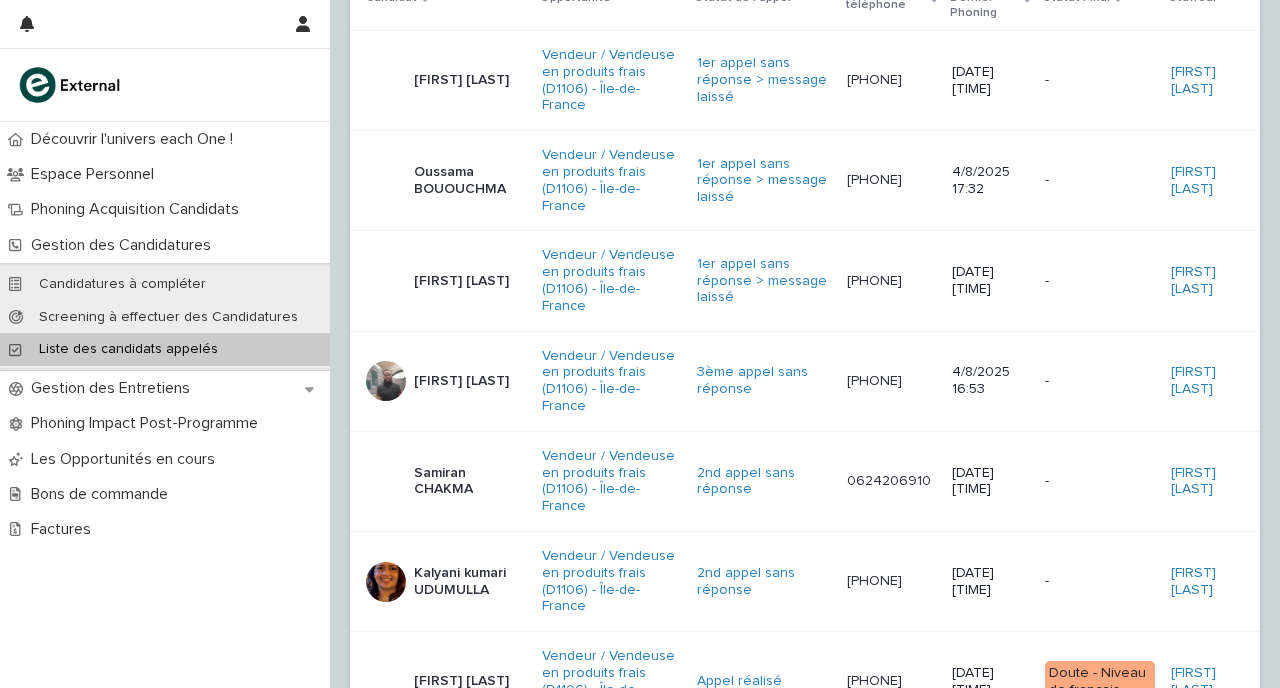 scroll, scrollTop: 221, scrollLeft: 0, axis: vertical 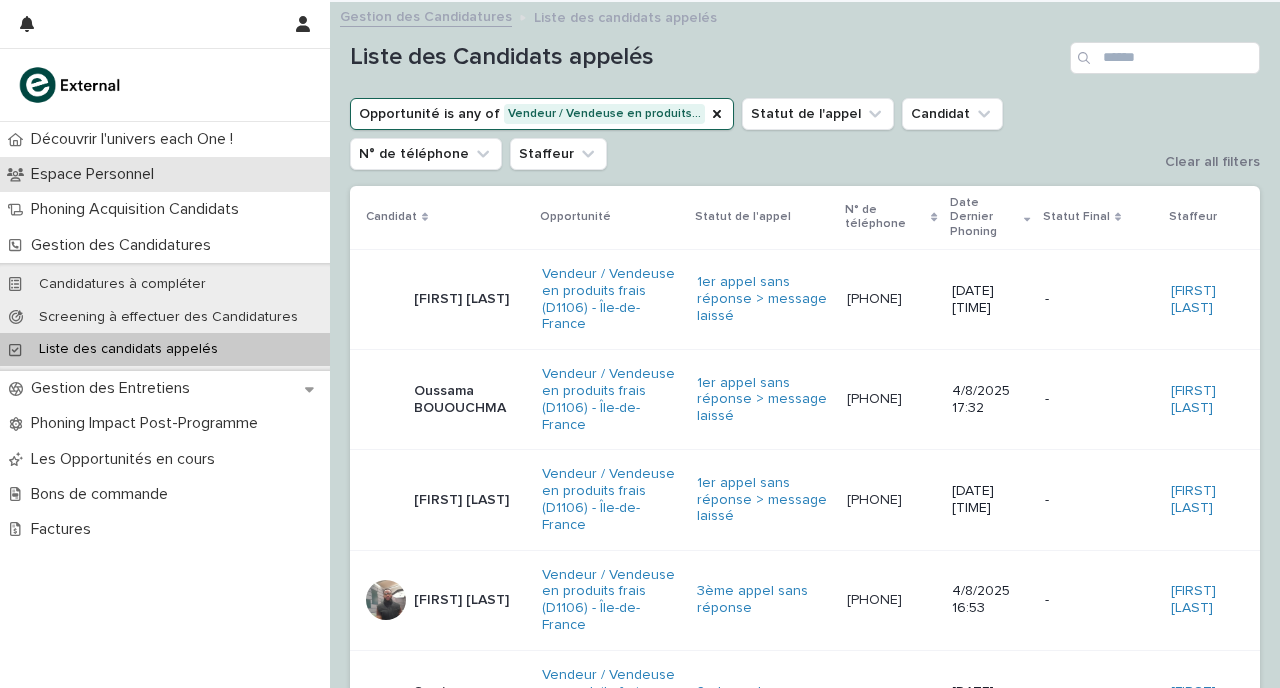 click on "Espace Personnel" at bounding box center [96, 174] 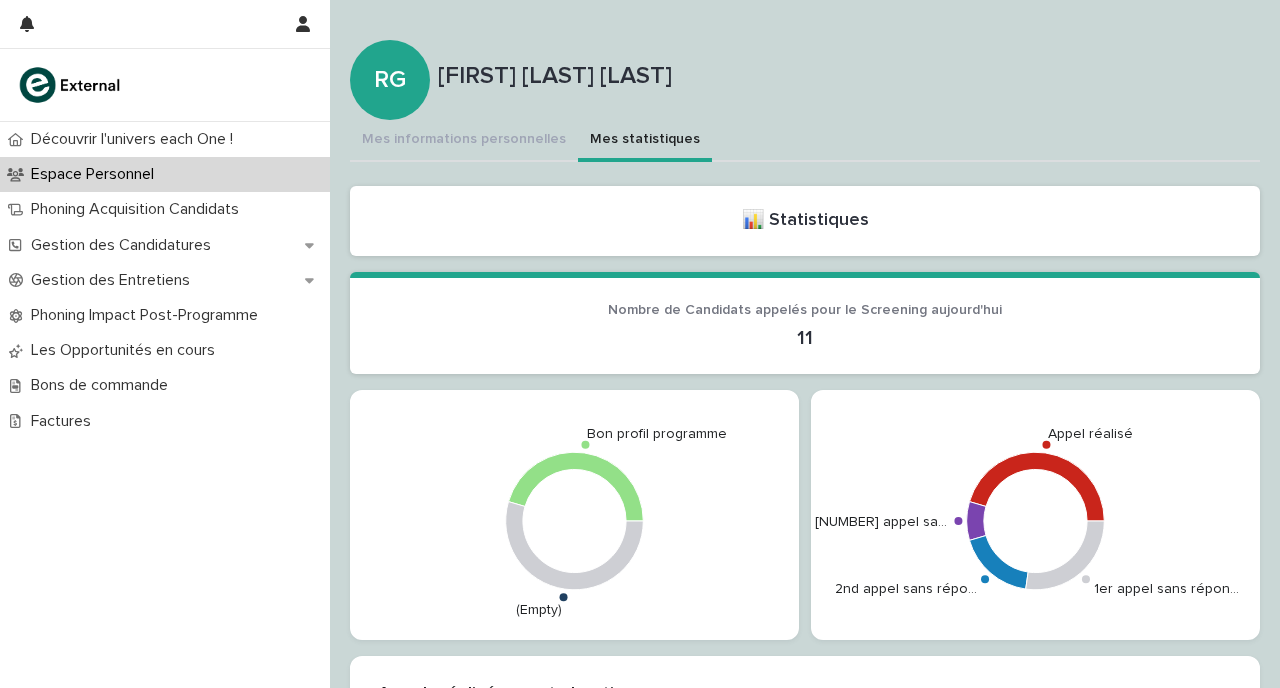 scroll, scrollTop: 0, scrollLeft: 0, axis: both 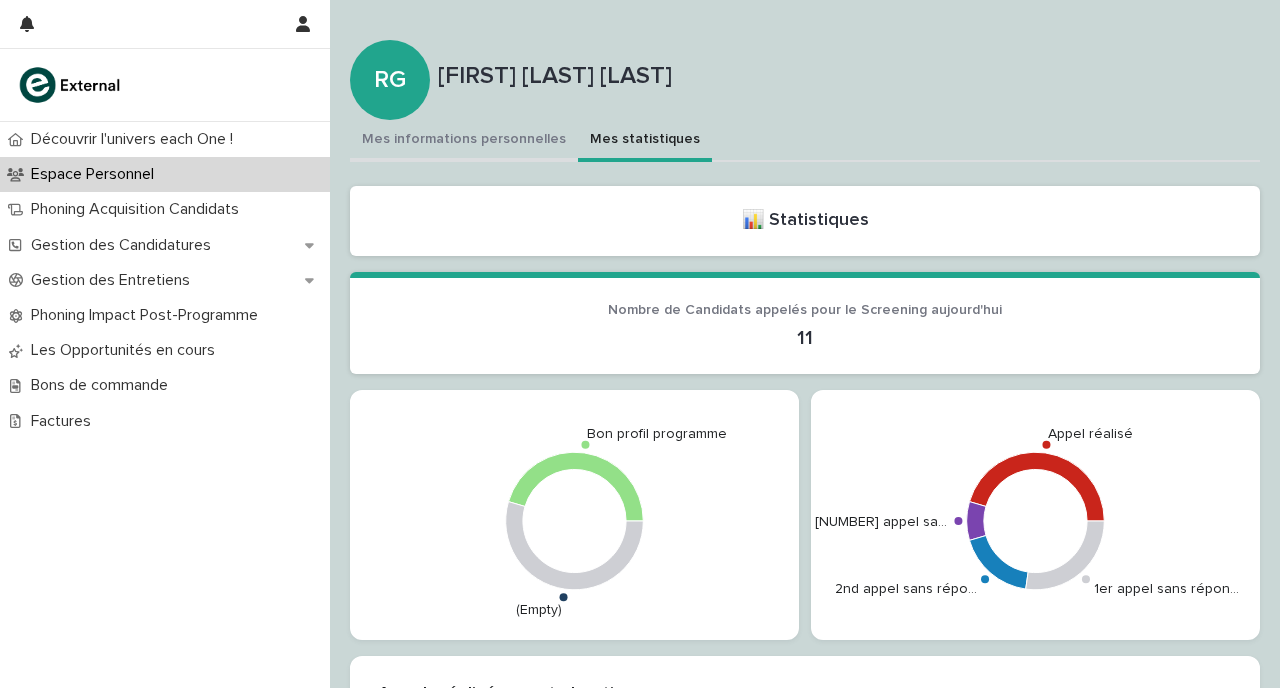 click on "Mes informations personnelles" at bounding box center [464, 141] 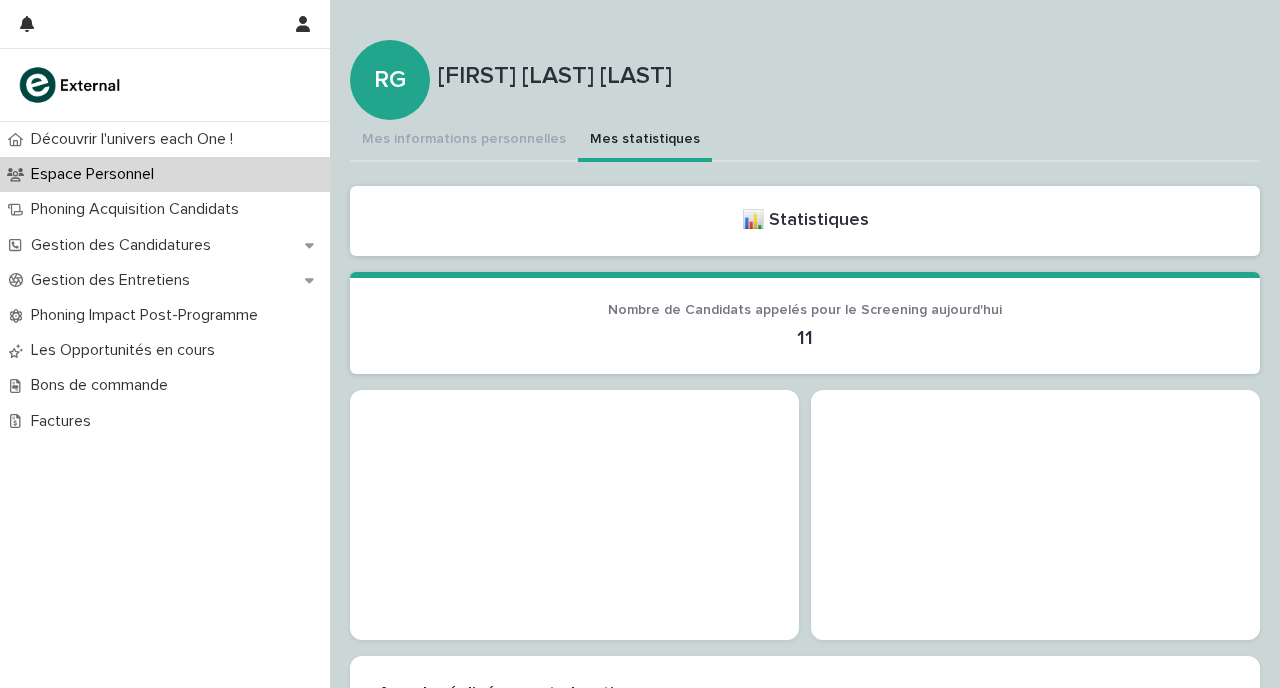click on "Mes statistiques" at bounding box center [645, 141] 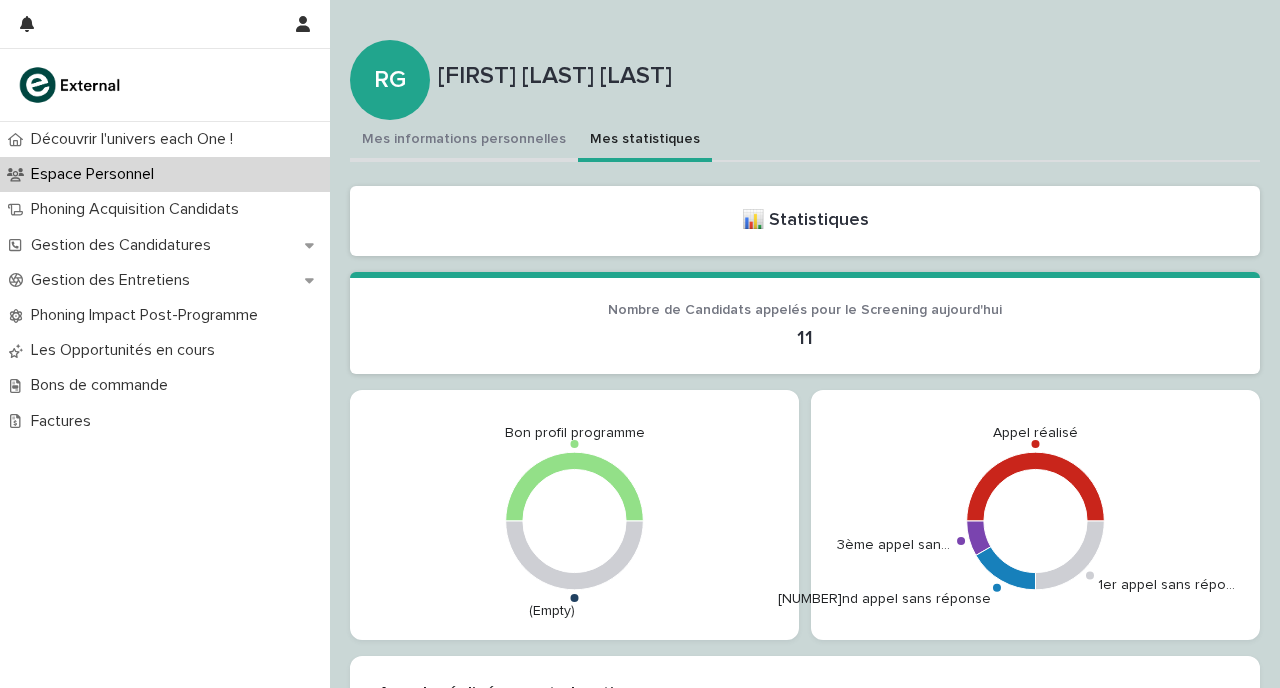 click on "Mes informations personnelles" at bounding box center (464, 141) 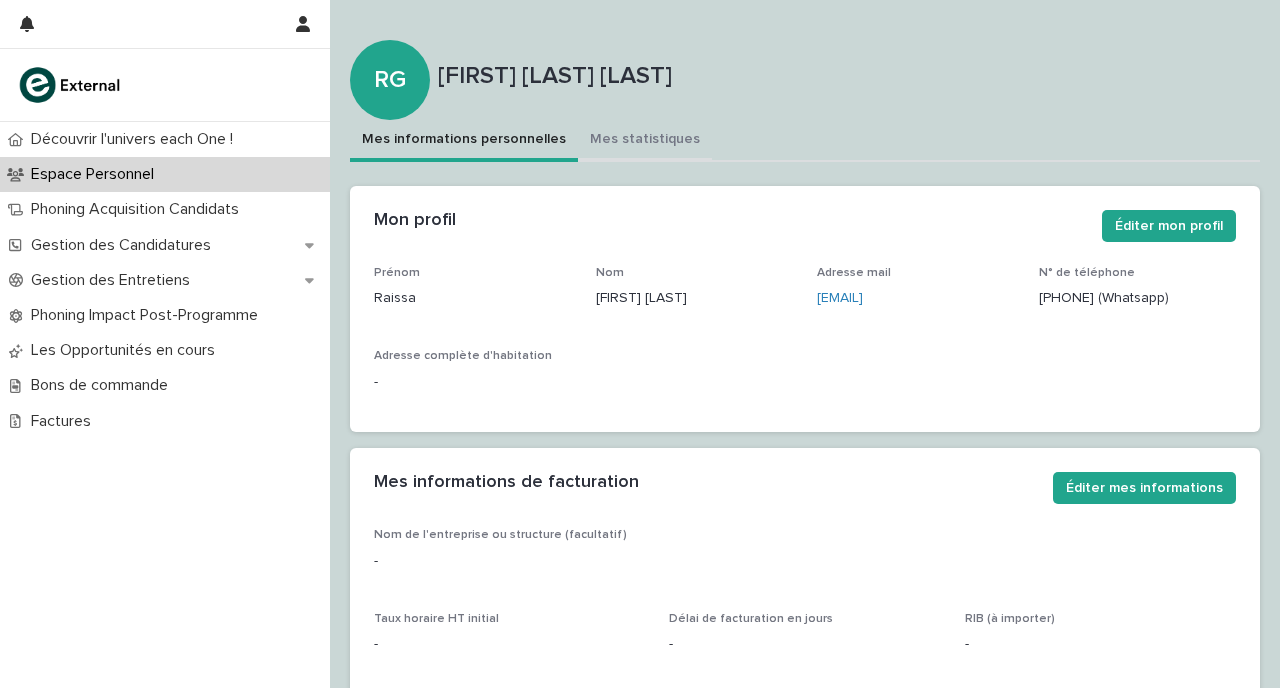 click on "Mes statistiques" at bounding box center (645, 141) 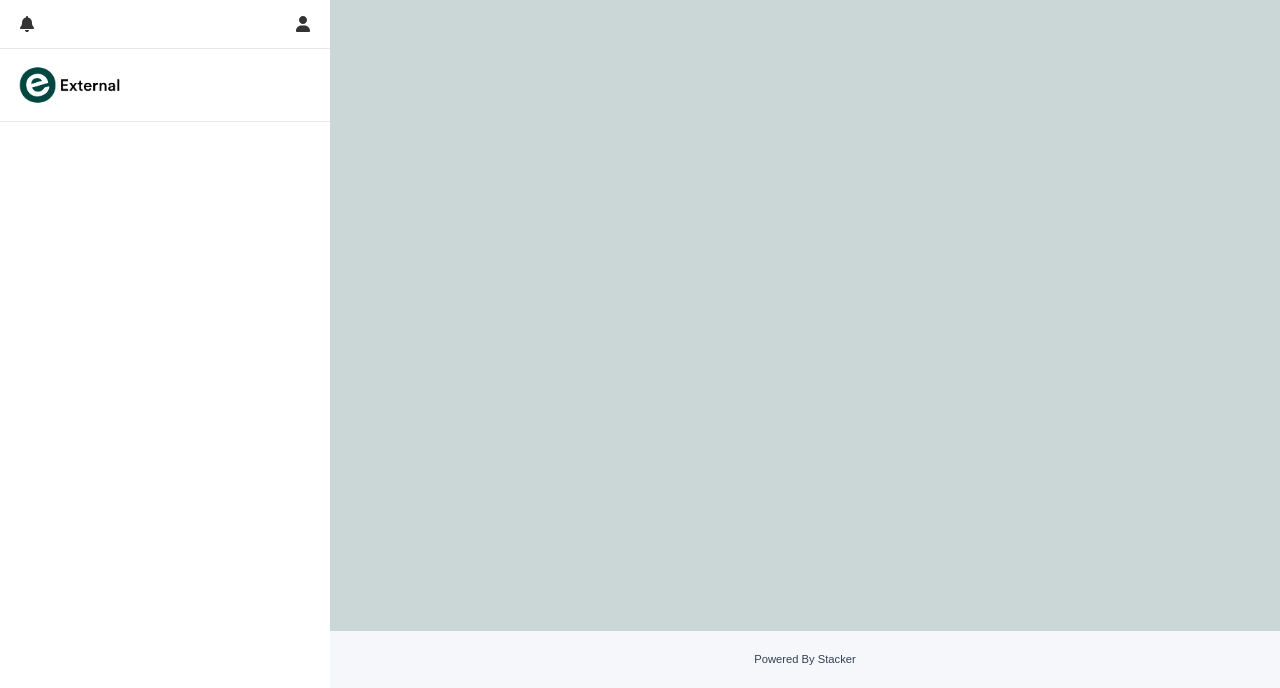 scroll, scrollTop: 0, scrollLeft: 0, axis: both 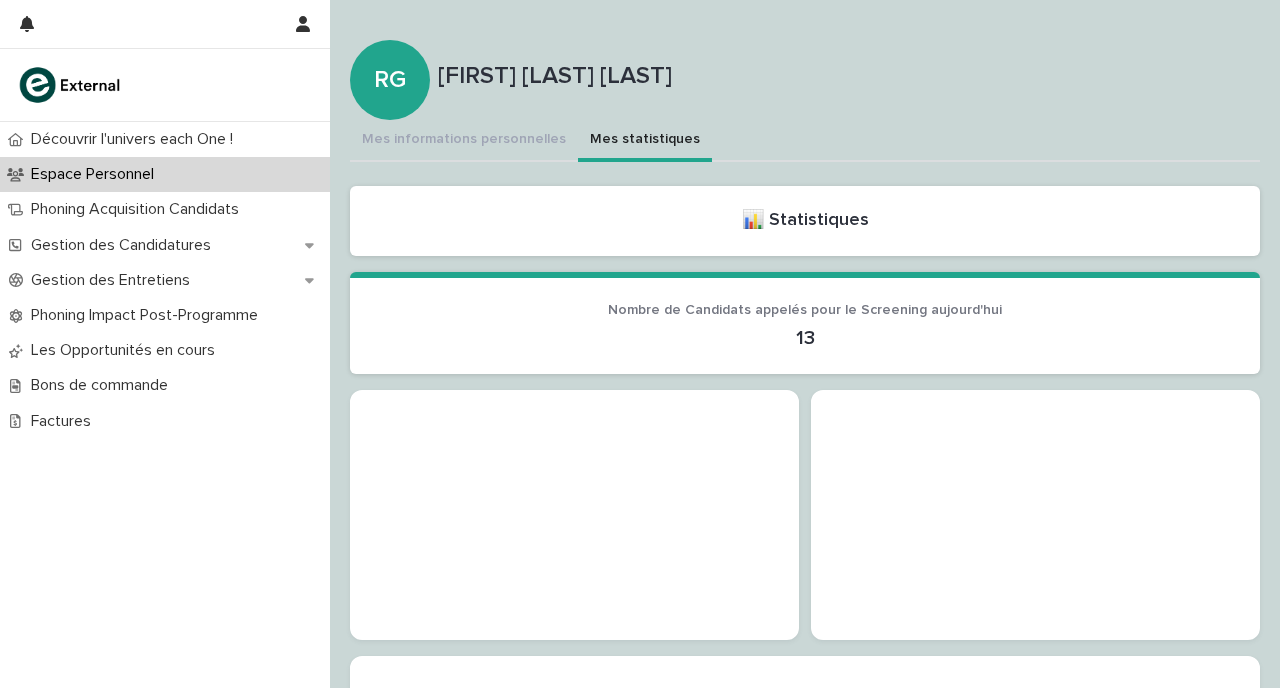 click on "Mes informations personnelles" at bounding box center [464, 141] 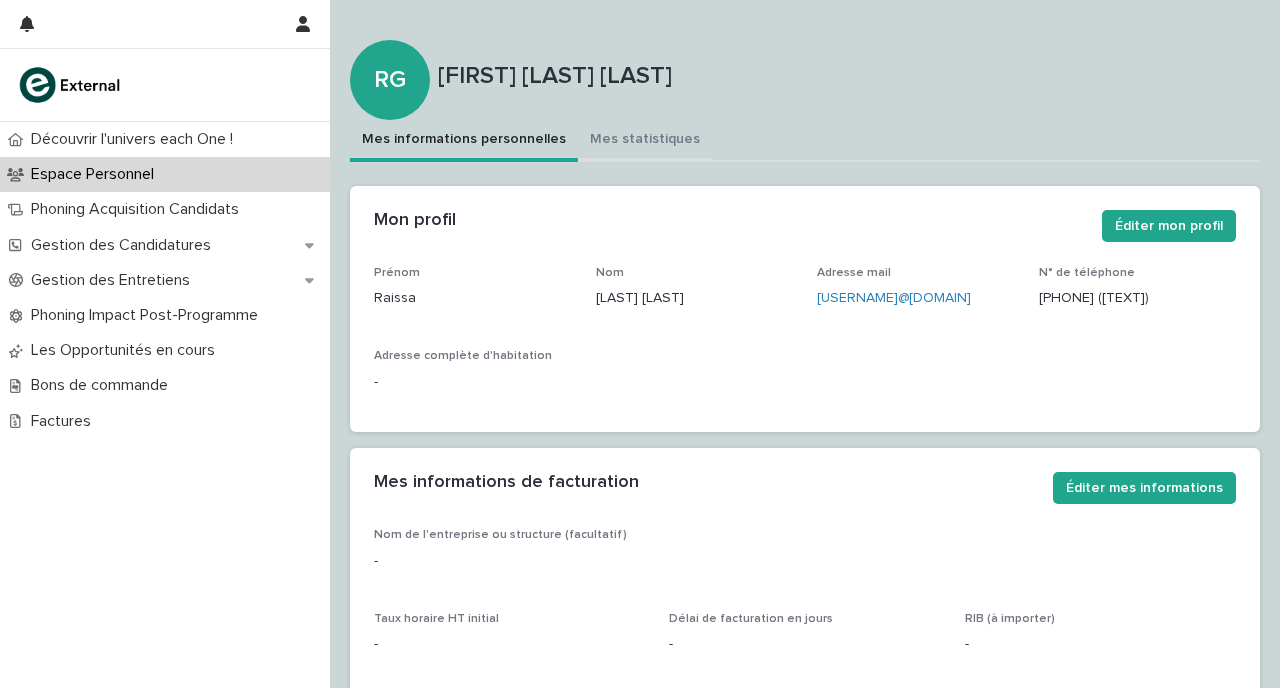 click on "Mes statistiques" at bounding box center (645, 141) 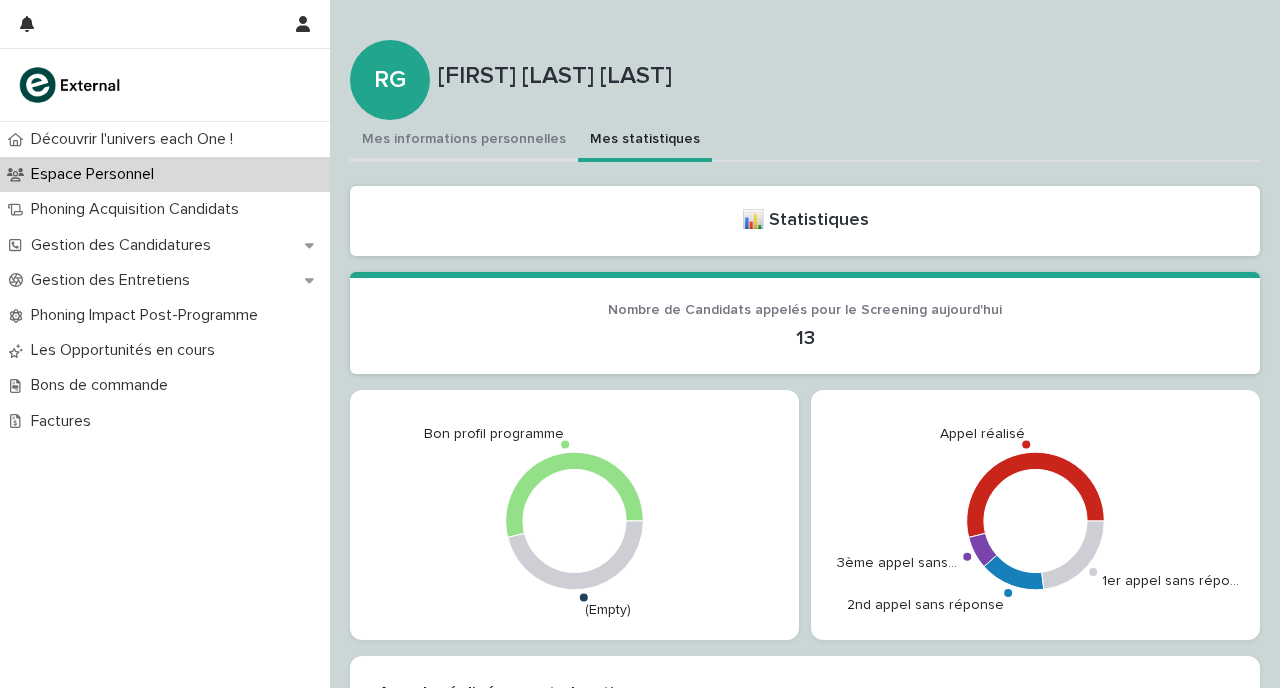 click on "Mes informations personnelles" at bounding box center (464, 141) 